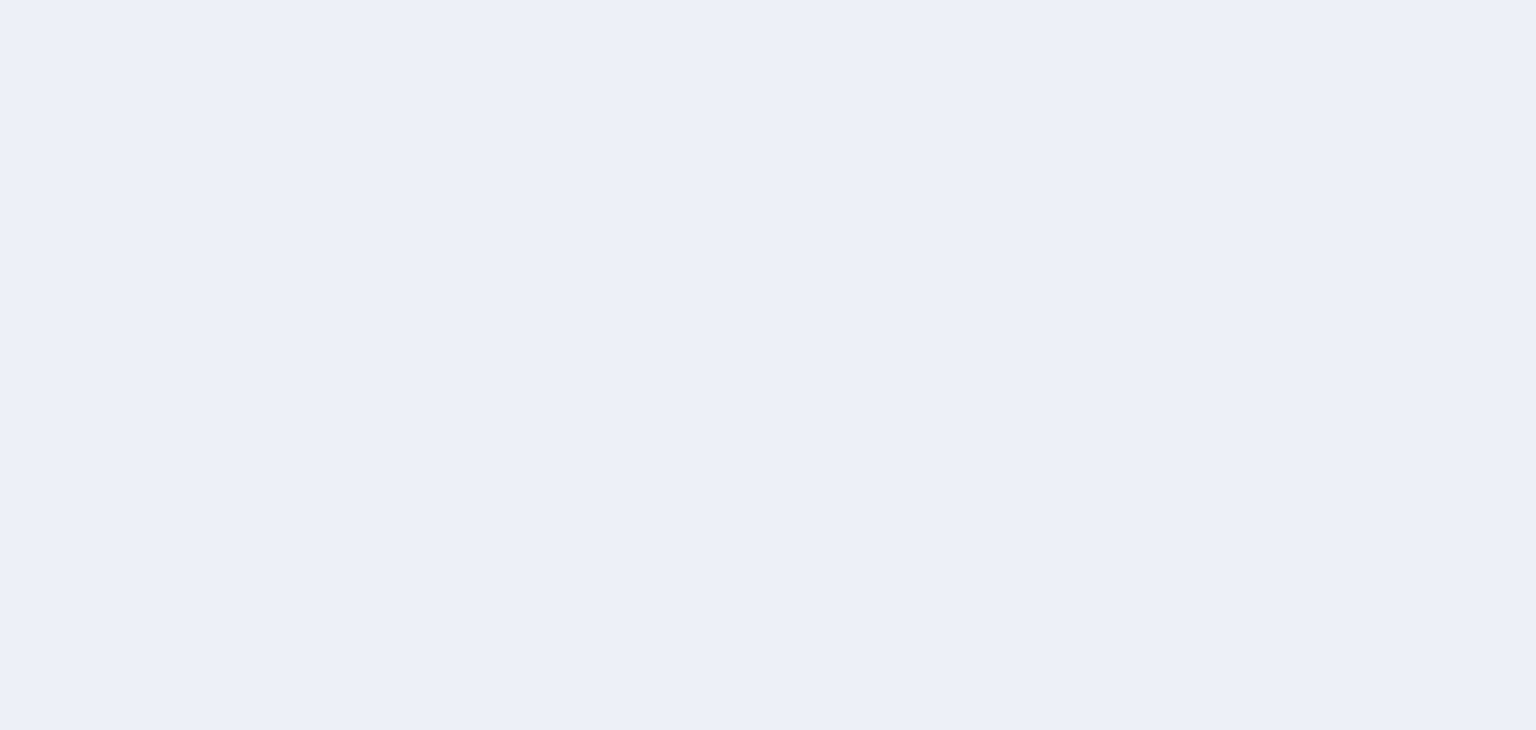scroll, scrollTop: 0, scrollLeft: 0, axis: both 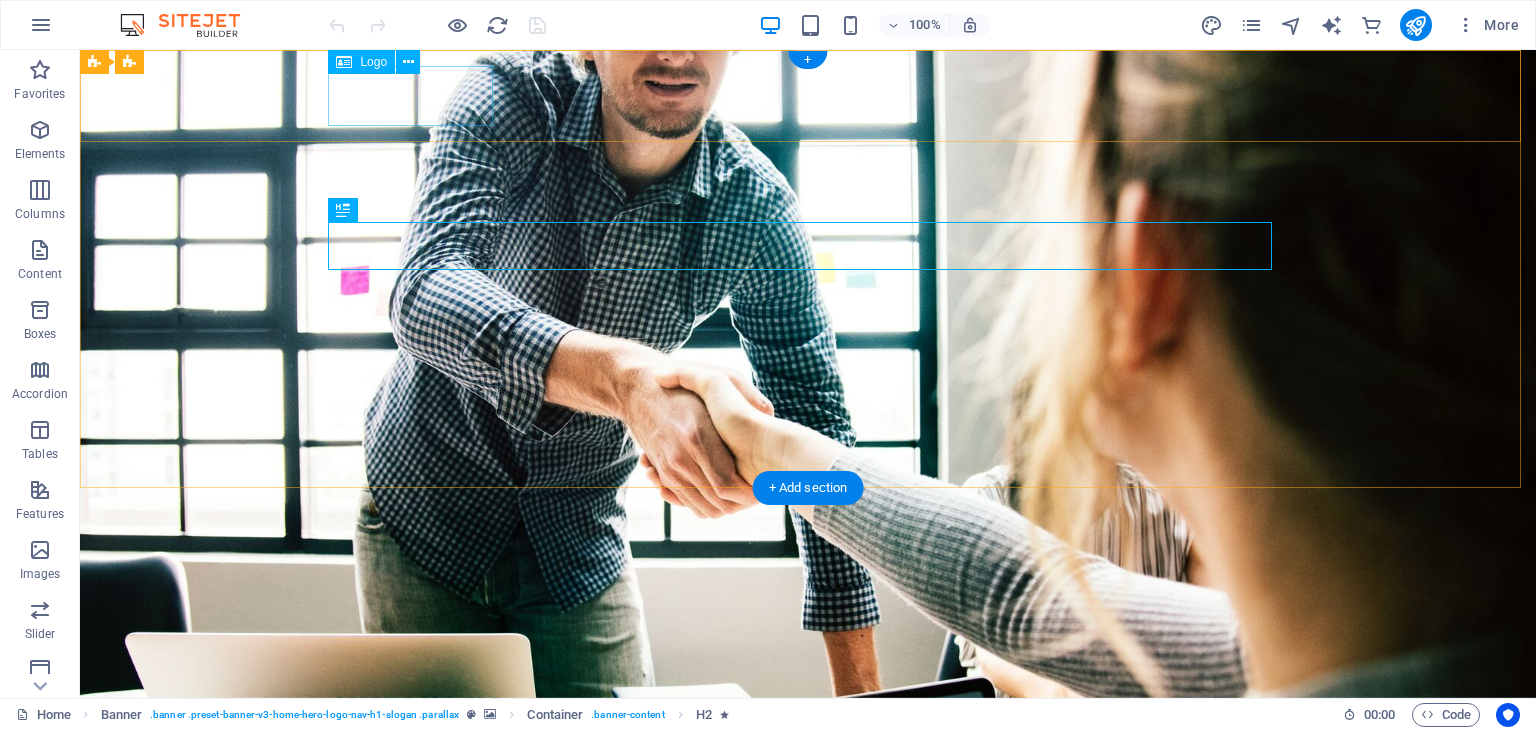 click on "adcon.id" at bounding box center [808, 692] 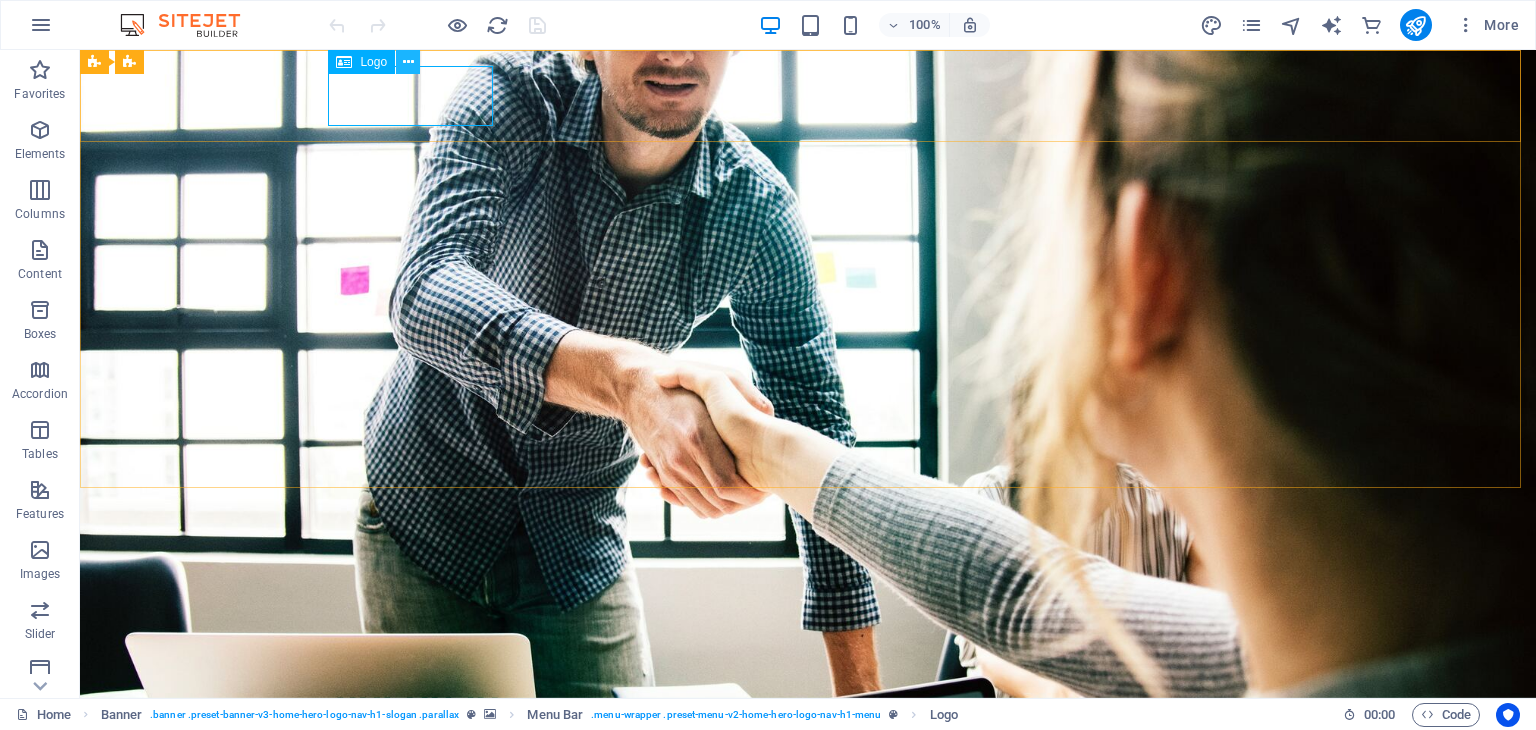 click at bounding box center [408, 62] 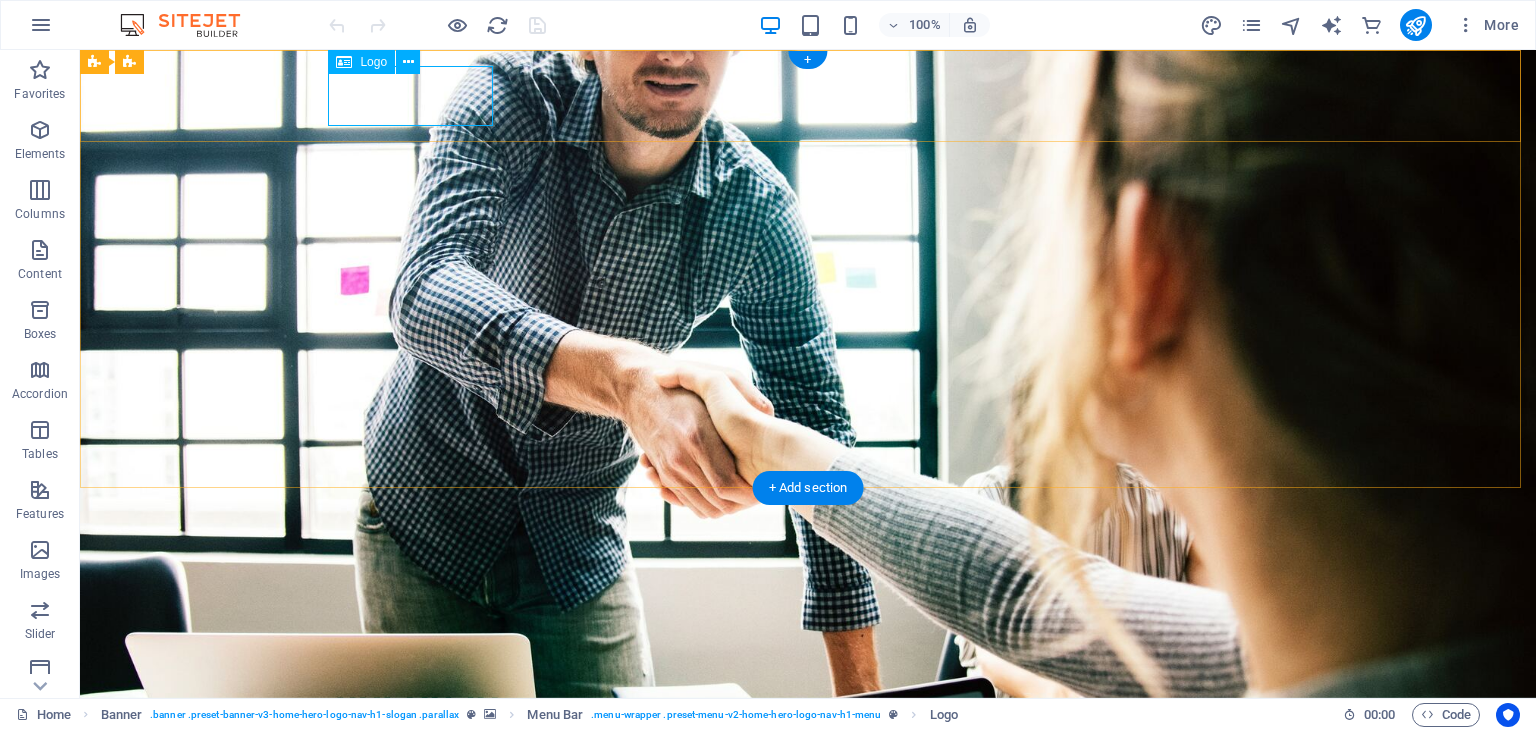click on "adcon.id" at bounding box center [808, 692] 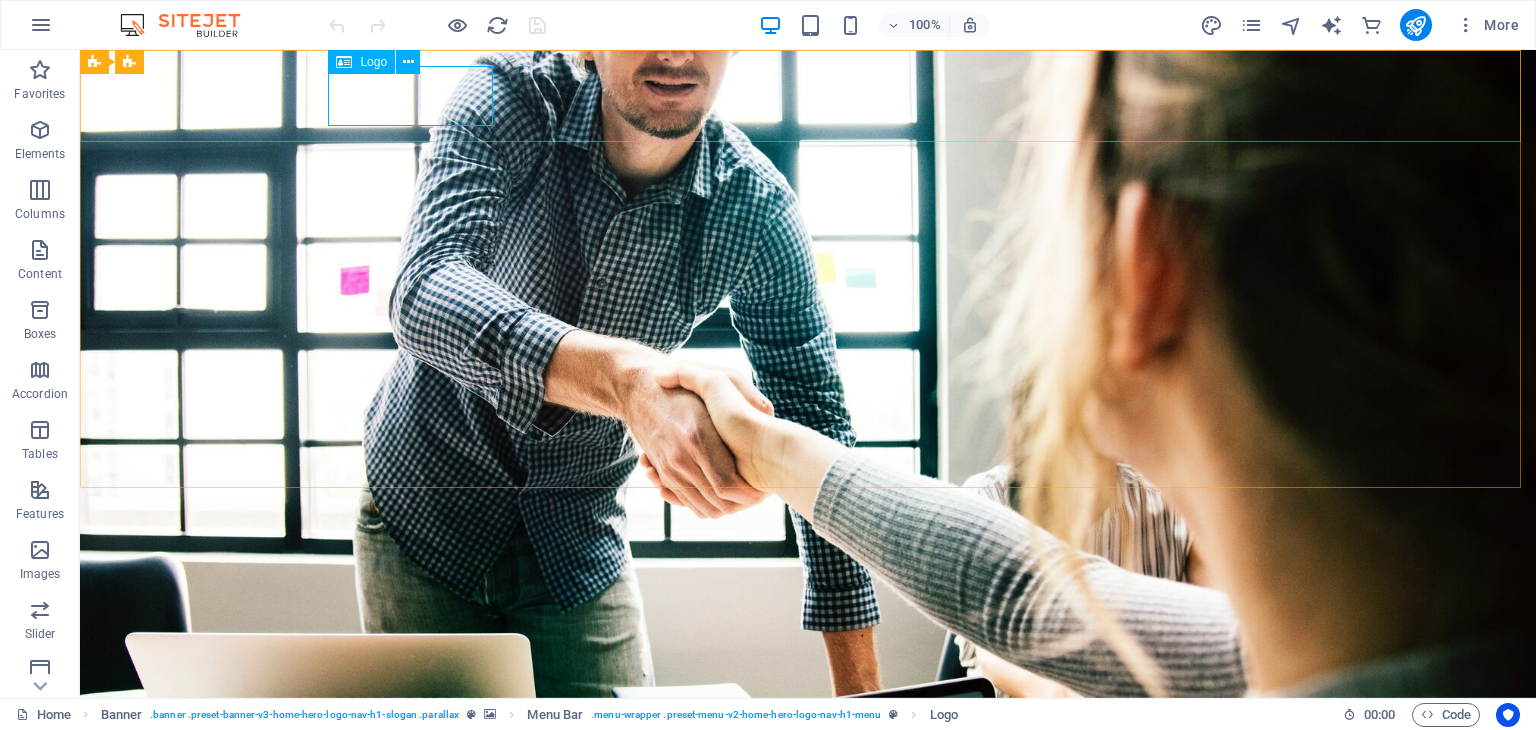 click on "Logo" at bounding box center (361, 62) 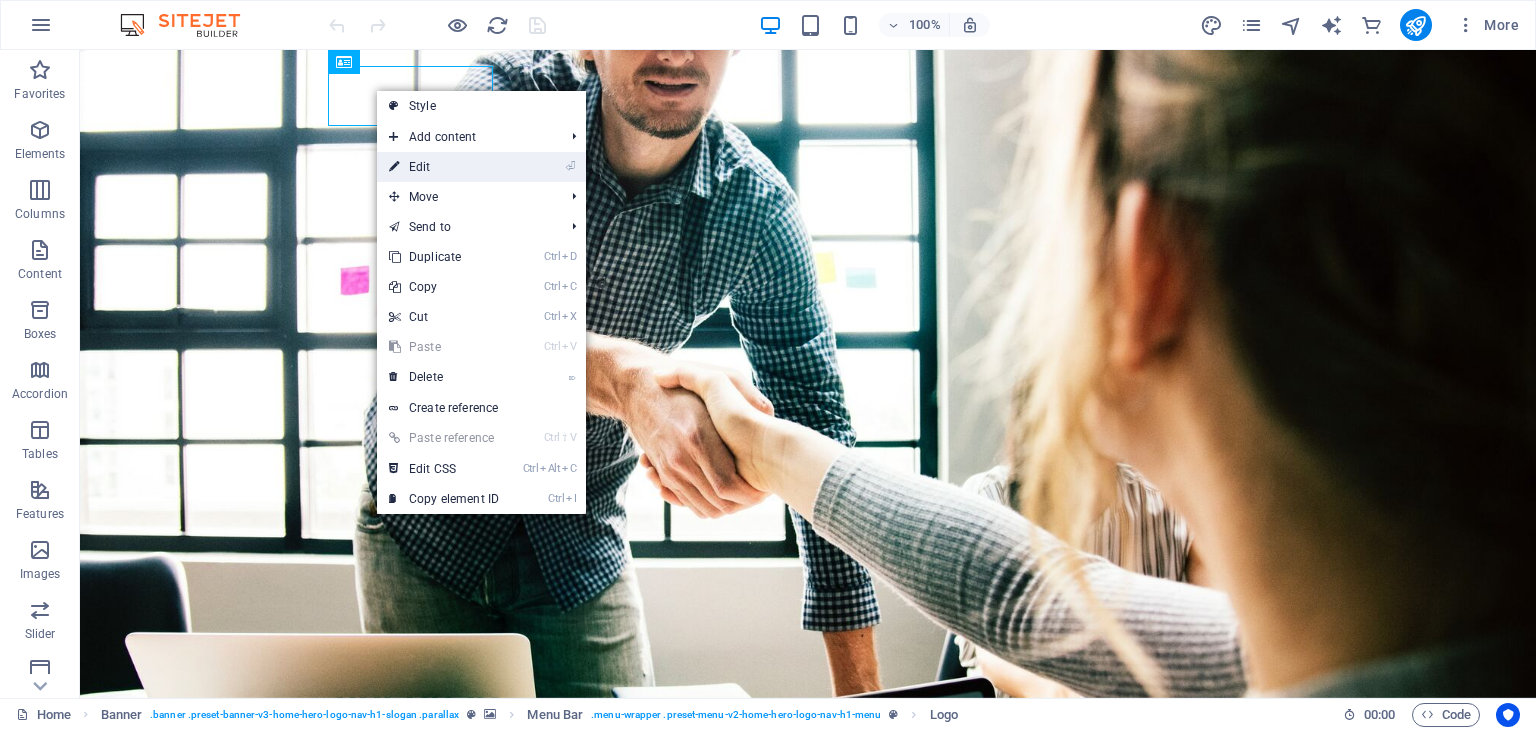 click on "⏎  Edit" at bounding box center (444, 167) 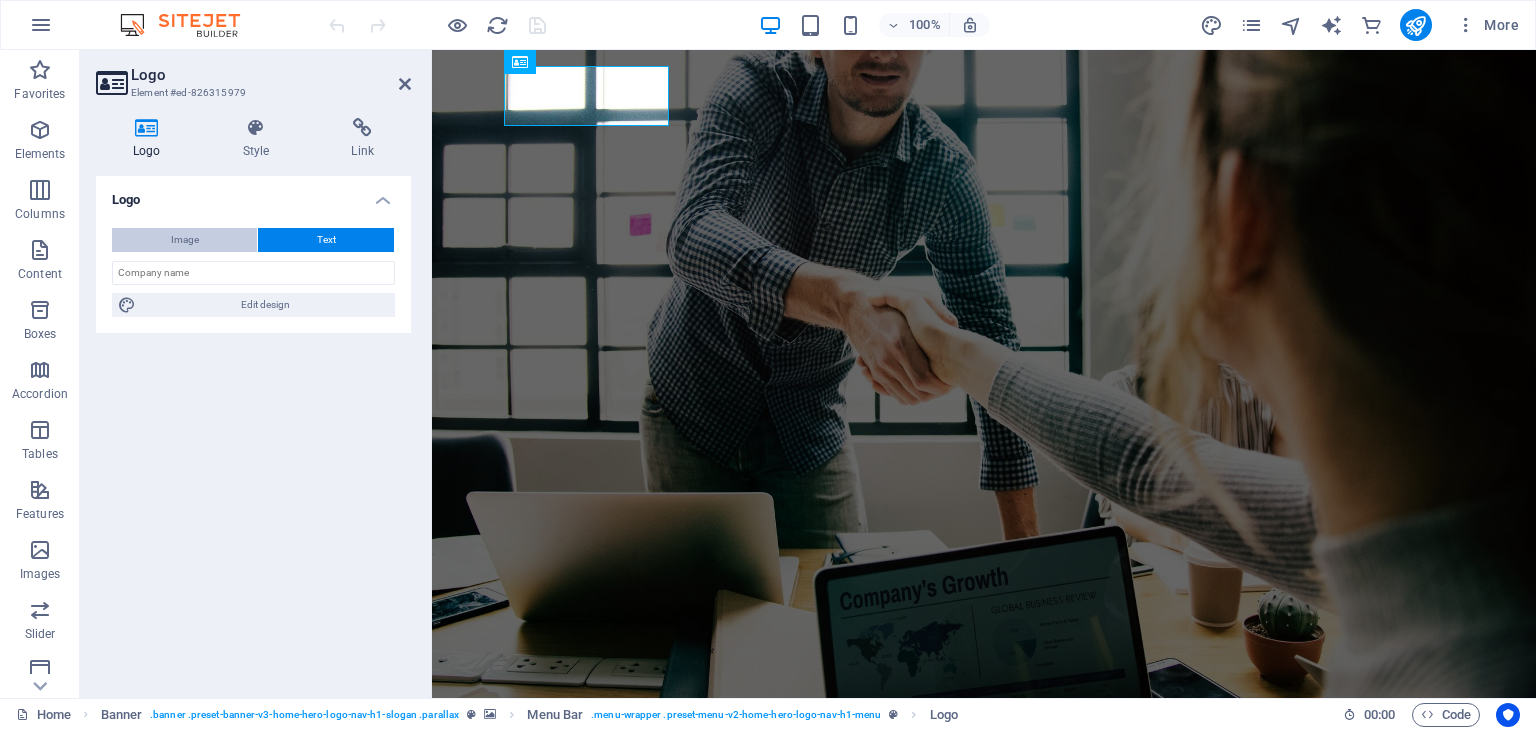 click on "Image" at bounding box center [185, 240] 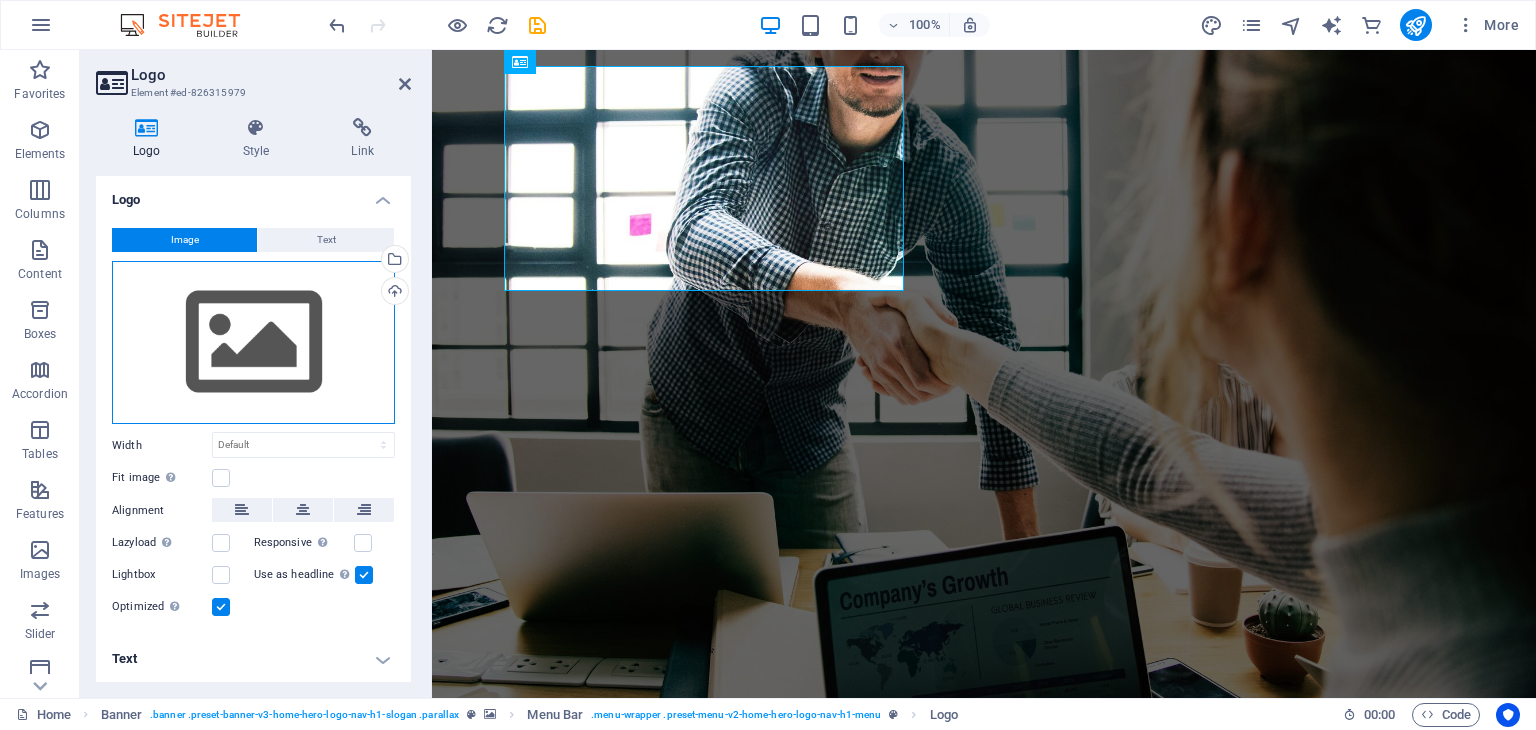 click on "Drag files here, click to choose files or select files from Files or our free stock photos & videos" at bounding box center (253, 343) 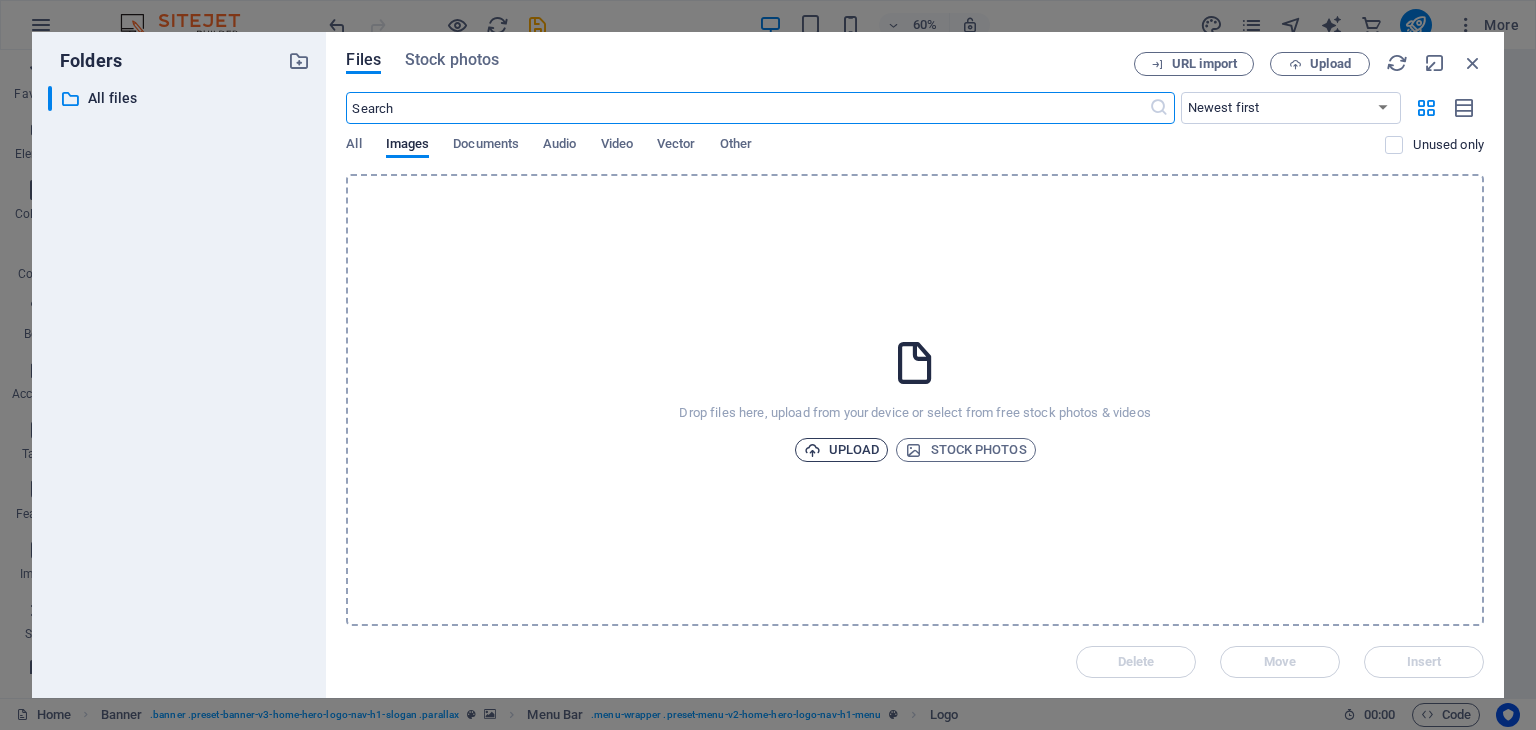 click on "Upload" at bounding box center (842, 450) 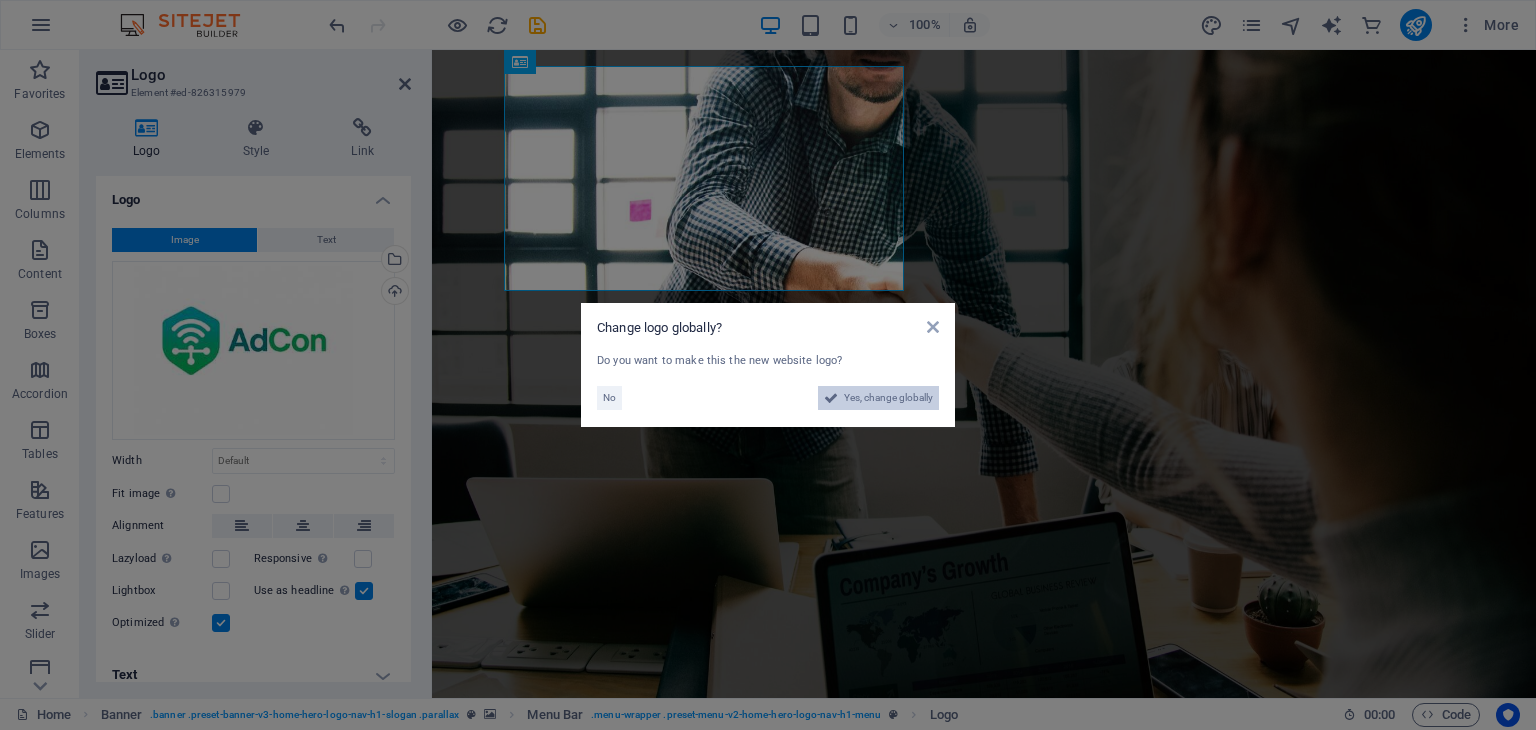 click on "Yes, change globally" at bounding box center (888, 398) 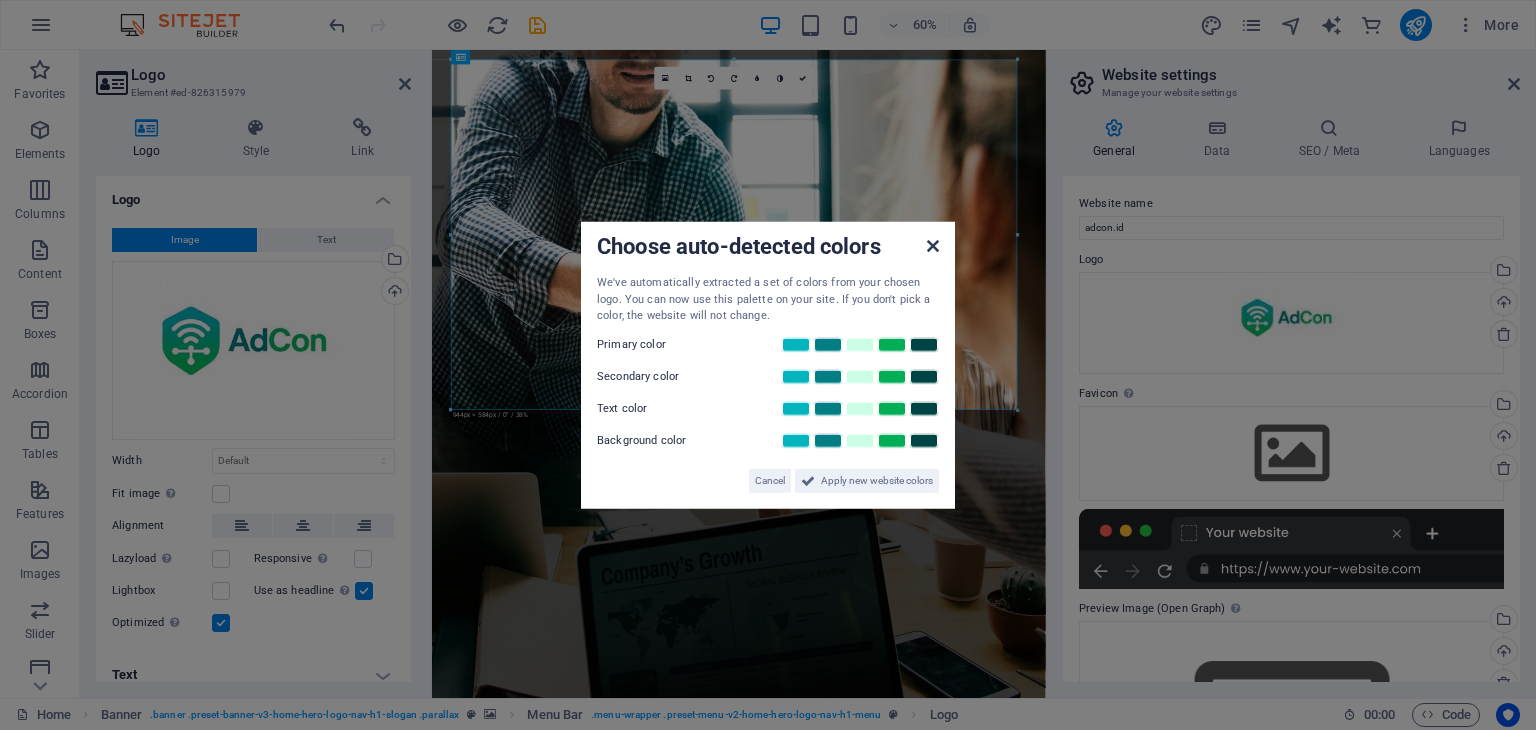 click at bounding box center [933, 246] 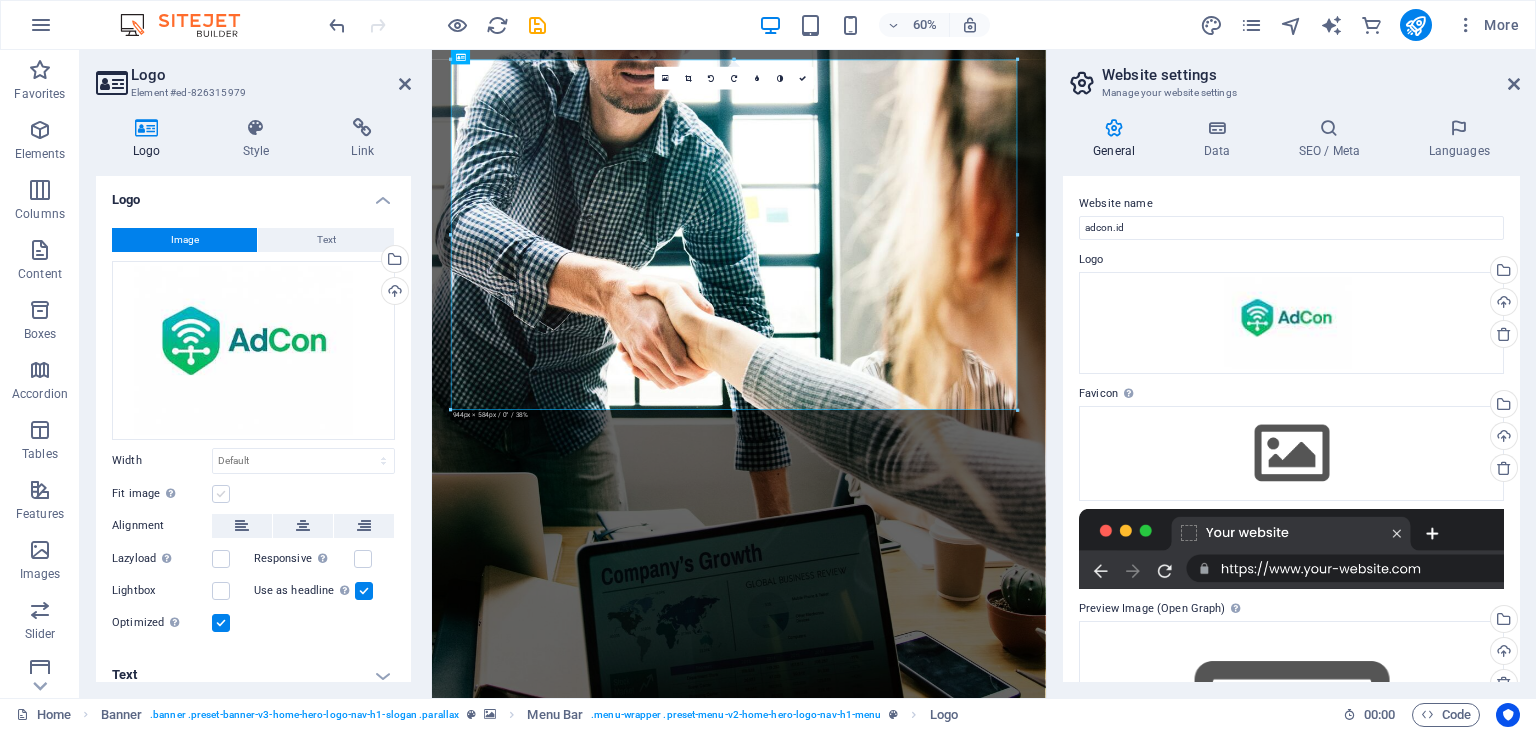 click at bounding box center (221, 494) 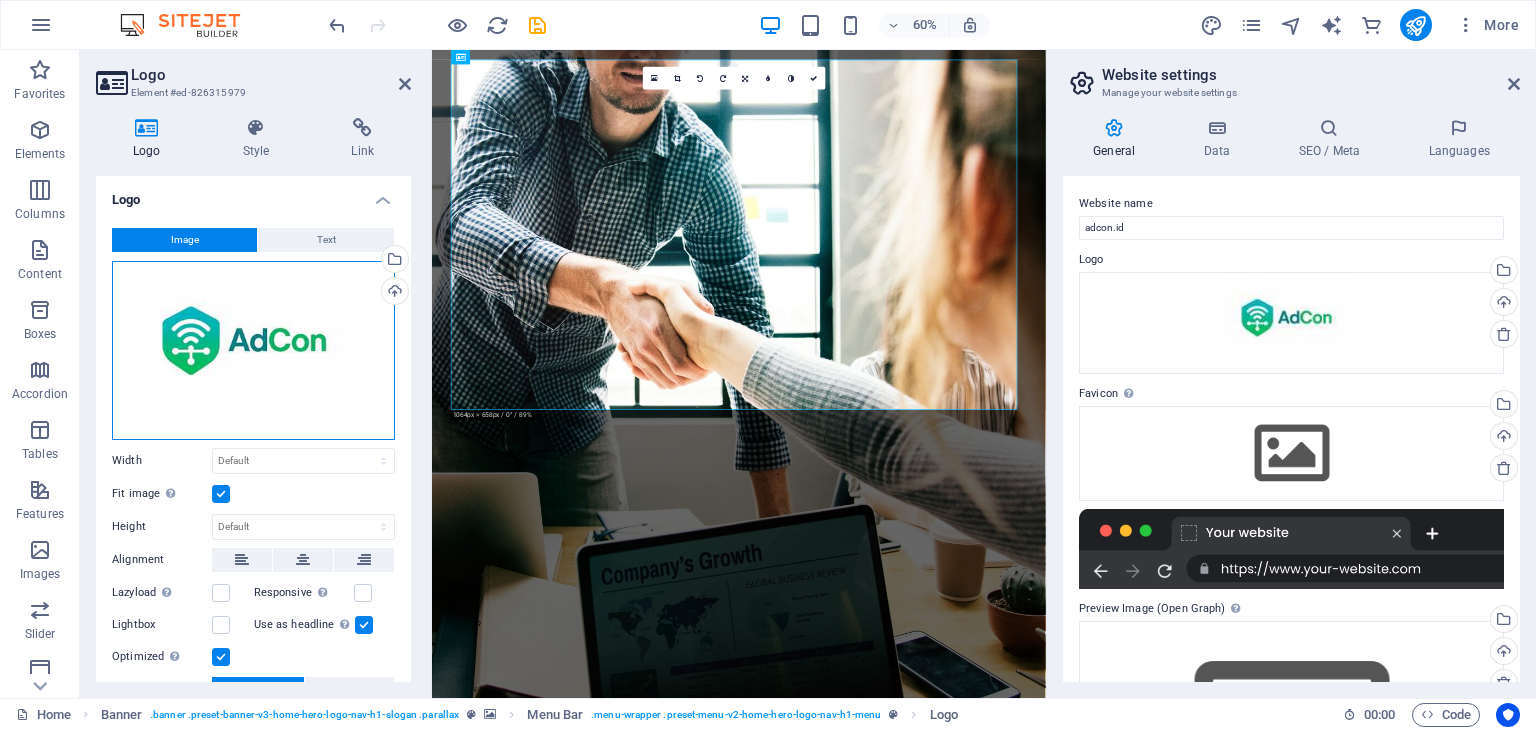 click on "Drag files here, click to choose files or select files from Files or our free stock photos & videos" at bounding box center [253, 350] 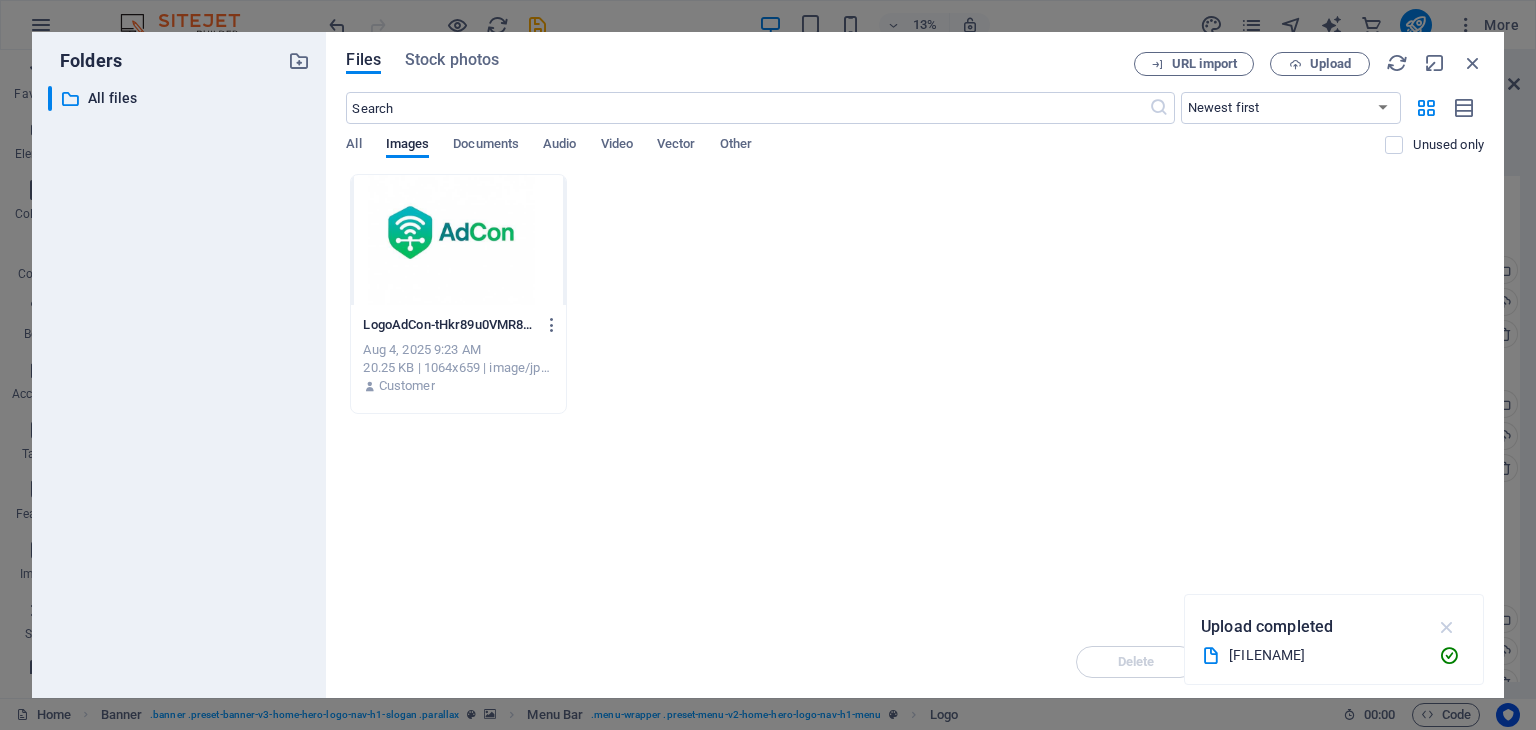 click at bounding box center (1447, 627) 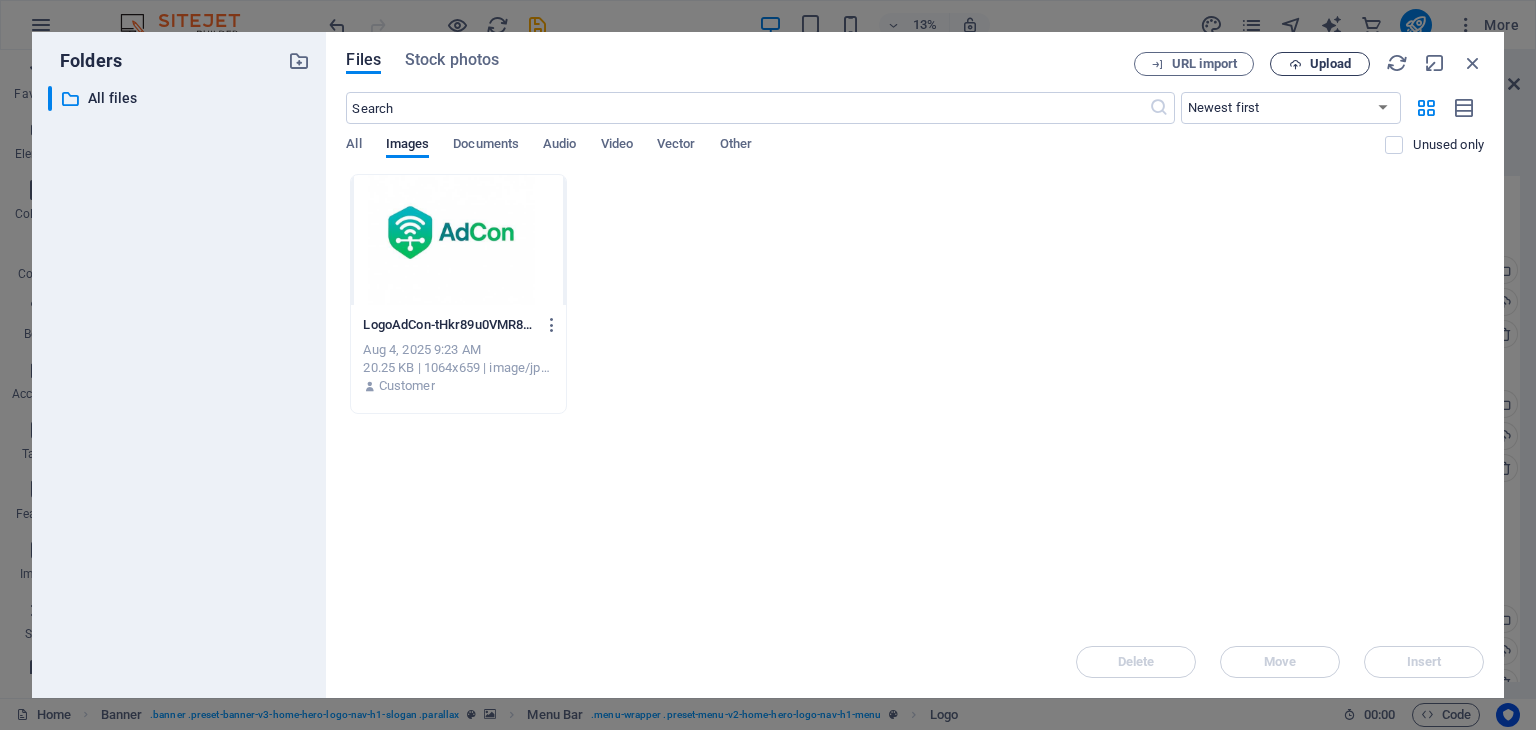 click on "Upload" at bounding box center (1330, 64) 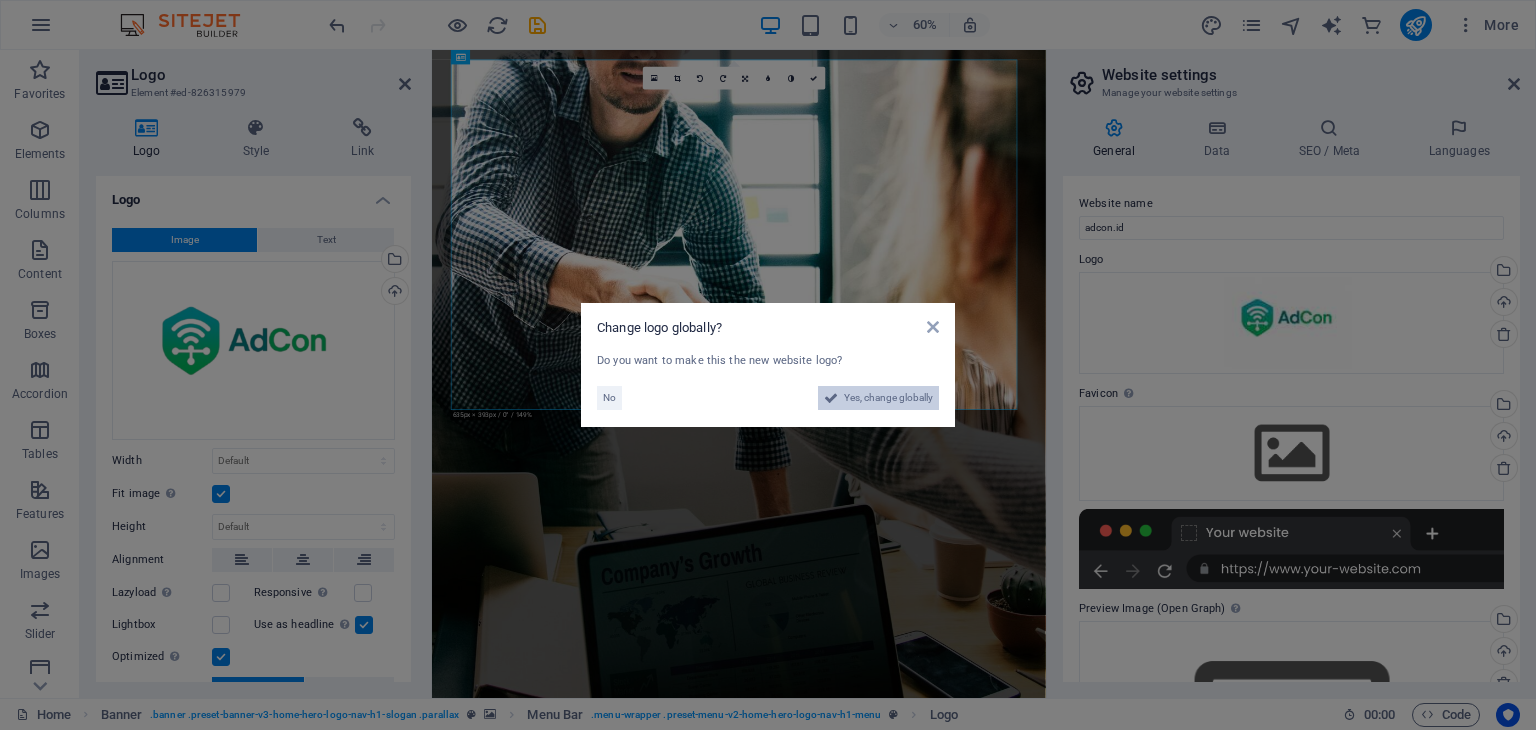 click on "Yes, change globally" at bounding box center (888, 398) 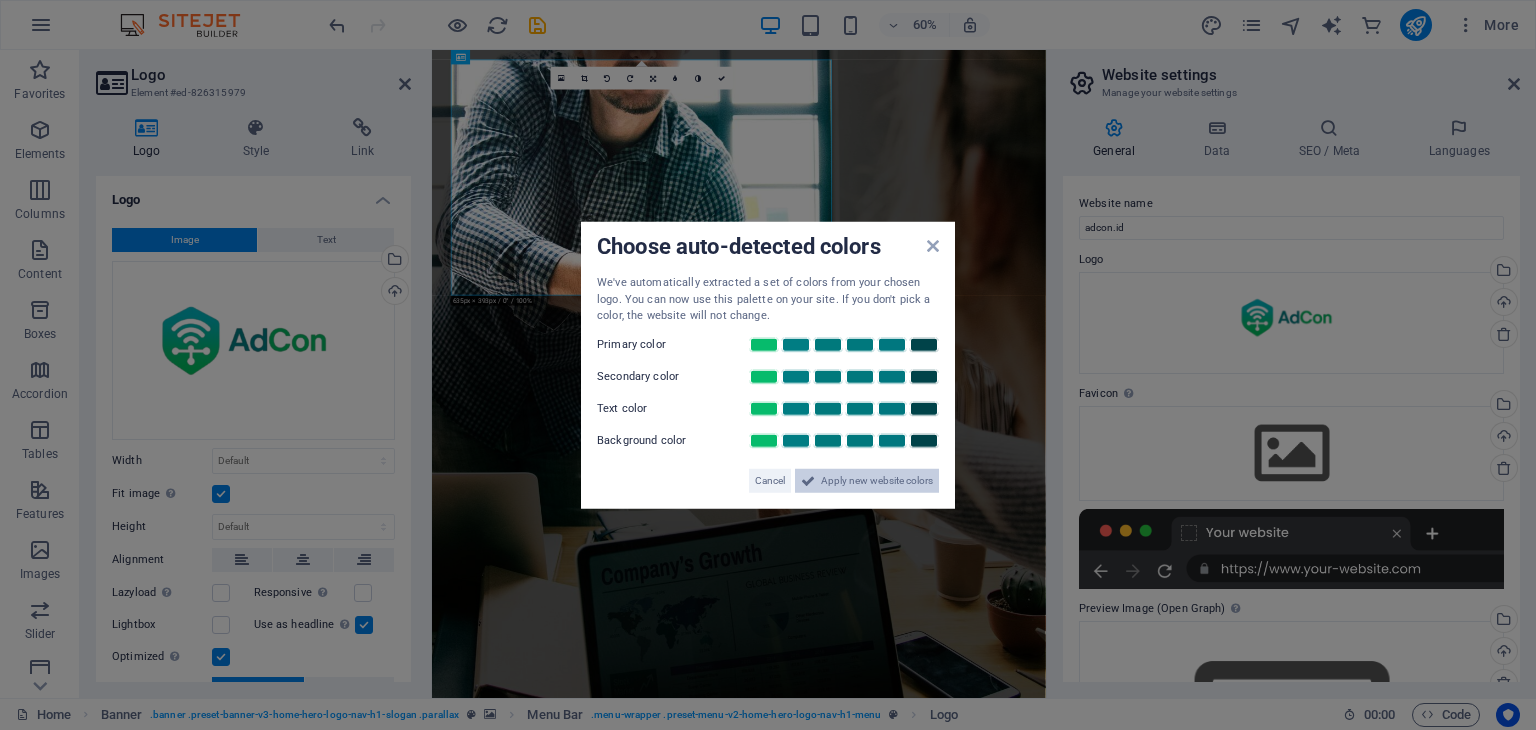 click on "Apply new website colors" at bounding box center [877, 480] 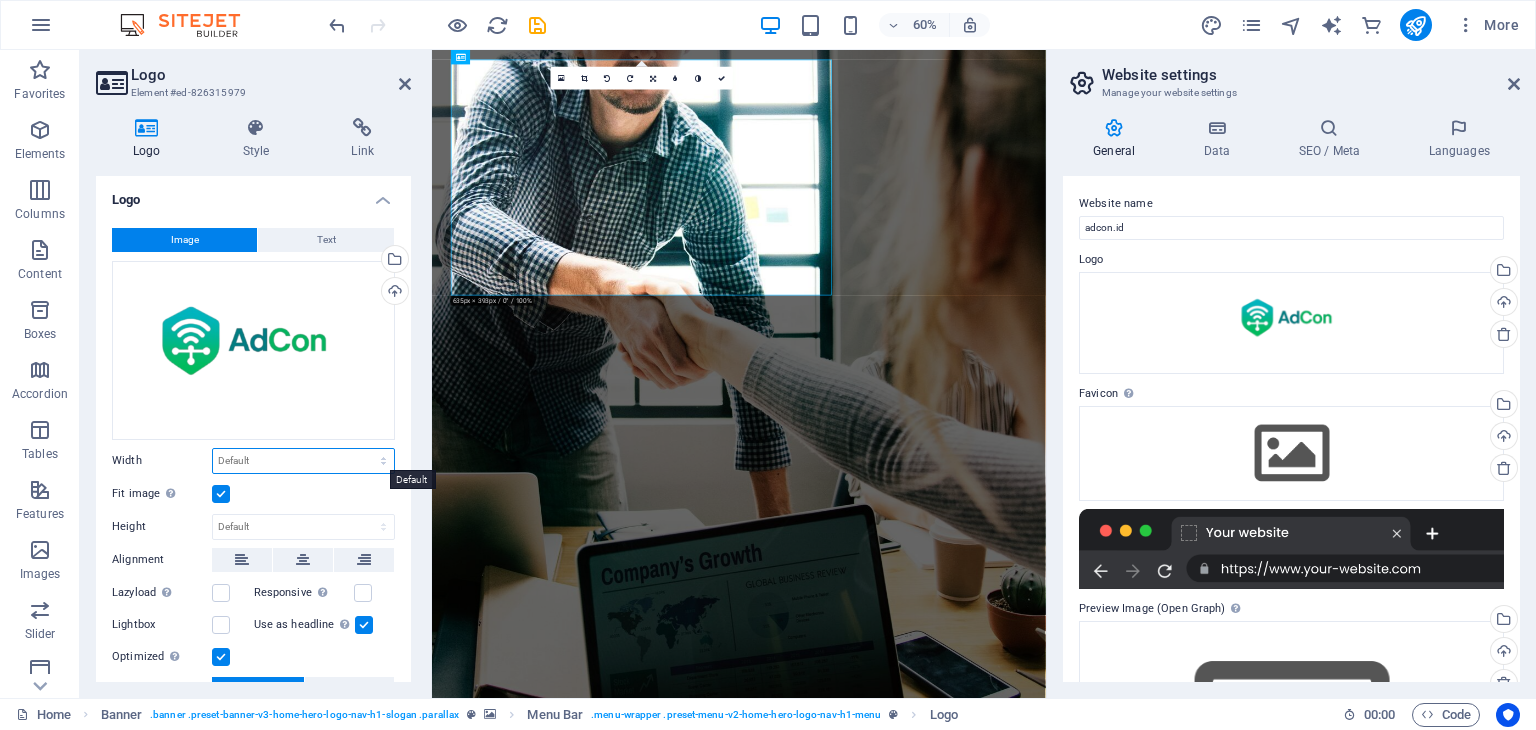 click on "Default auto px rem % em vh vw" at bounding box center (303, 461) 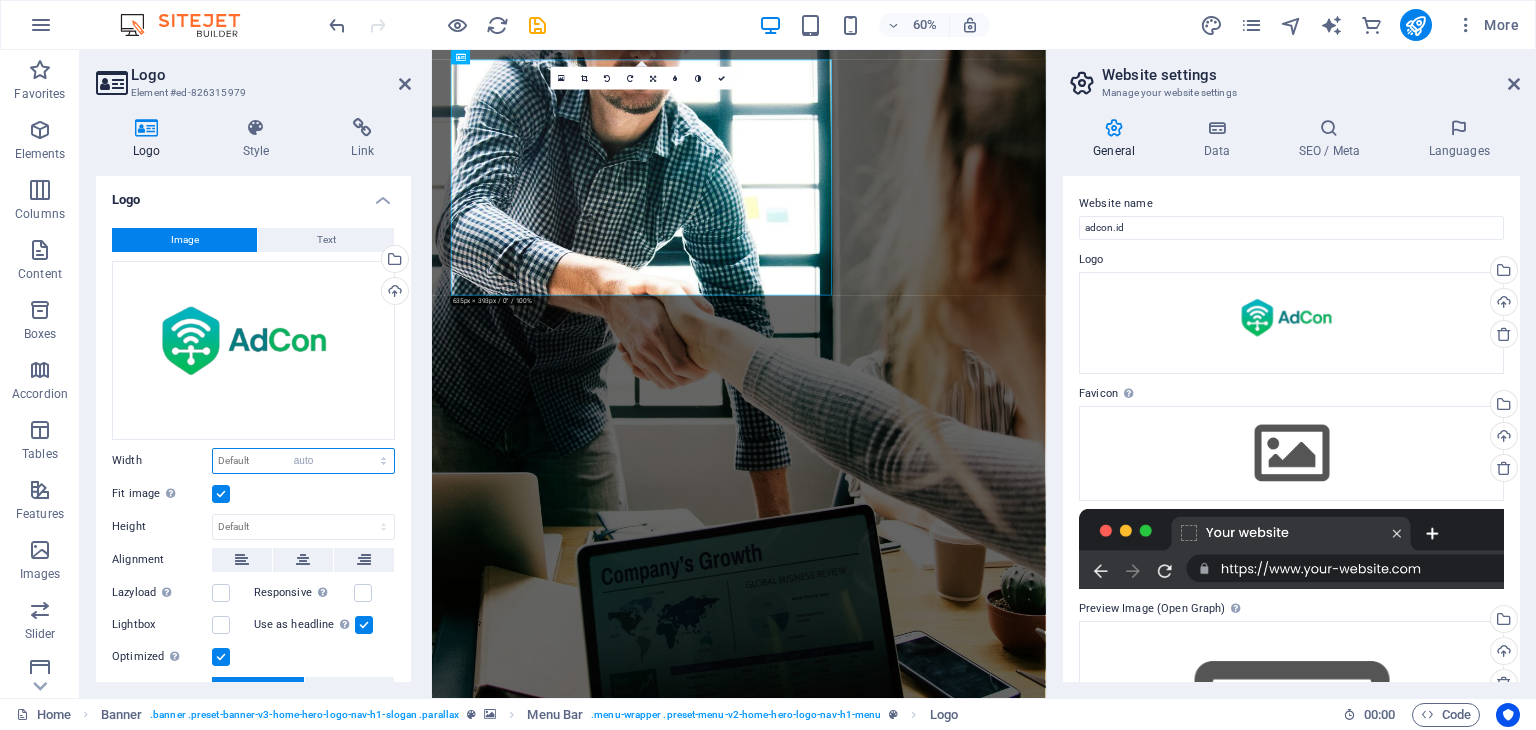 click on "Default auto px rem % em vh vw" at bounding box center [303, 461] 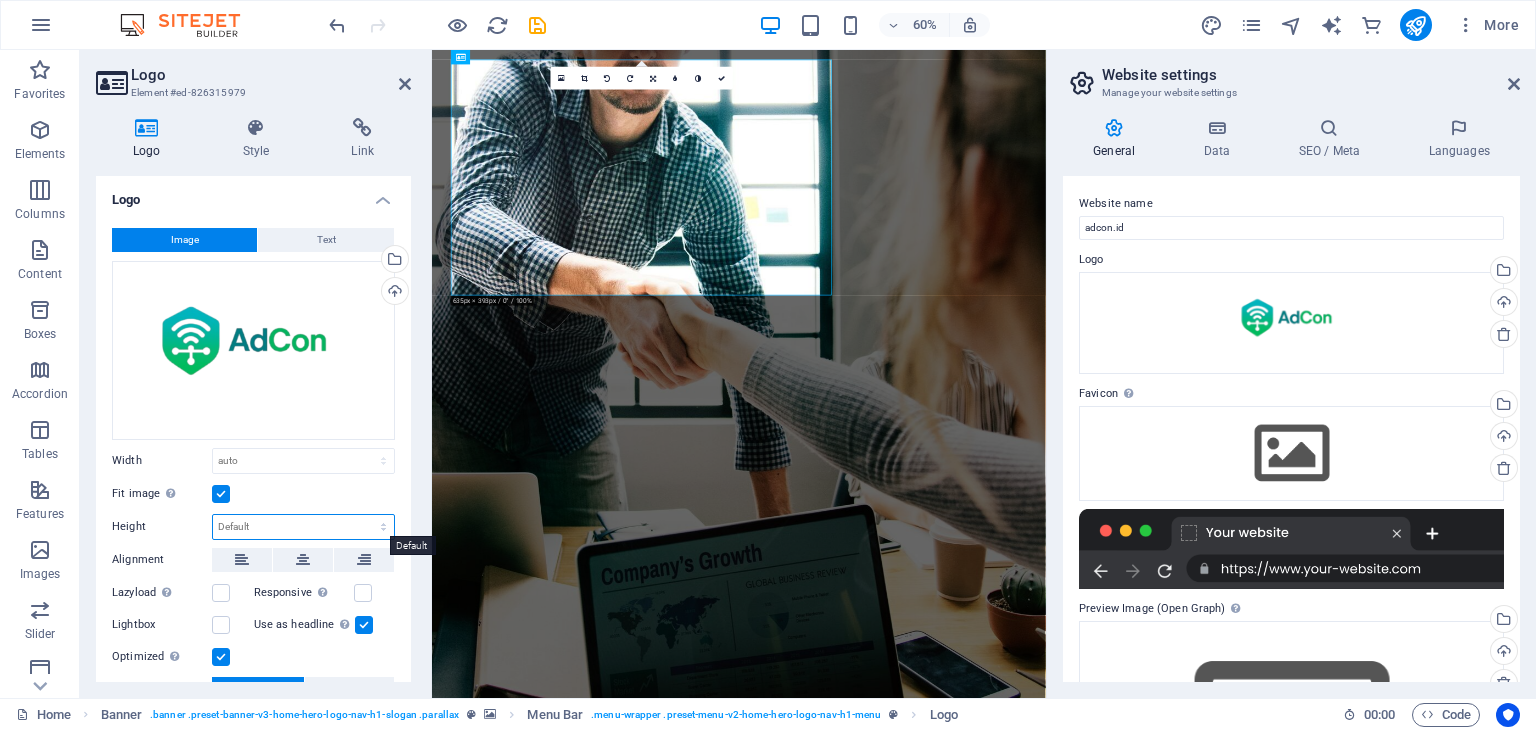 click on "Default auto px" at bounding box center (303, 527) 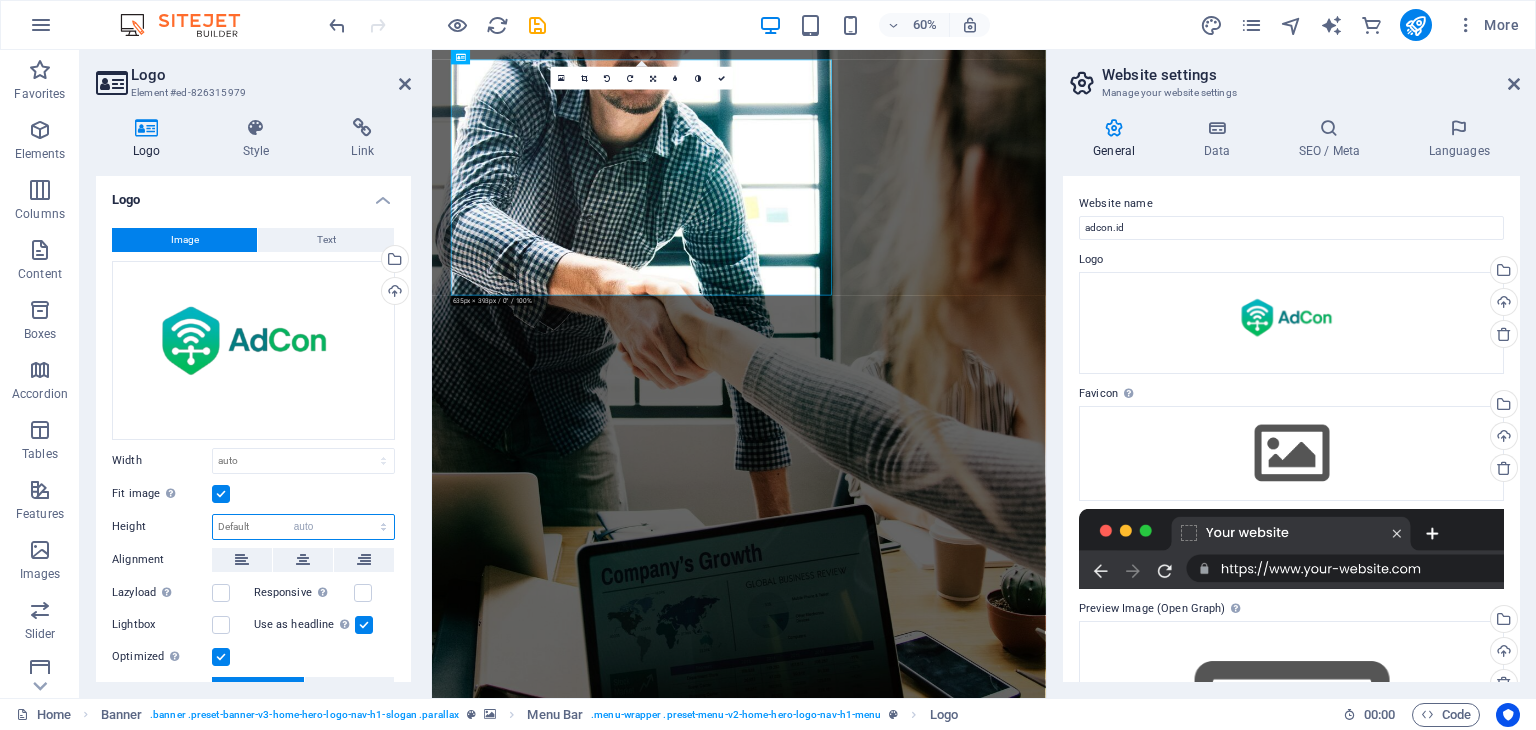 click on "Default auto px" at bounding box center [303, 527] 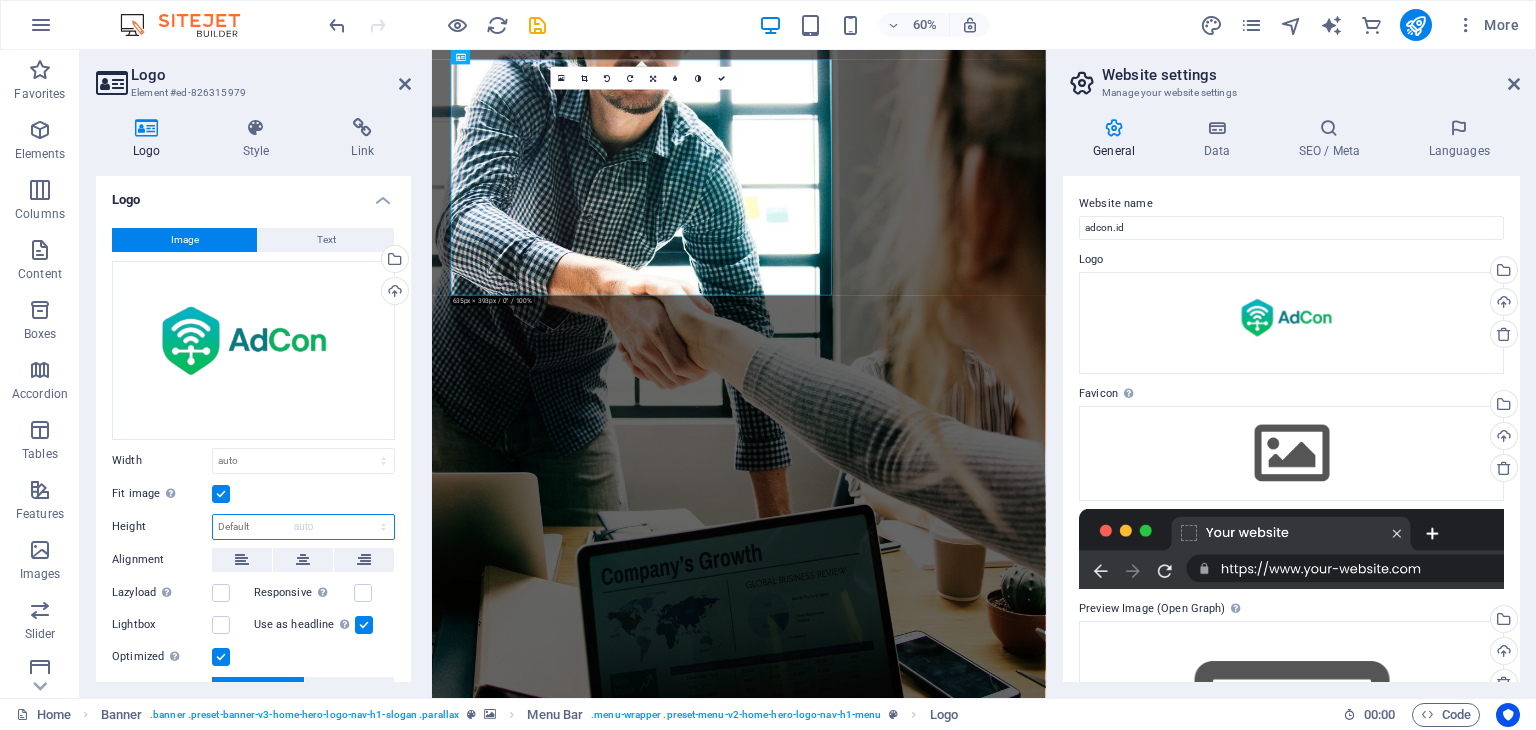 select on "DISABLED_OPTION_VALUE" 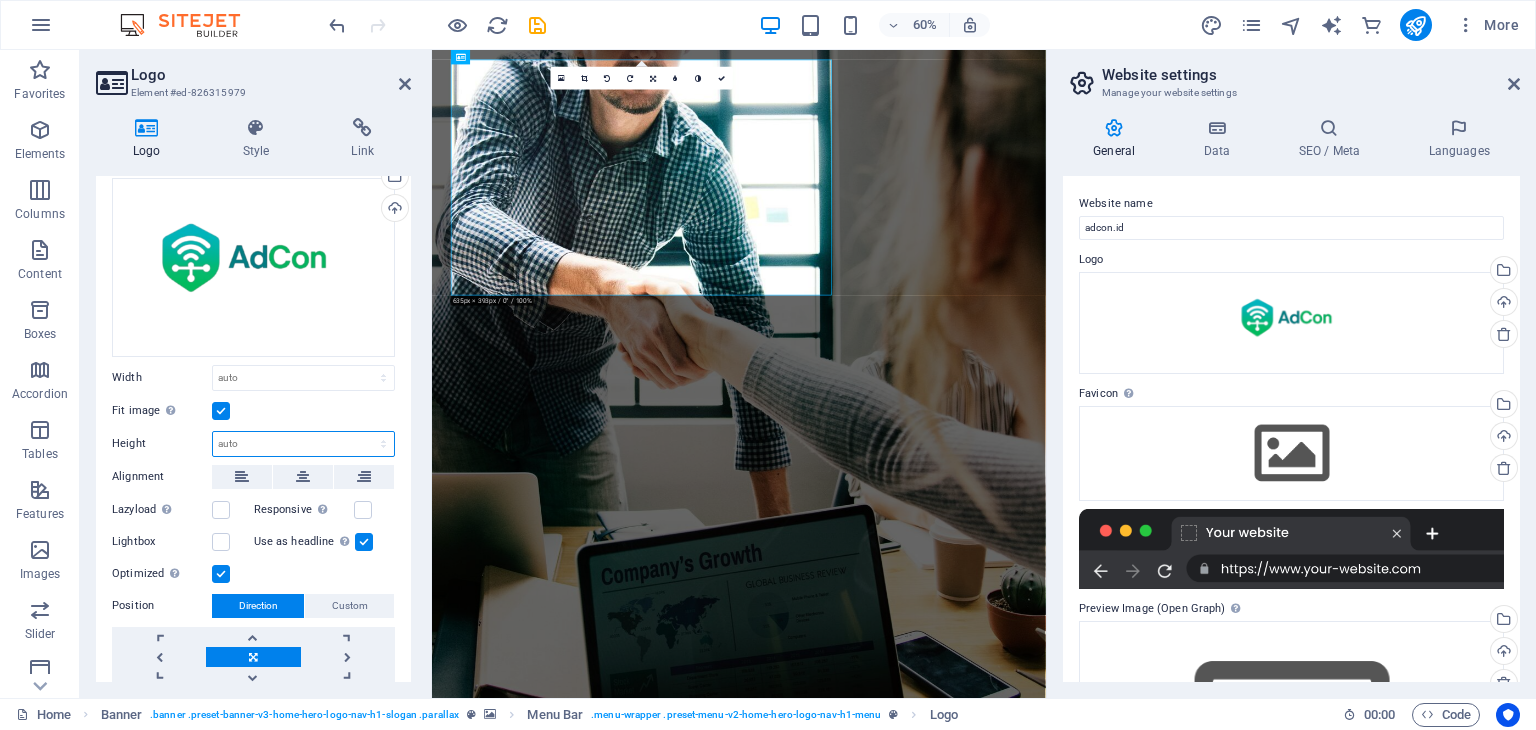 scroll, scrollTop: 148, scrollLeft: 0, axis: vertical 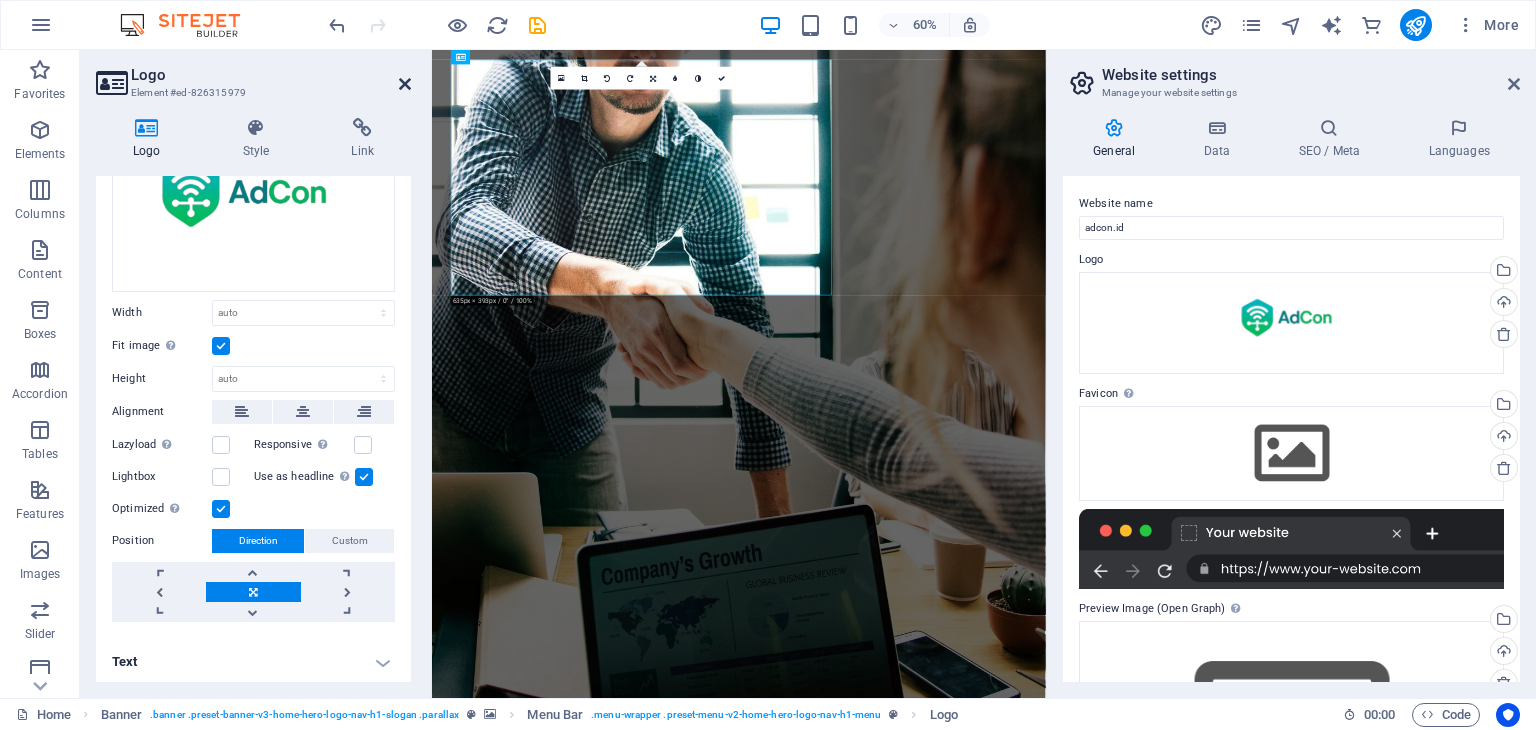 click at bounding box center [405, 84] 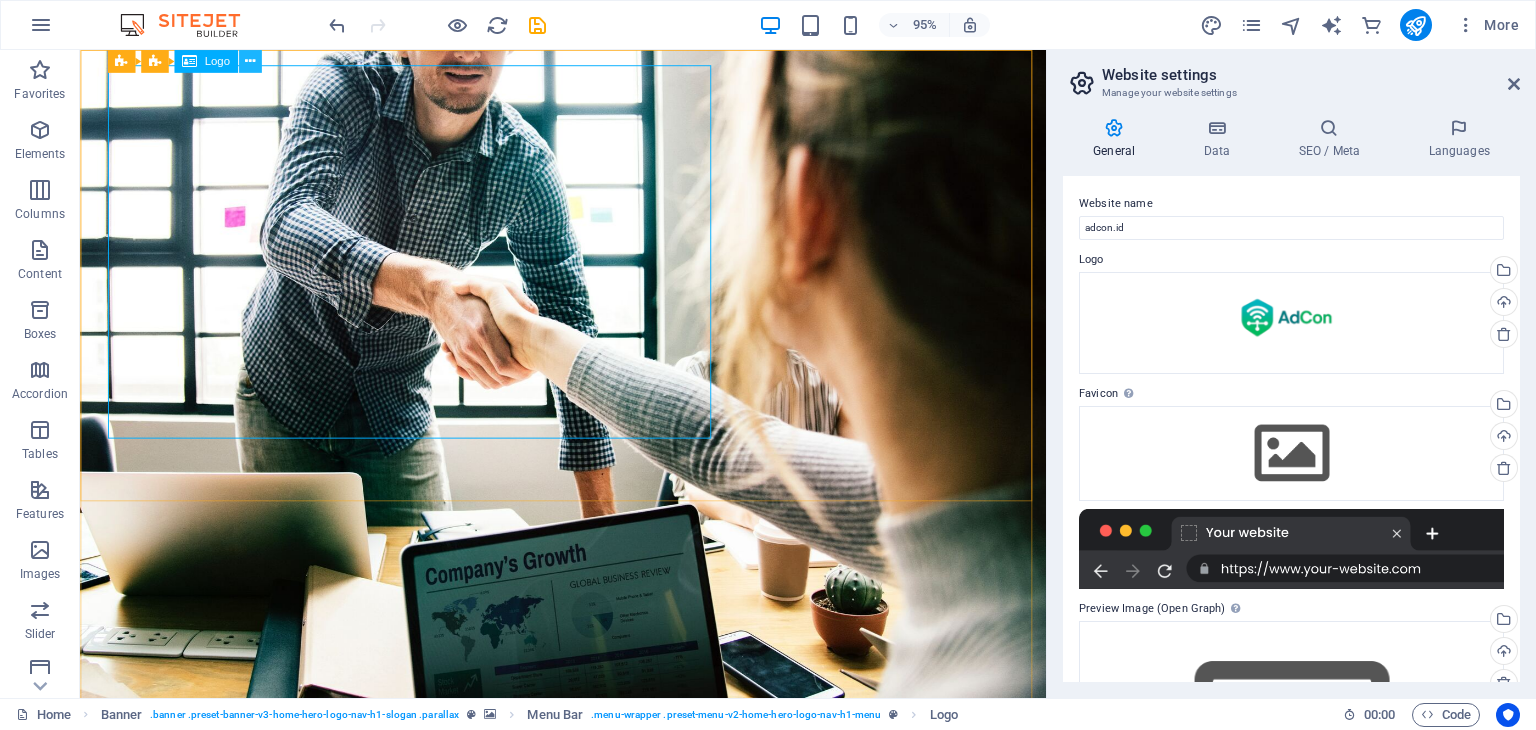 click at bounding box center (249, 61) 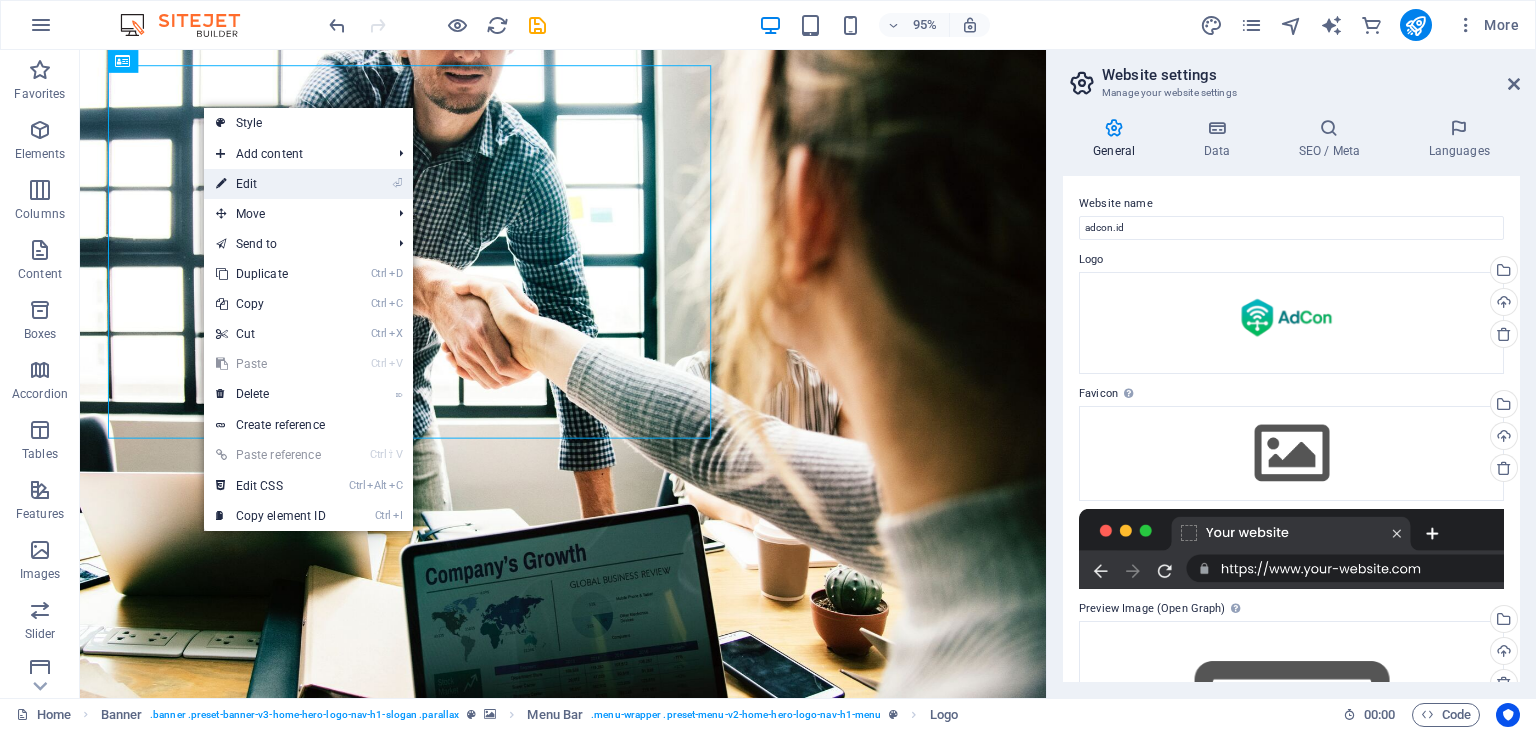 click on "⏎  Edit" at bounding box center (271, 184) 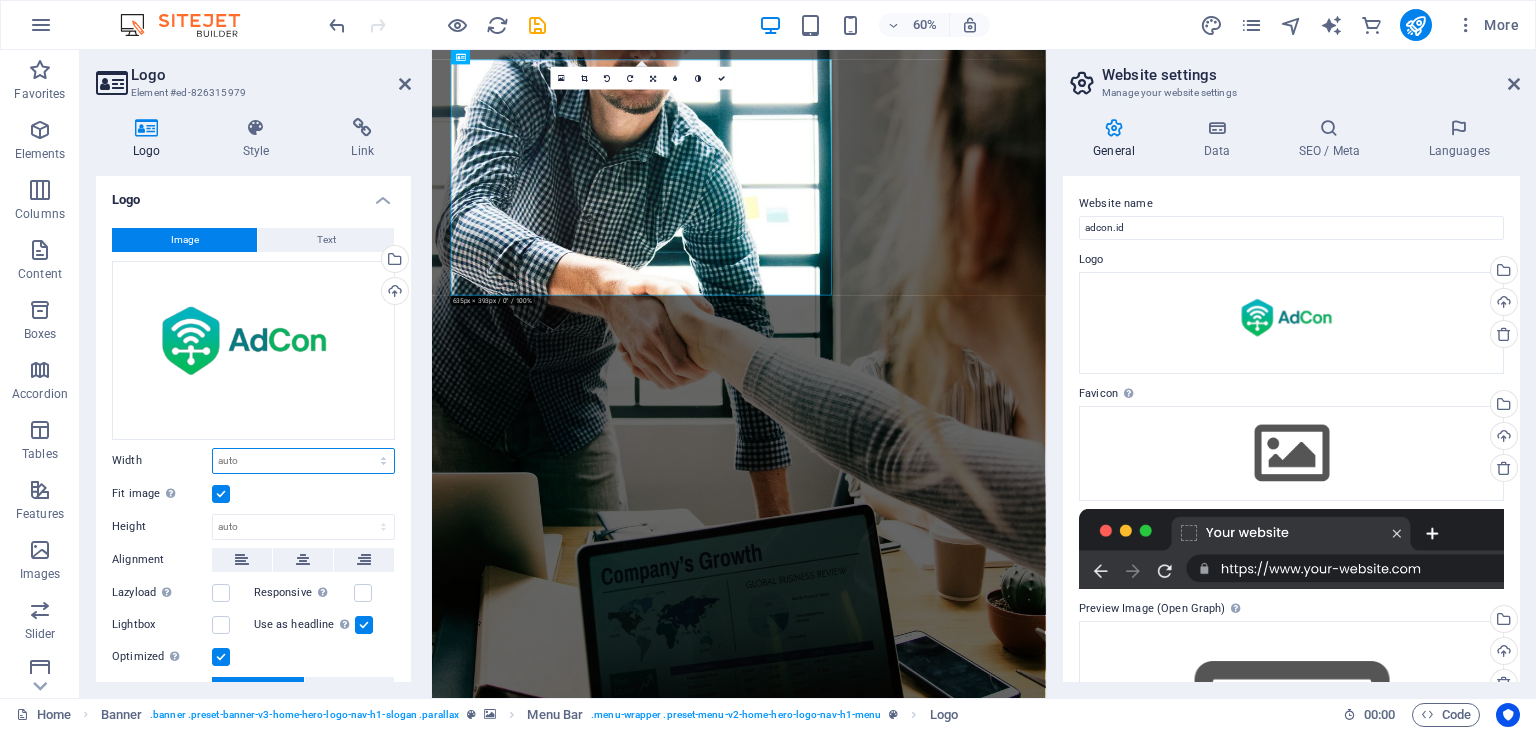 click on "Default auto px rem % em vh vw" at bounding box center (303, 461) 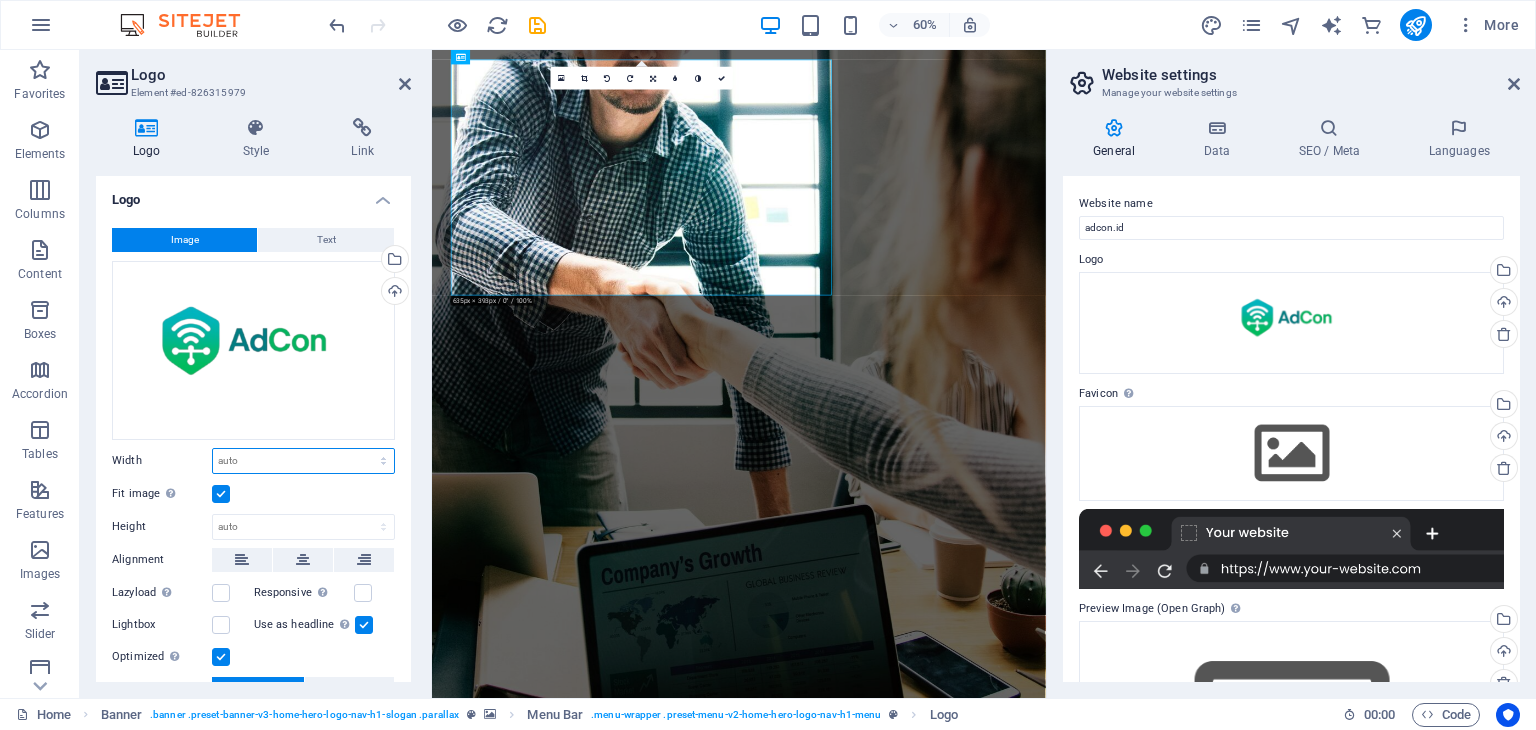 select on "px" 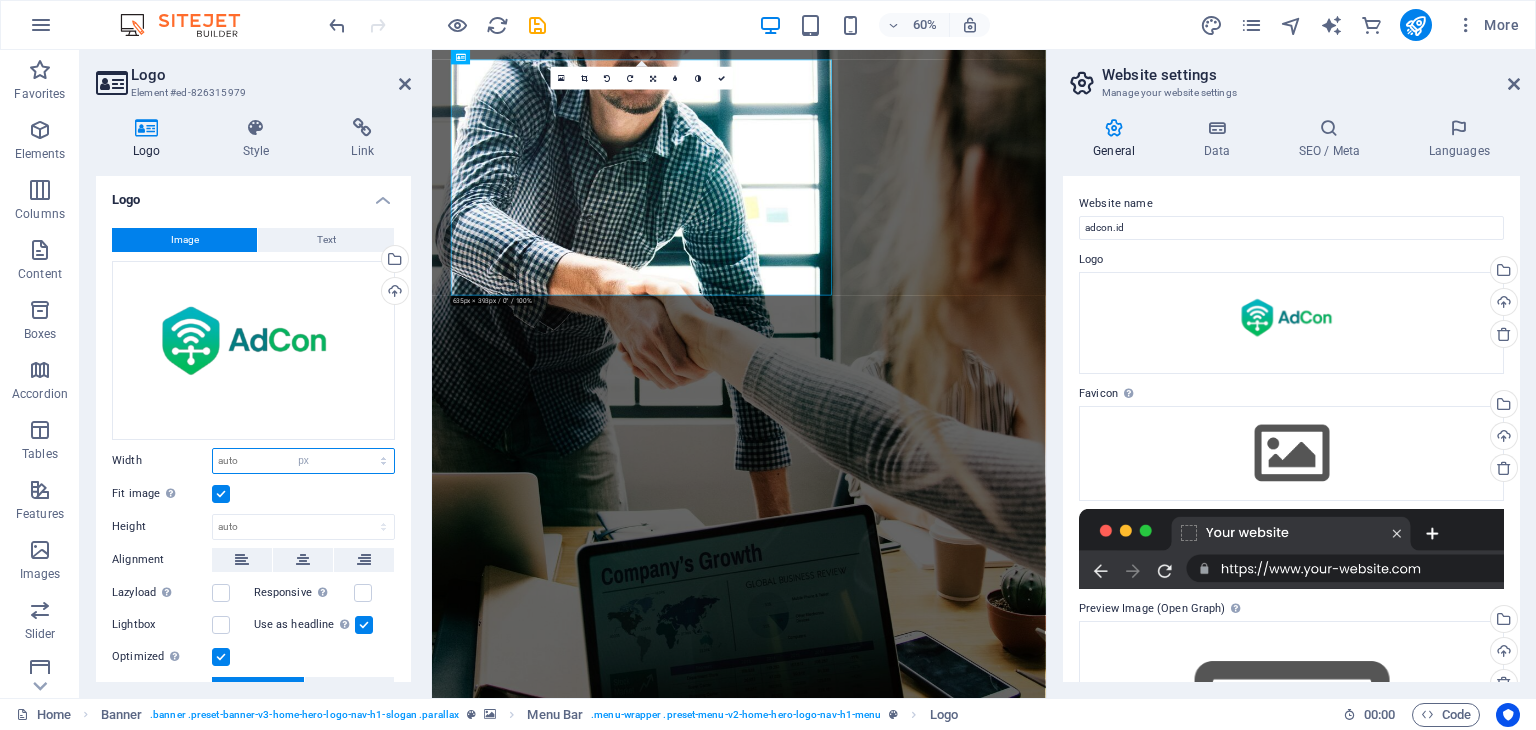 click on "Default auto px rem % em vh vw" at bounding box center (303, 461) 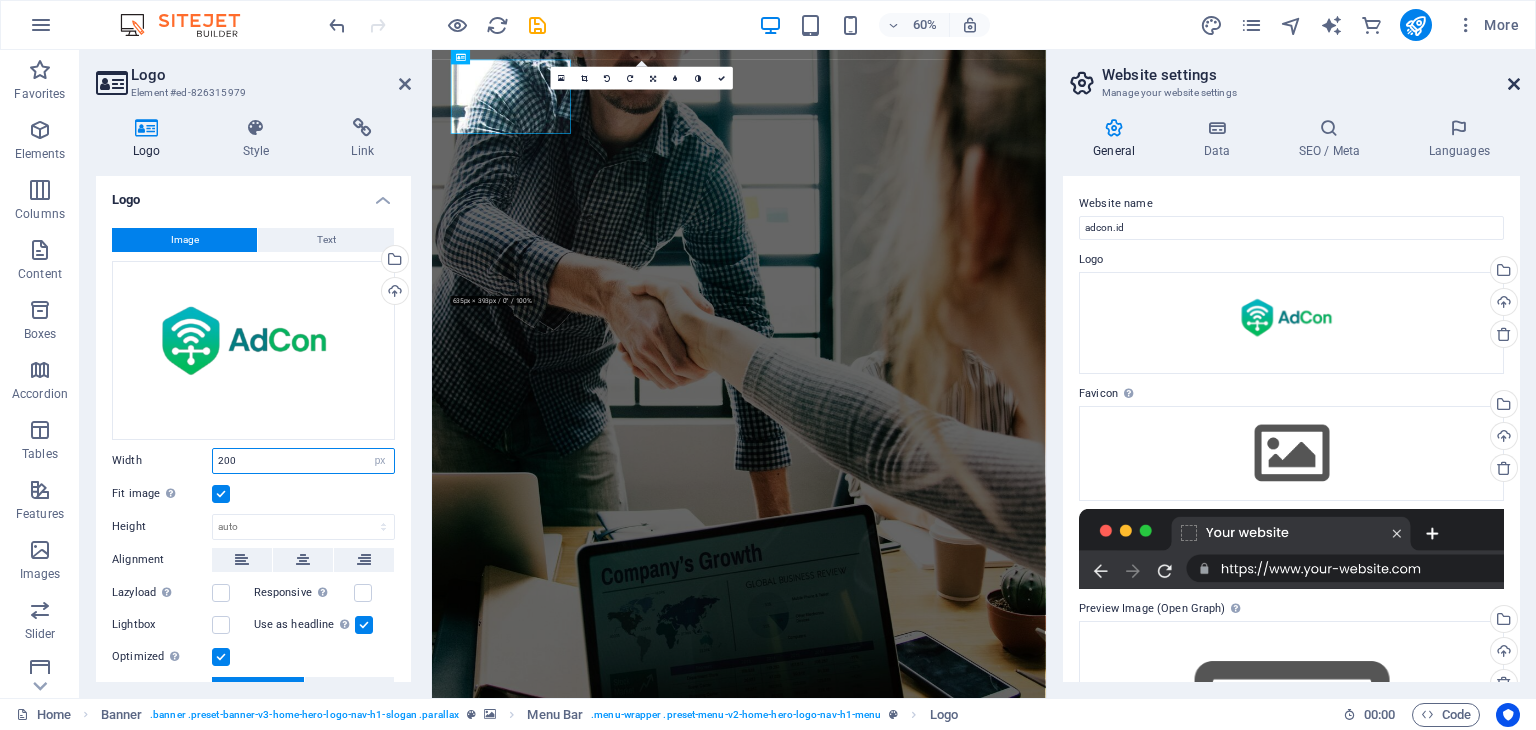 type on "200" 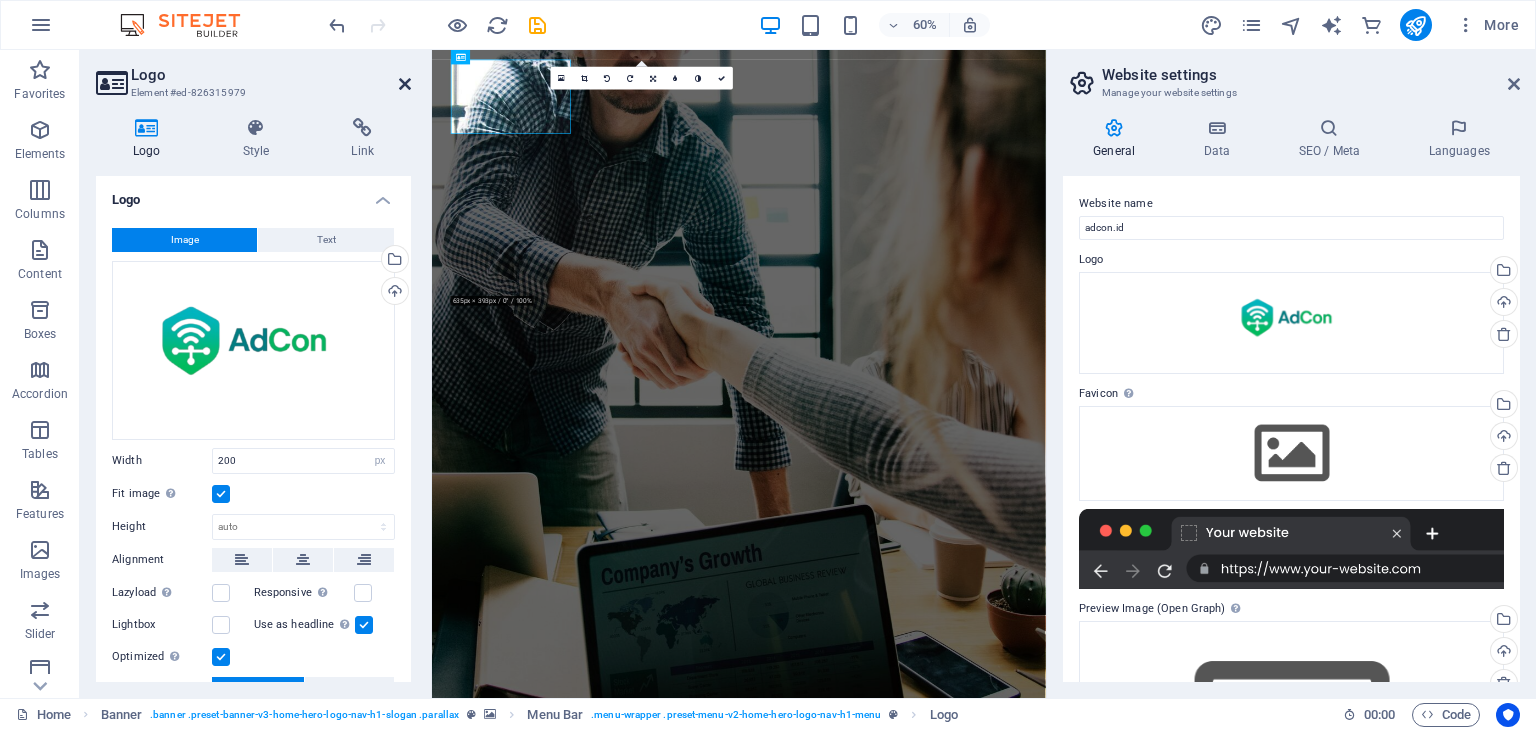 click at bounding box center (405, 84) 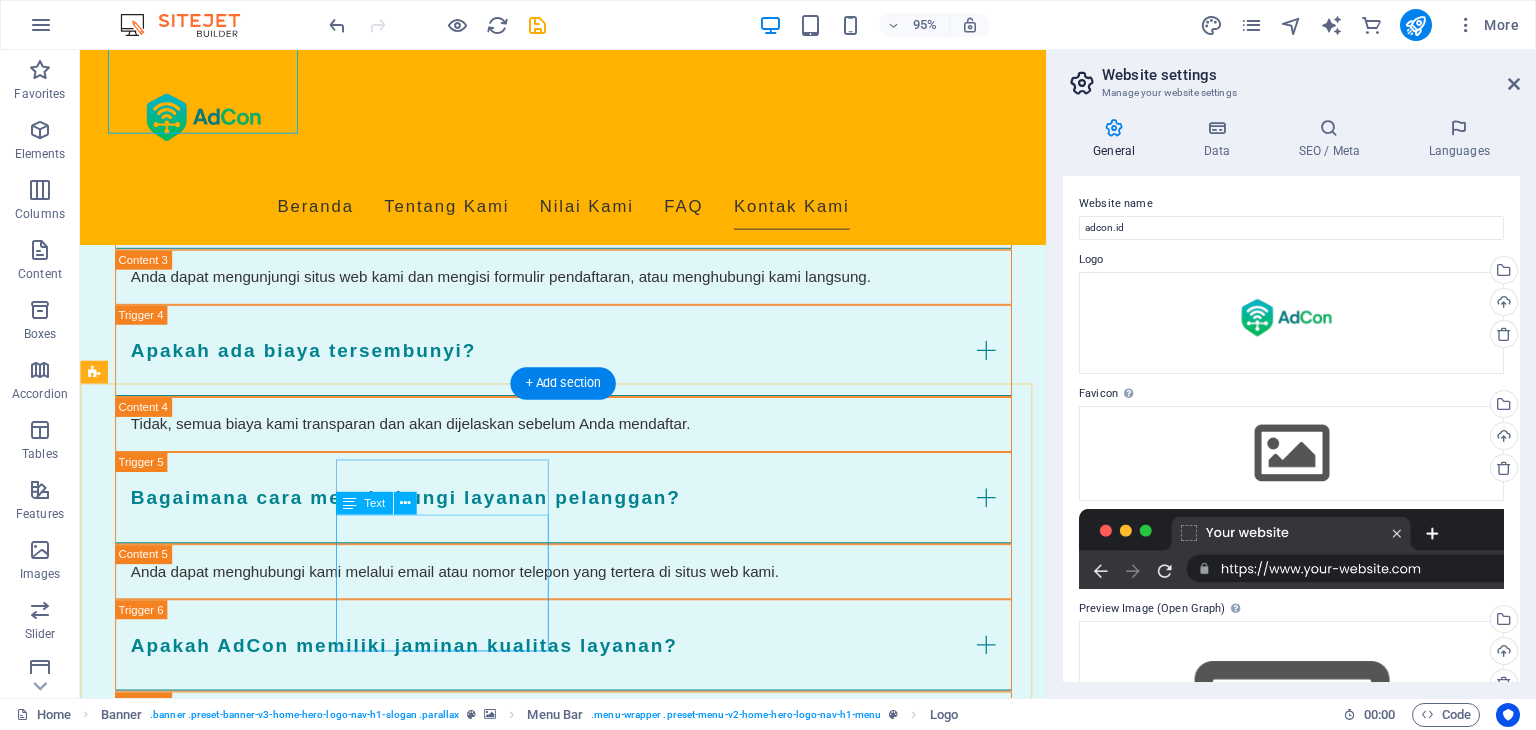 scroll, scrollTop: 2725, scrollLeft: 0, axis: vertical 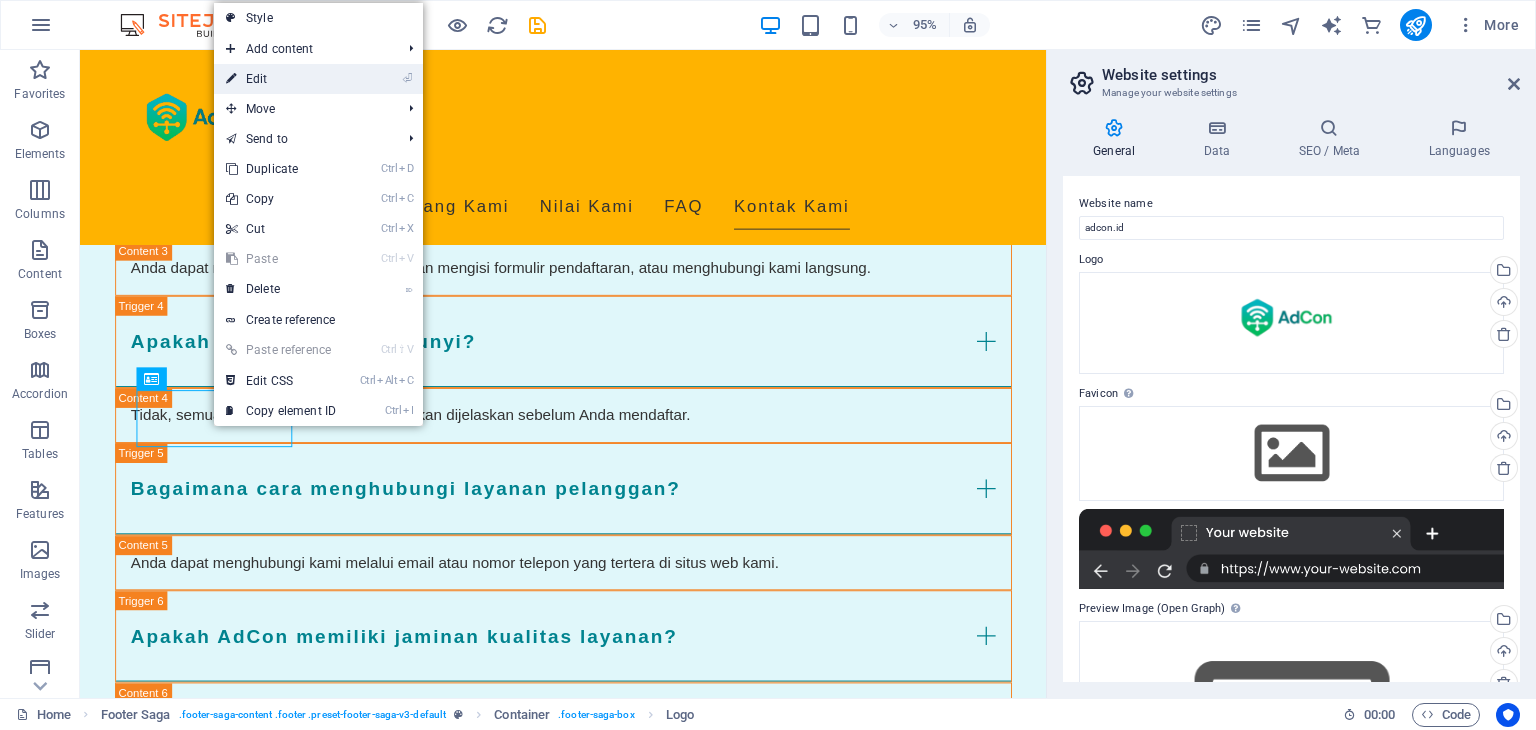 click on "⏎  Edit" at bounding box center (281, 79) 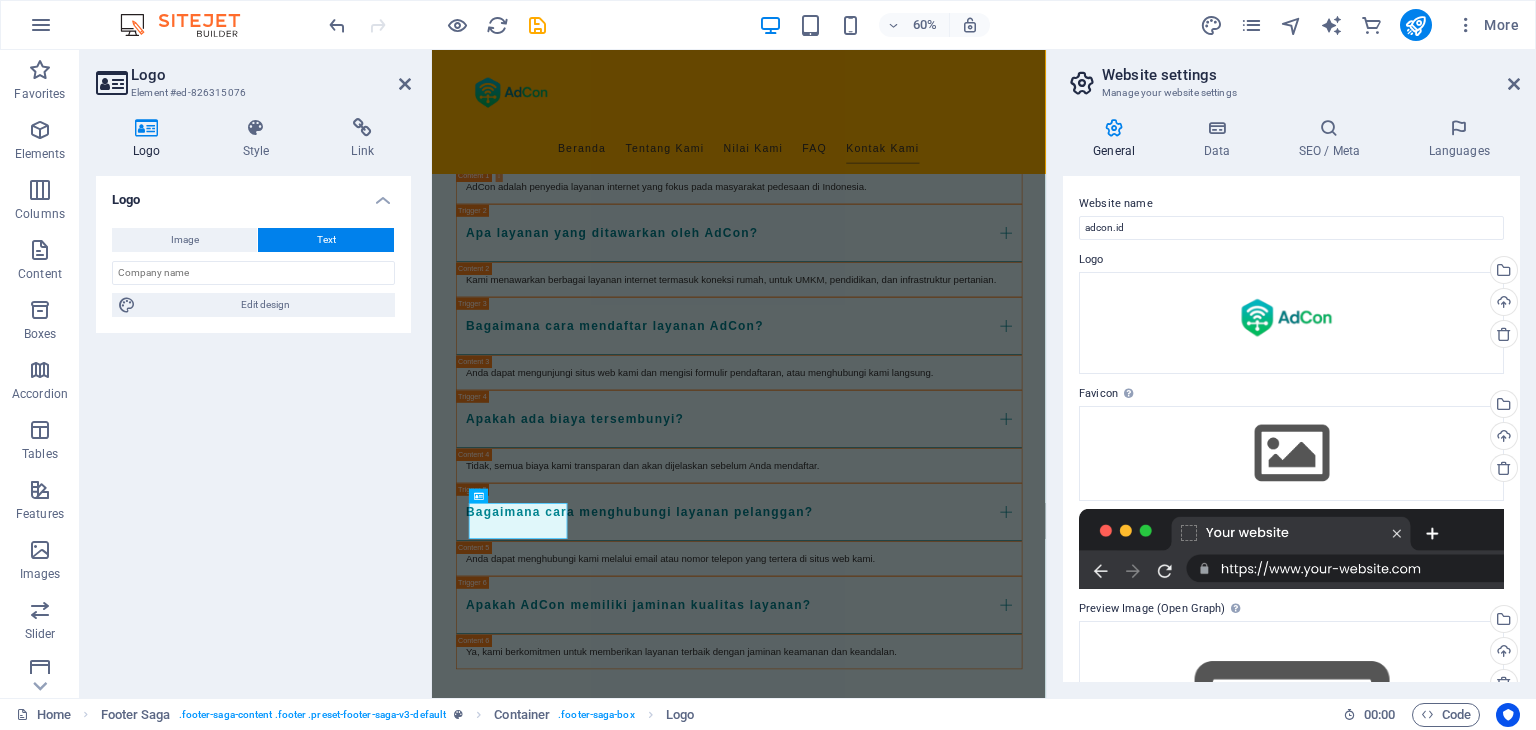 scroll, scrollTop: 2365, scrollLeft: 0, axis: vertical 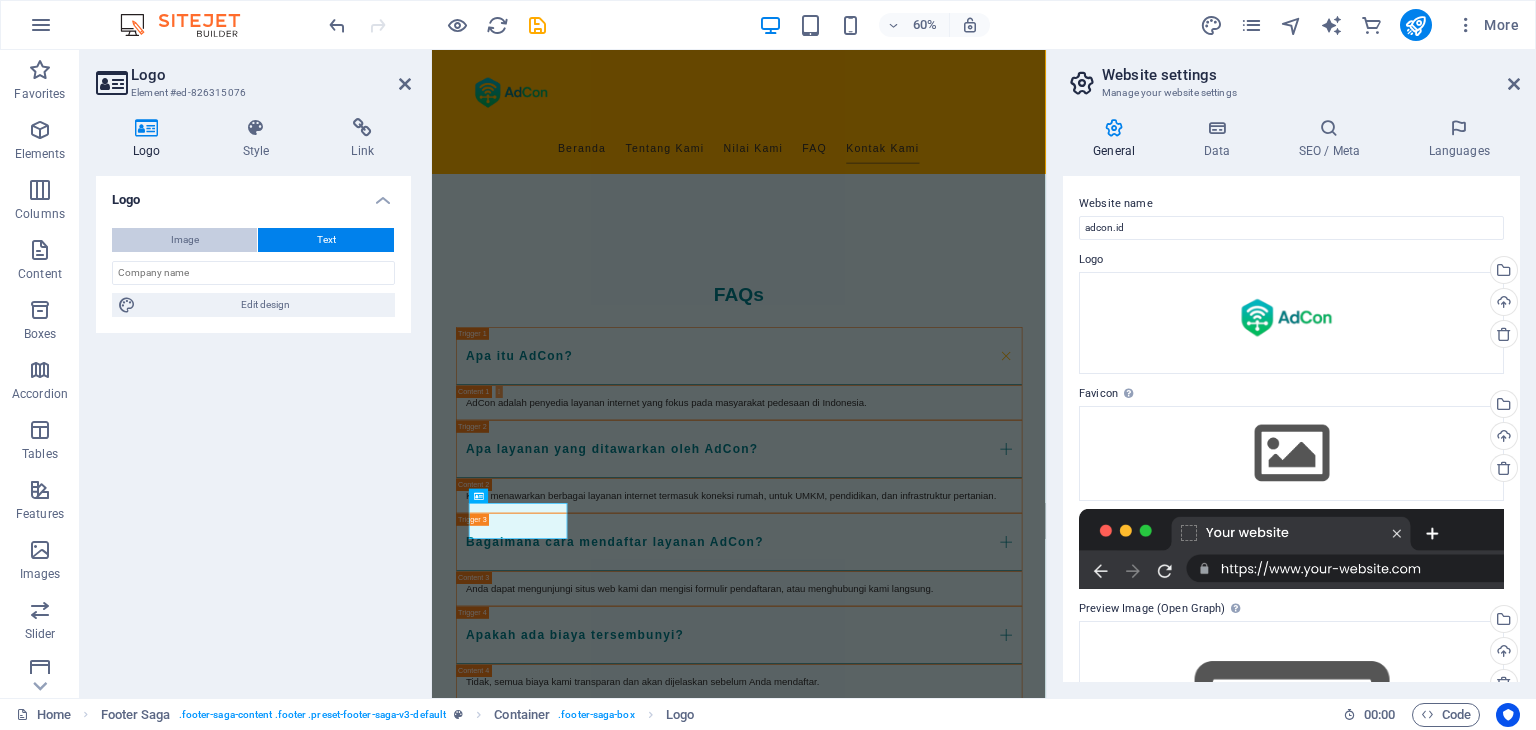 click on "Image" at bounding box center (184, 240) 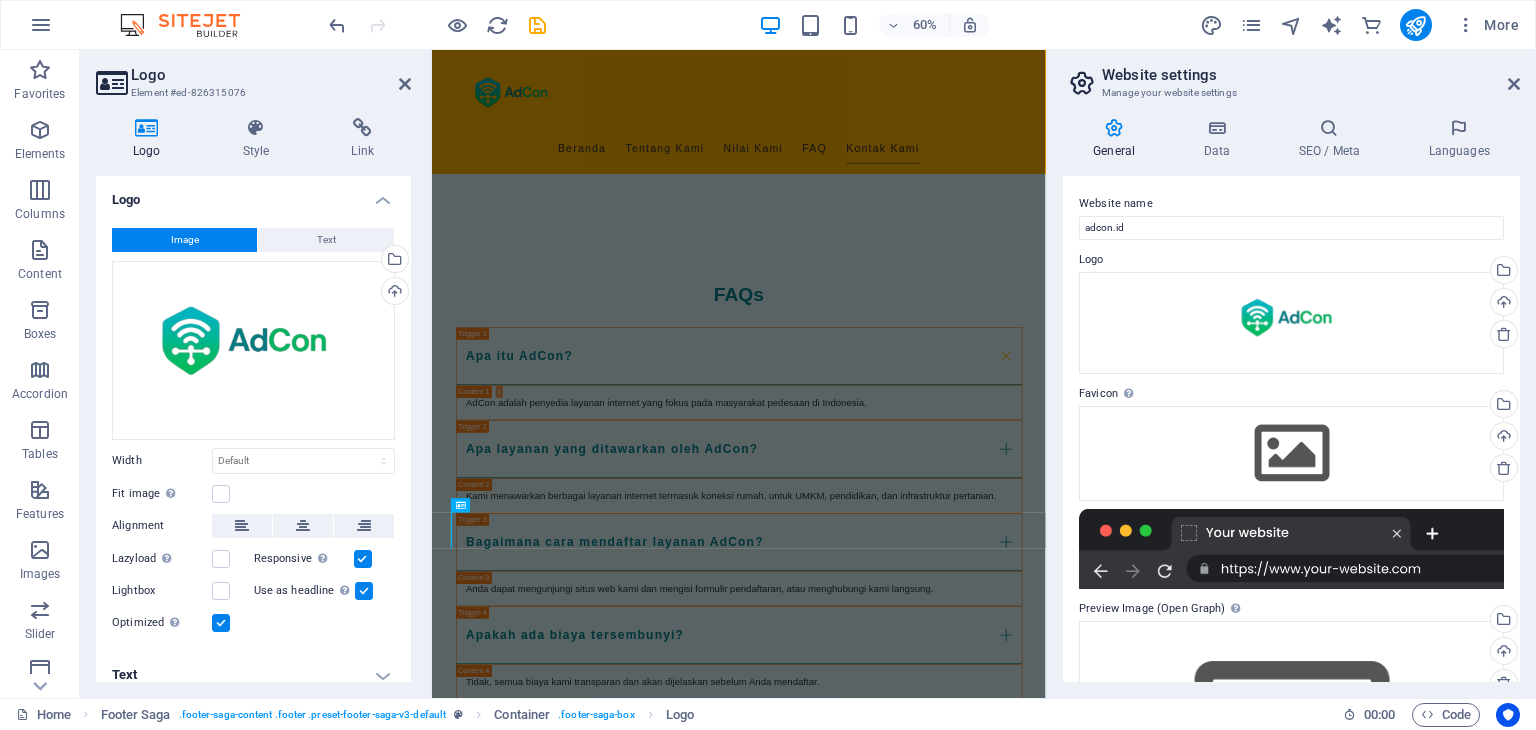 scroll, scrollTop: 2349, scrollLeft: 0, axis: vertical 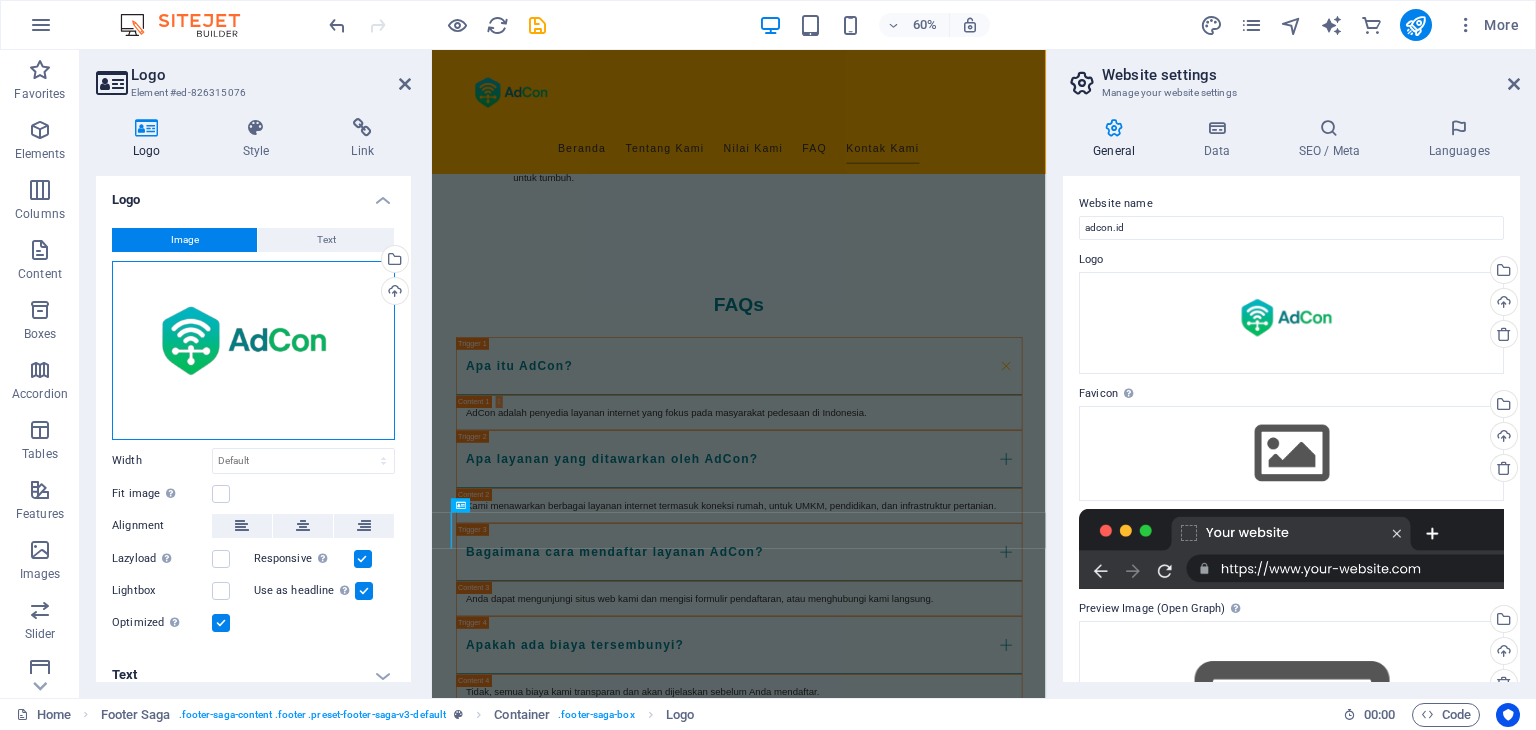 click on "Drag files here, click to choose files or select files from Files or our free stock photos & videos" at bounding box center [253, 350] 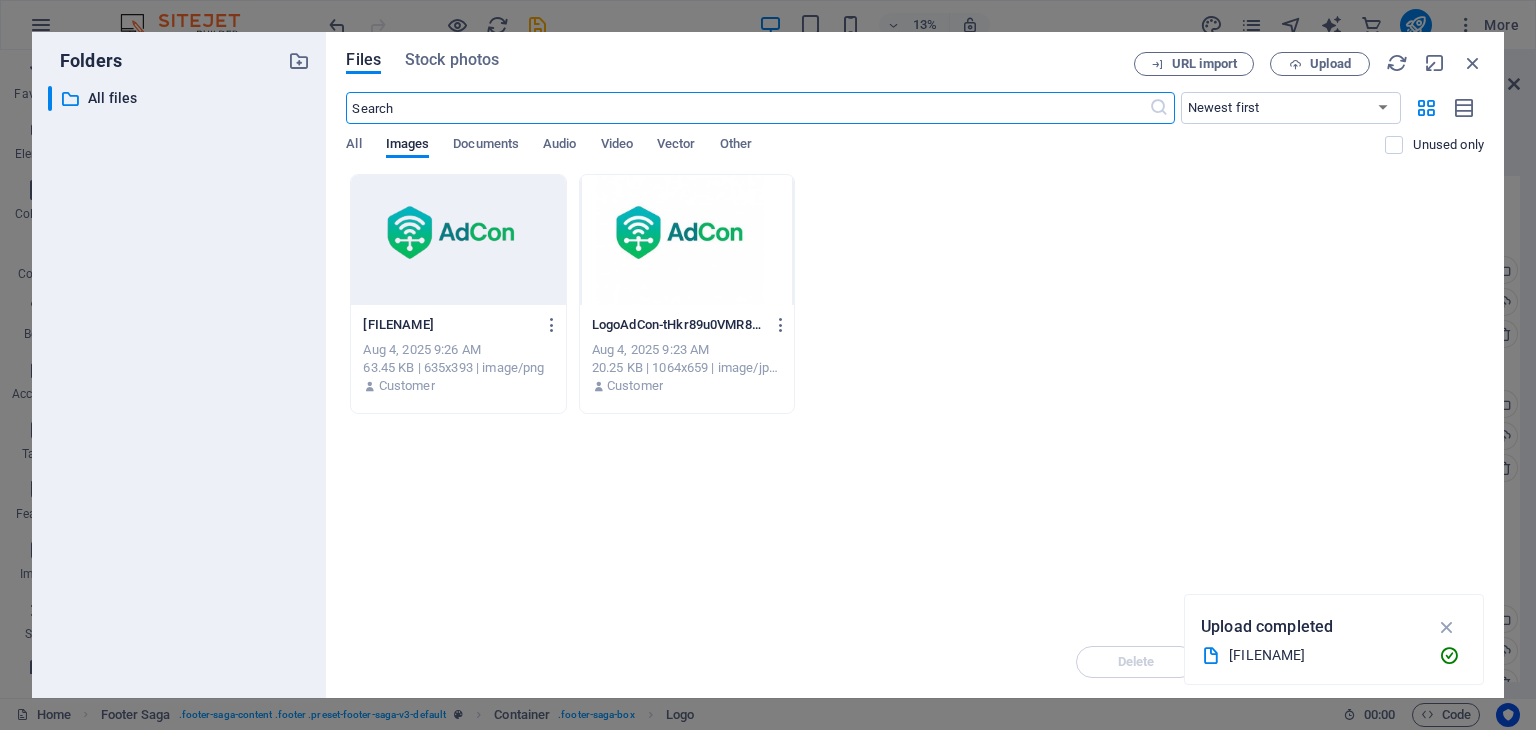 scroll, scrollTop: 456, scrollLeft: 0, axis: vertical 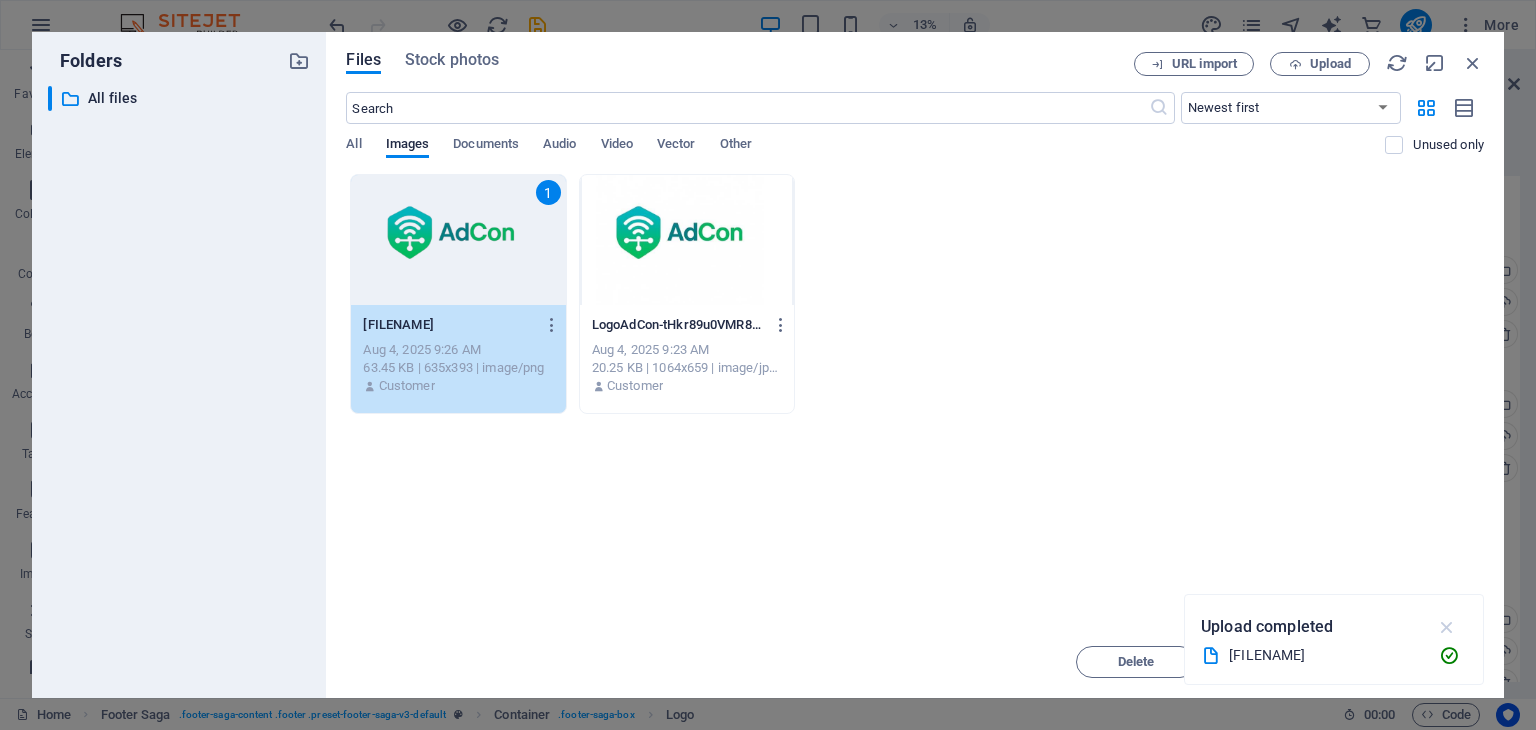 click at bounding box center (1447, 627) 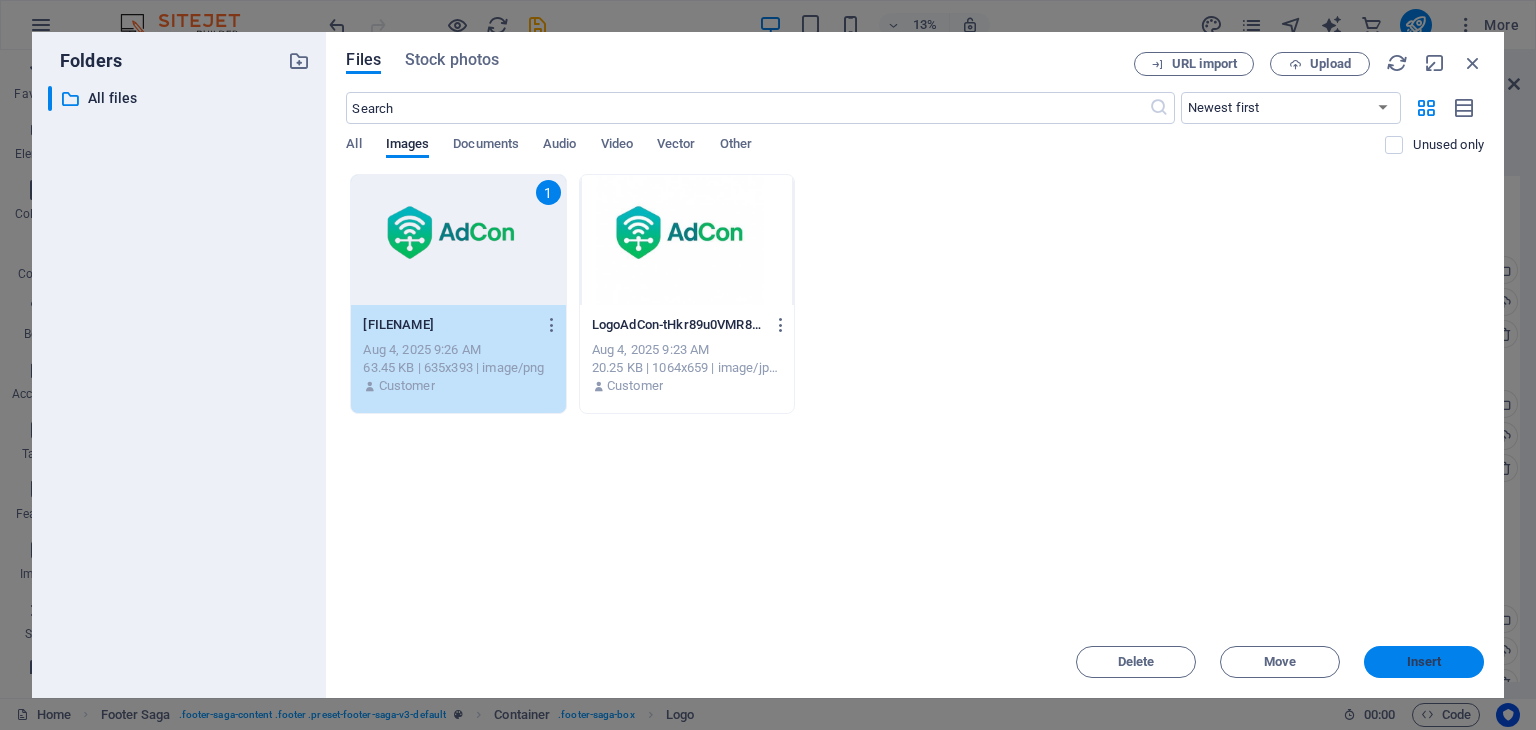 click on "Insert" at bounding box center [1424, 662] 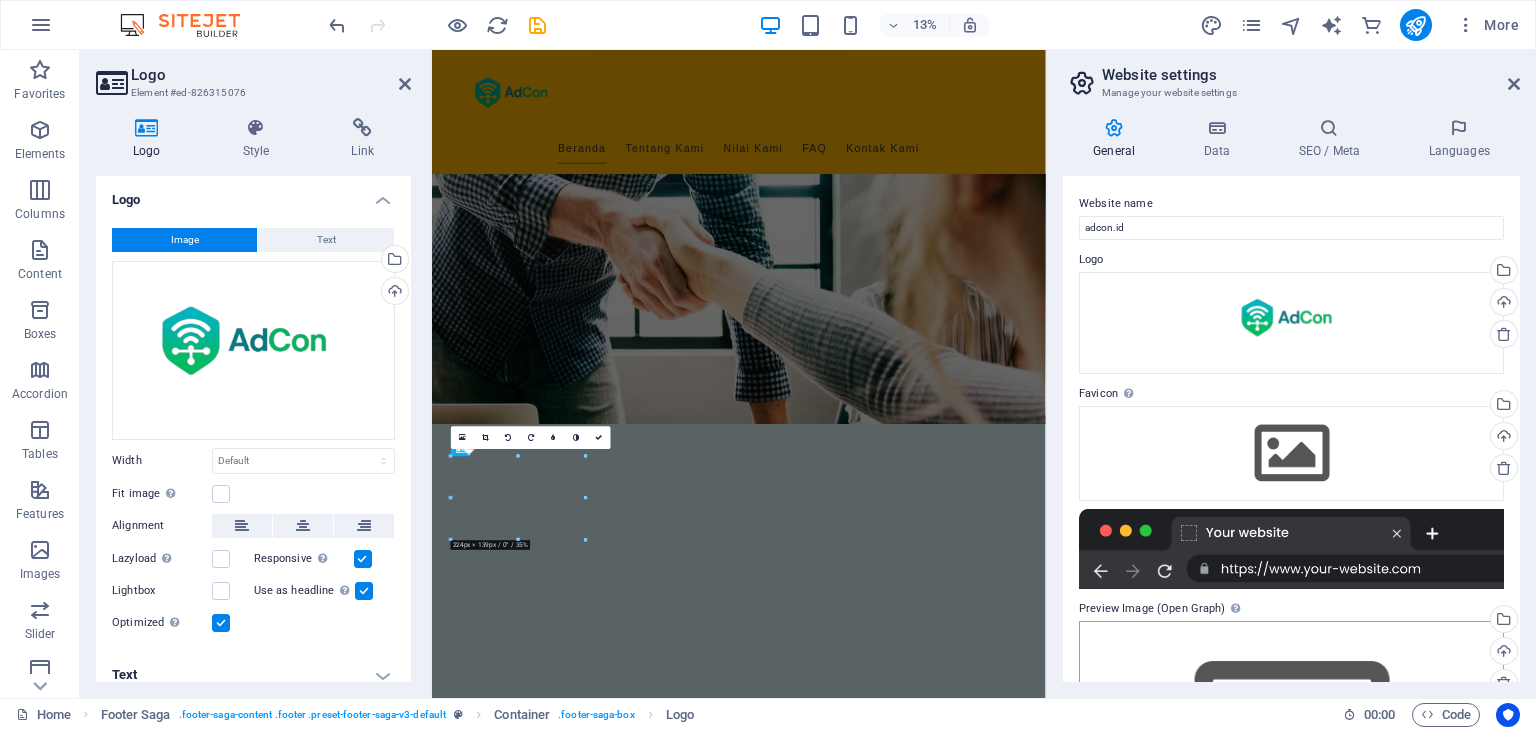 scroll, scrollTop: 2444, scrollLeft: 0, axis: vertical 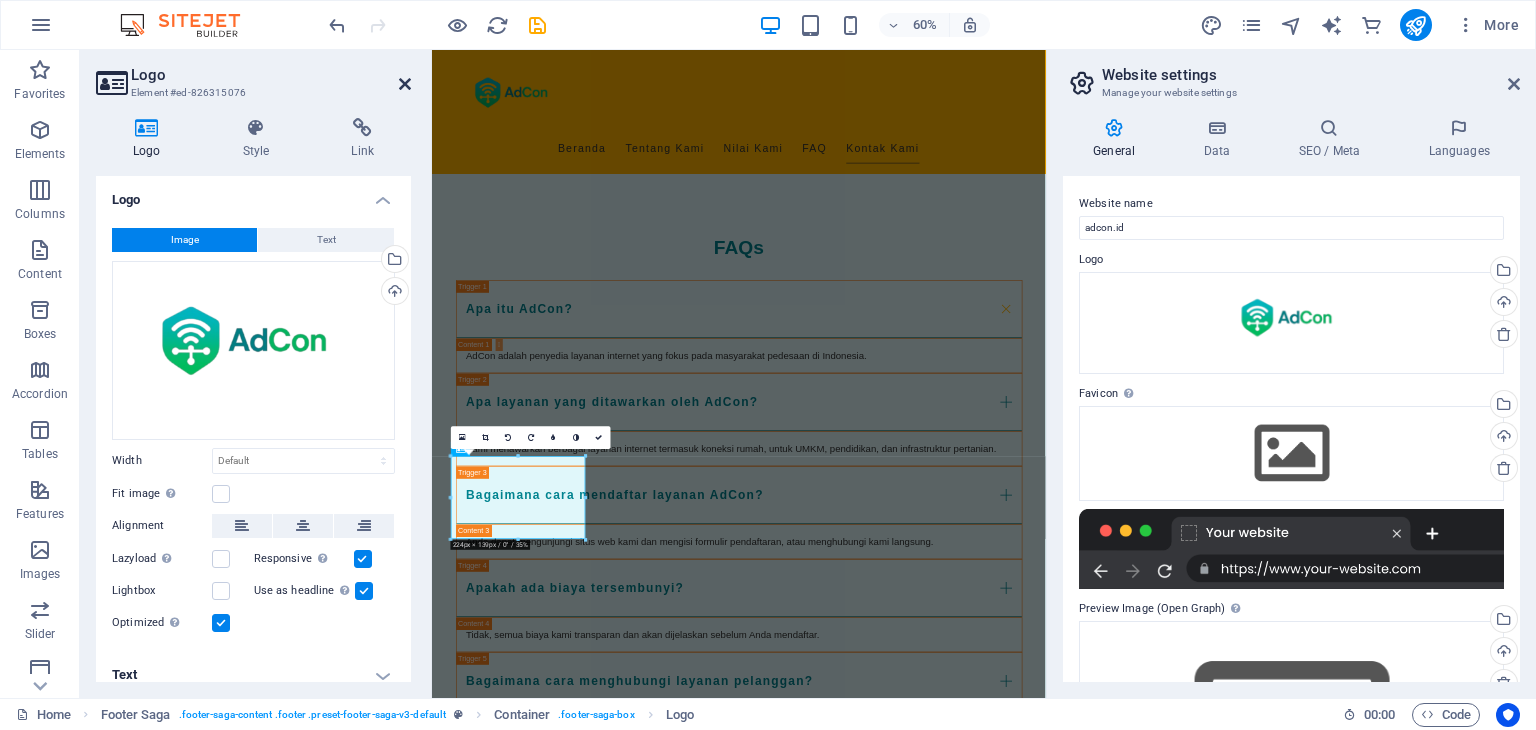 click at bounding box center (405, 84) 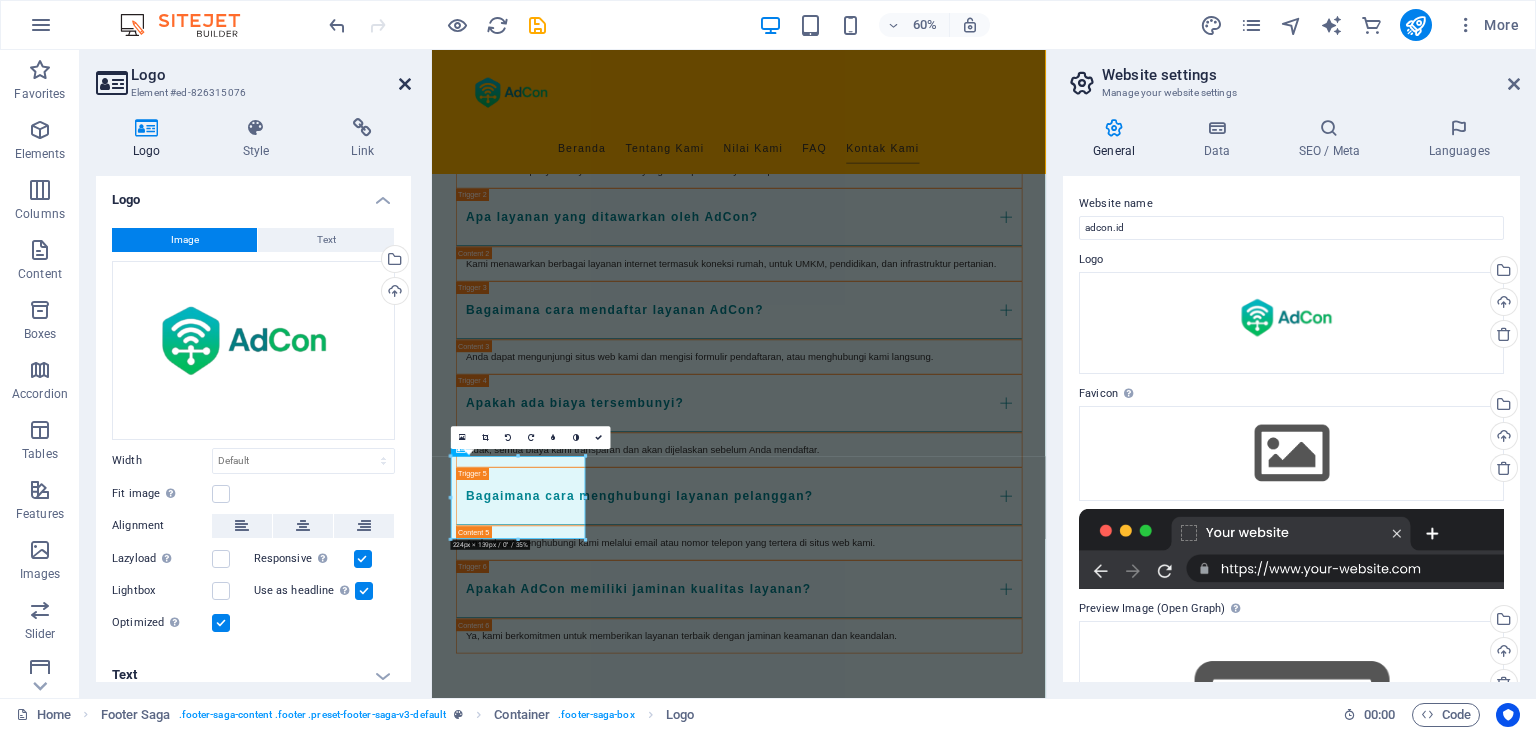 scroll, scrollTop: 2725, scrollLeft: 0, axis: vertical 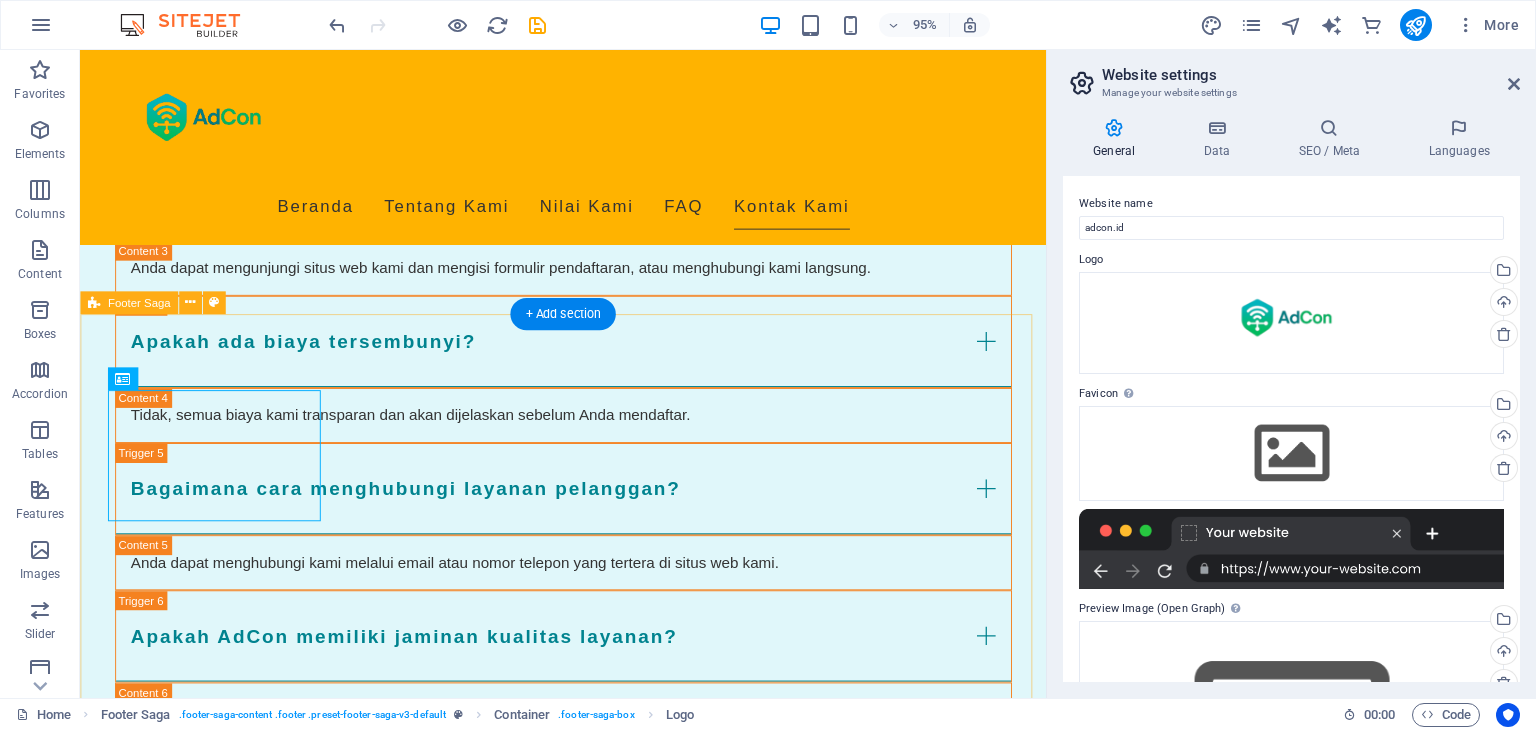 click on "AdCon adalah mitra terpercaya Anda dalam menyediakan layanan internet terjangkau untuk desa. Kami berkomitmen untuk memastikan setiap desa mendapatkan akses internet yang layak. Contact [STREET] [NUMBER], [DISTRICT], [SUBDISTRICT], [CITY], [PROVINCE] [POSTAL_CODE]   Phone: +[COUNTRY_CODE] [AREA_CODE] [PHONE_NUMBER]   Email: info@[EXAMPLE.COM] Navigation Beranda Tentang Kami Nilai Kami FAQ Kontak Kami Legal Notice Privacy Policy Social media Facebook X Instagram" at bounding box center [588, 2264] 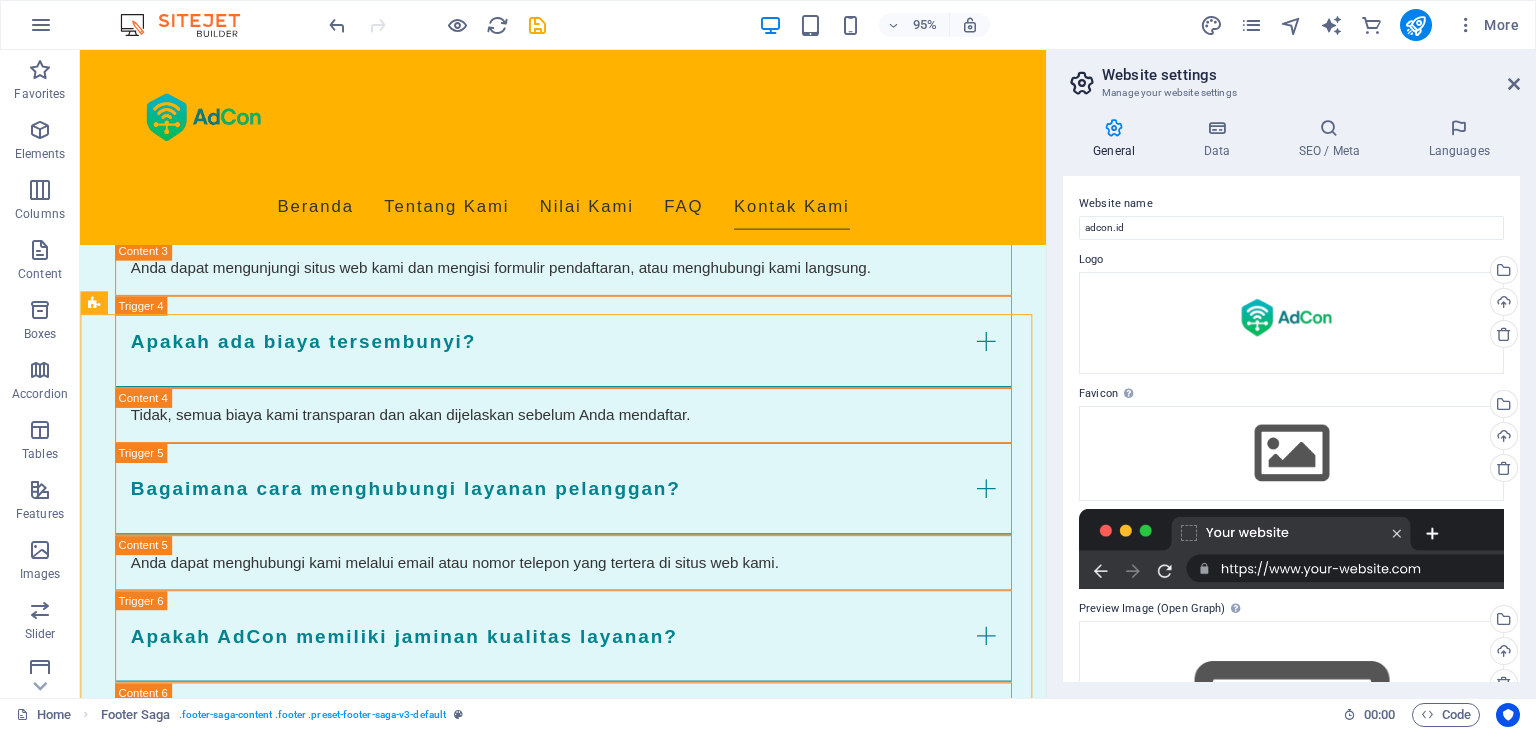 click on "Website settings Manage your website settings  General  Data  SEO / Meta  Languages Website name adcon.id Logo Drag files here, click to choose files or select files from Files or our free stock photos & videos Select files from the file manager, stock photos, or upload file(s) Upload Favicon Set the favicon of your website here. A favicon is a small icon shown in the browser tab next to your website title. It helps visitors identify your website. Drag files here, click to choose files or select files from Files or our free stock photos & videos Select files from the file manager, stock photos, or upload file(s) Upload Preview Image (Open Graph) This image will be shown when the website is shared on social networks Drag files here, click to choose files or select files from Files or our free stock photos & videos Select files from the file manager, stock photos, or upload file(s) Upload Contact data for this website. This can be used everywhere on the website and will update automatically. Company adcon.id AI" at bounding box center [1291, 374] 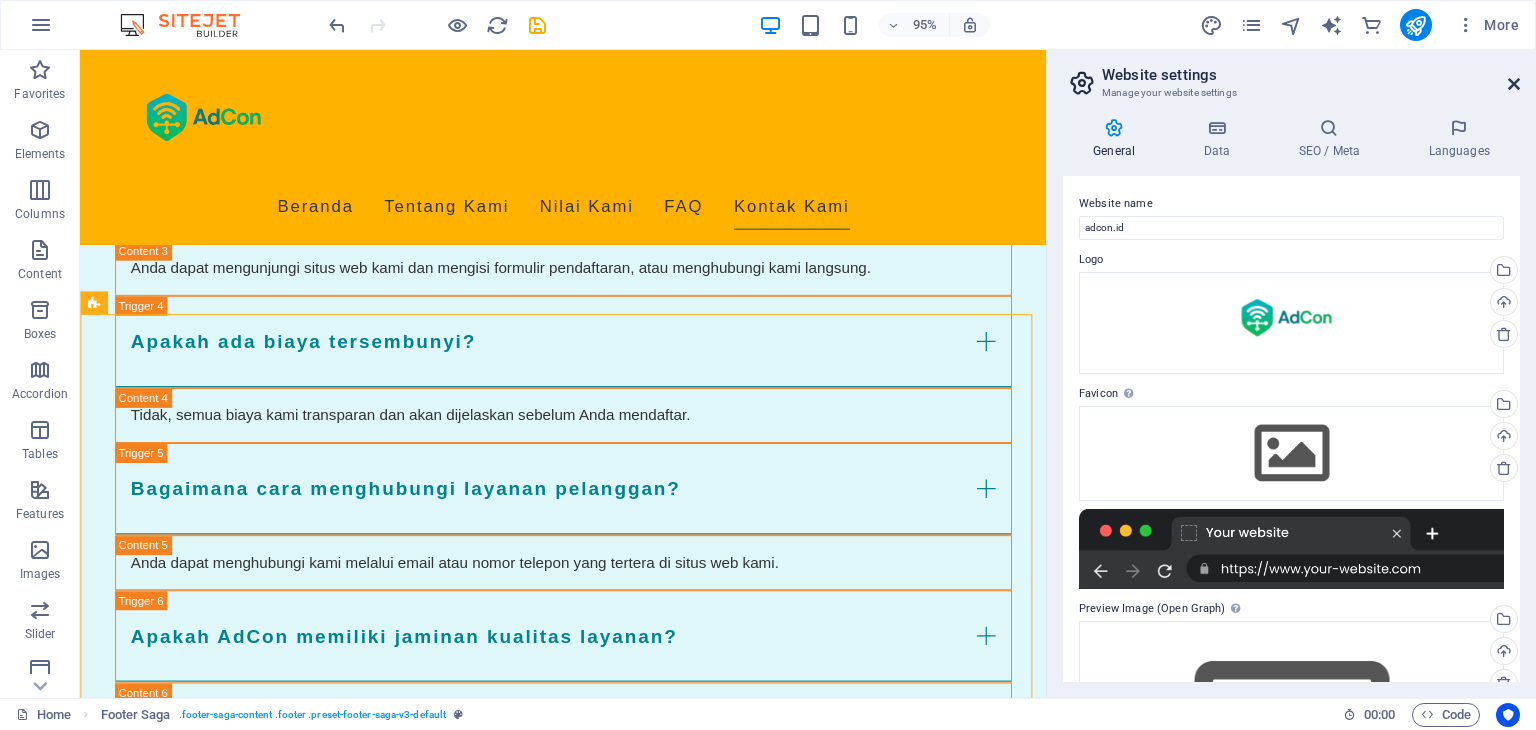 click at bounding box center (1514, 84) 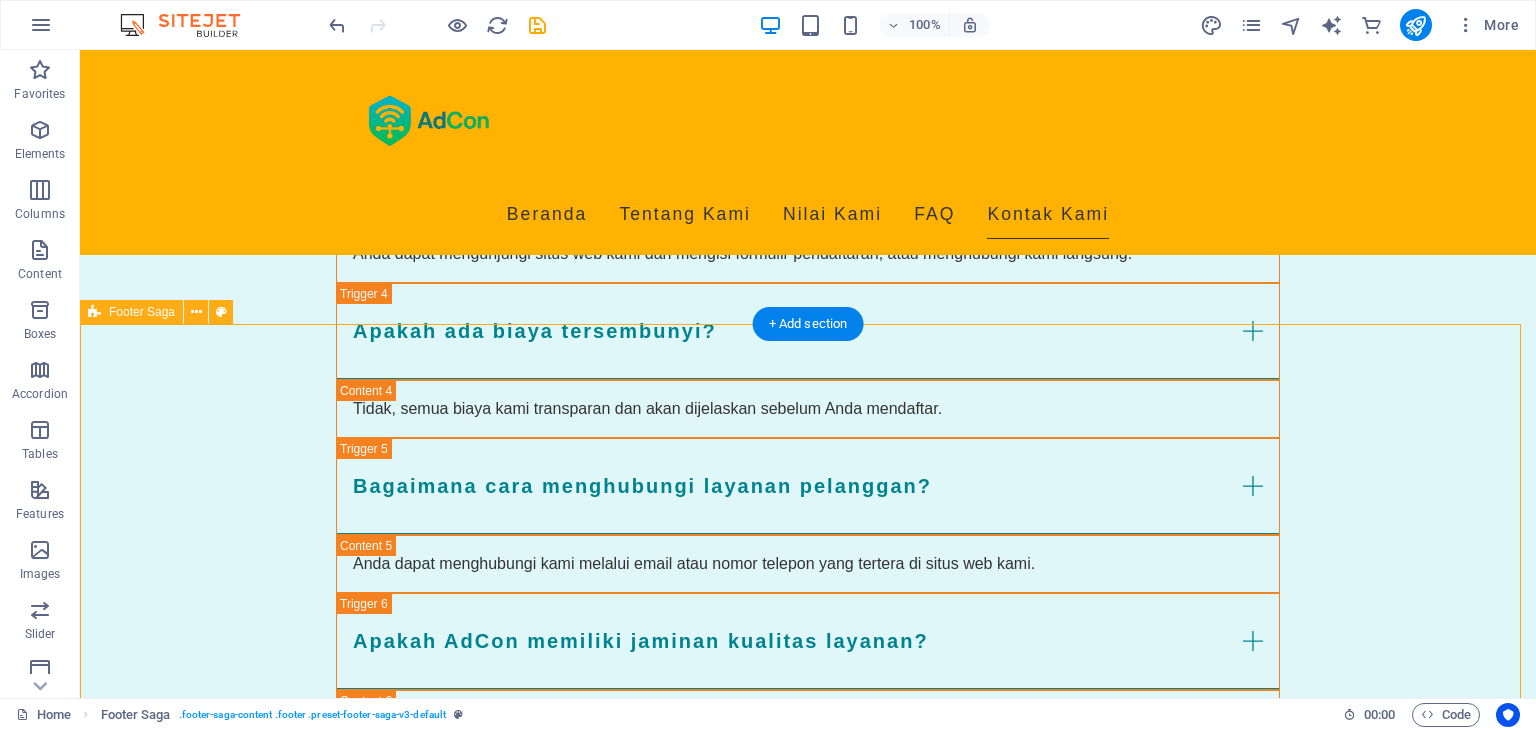 scroll, scrollTop: 2724, scrollLeft: 0, axis: vertical 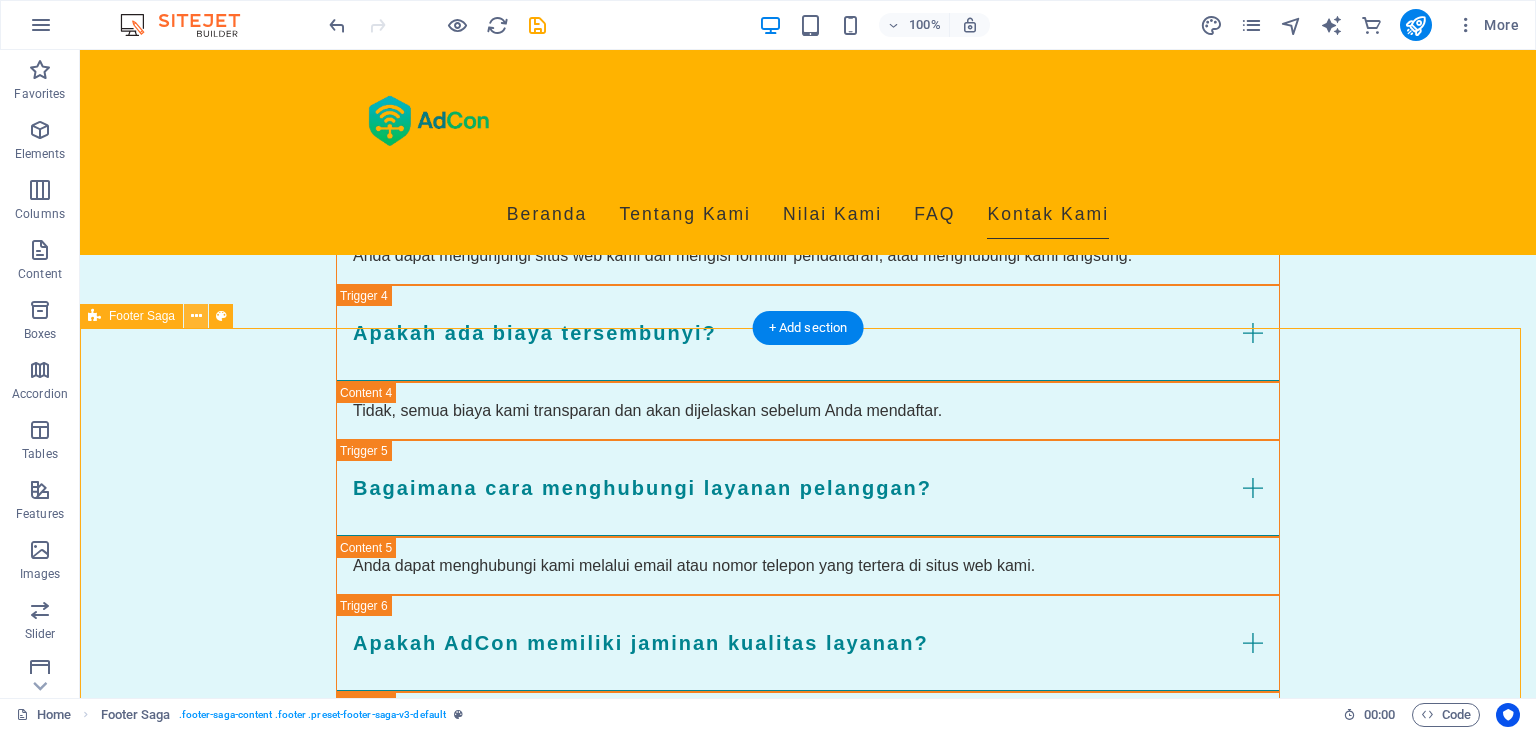 click on "Footer Saga" at bounding box center (163, 316) 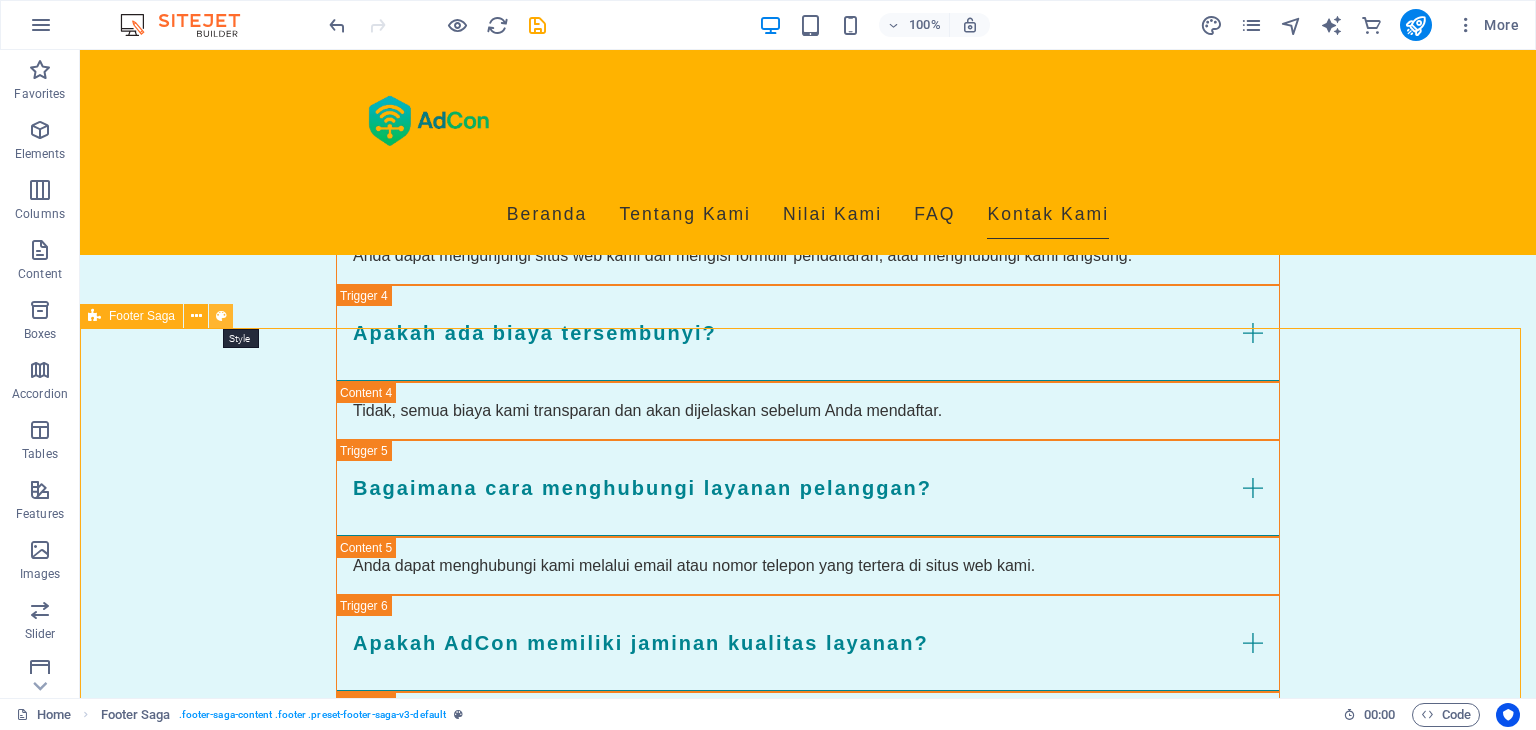 click at bounding box center [221, 316] 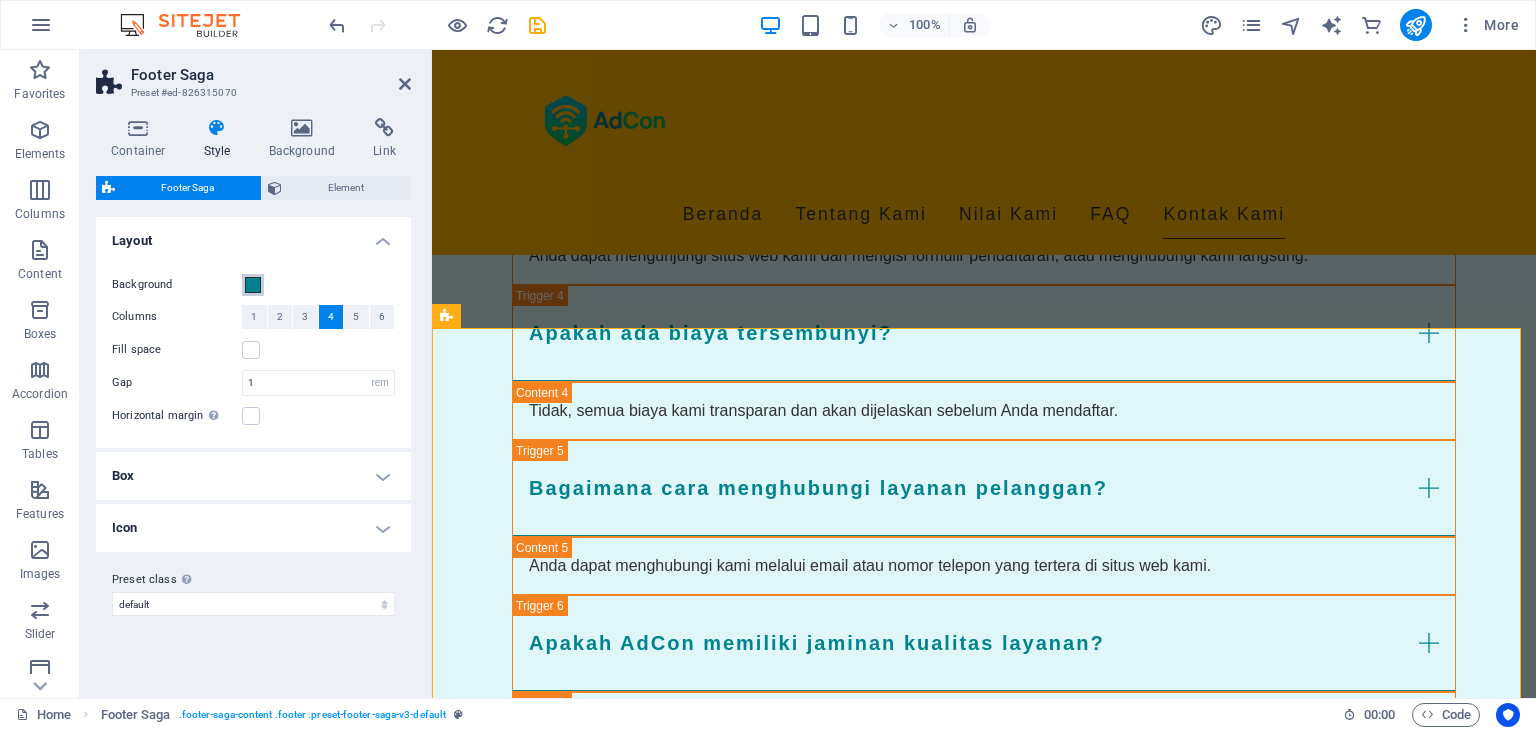 click at bounding box center (253, 285) 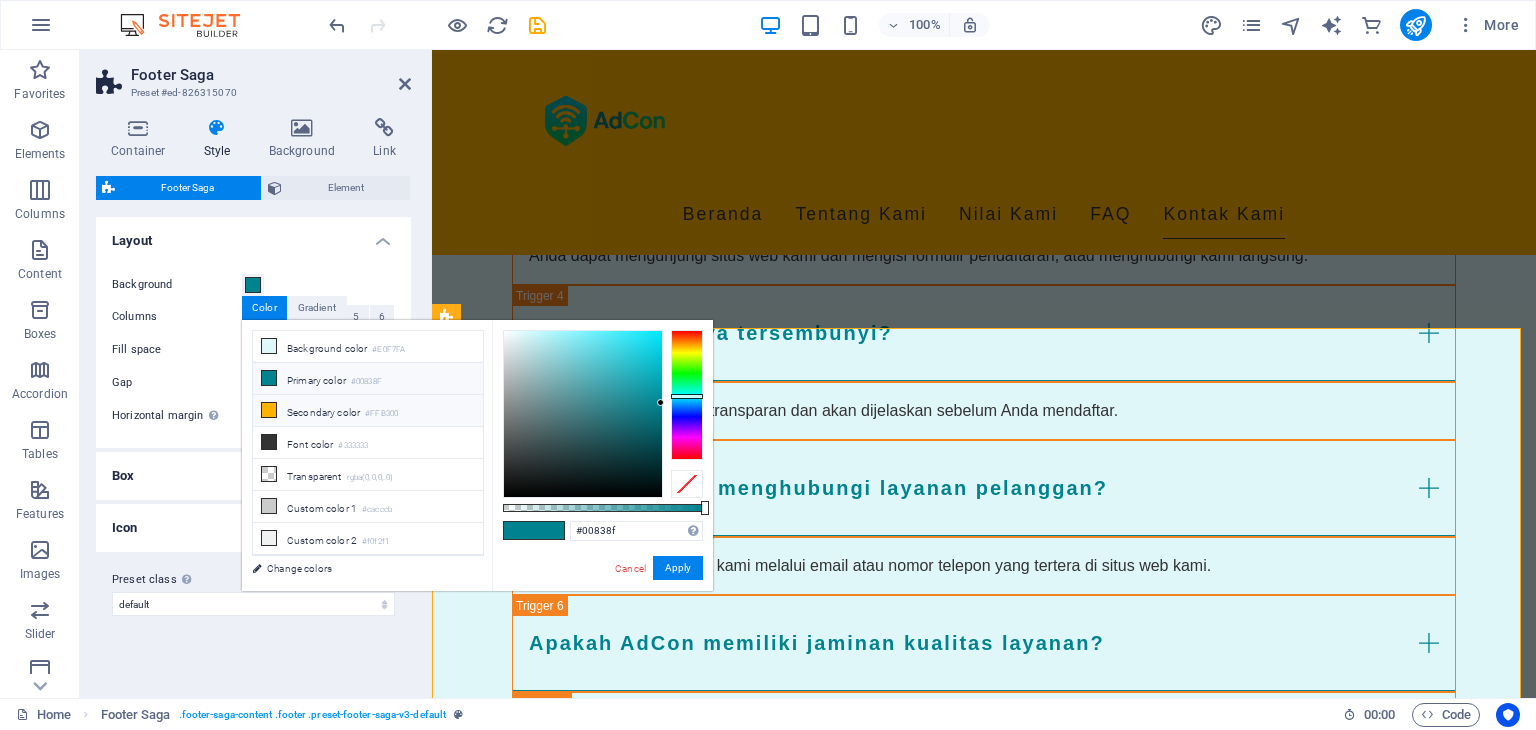 click at bounding box center [269, 410] 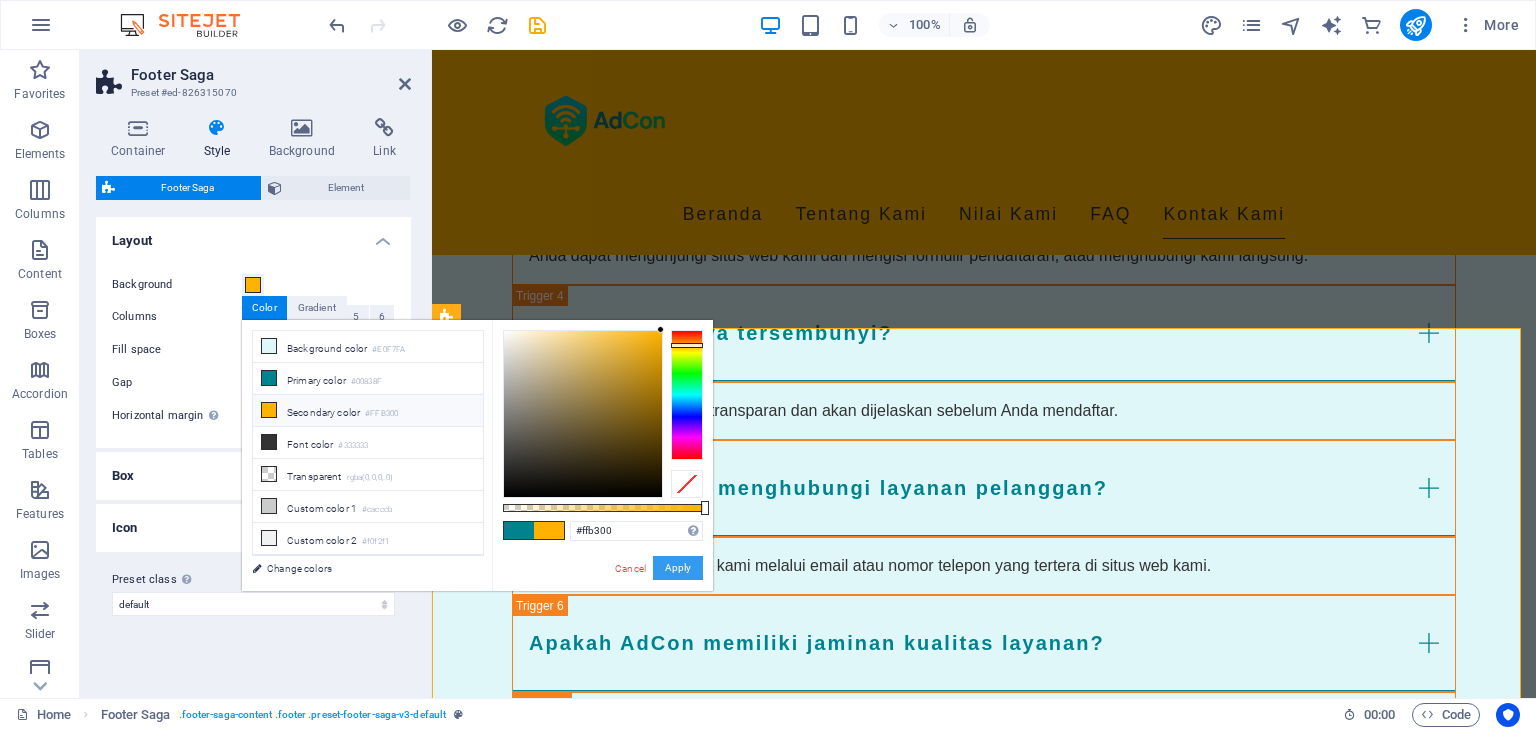 click on "Apply" at bounding box center [678, 568] 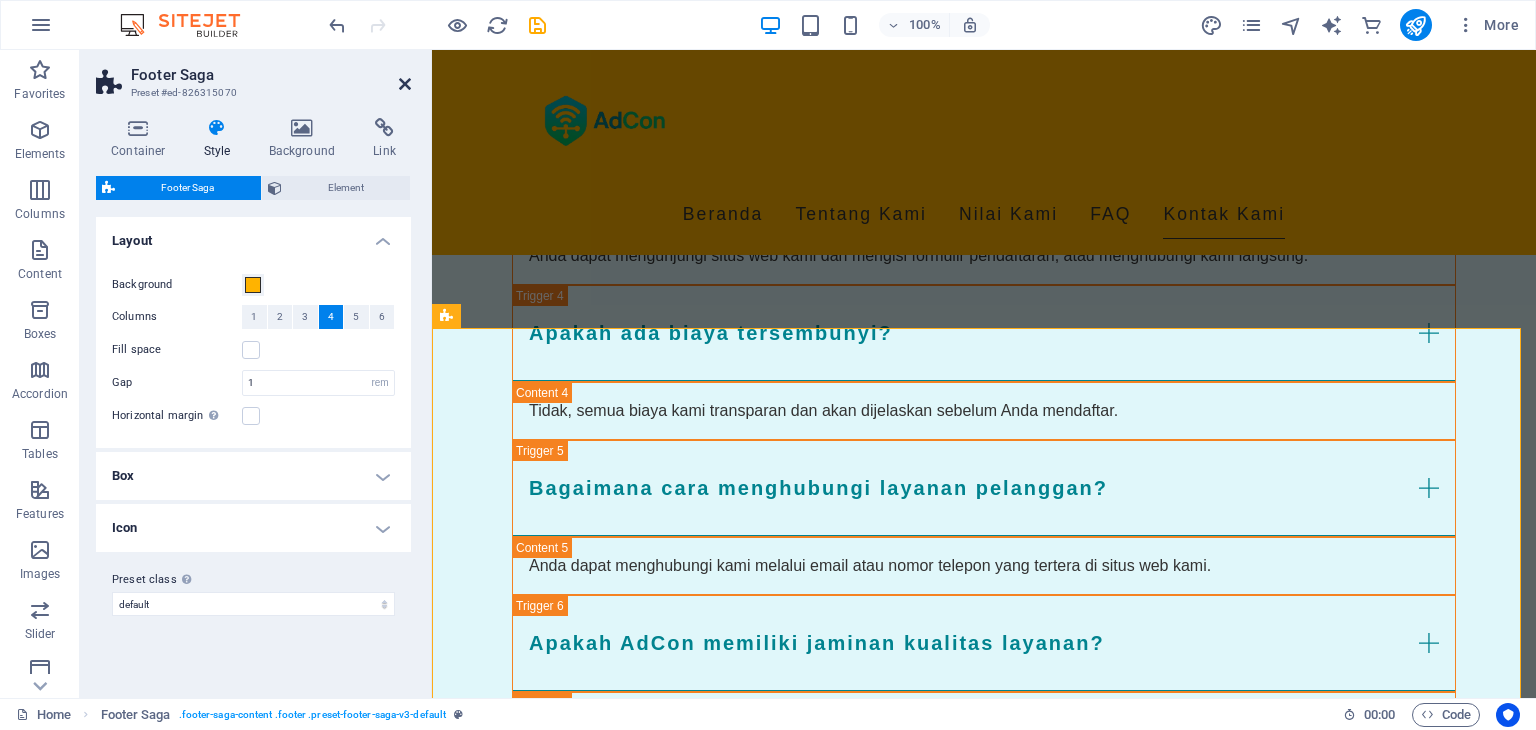 click at bounding box center [405, 84] 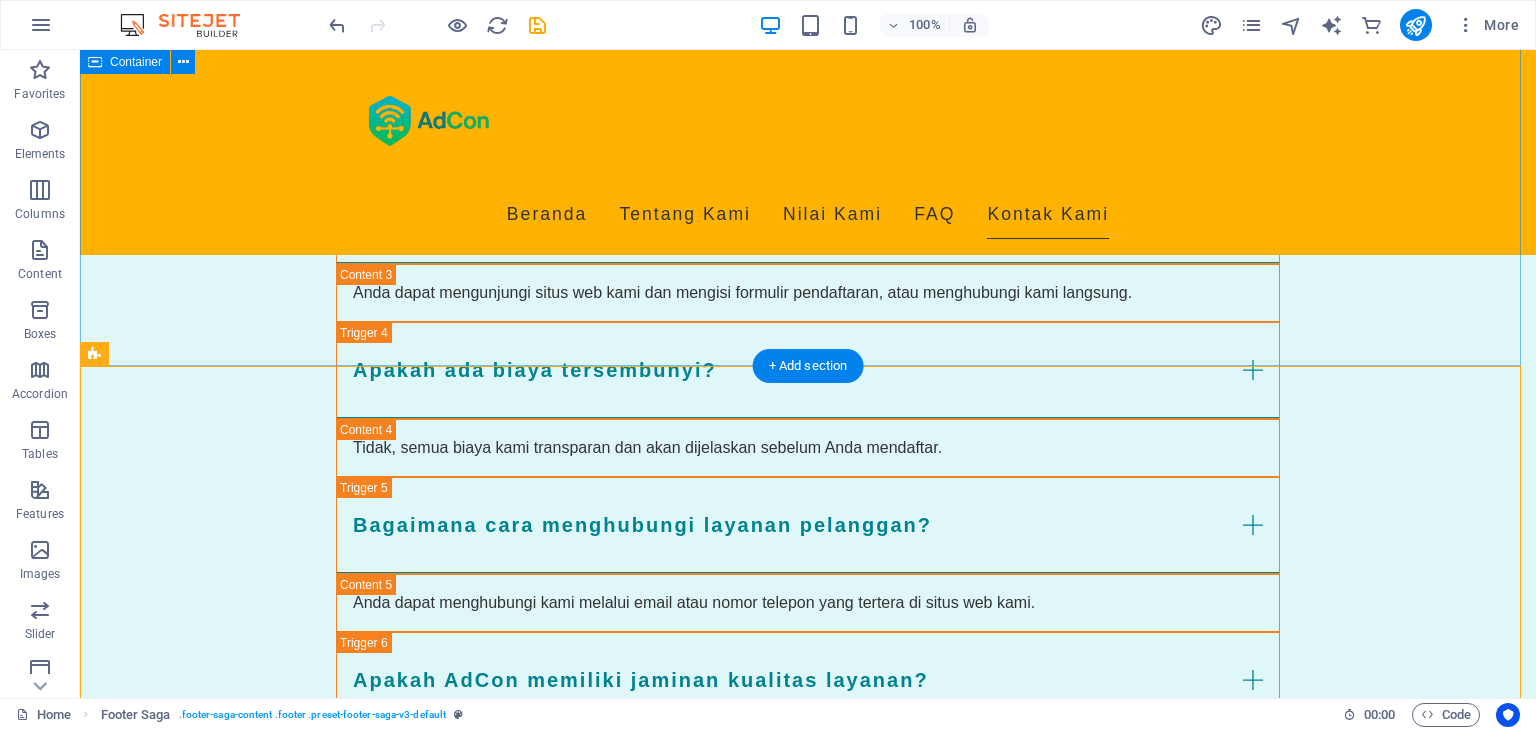 scroll, scrollTop: 2724, scrollLeft: 0, axis: vertical 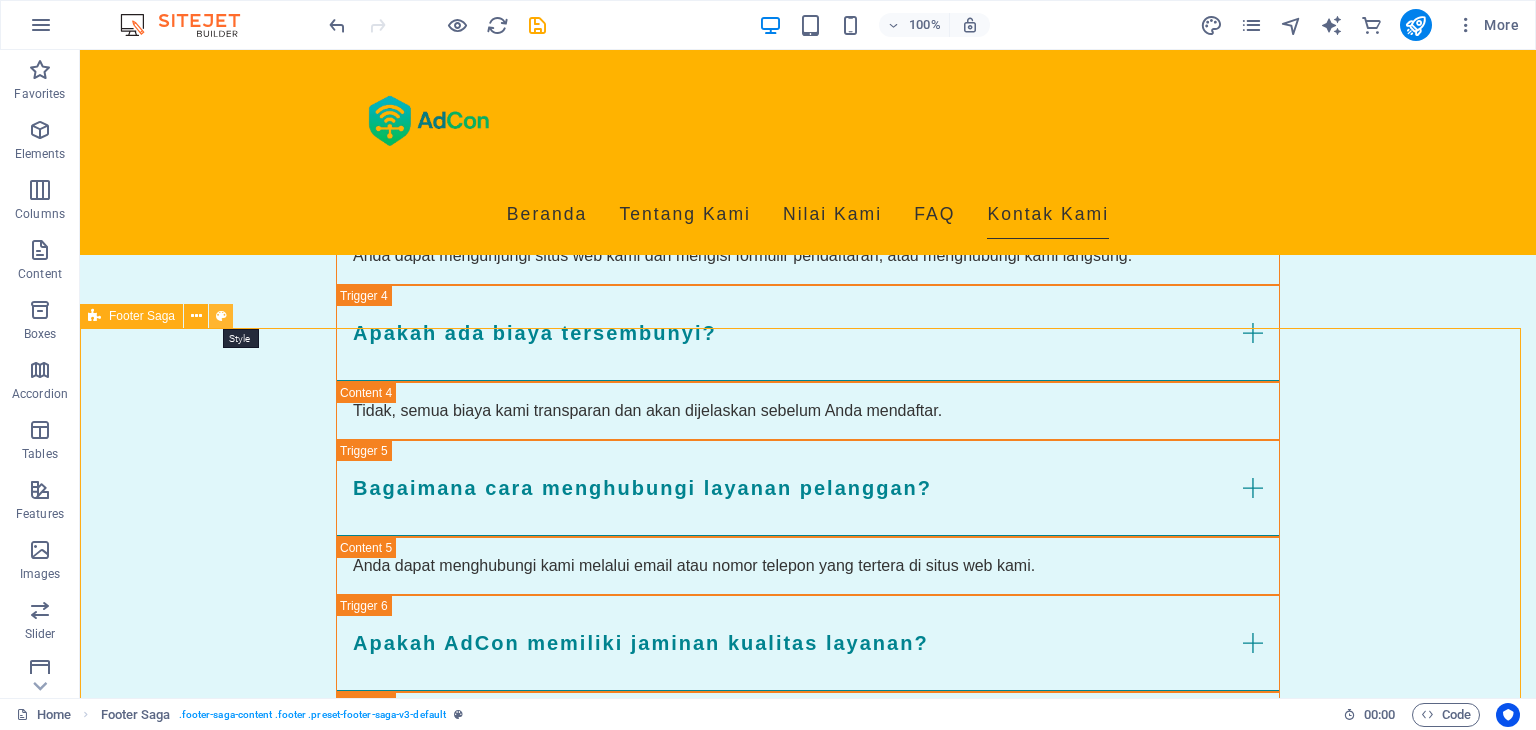 click at bounding box center (221, 316) 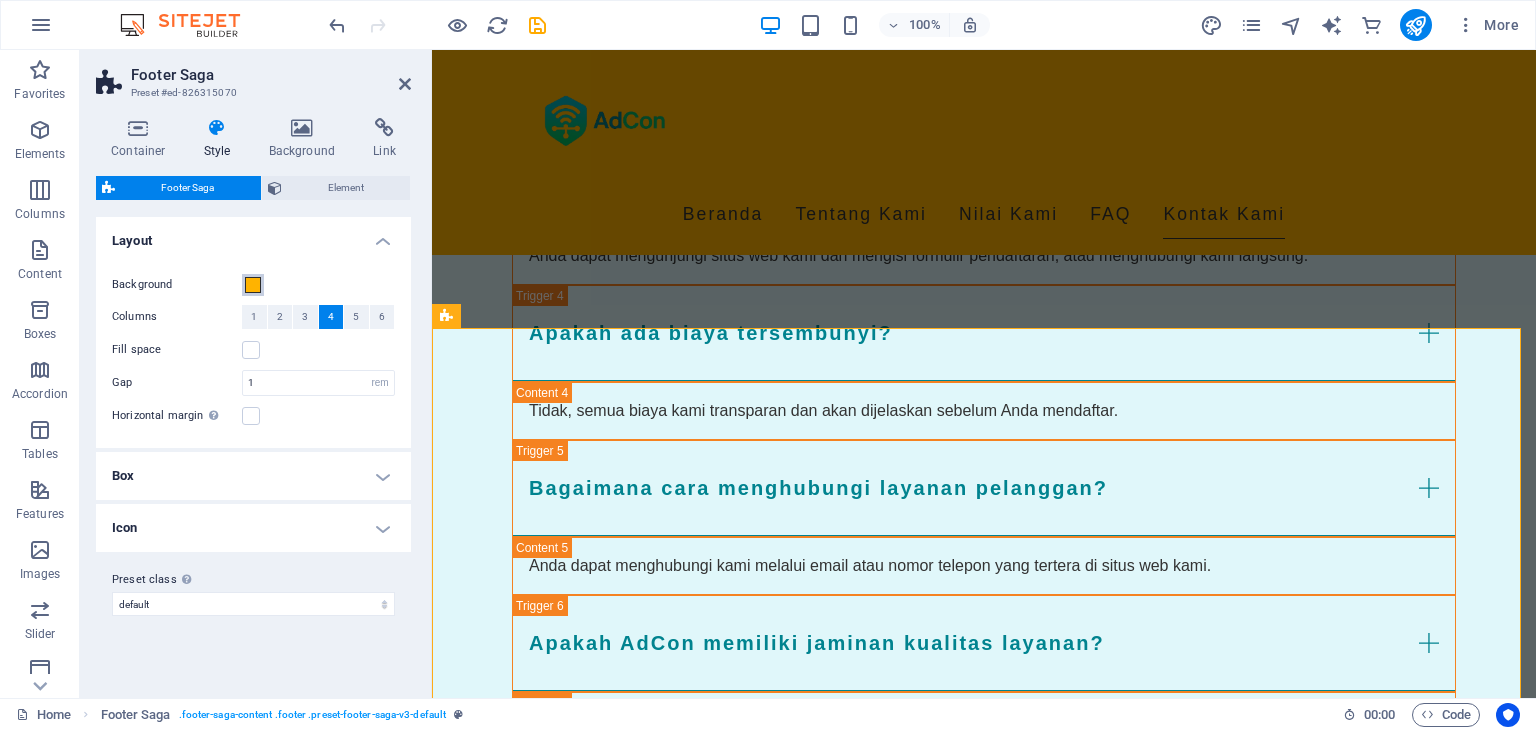 click at bounding box center (253, 285) 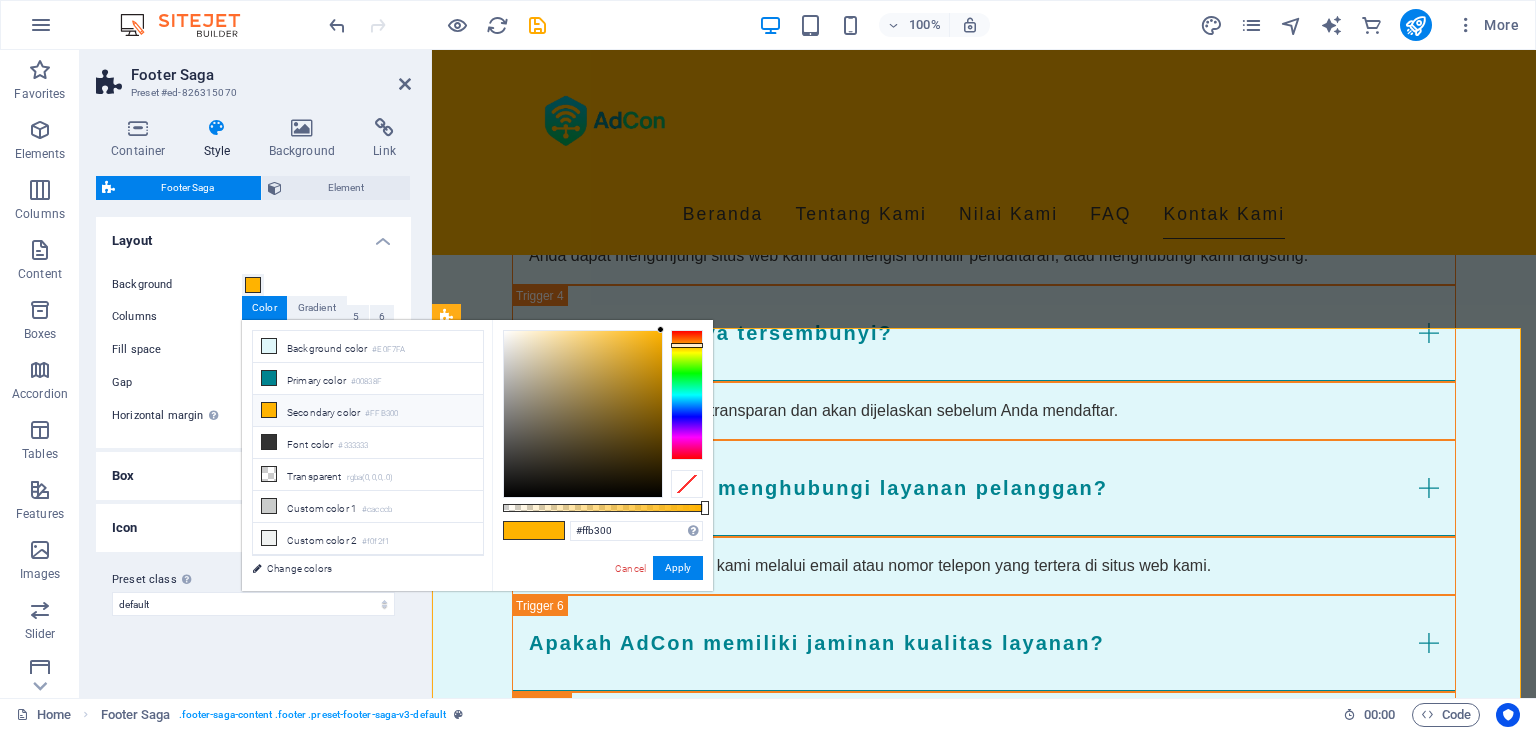 click on "Secondary color
#FFB300" at bounding box center [368, 411] 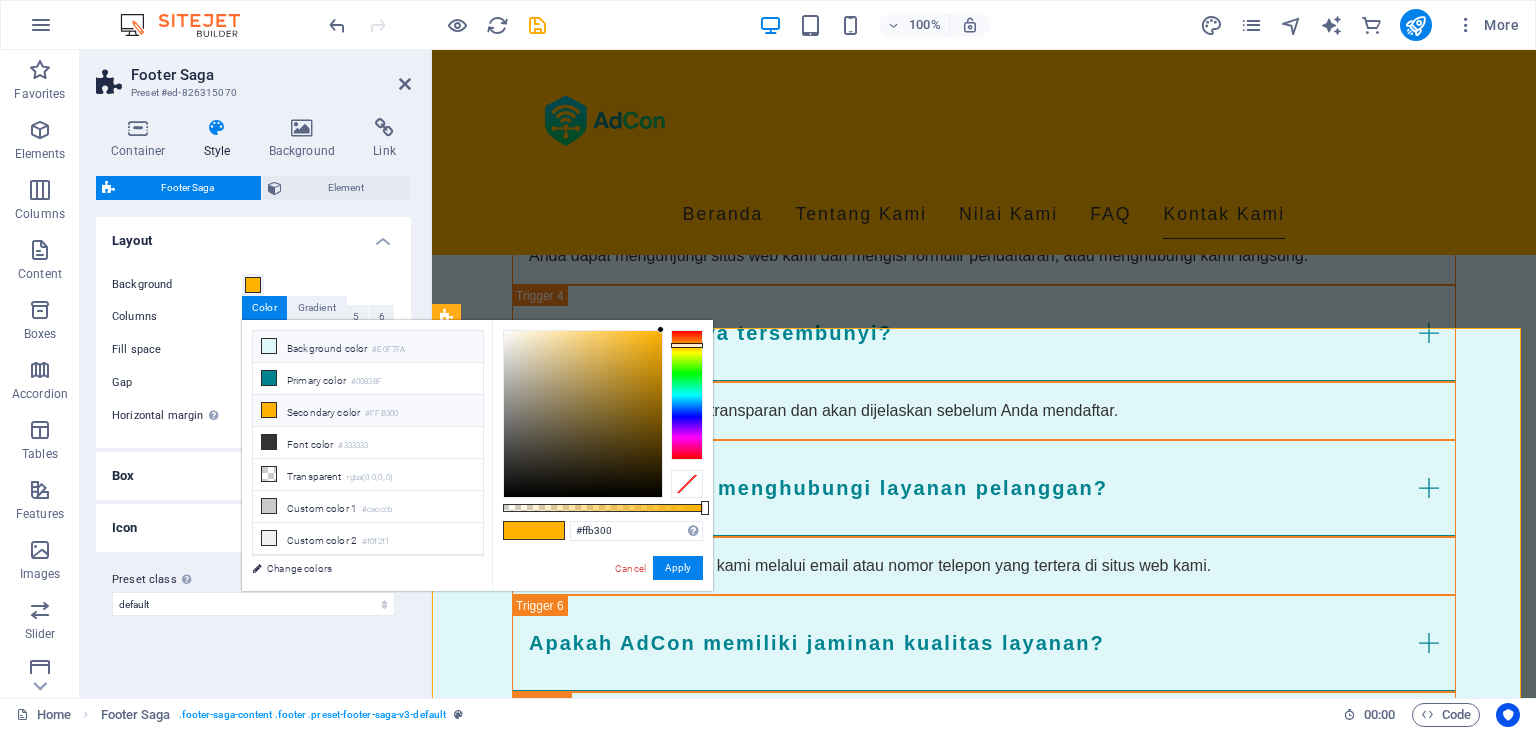 click at bounding box center [269, 346] 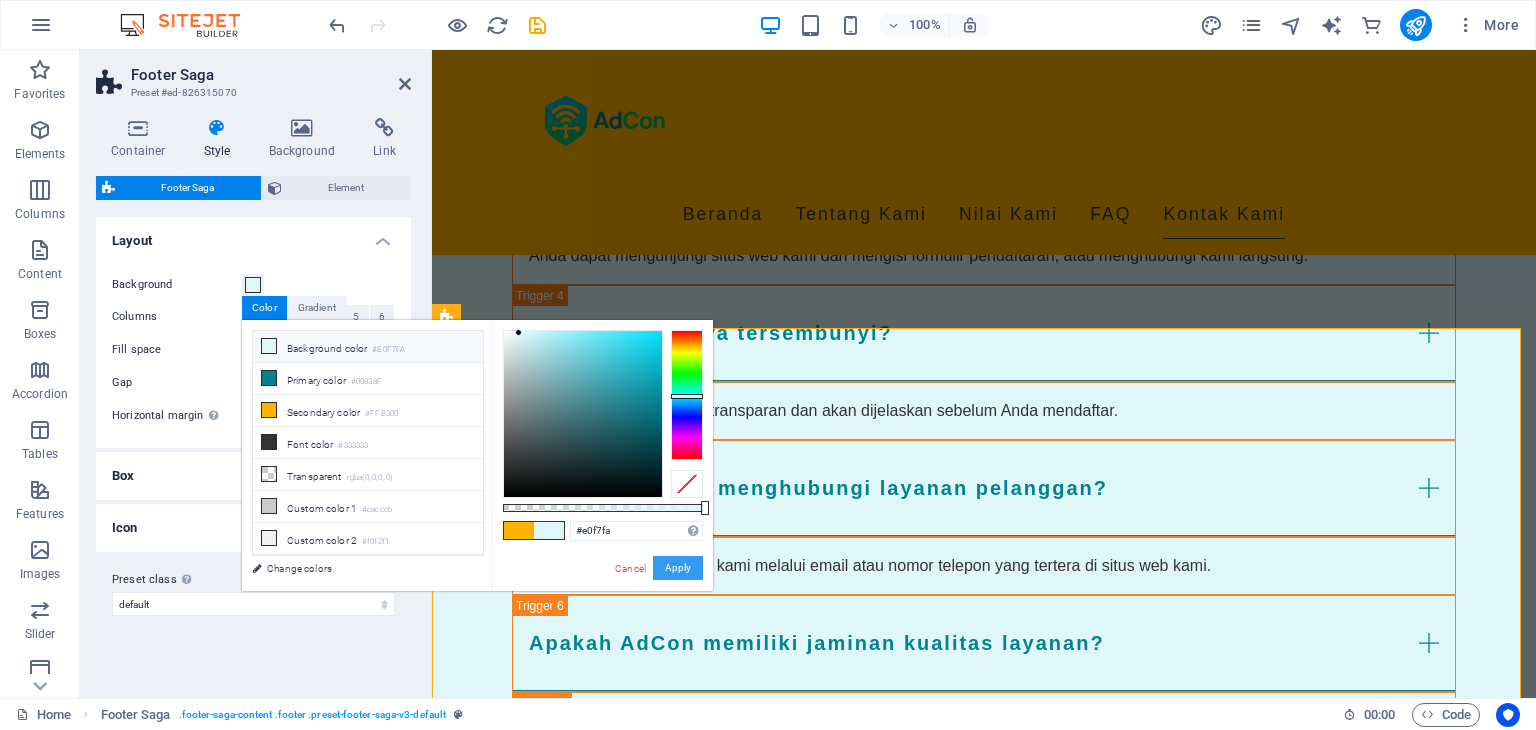 click on "Apply" at bounding box center [678, 568] 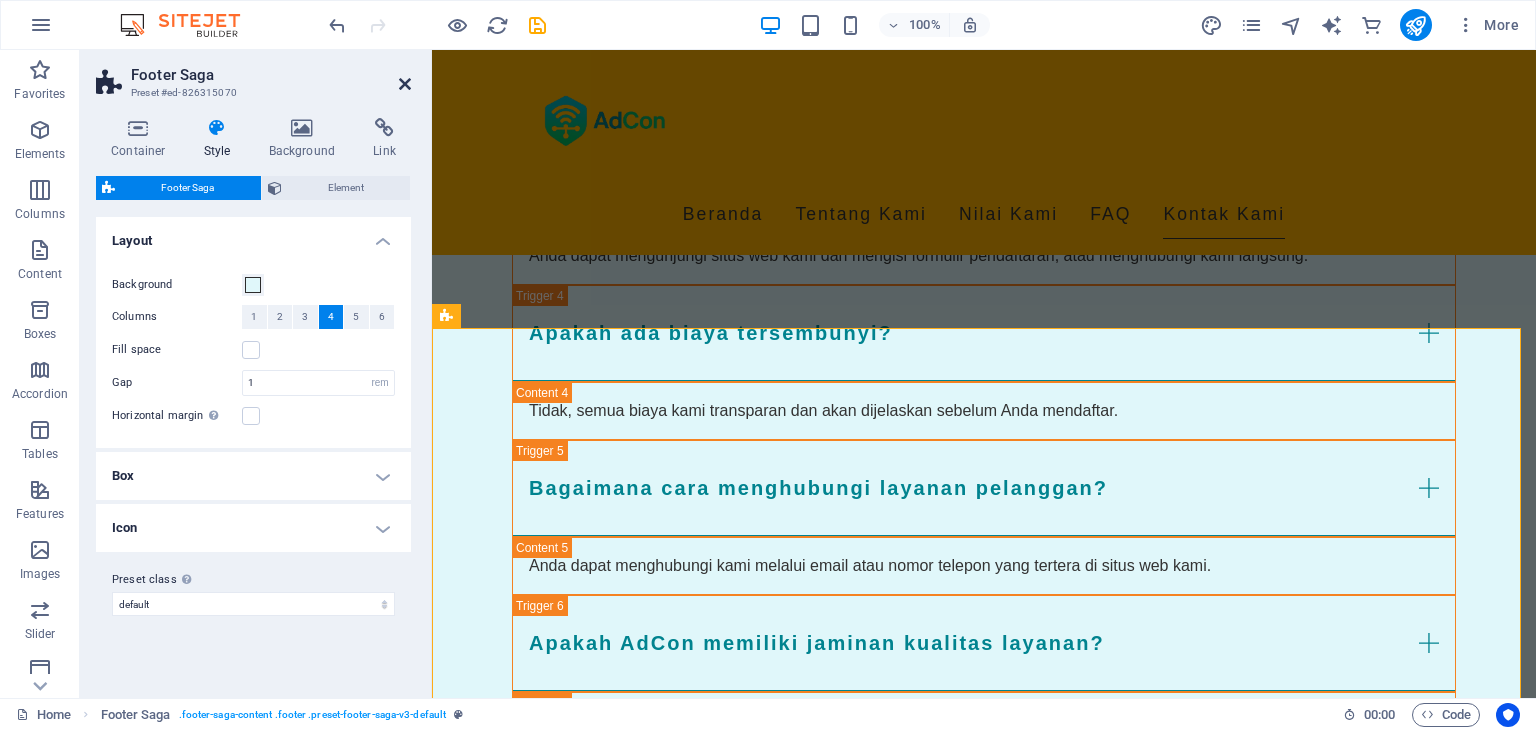 click at bounding box center (405, 84) 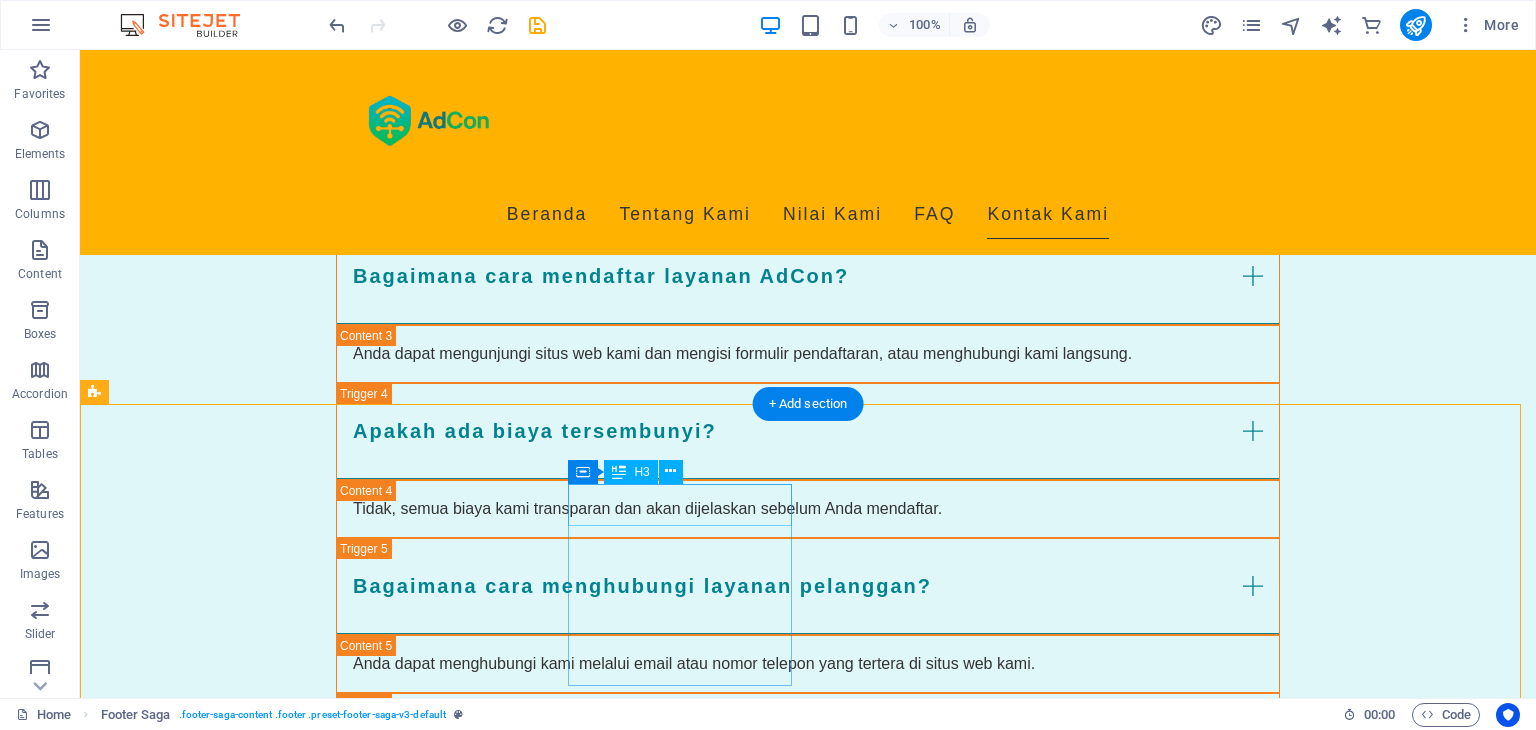 scroll, scrollTop: 2724, scrollLeft: 0, axis: vertical 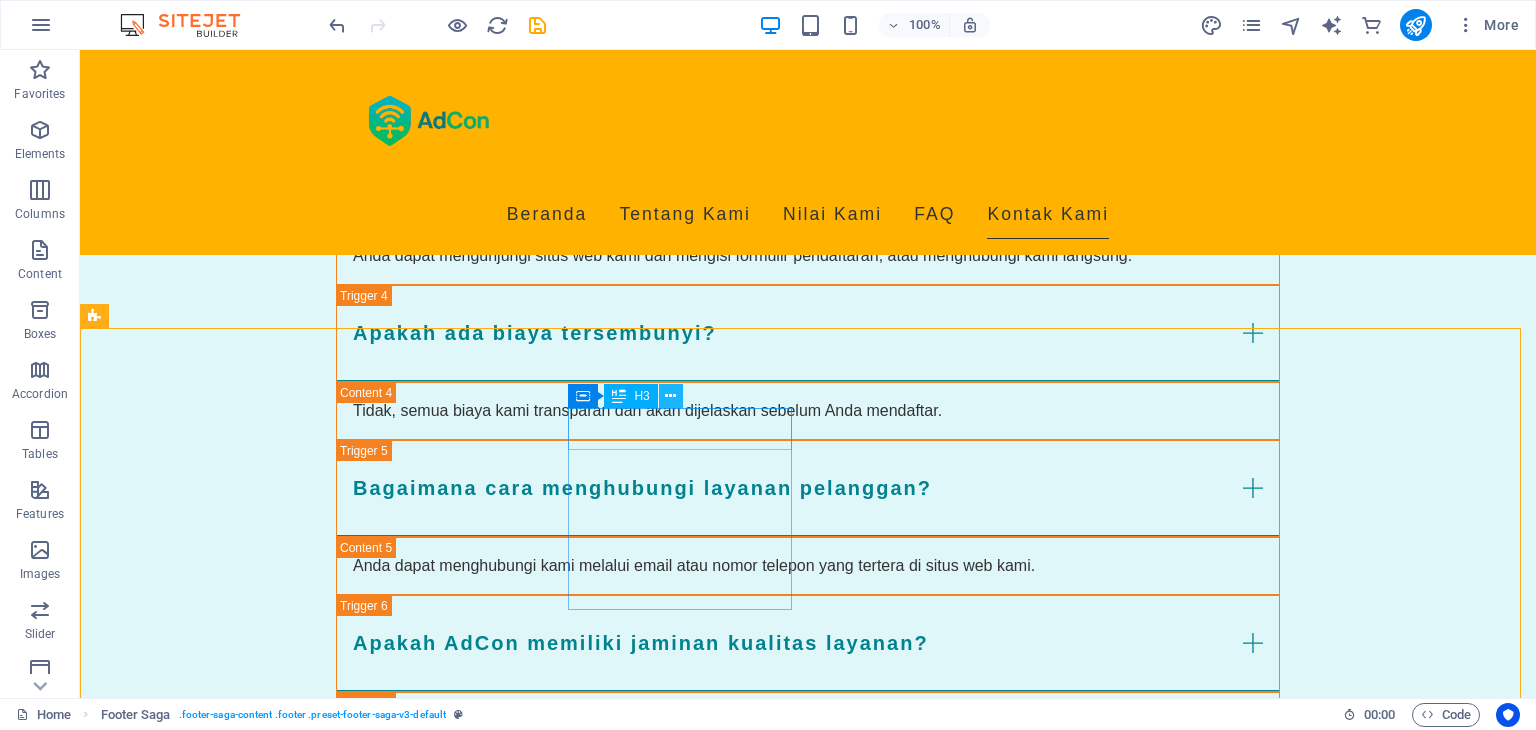 click at bounding box center [670, 396] 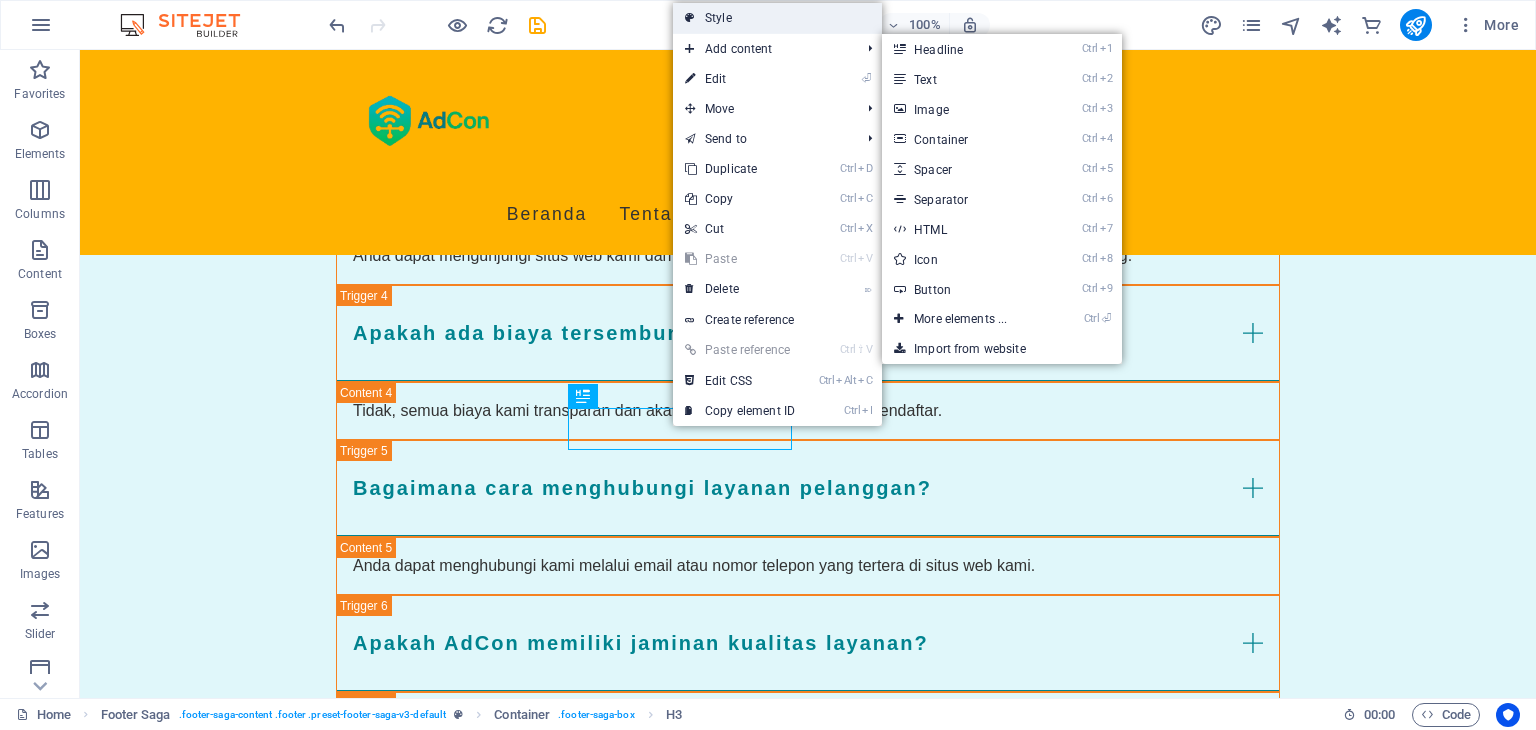 click on "Style" at bounding box center [777, 18] 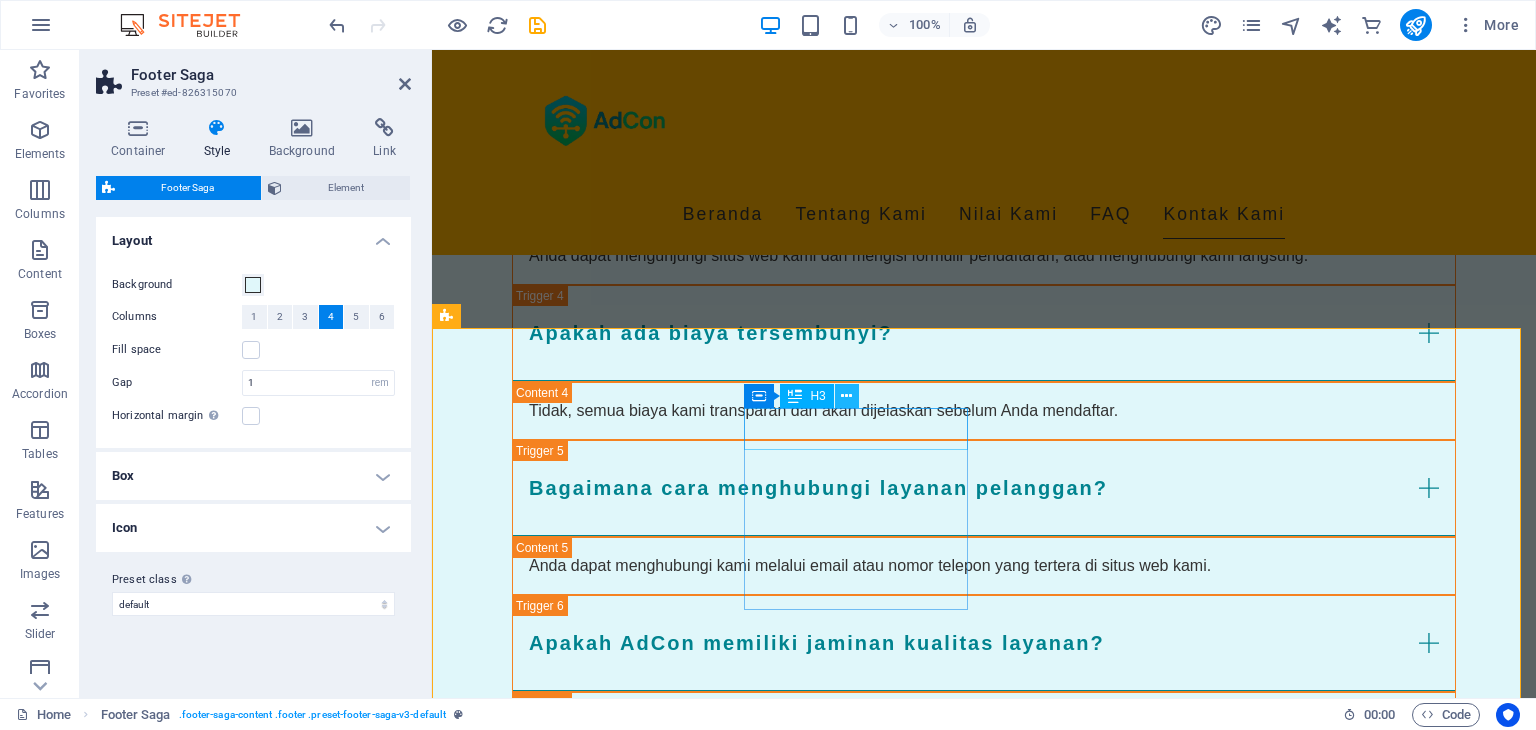 click at bounding box center (846, 396) 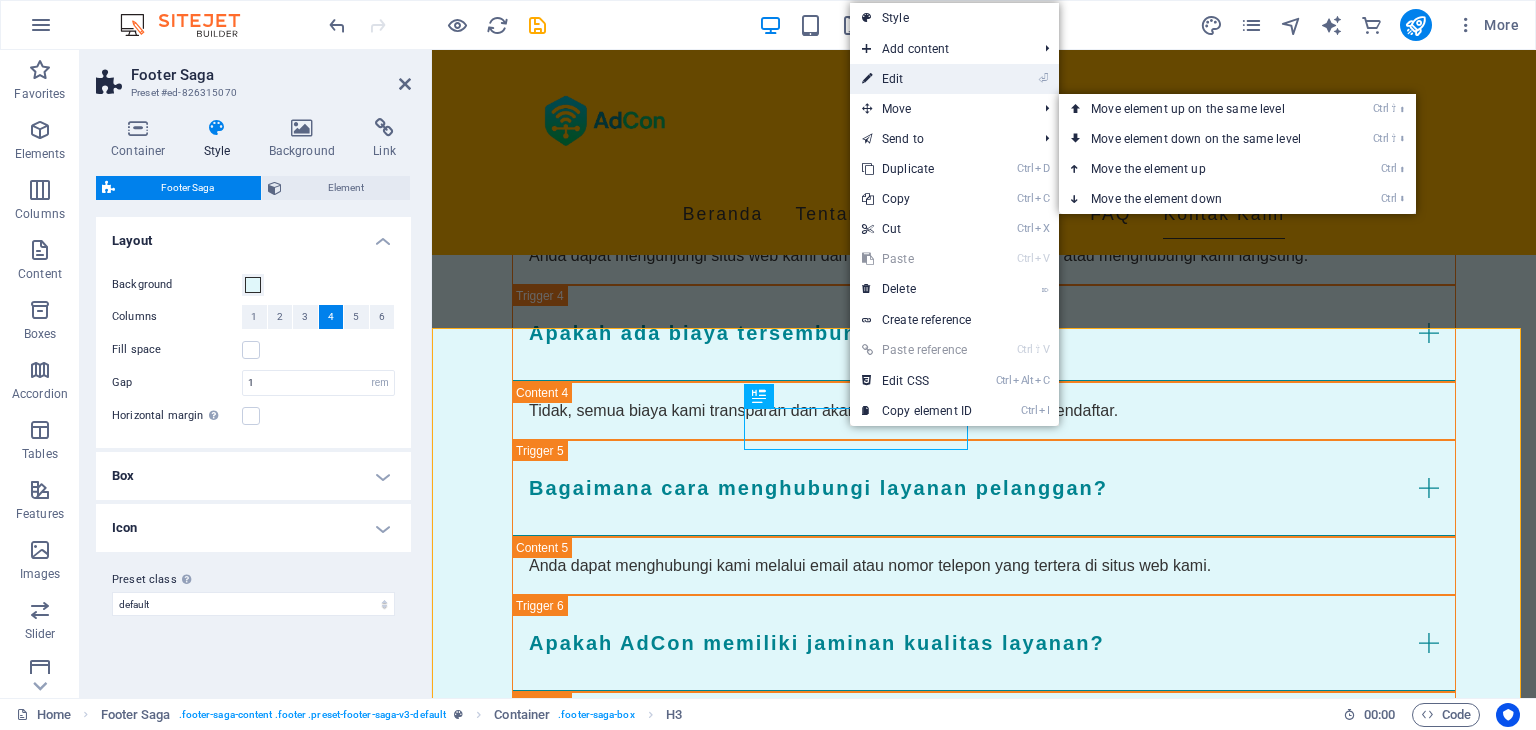 click on "⏎  Edit" at bounding box center [917, 79] 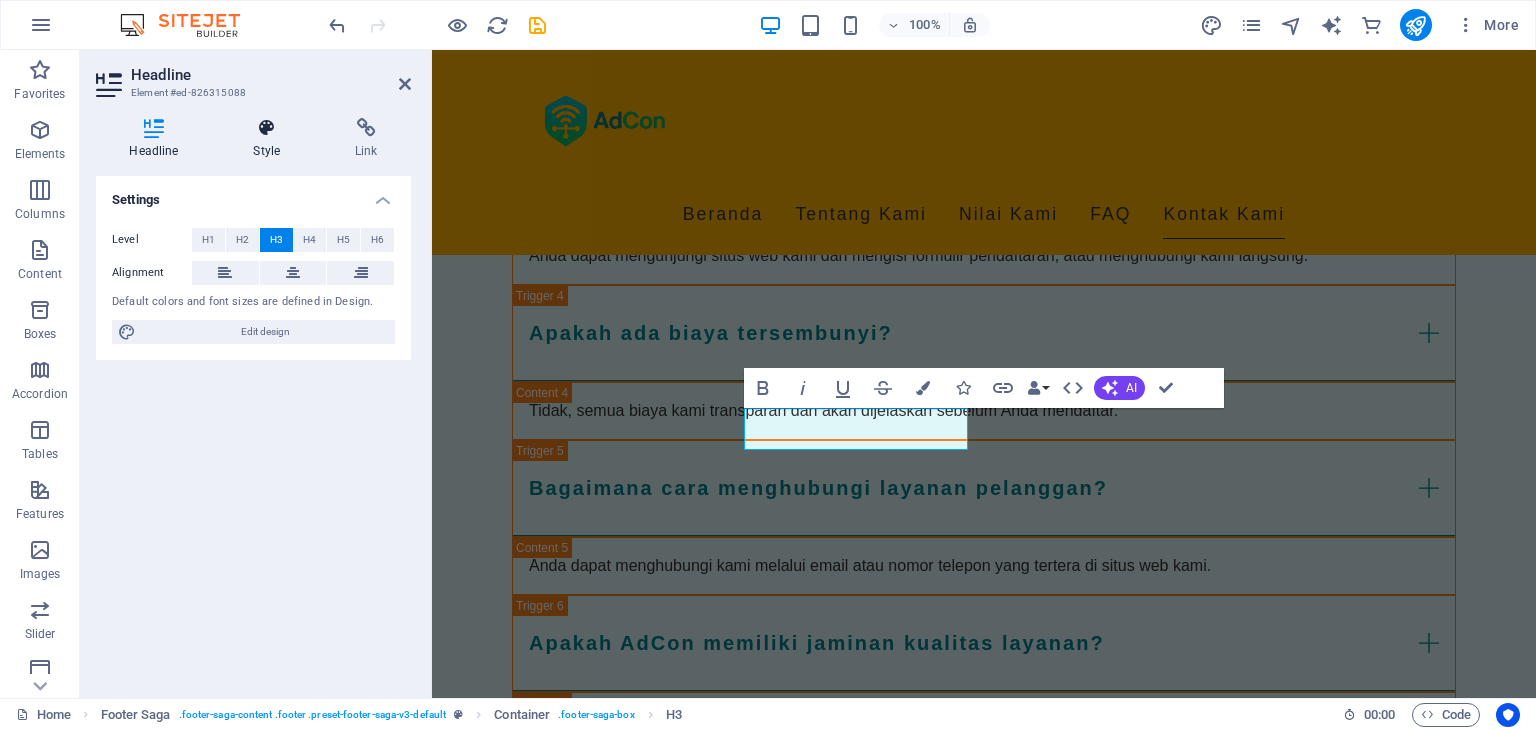 click at bounding box center [267, 128] 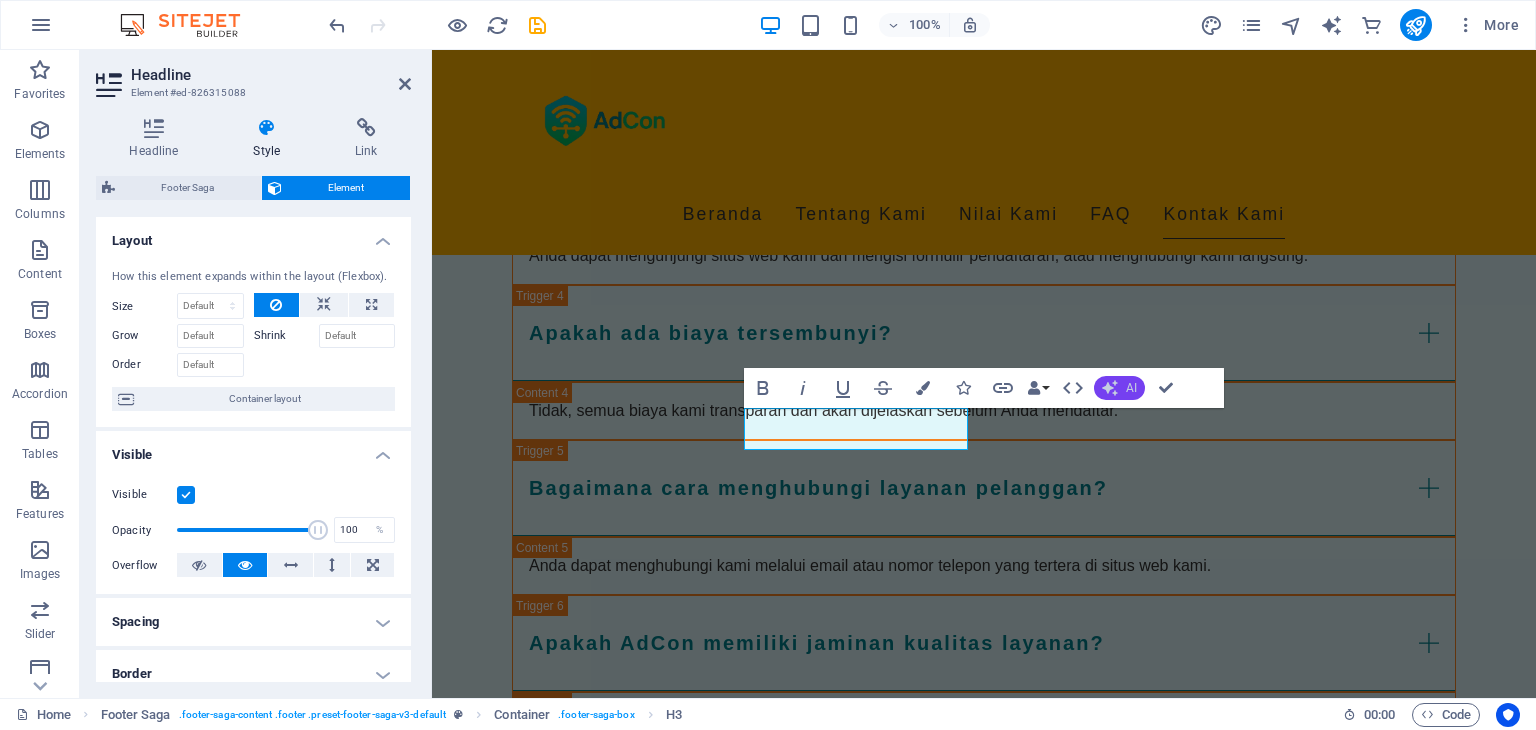 click 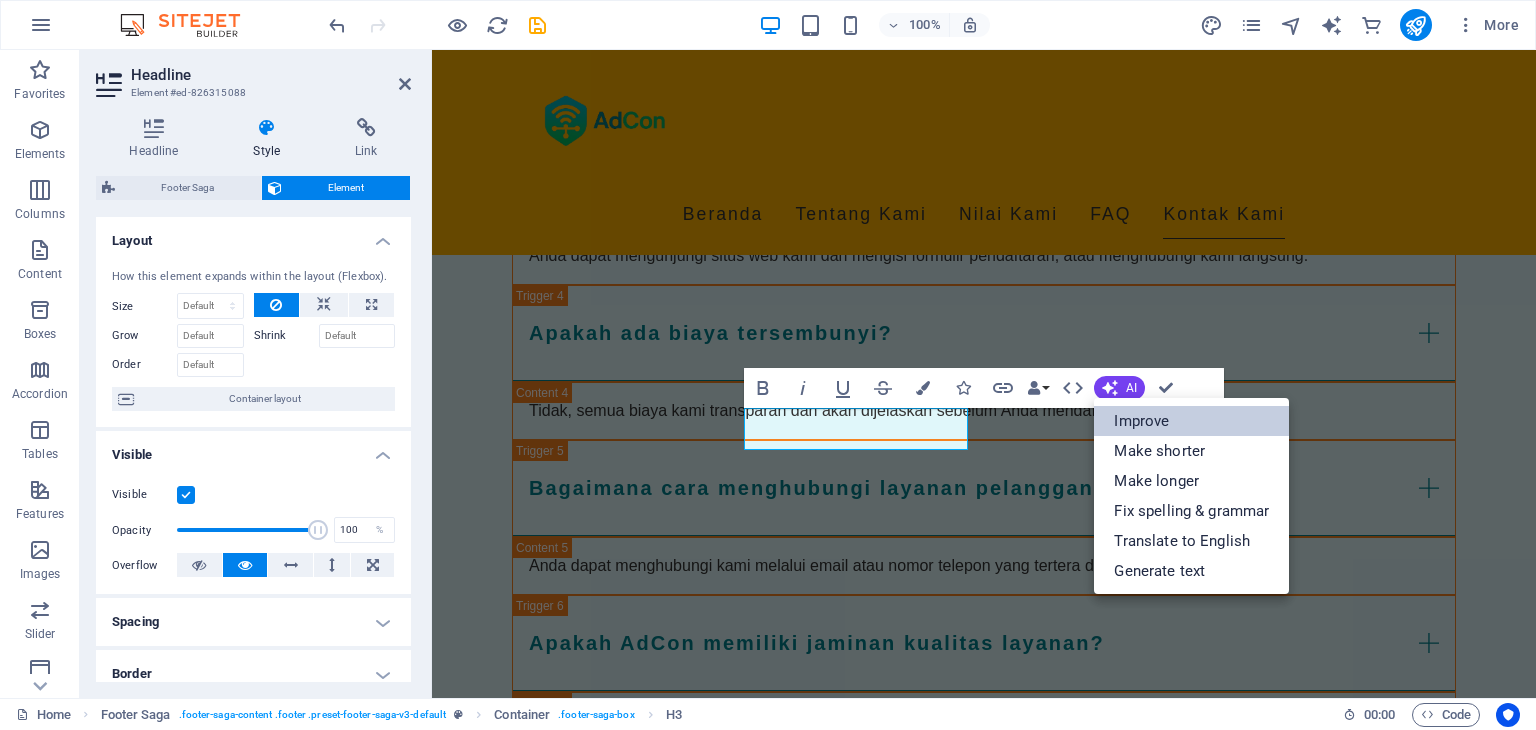 click on "Improve" at bounding box center (1191, 421) 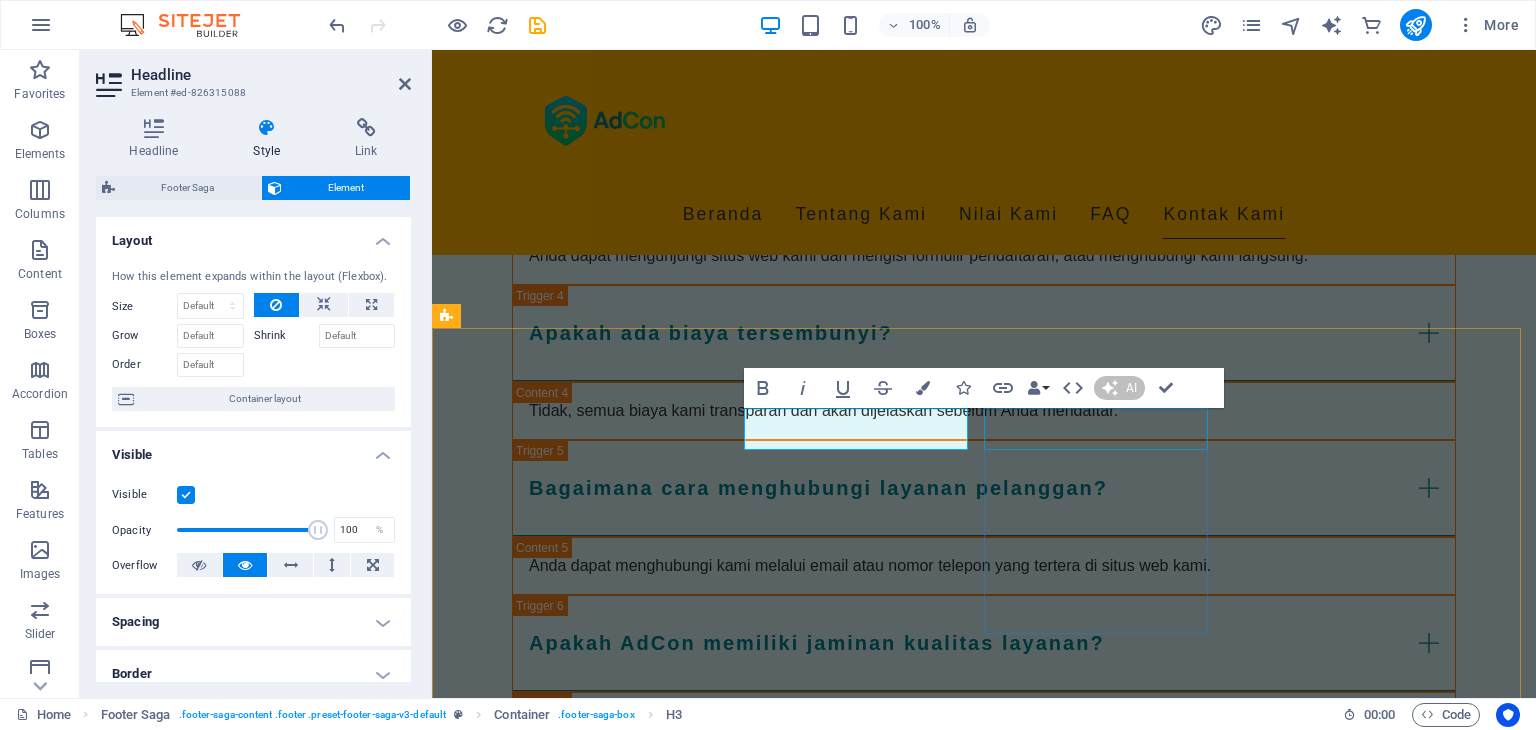 type 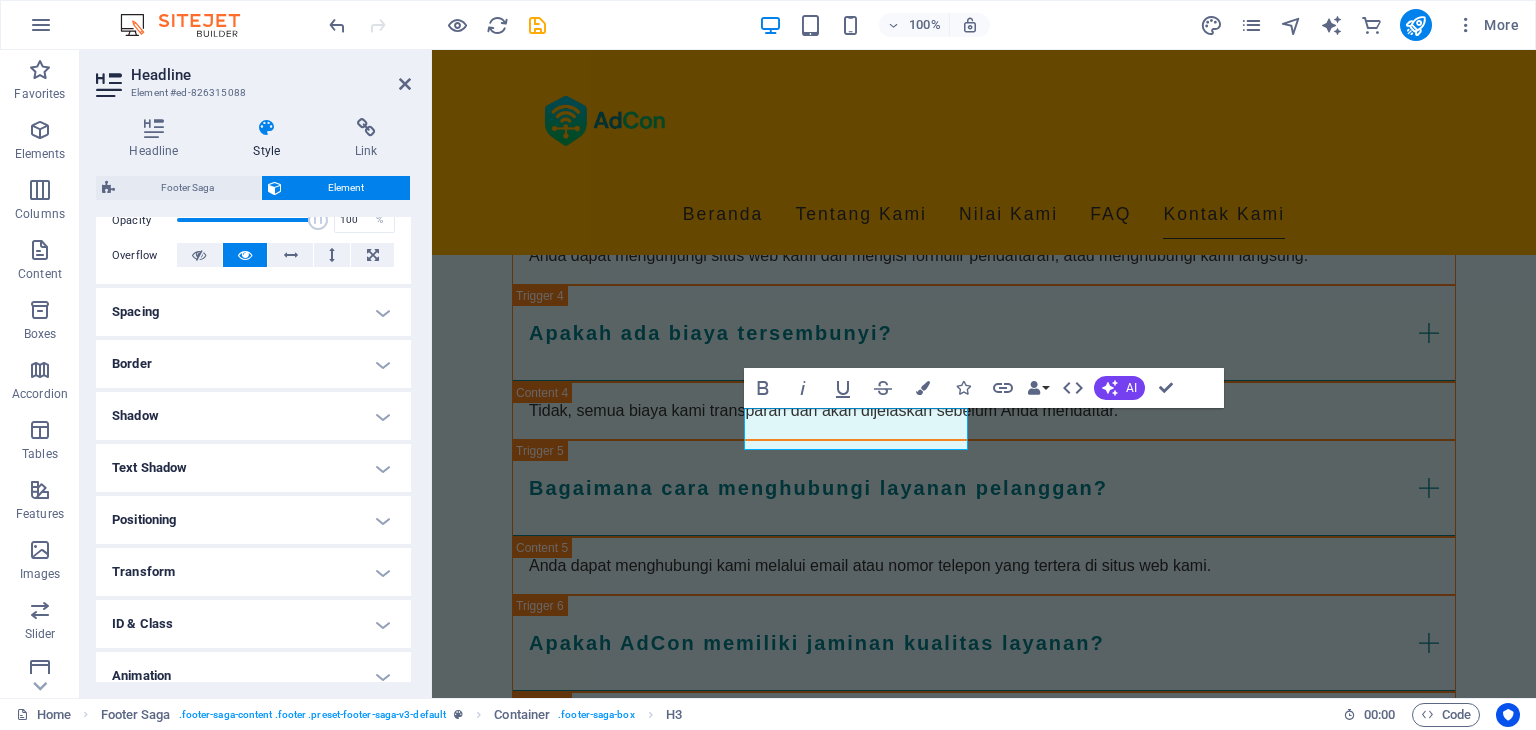 scroll, scrollTop: 280, scrollLeft: 0, axis: vertical 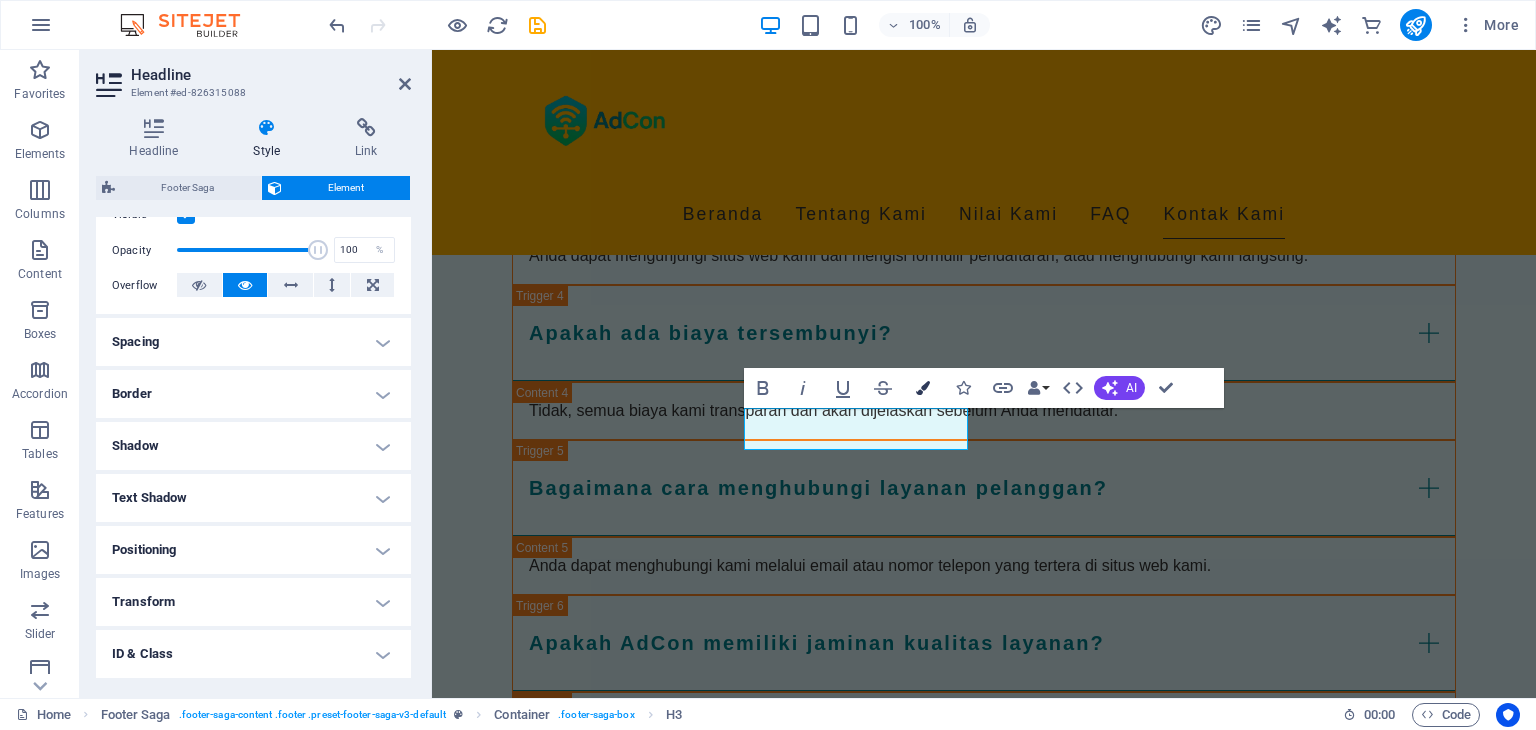 click at bounding box center (923, 388) 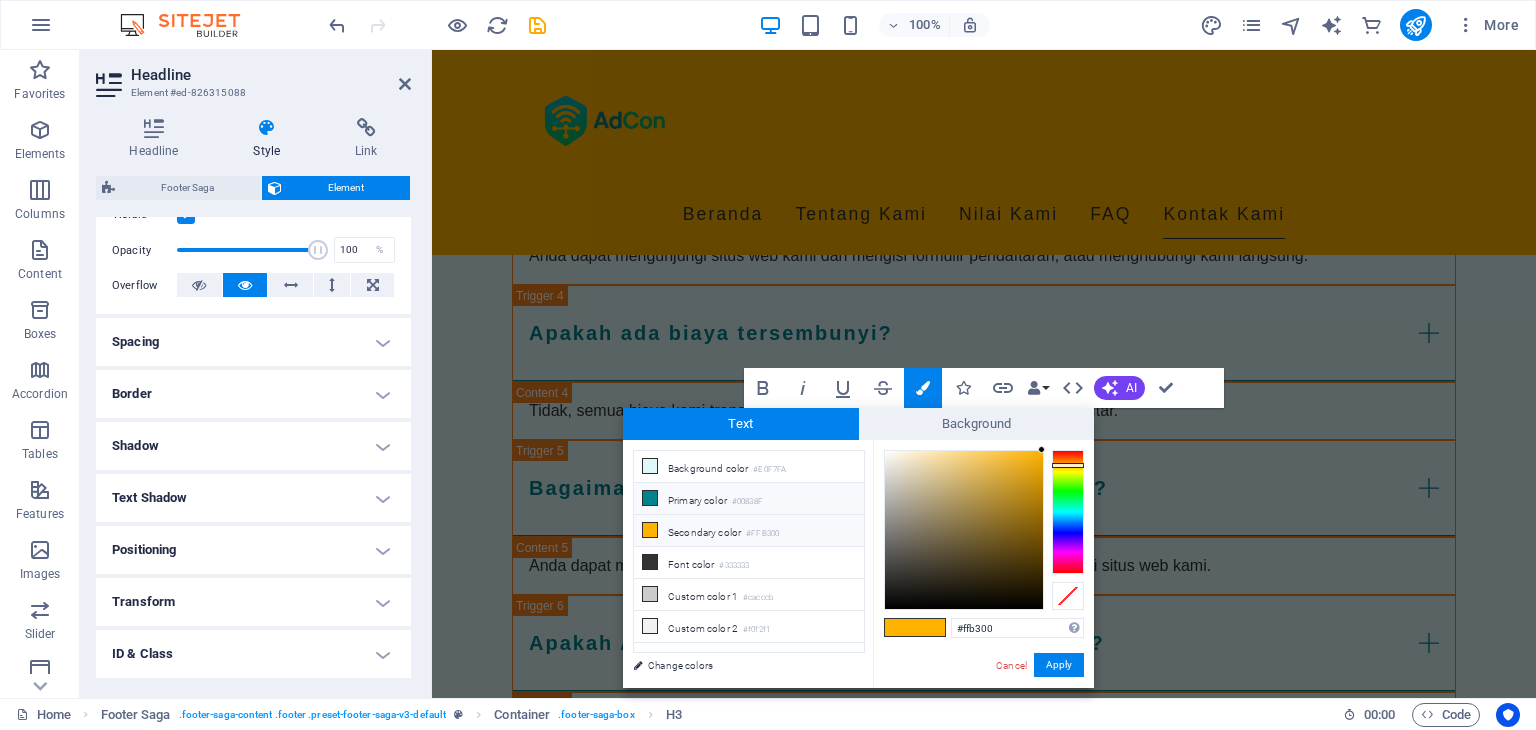 click on "Primary color
#00838F" at bounding box center [749, 499] 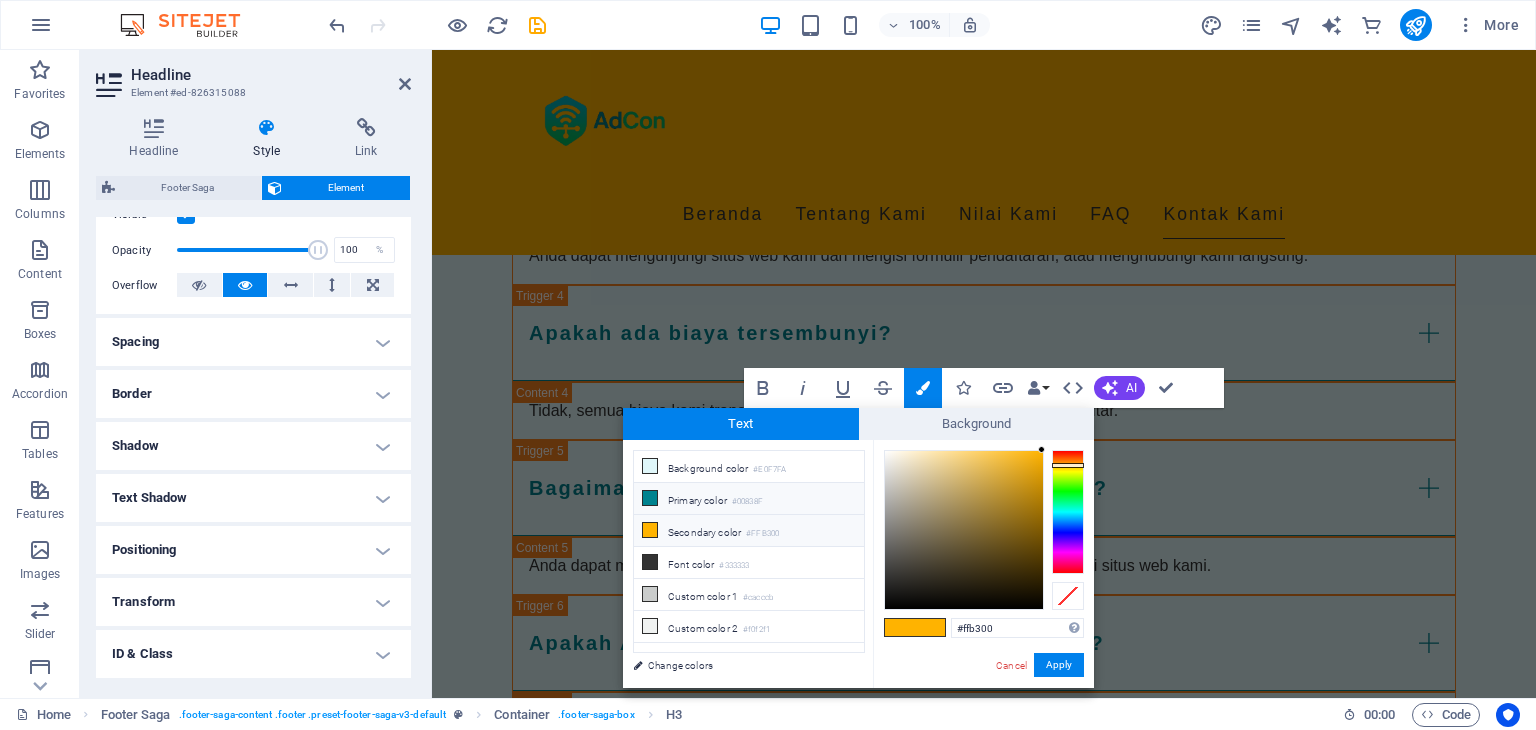 type on "#00838f" 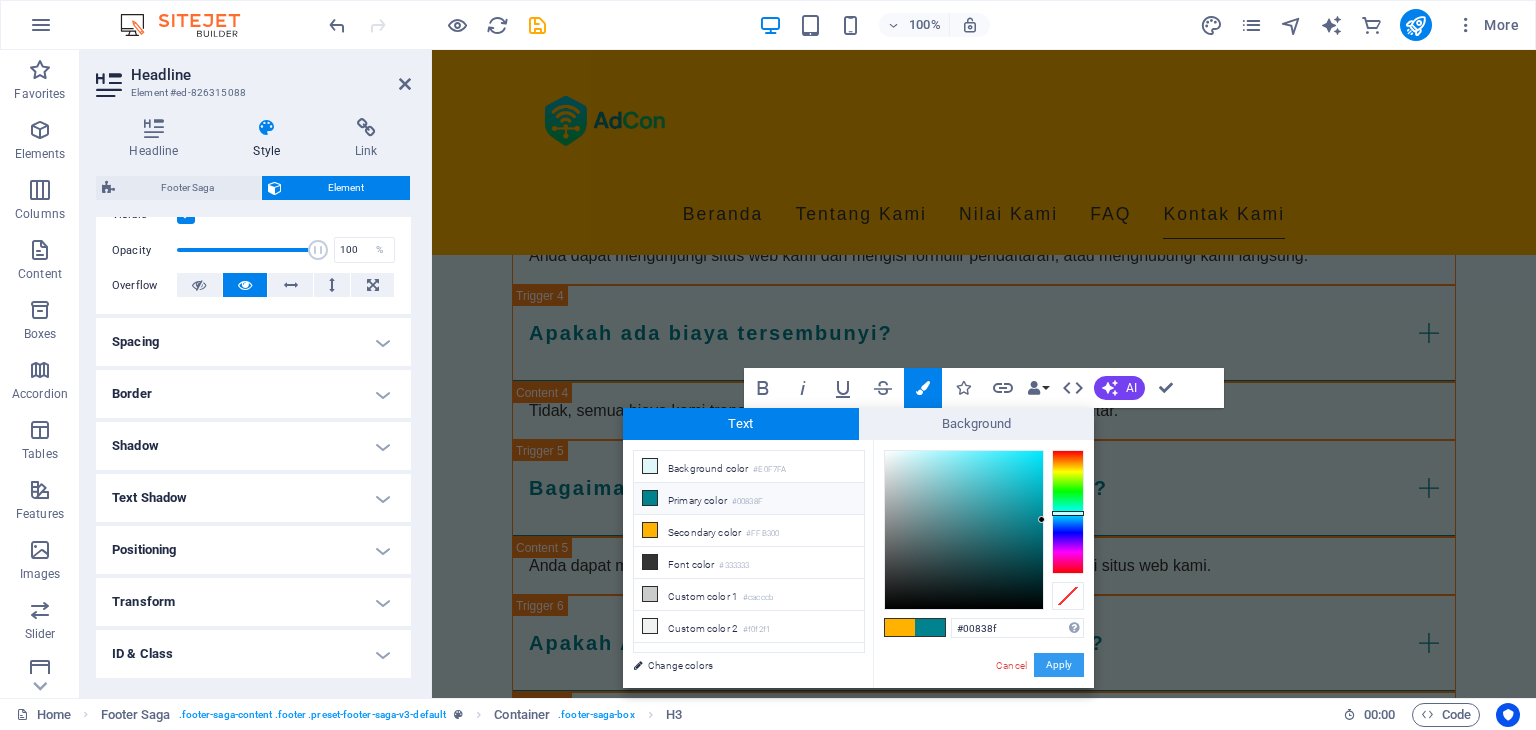 click on "Apply" at bounding box center (1059, 665) 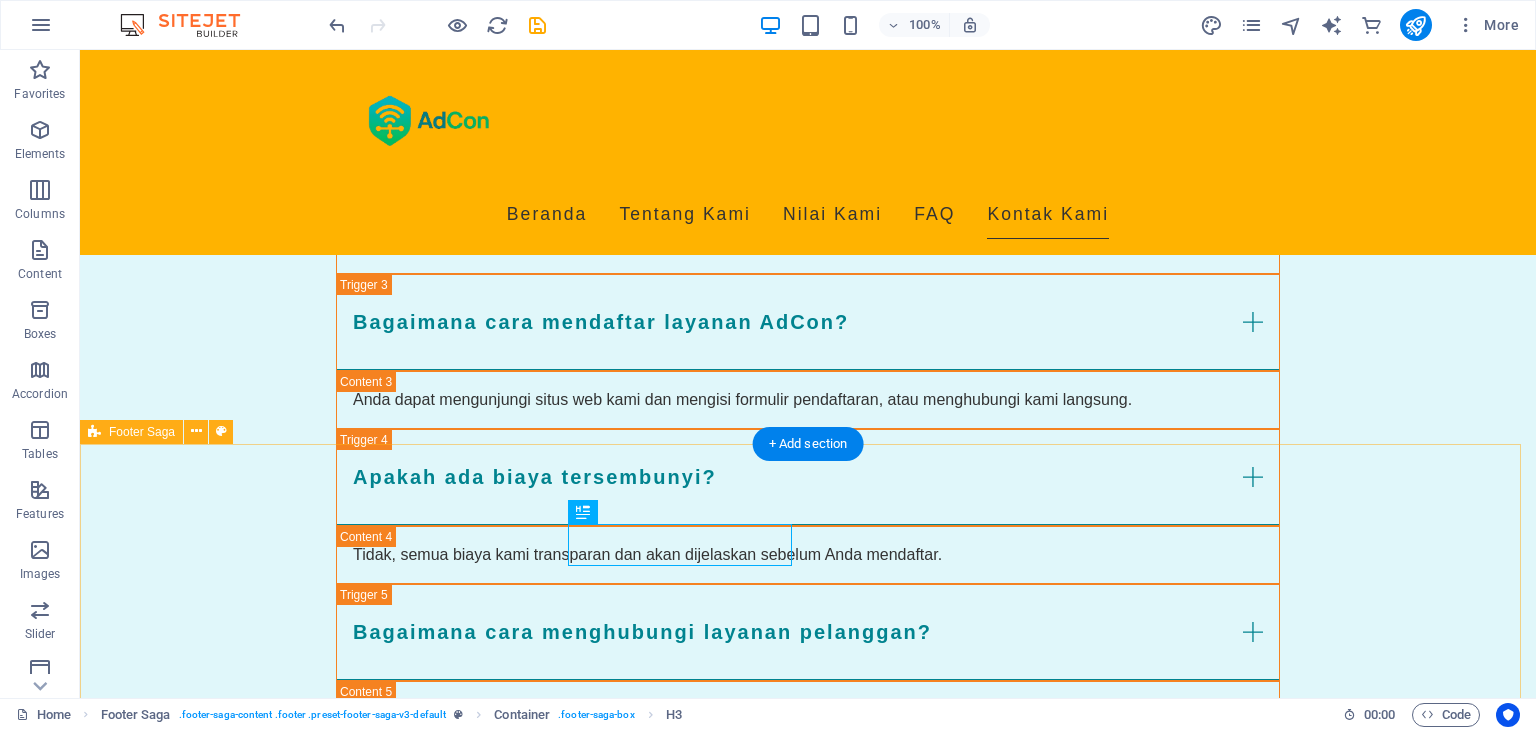 scroll, scrollTop: 2724, scrollLeft: 0, axis: vertical 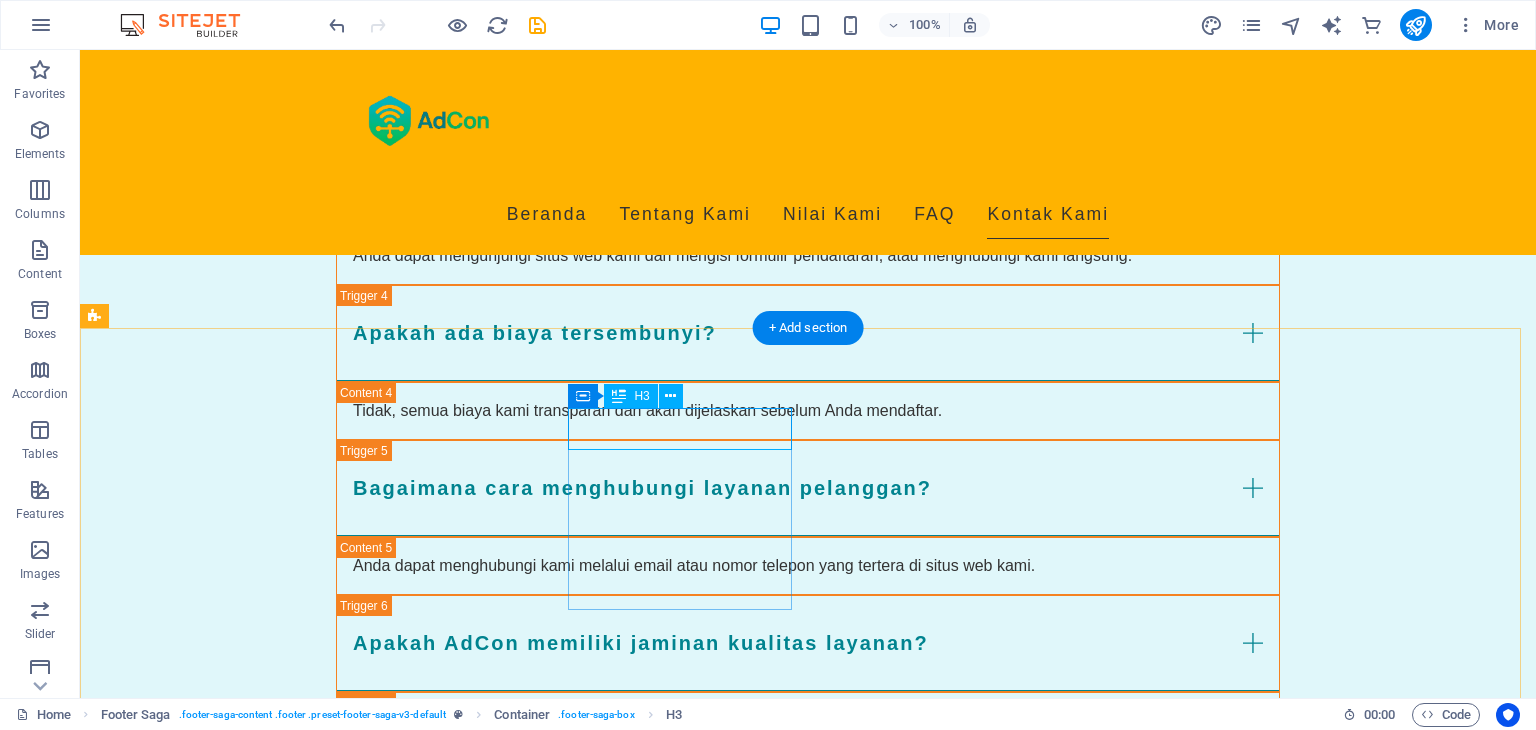 click on "Contact Us" at bounding box center (208, 2597) 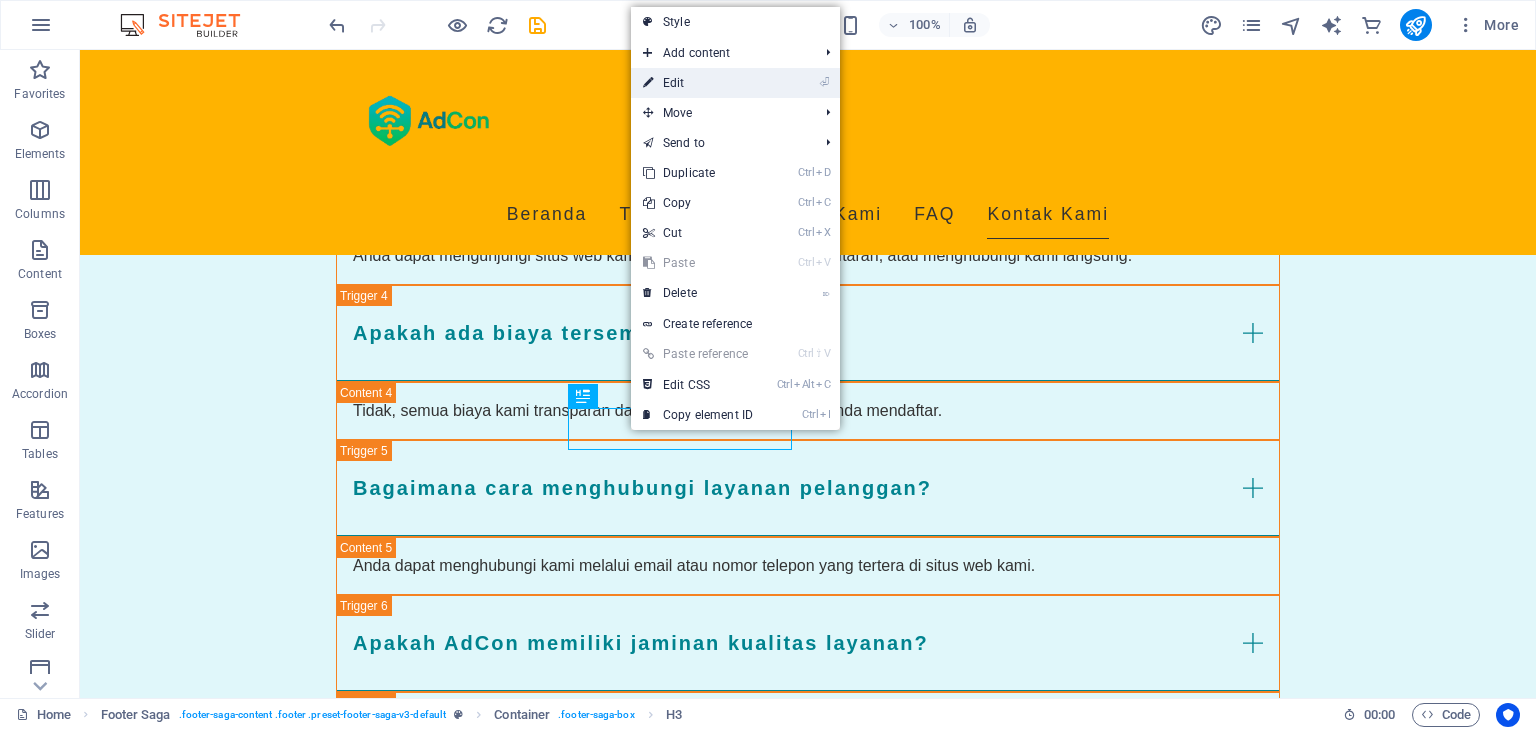 click on "⏎  Edit" at bounding box center (698, 83) 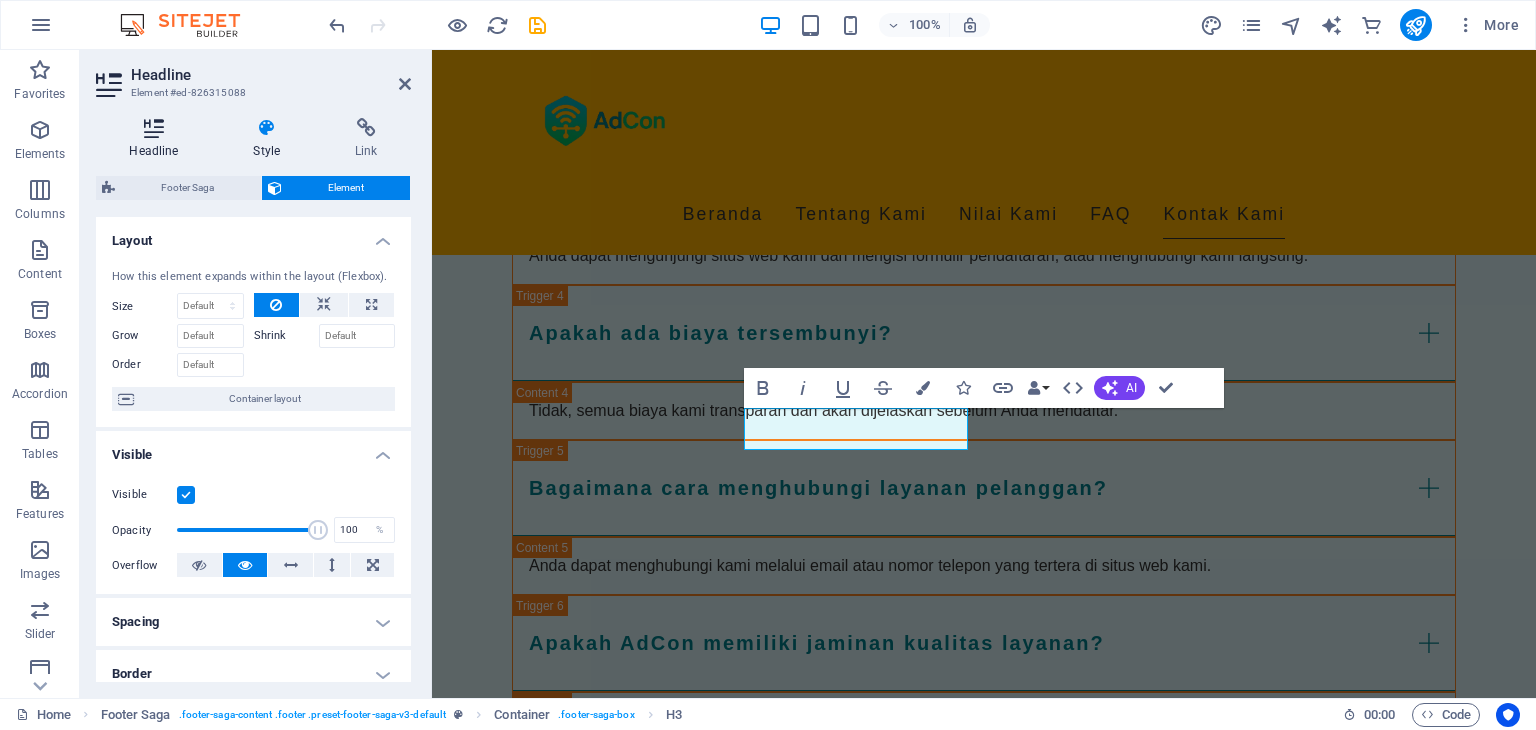 click on "Headline" at bounding box center (158, 139) 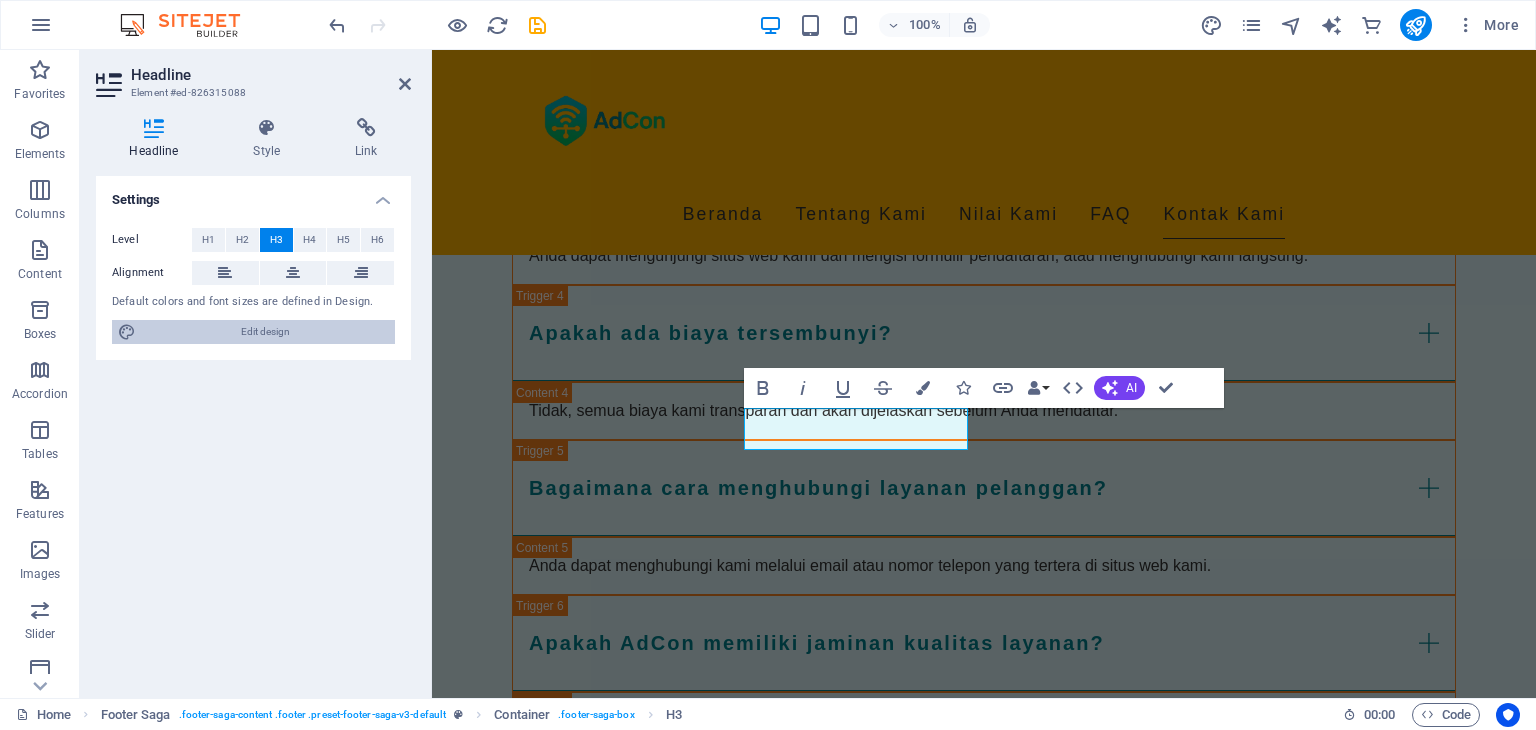 click on "Edit design" at bounding box center (265, 332) 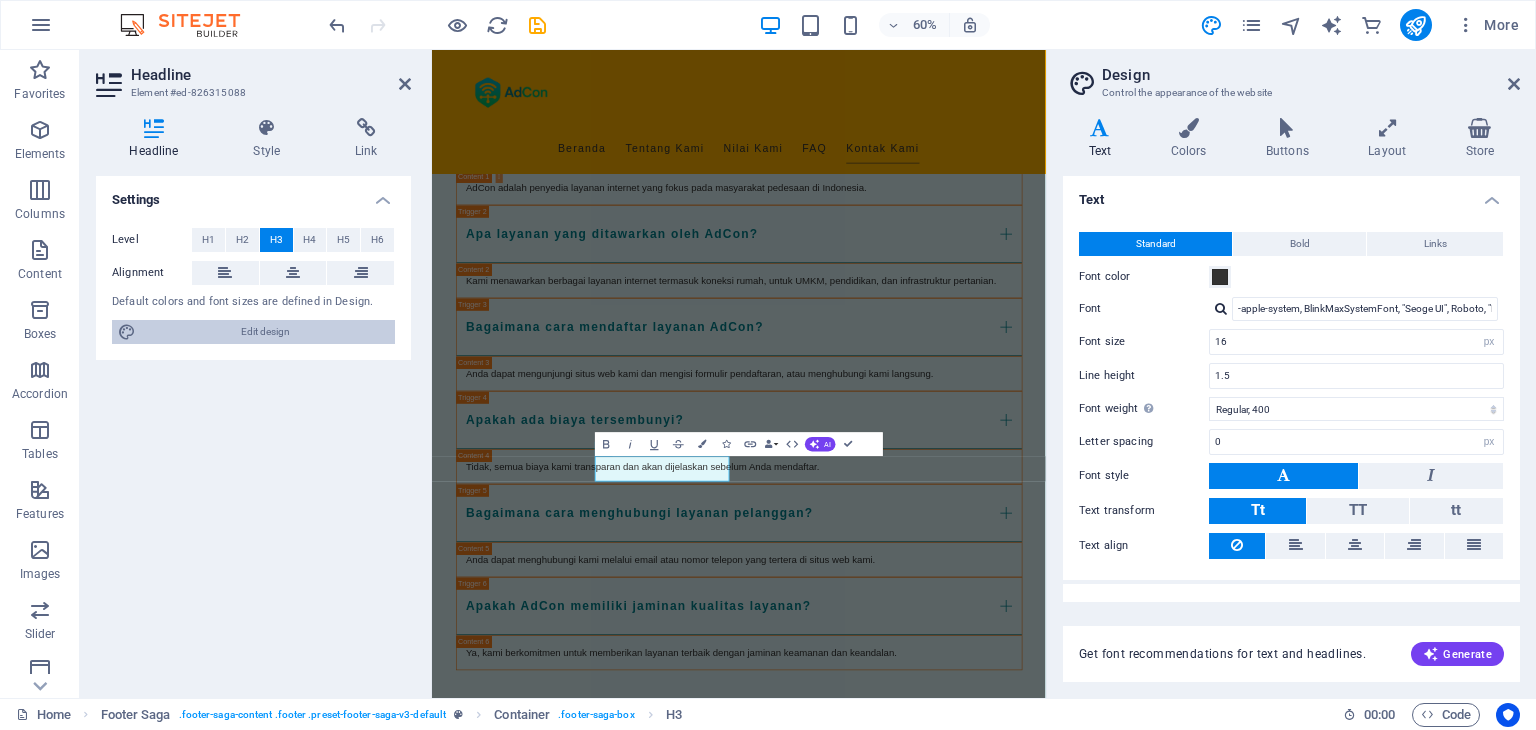 scroll, scrollTop: 2444, scrollLeft: 0, axis: vertical 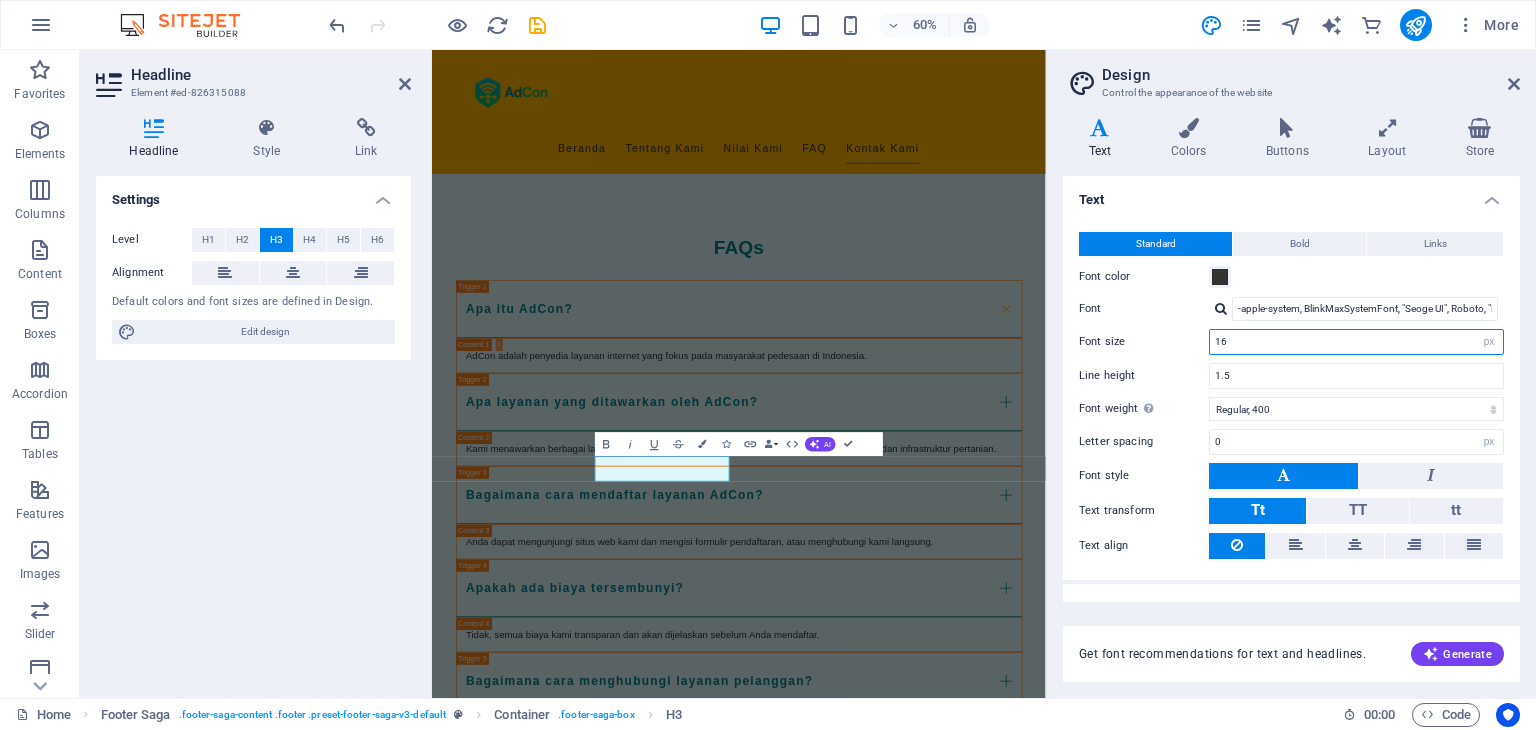 drag, startPoint x: 1228, startPoint y: 341, endPoint x: 1205, endPoint y: 345, distance: 23.345236 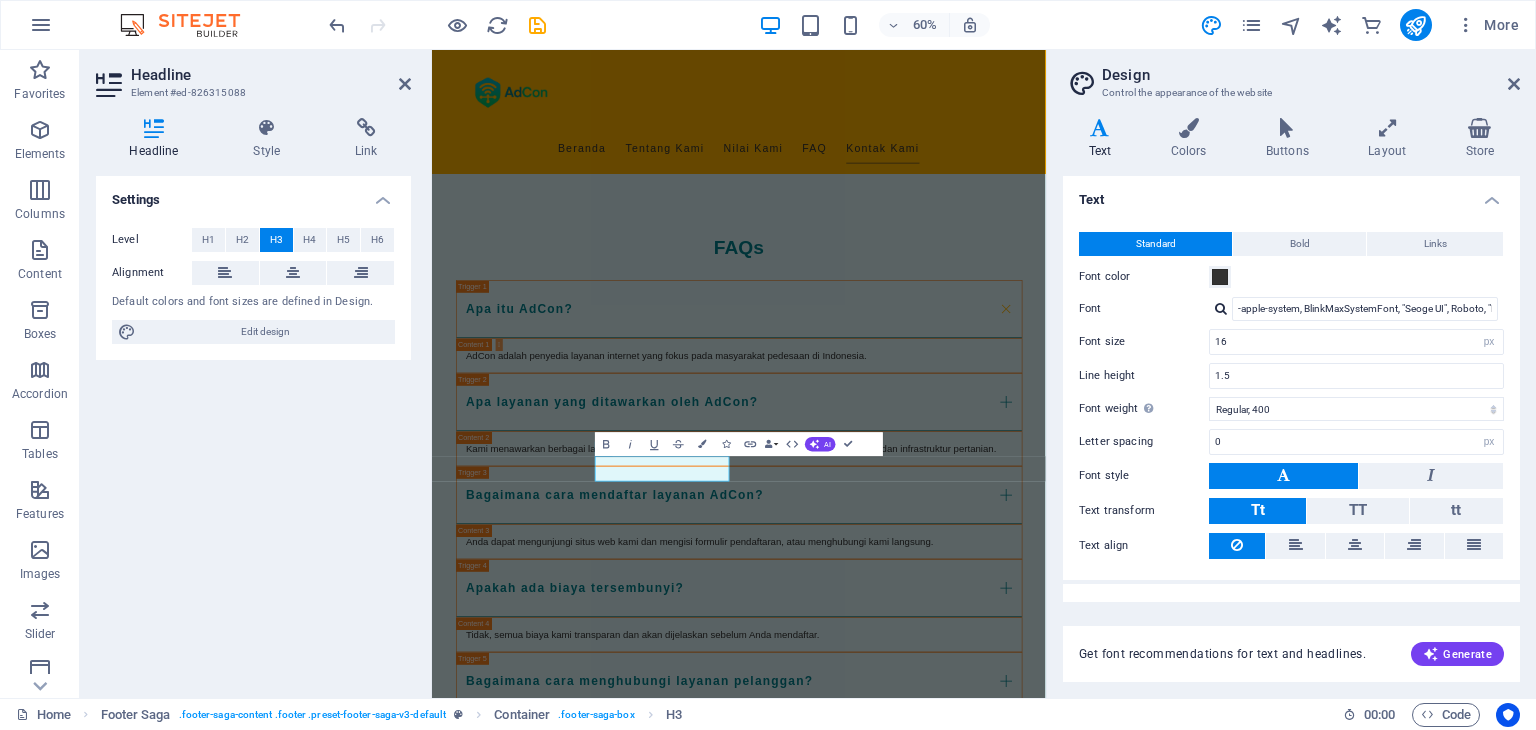 click on "Font size" at bounding box center (1144, 341) 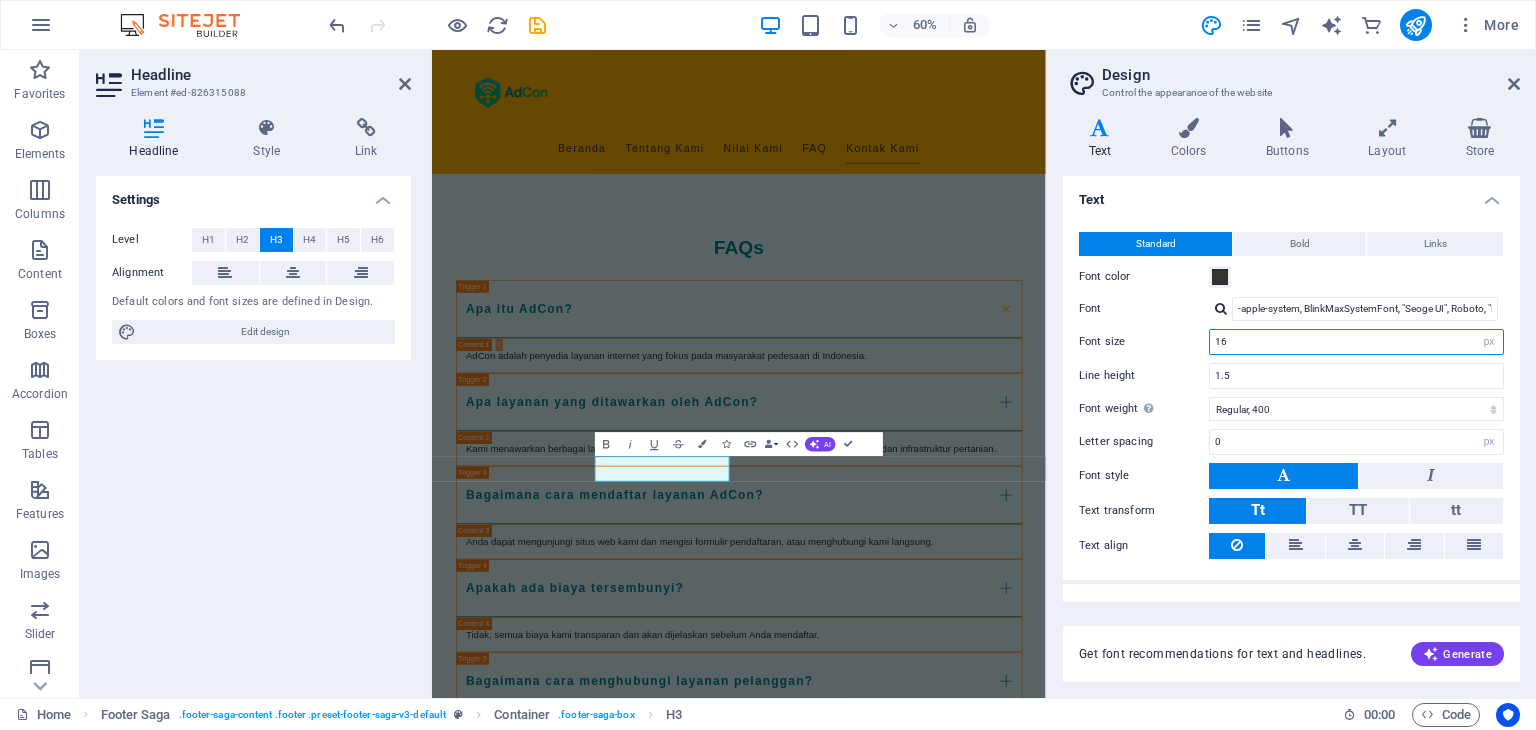 click on "16" at bounding box center [1356, 342] 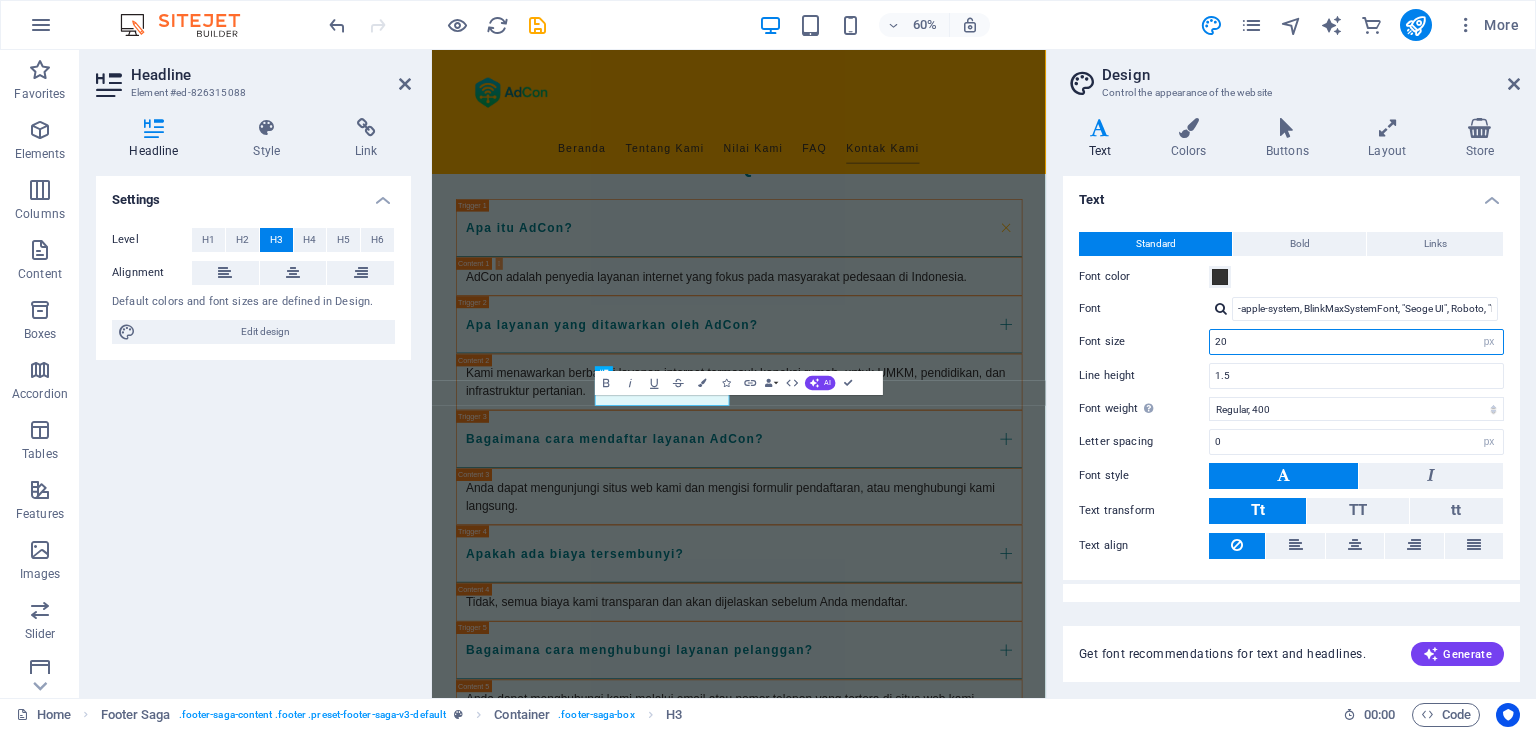 scroll, scrollTop: 2780, scrollLeft: 0, axis: vertical 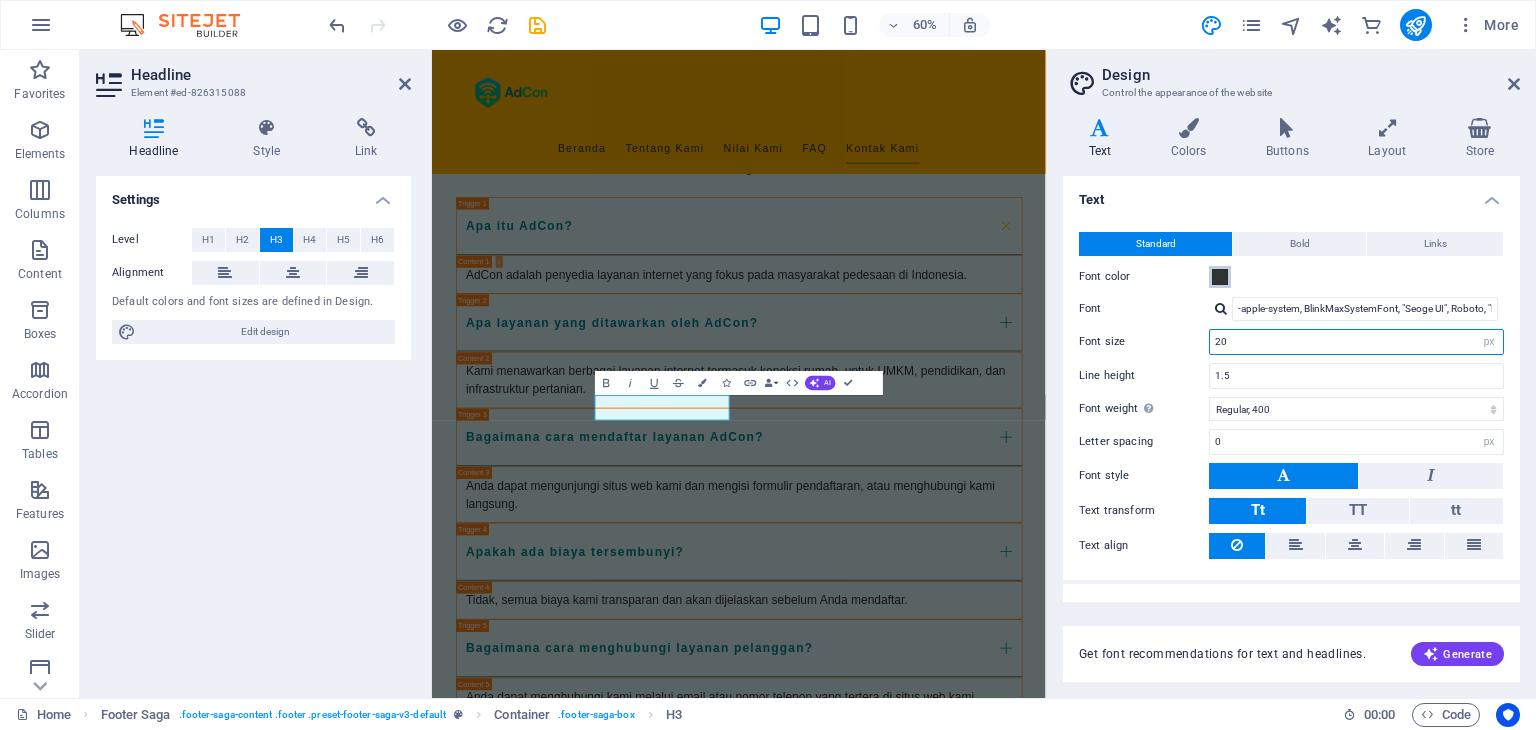 type on "20" 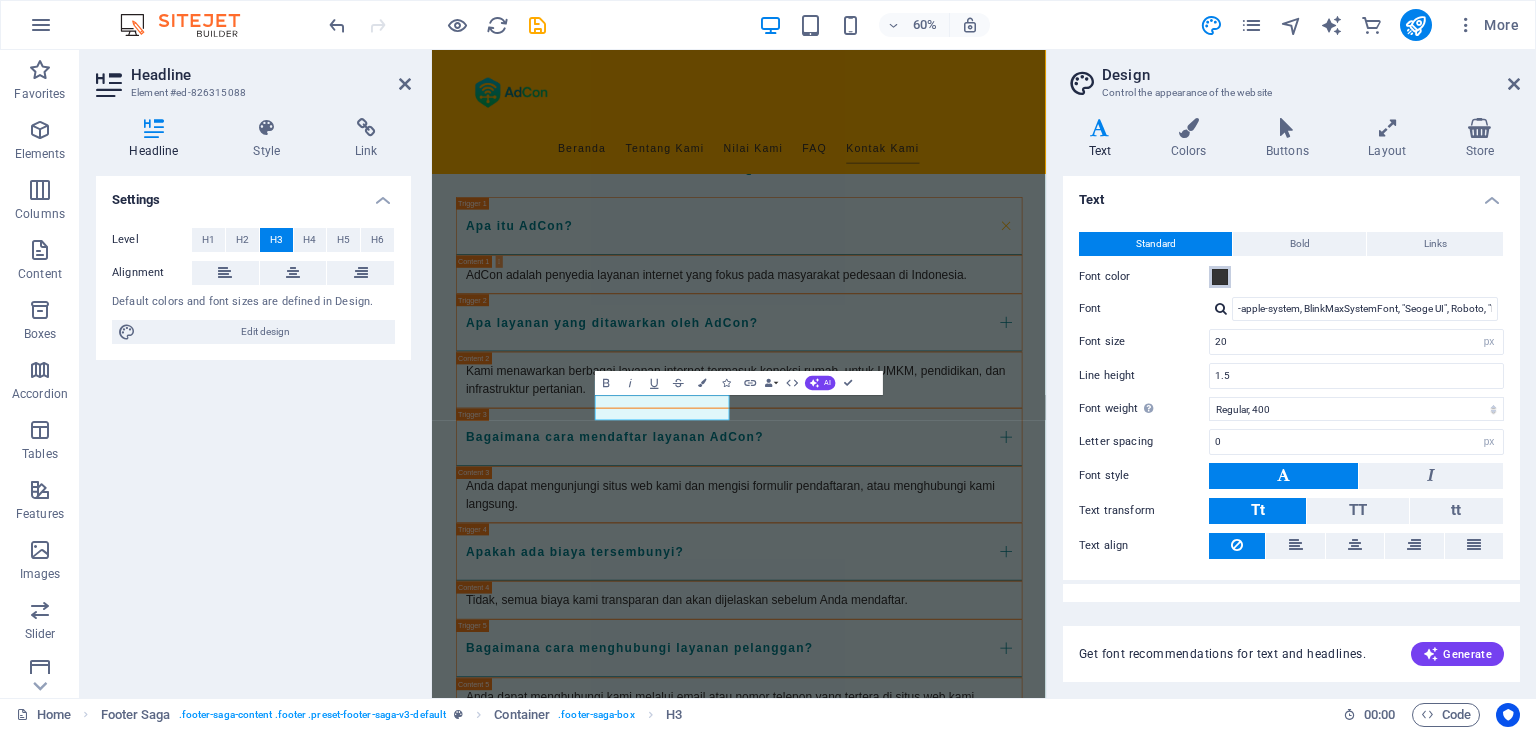 click at bounding box center (1220, 277) 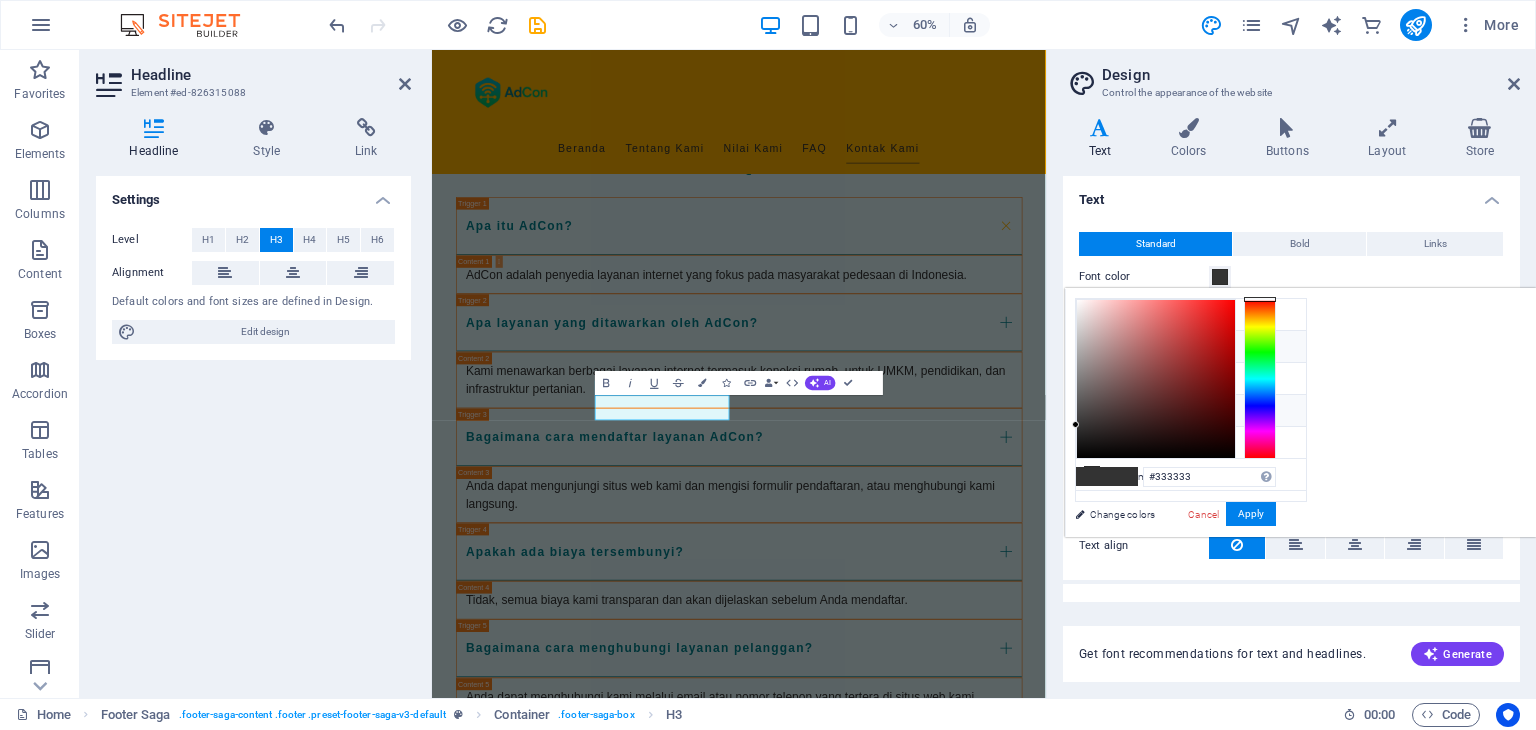 click on "Primary color
#00838F" at bounding box center [1191, 347] 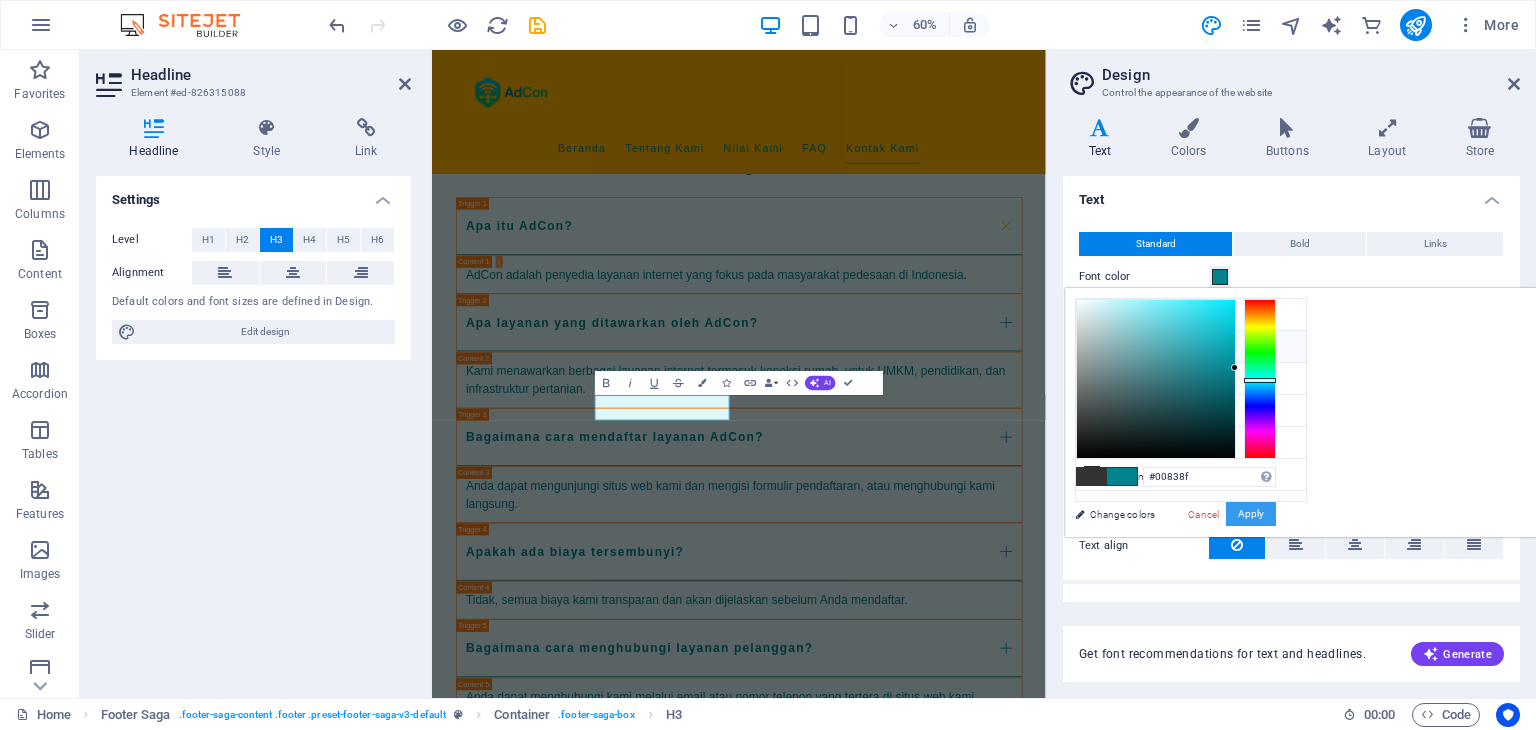 click on "Apply" at bounding box center [1251, 514] 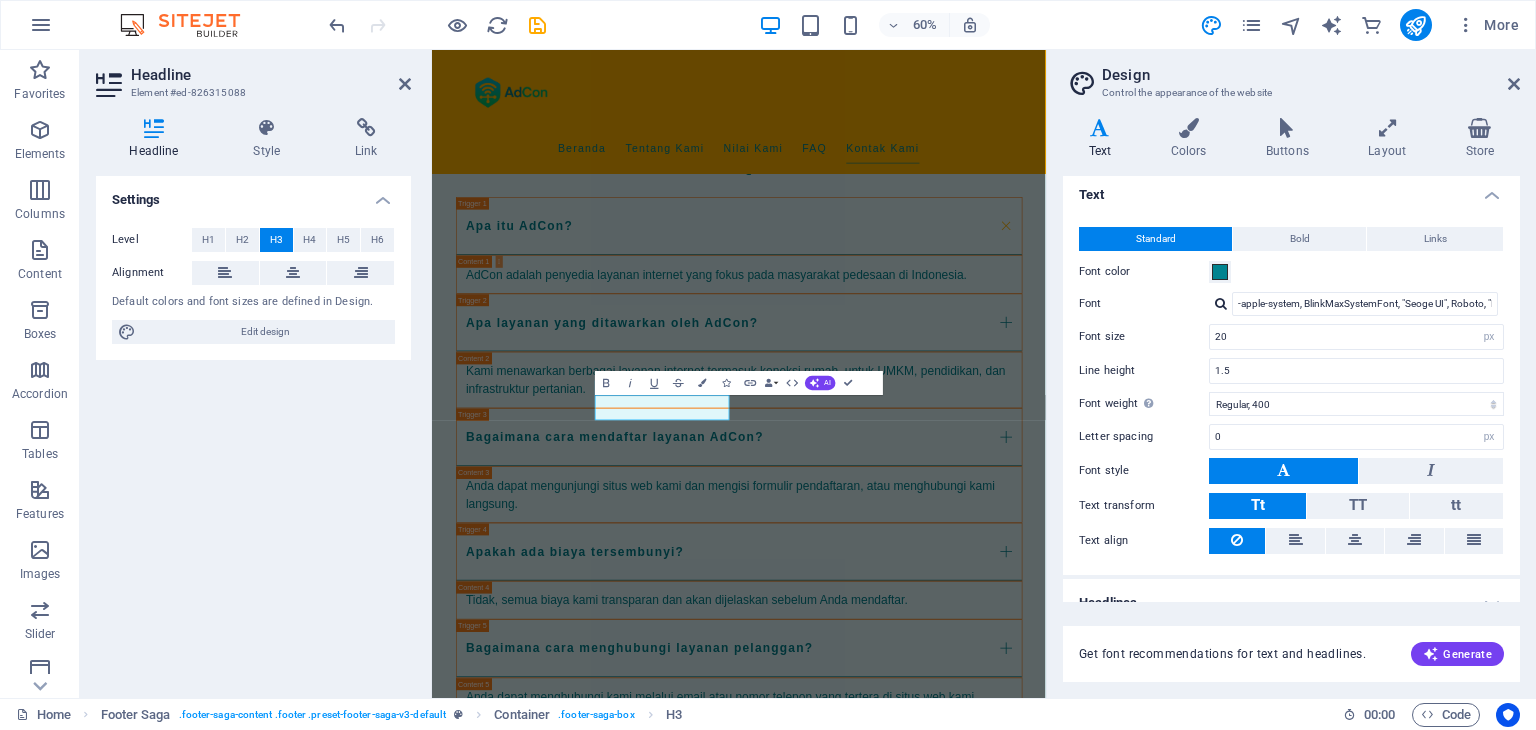 scroll, scrollTop: 0, scrollLeft: 0, axis: both 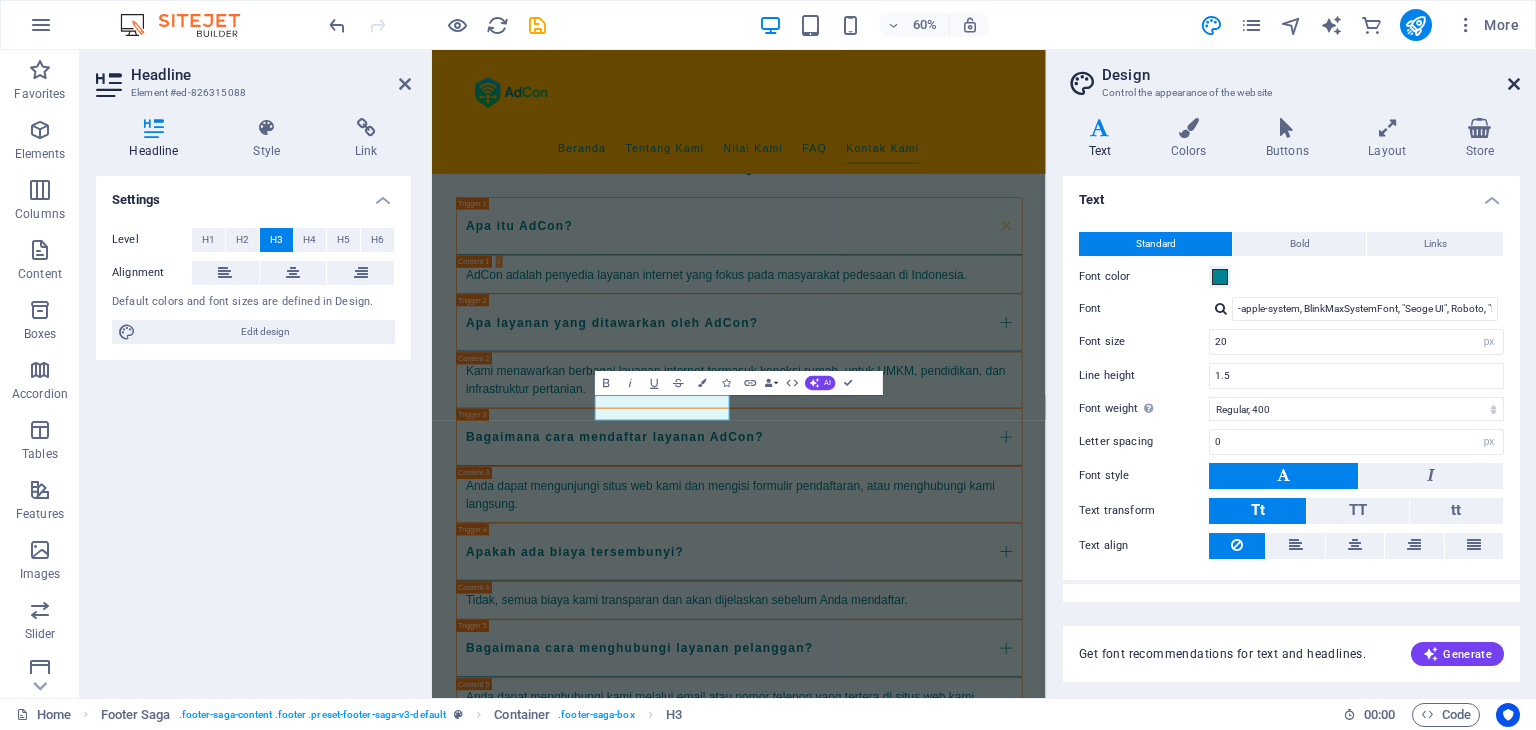 drag, startPoint x: 1511, startPoint y: 80, endPoint x: 1081, endPoint y: 28, distance: 433.13278 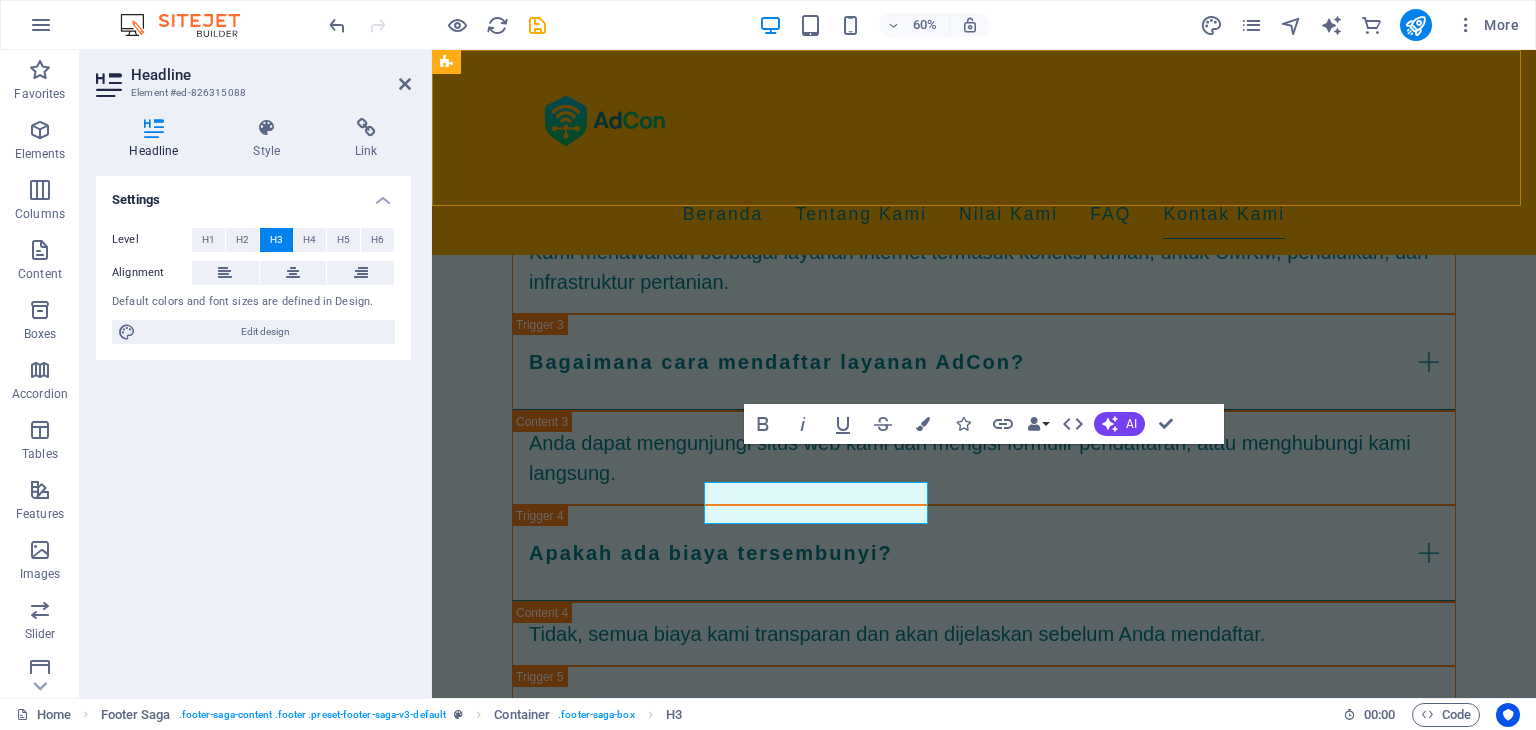 scroll, scrollTop: 2923, scrollLeft: 0, axis: vertical 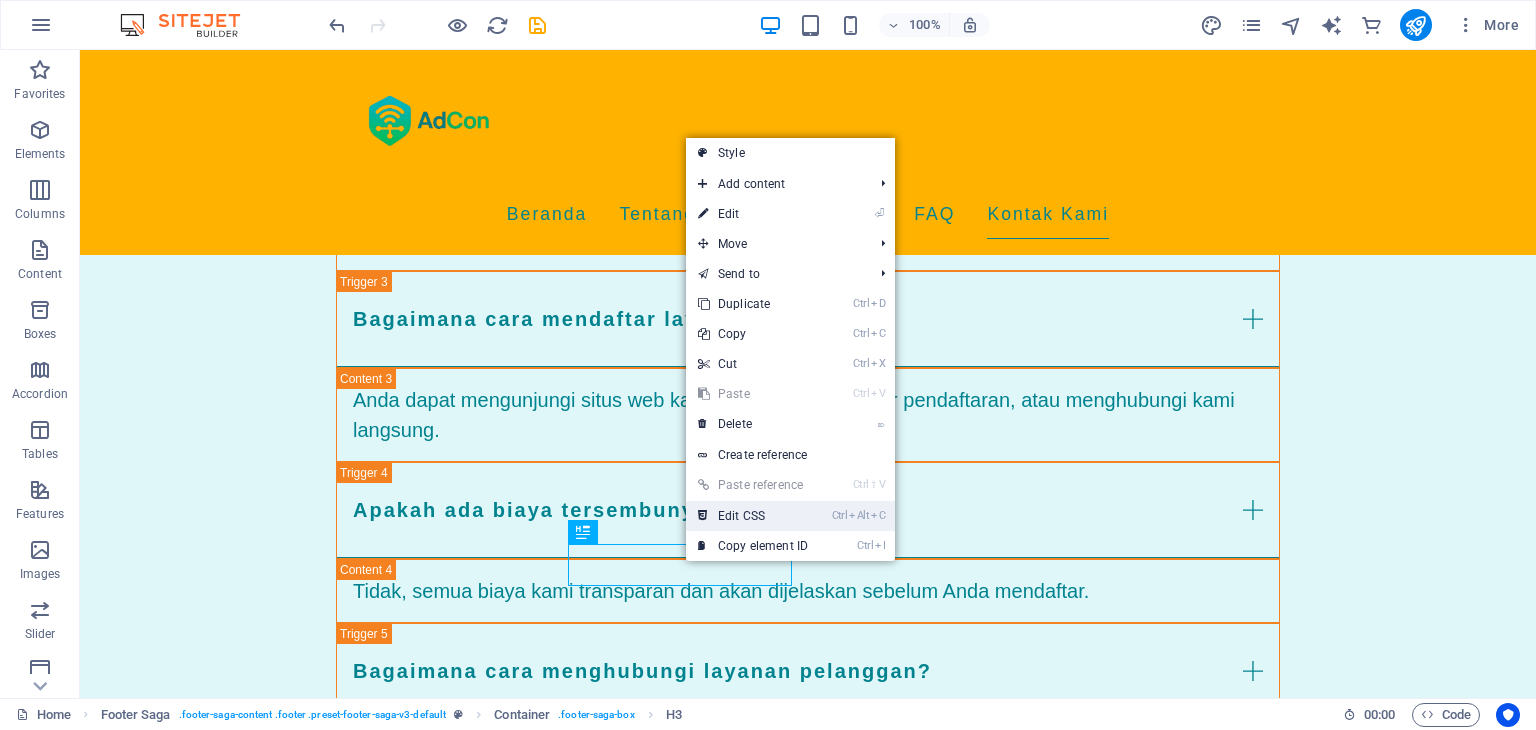 click on "Ctrl Alt C  Edit CSS" at bounding box center [753, 516] 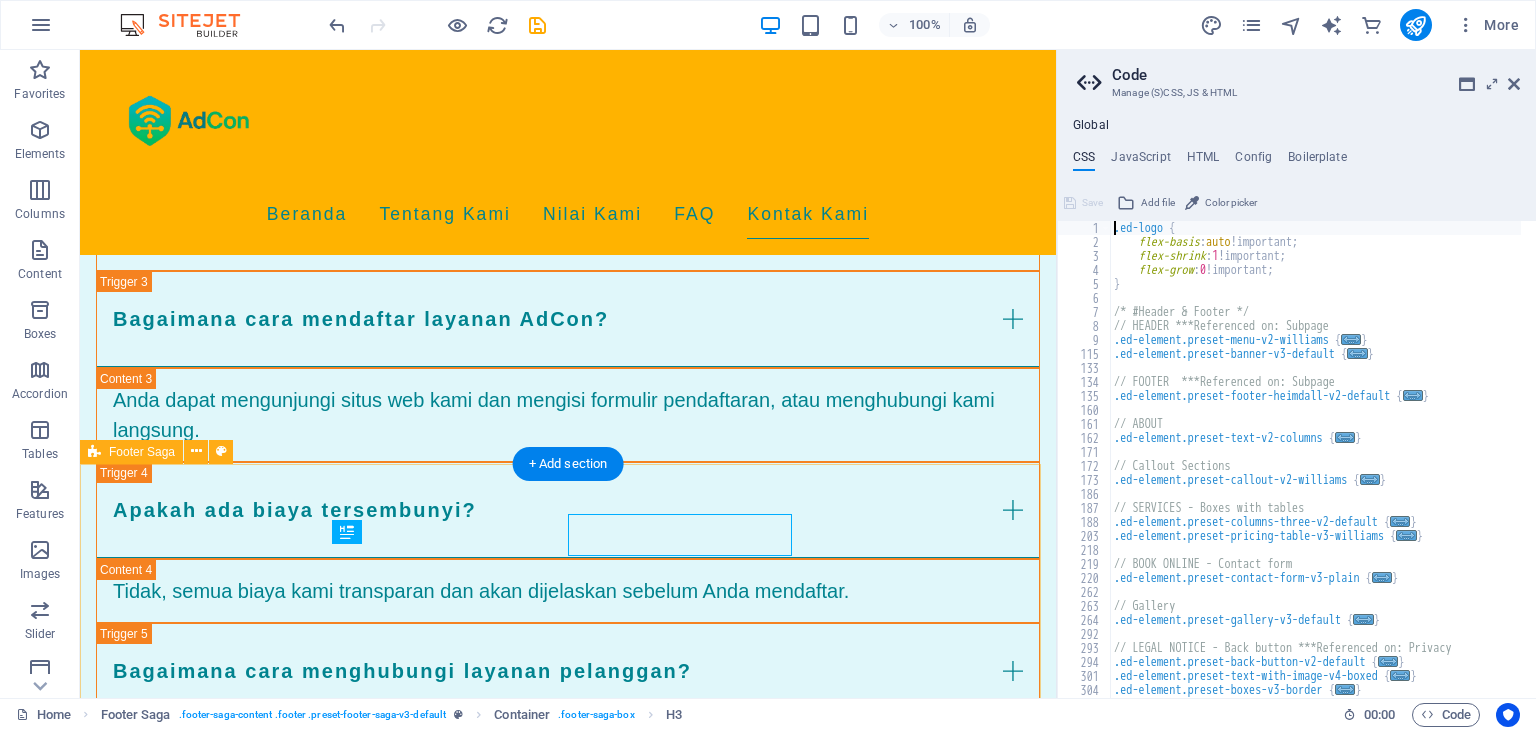 scroll, scrollTop: 2853, scrollLeft: 0, axis: vertical 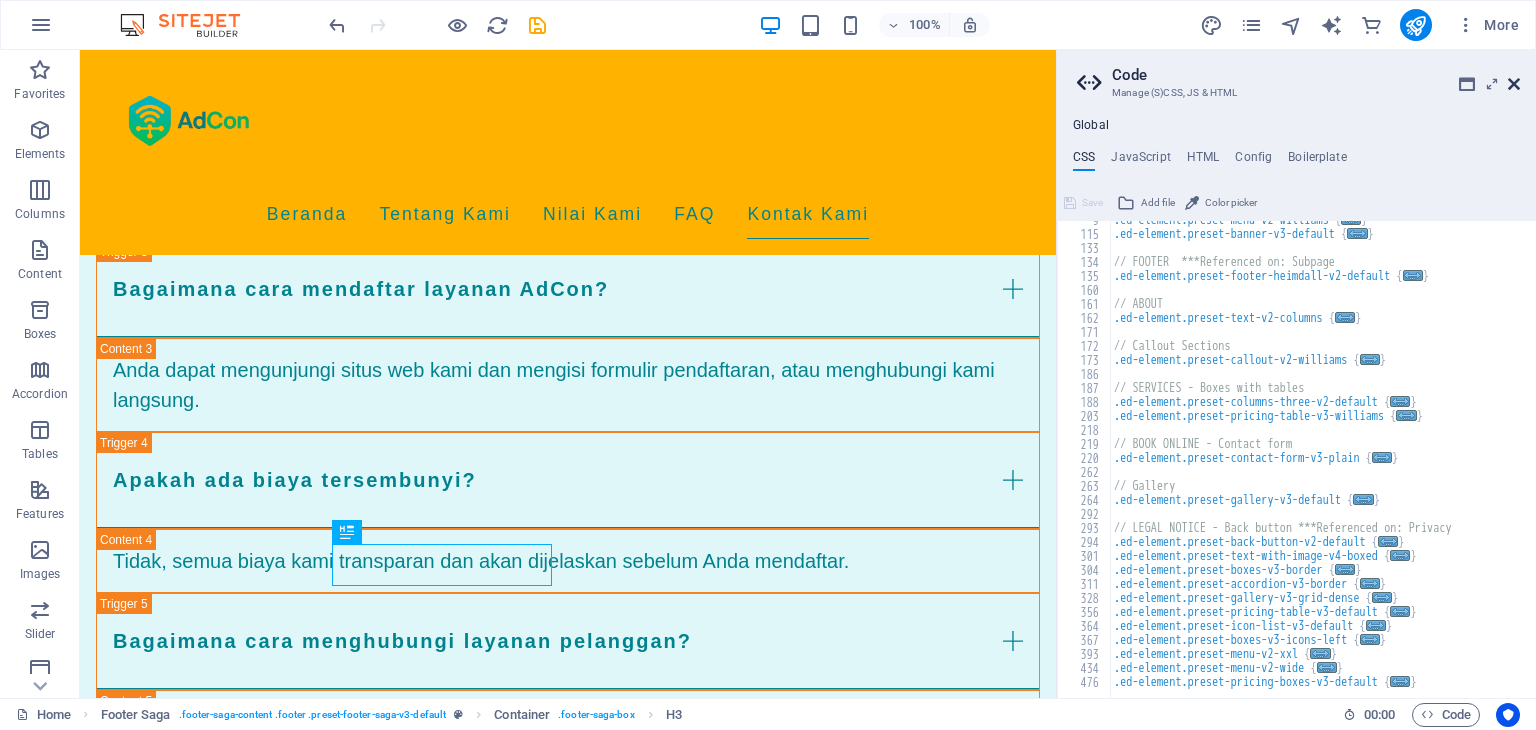 click at bounding box center (1514, 84) 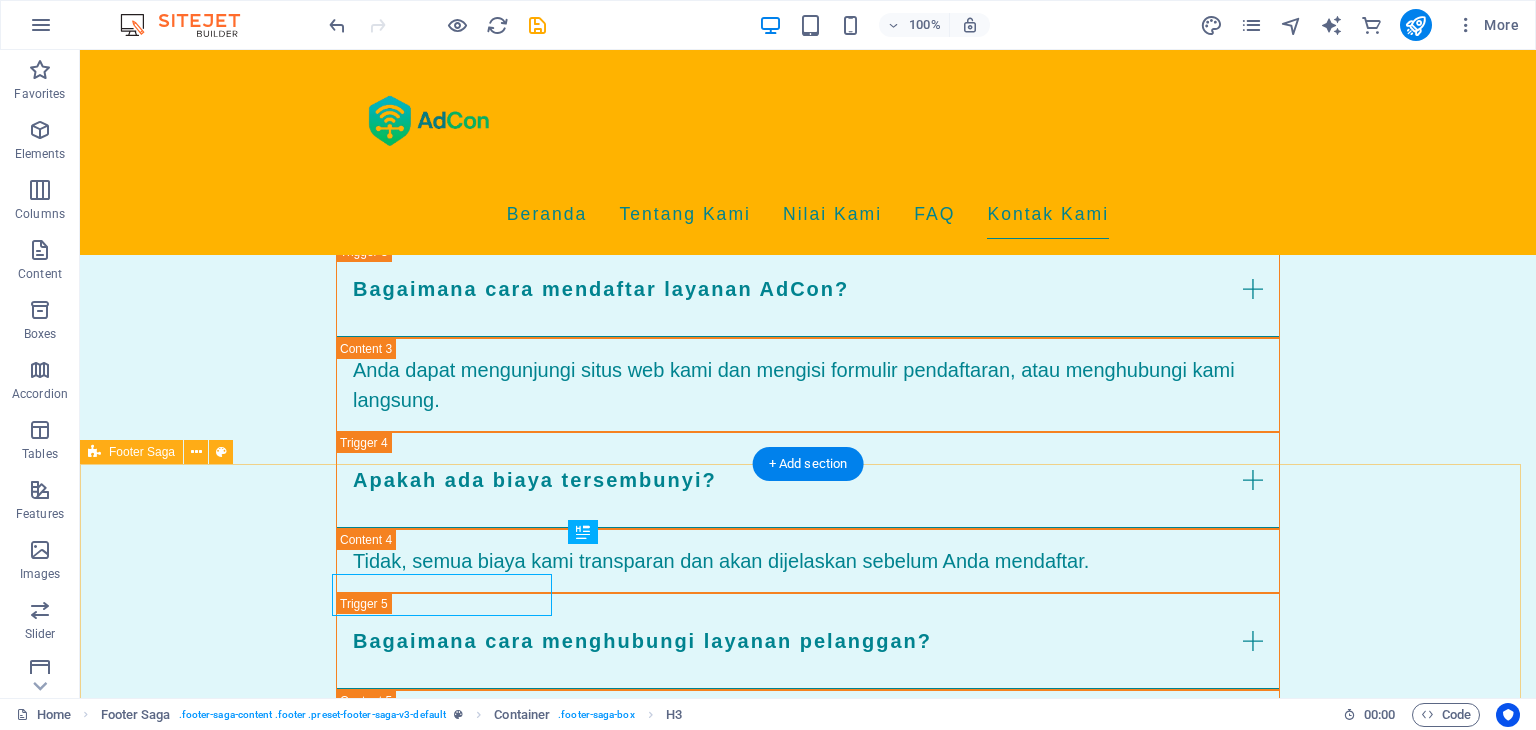 scroll, scrollTop: 2823, scrollLeft: 0, axis: vertical 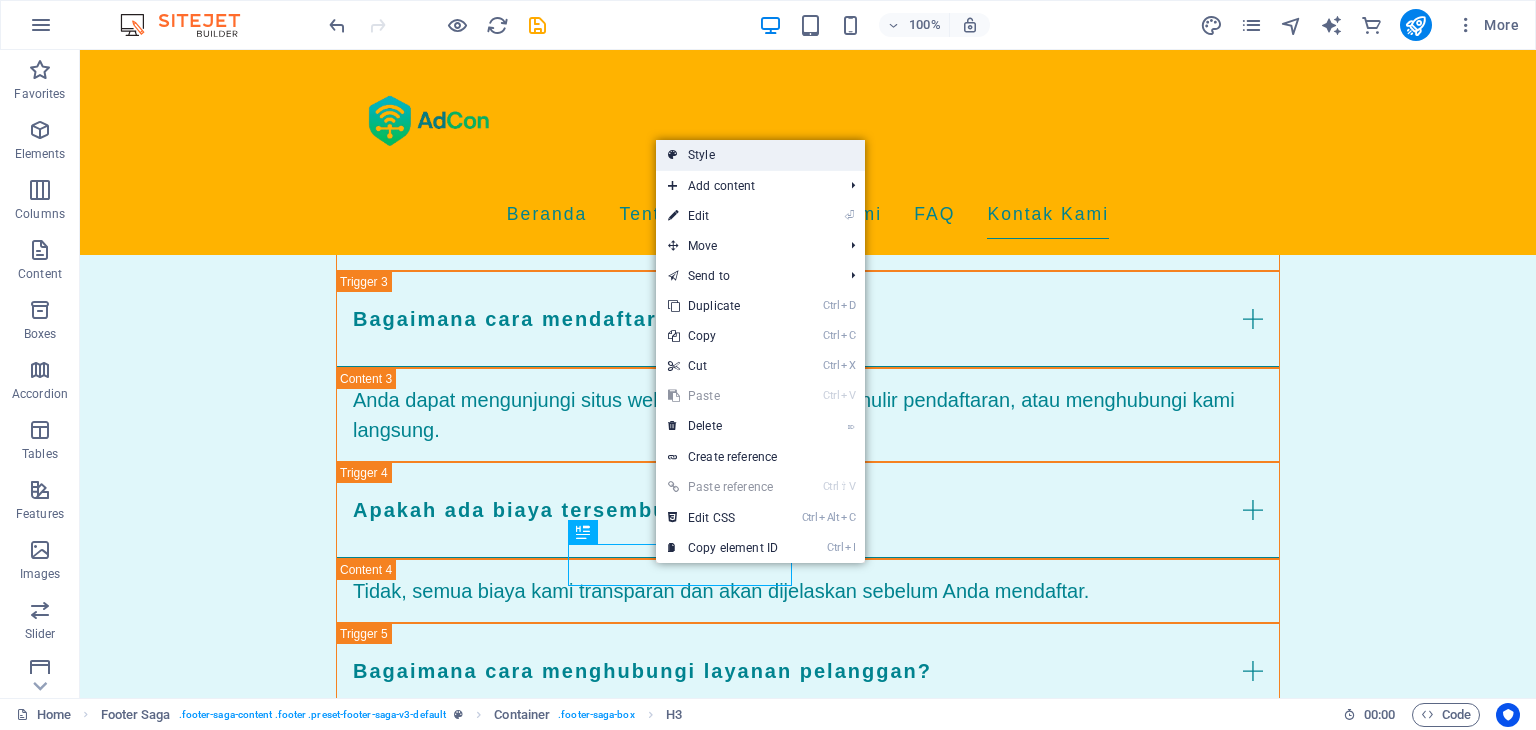click on "Style" at bounding box center (760, 155) 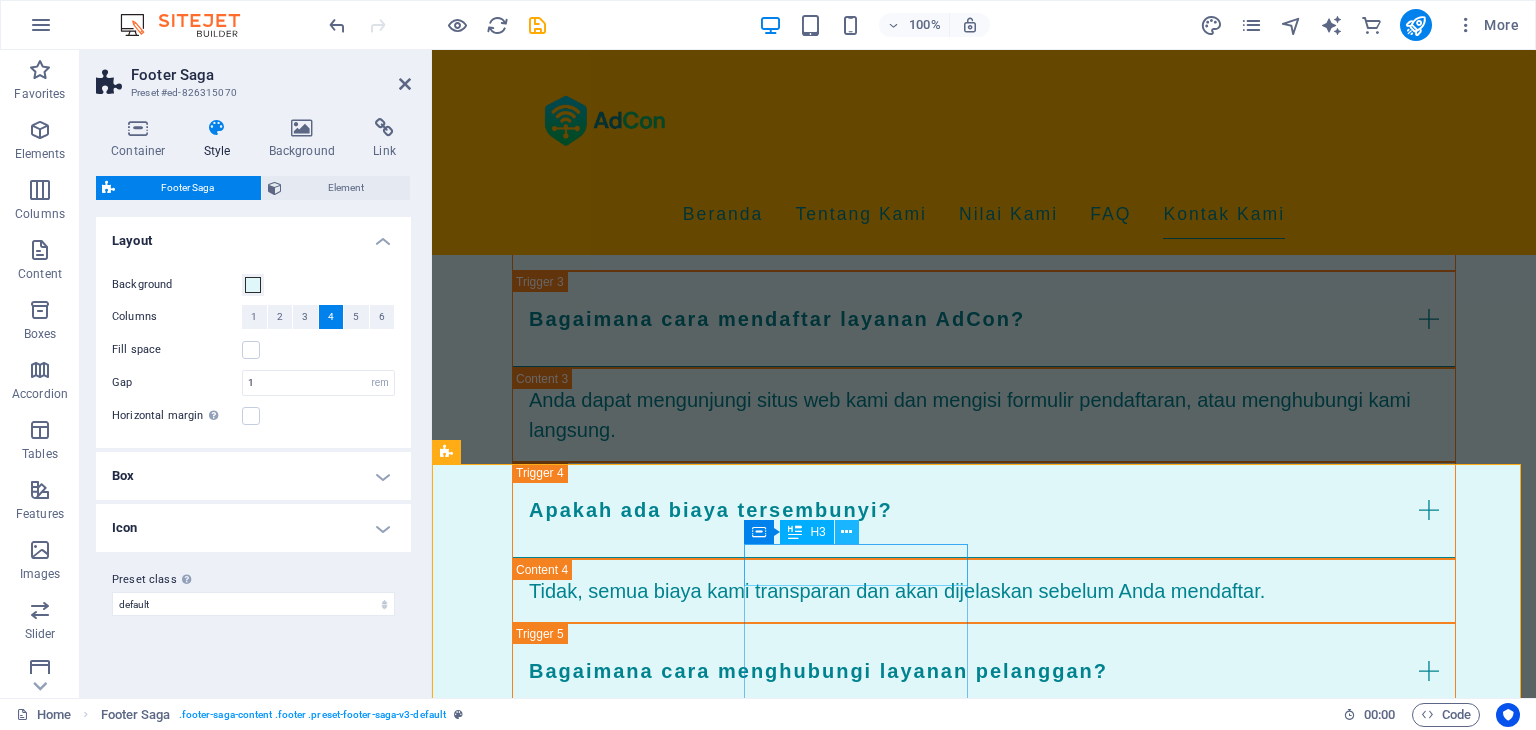 click at bounding box center (846, 532) 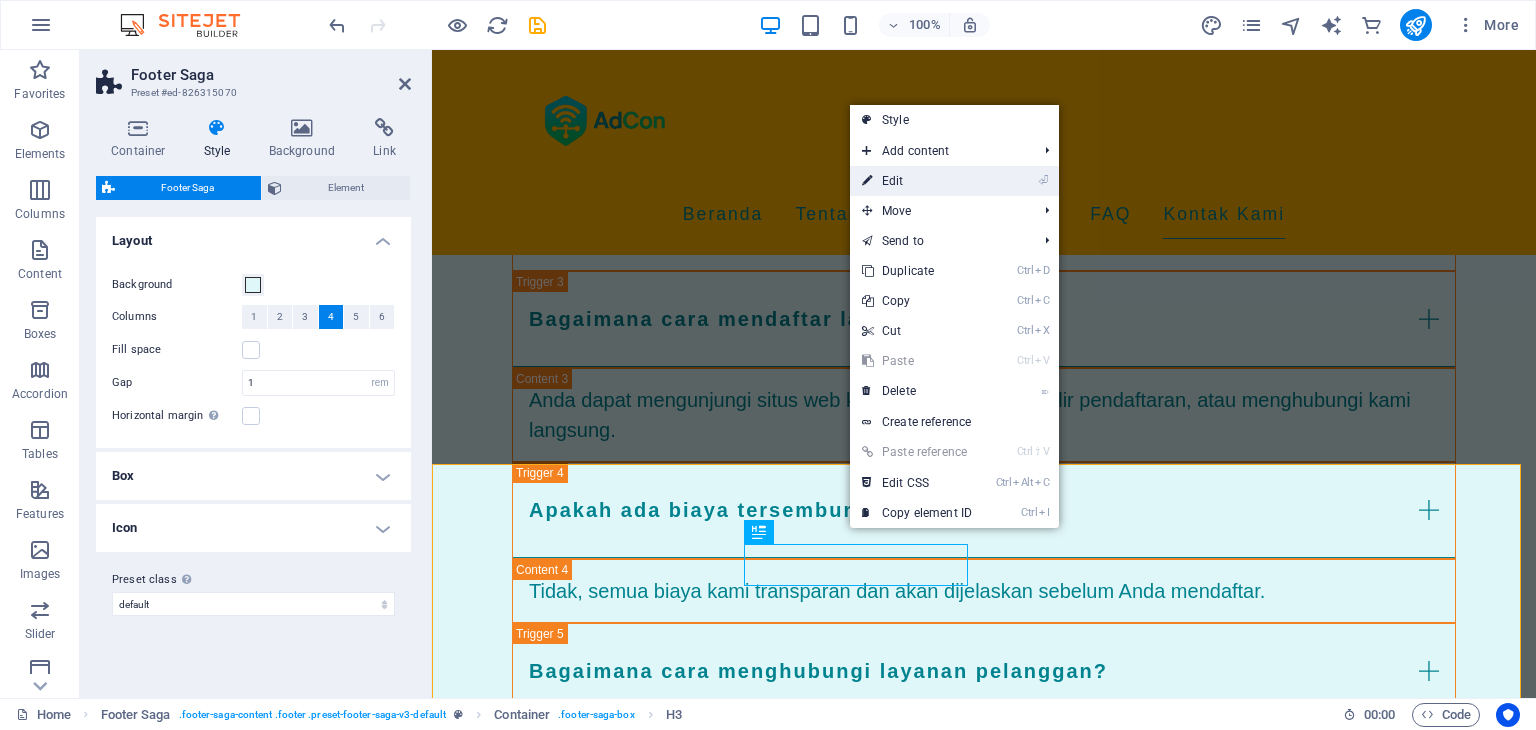 click on "⏎  Edit" at bounding box center (917, 181) 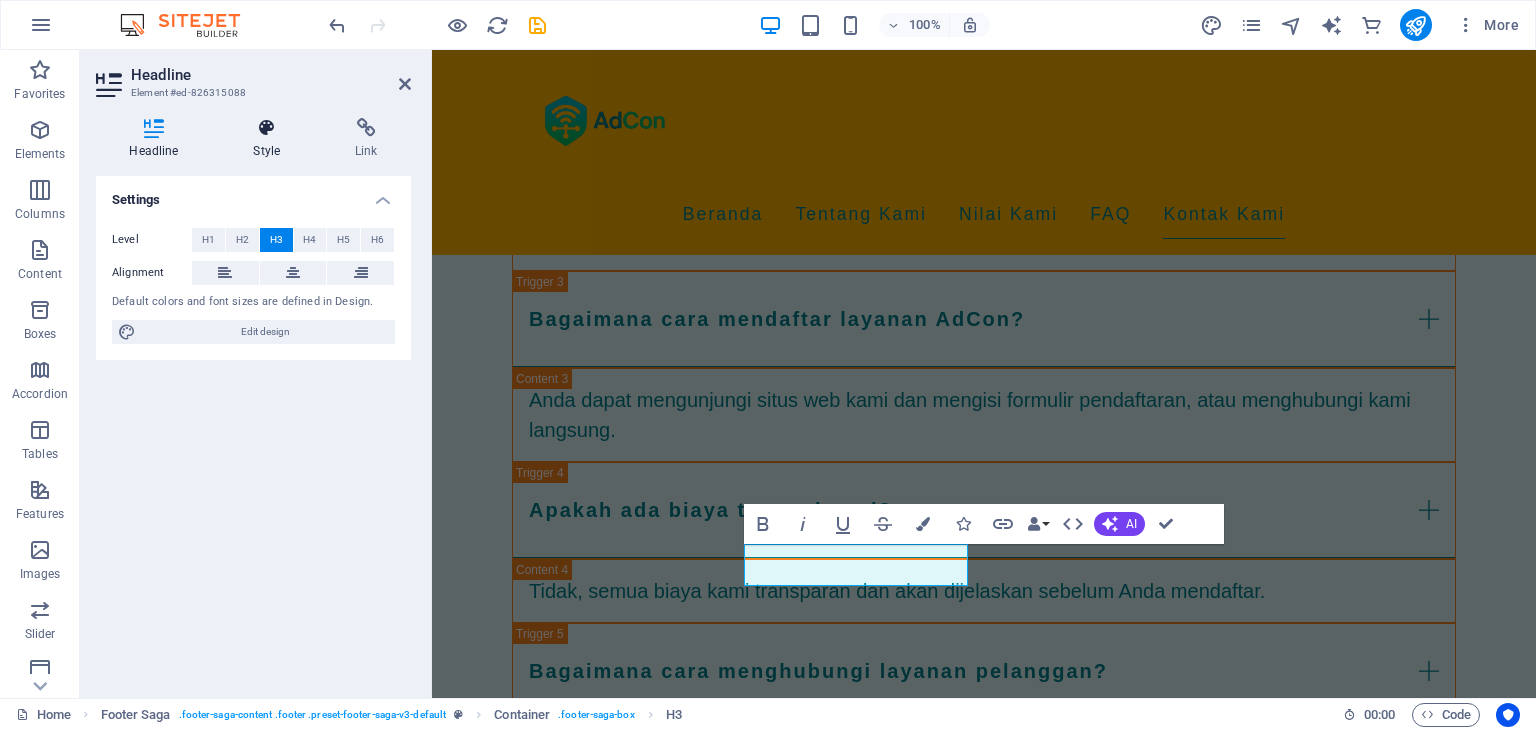 click at bounding box center [267, 128] 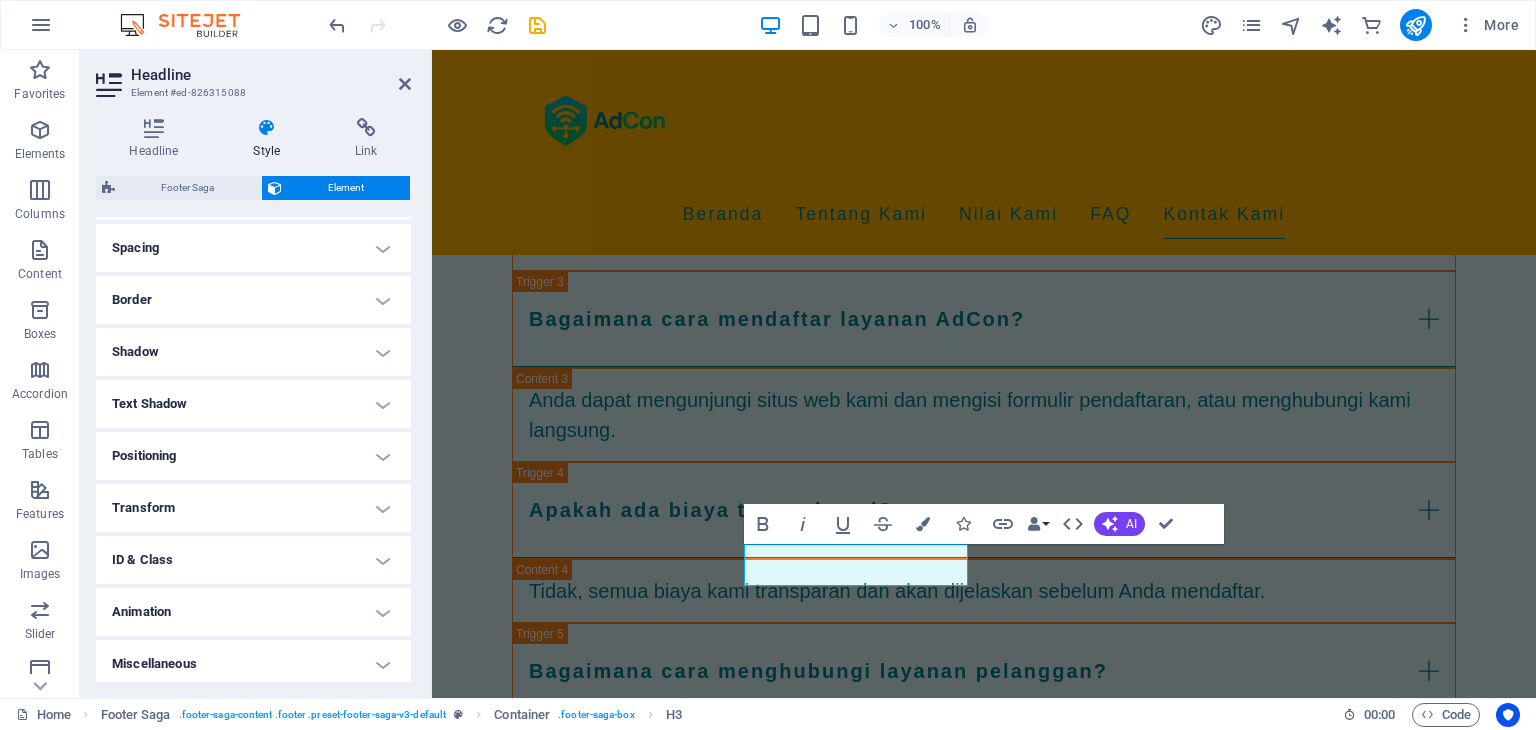 scroll, scrollTop: 380, scrollLeft: 0, axis: vertical 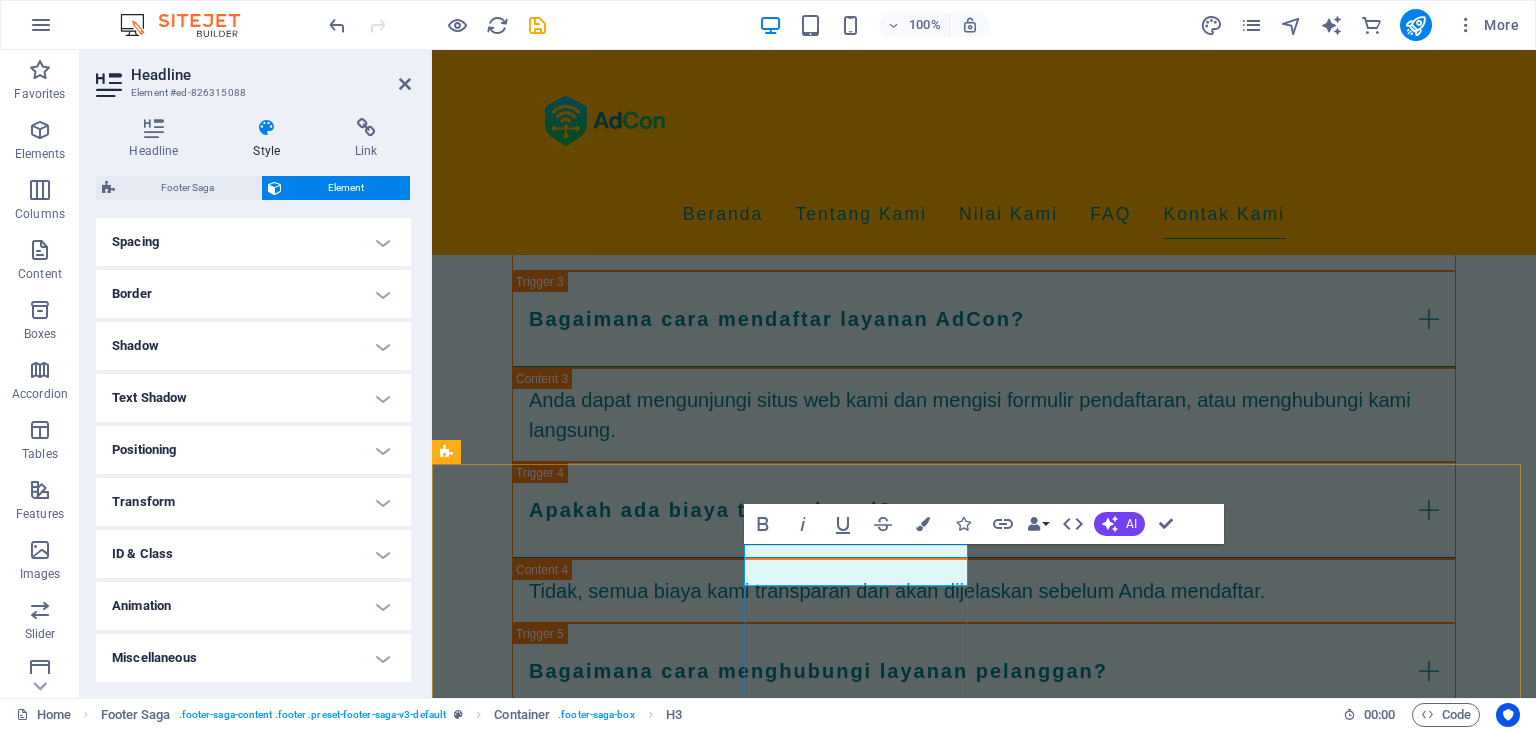 drag, startPoint x: 900, startPoint y: 562, endPoint x: 843, endPoint y: 570, distance: 57.558666 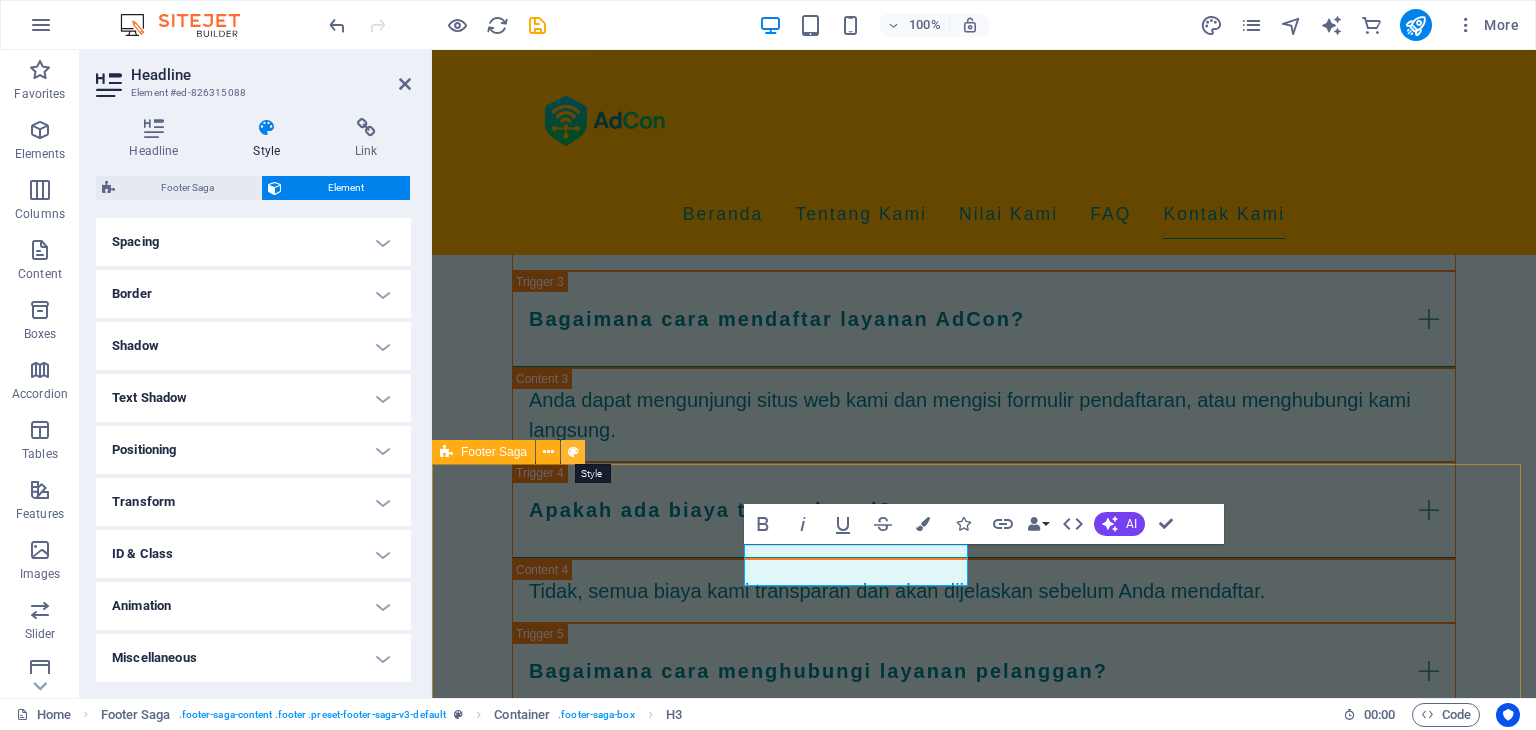 click at bounding box center [573, 452] 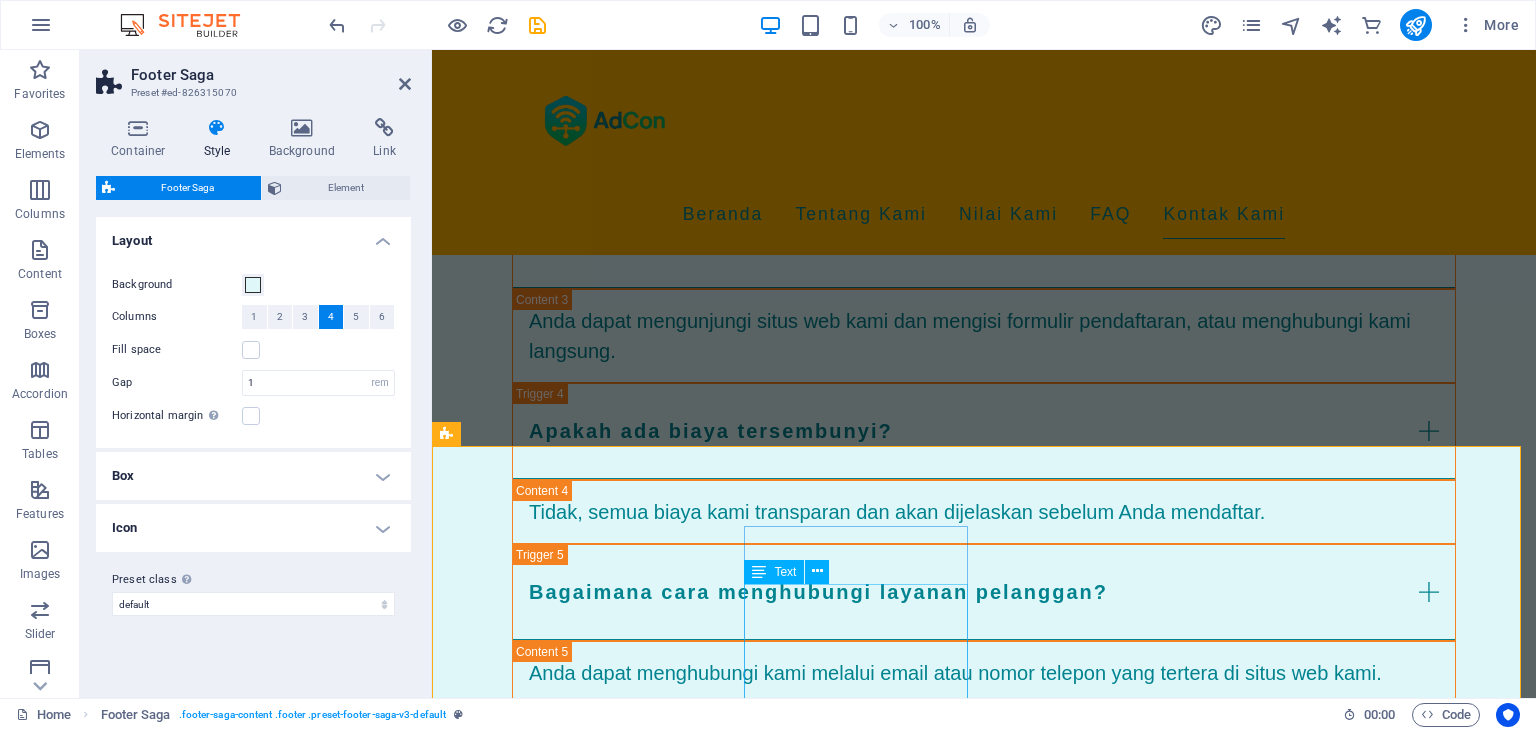 scroll, scrollTop: 2923, scrollLeft: 0, axis: vertical 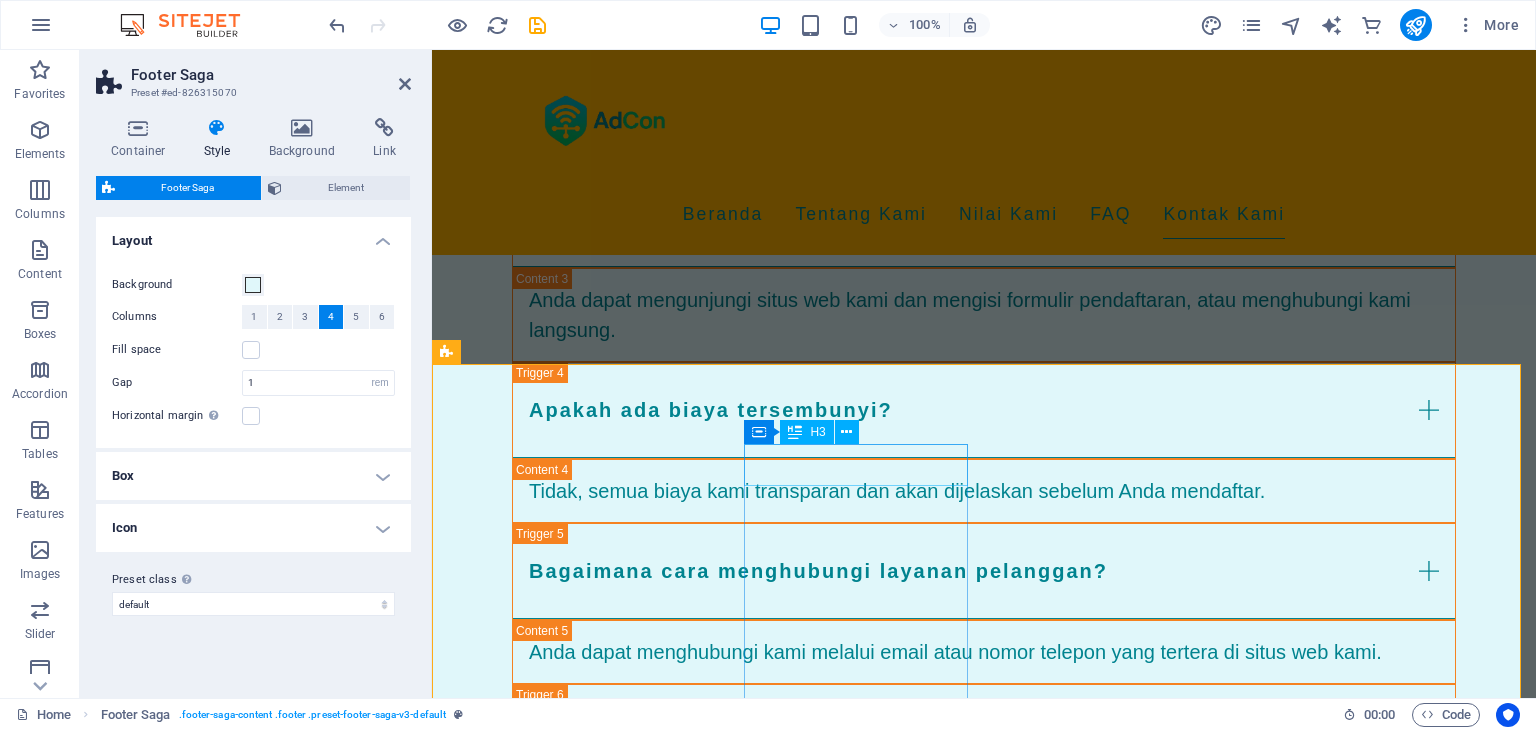 click on "Contact Us" at bounding box center (560, 2625) 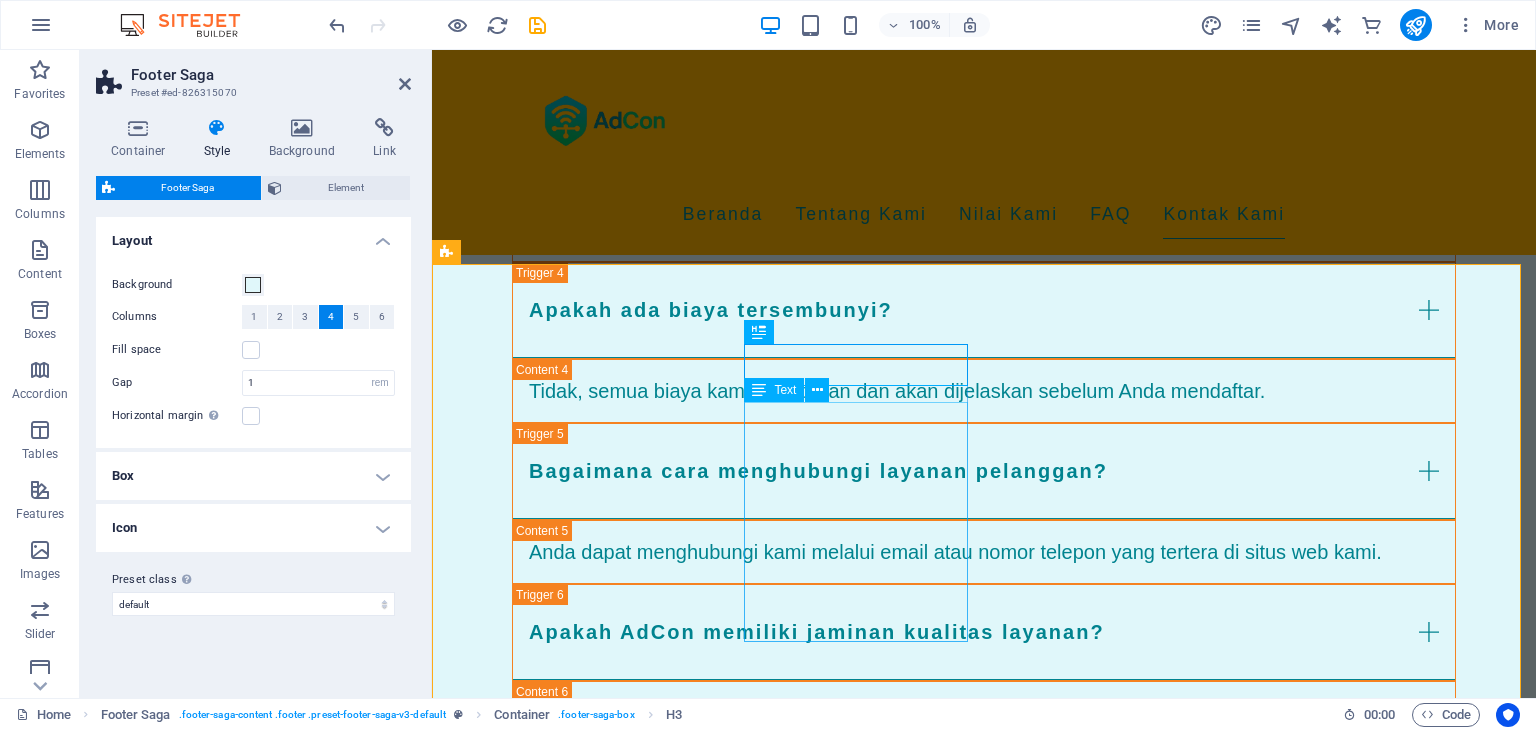 scroll, scrollTop: 3173, scrollLeft: 0, axis: vertical 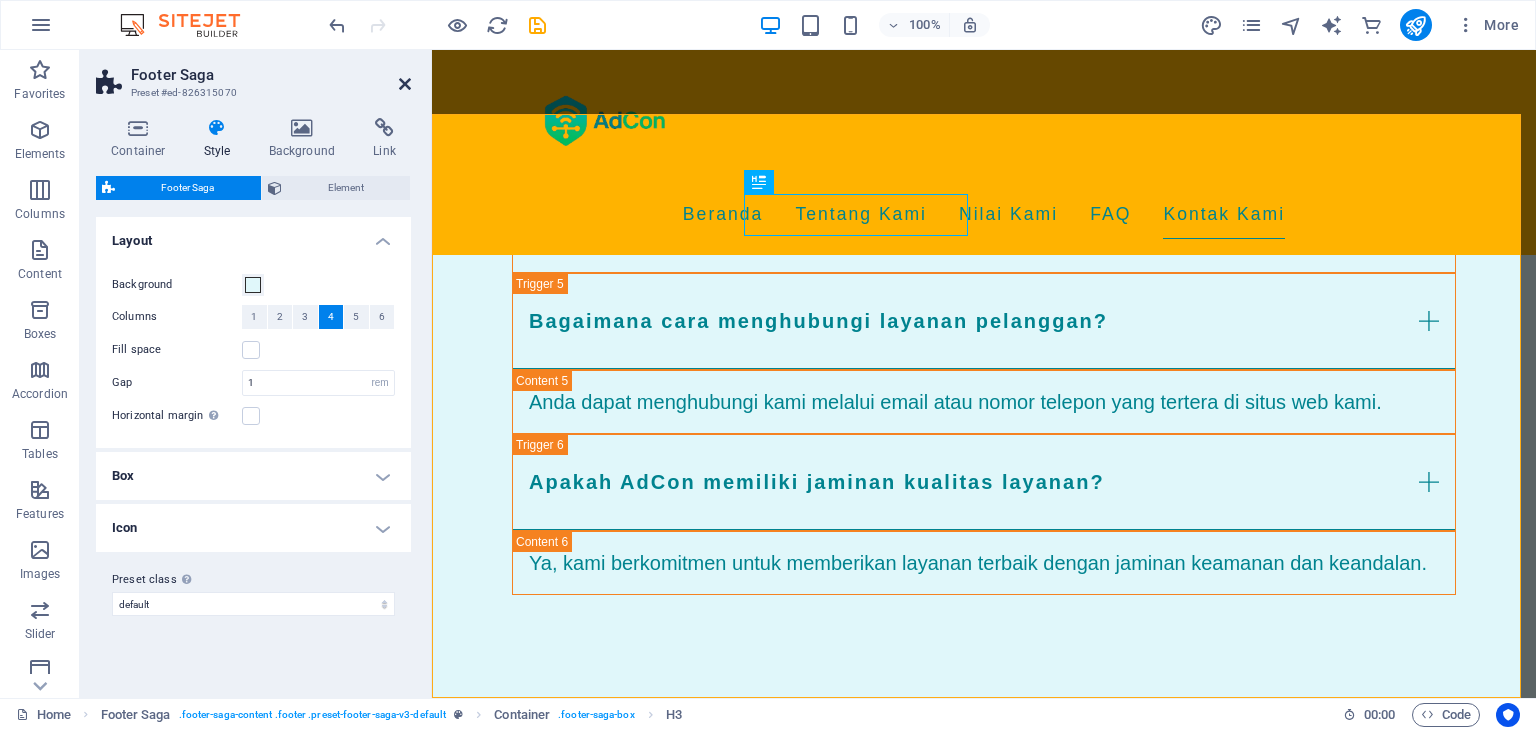 drag, startPoint x: 404, startPoint y: 82, endPoint x: 328, endPoint y: 79, distance: 76.05919 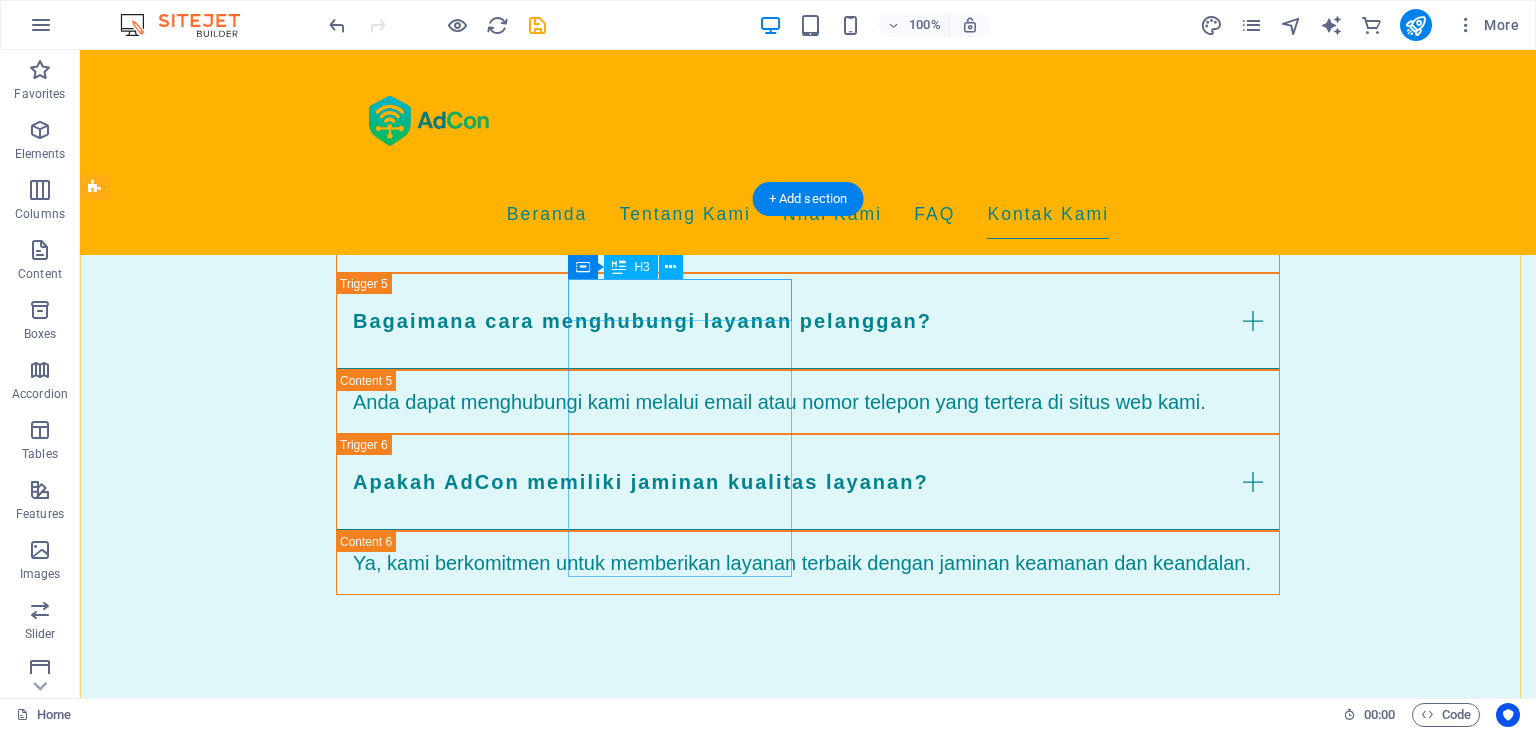 scroll, scrollTop: 2873, scrollLeft: 0, axis: vertical 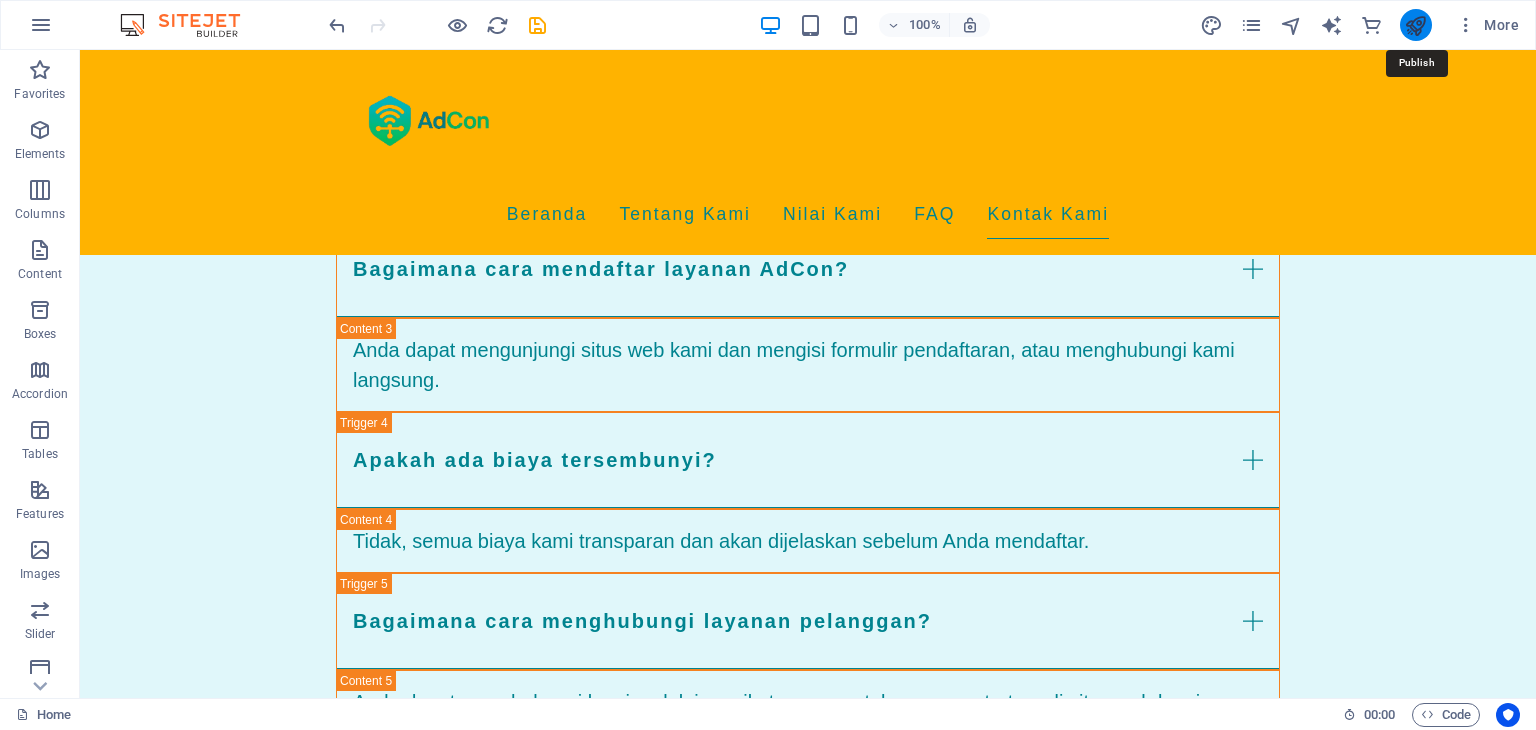 click at bounding box center [1415, 25] 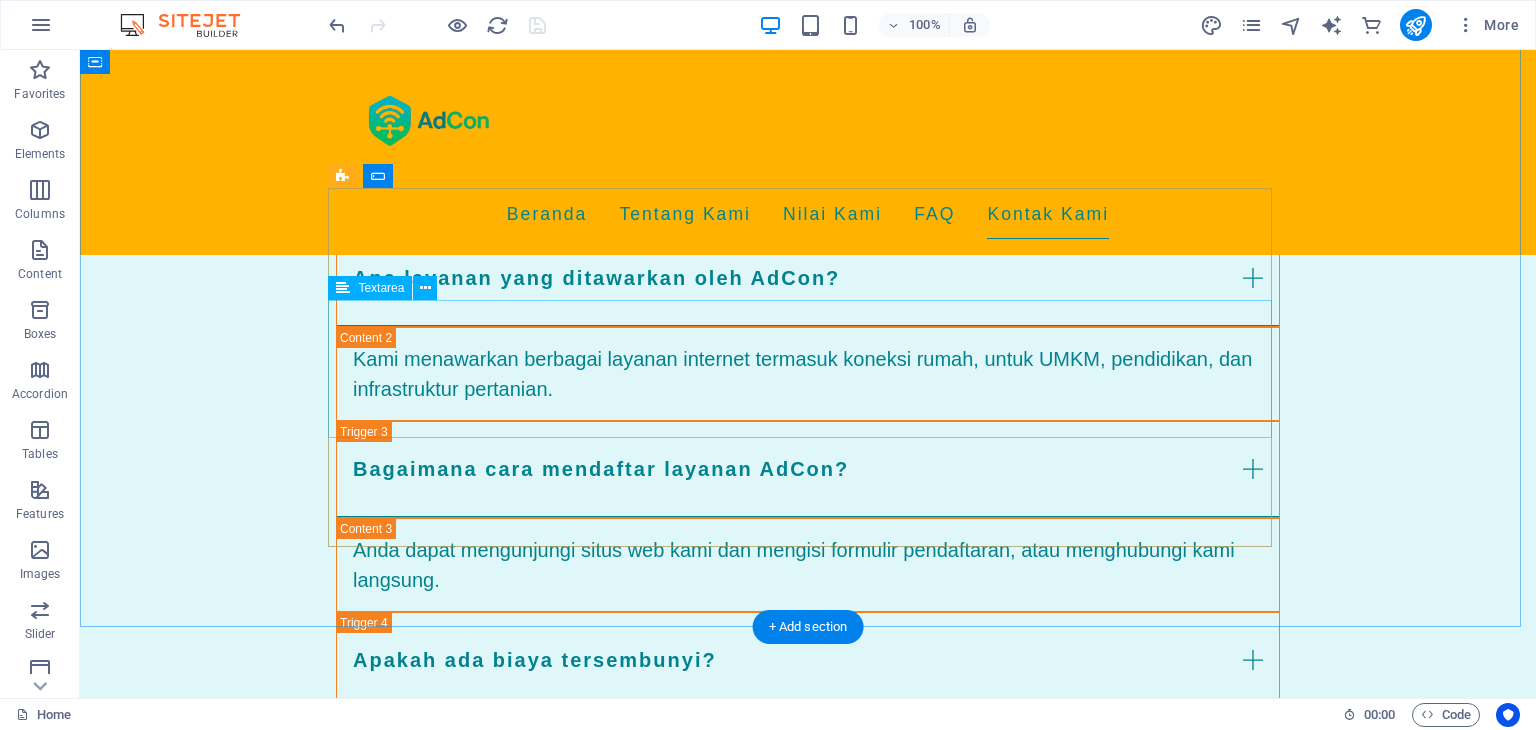 scroll, scrollTop: 2621, scrollLeft: 0, axis: vertical 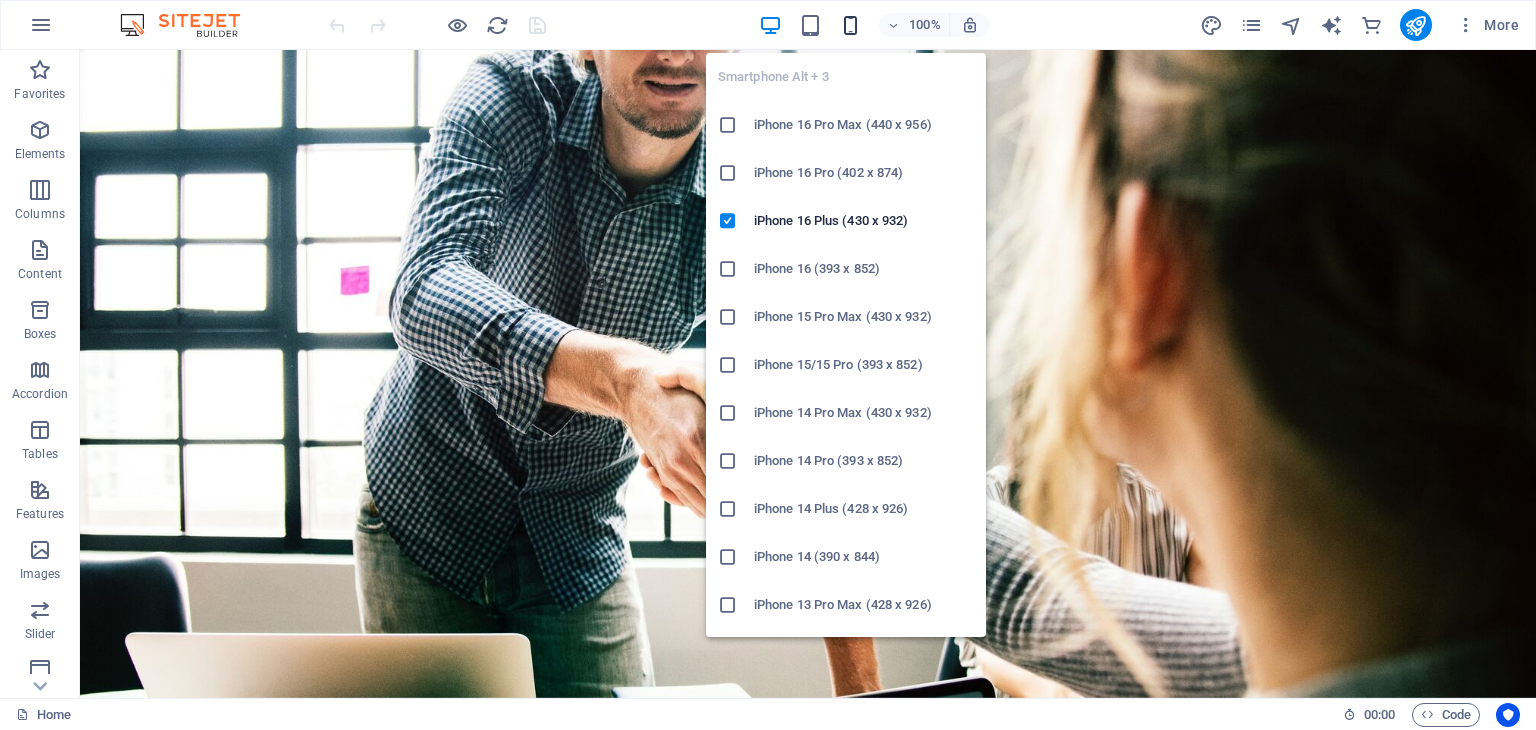 click at bounding box center [850, 25] 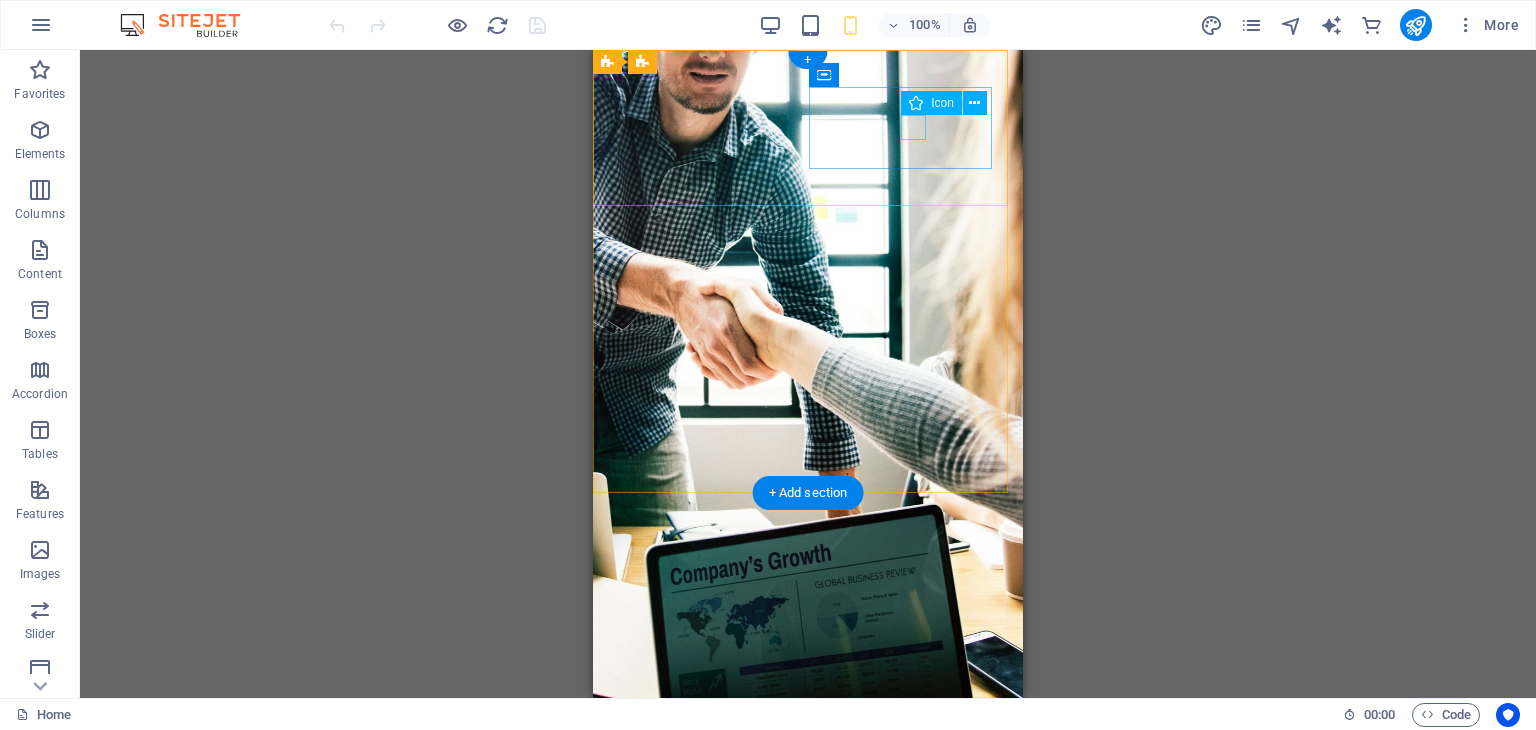 click at bounding box center (800, 814) 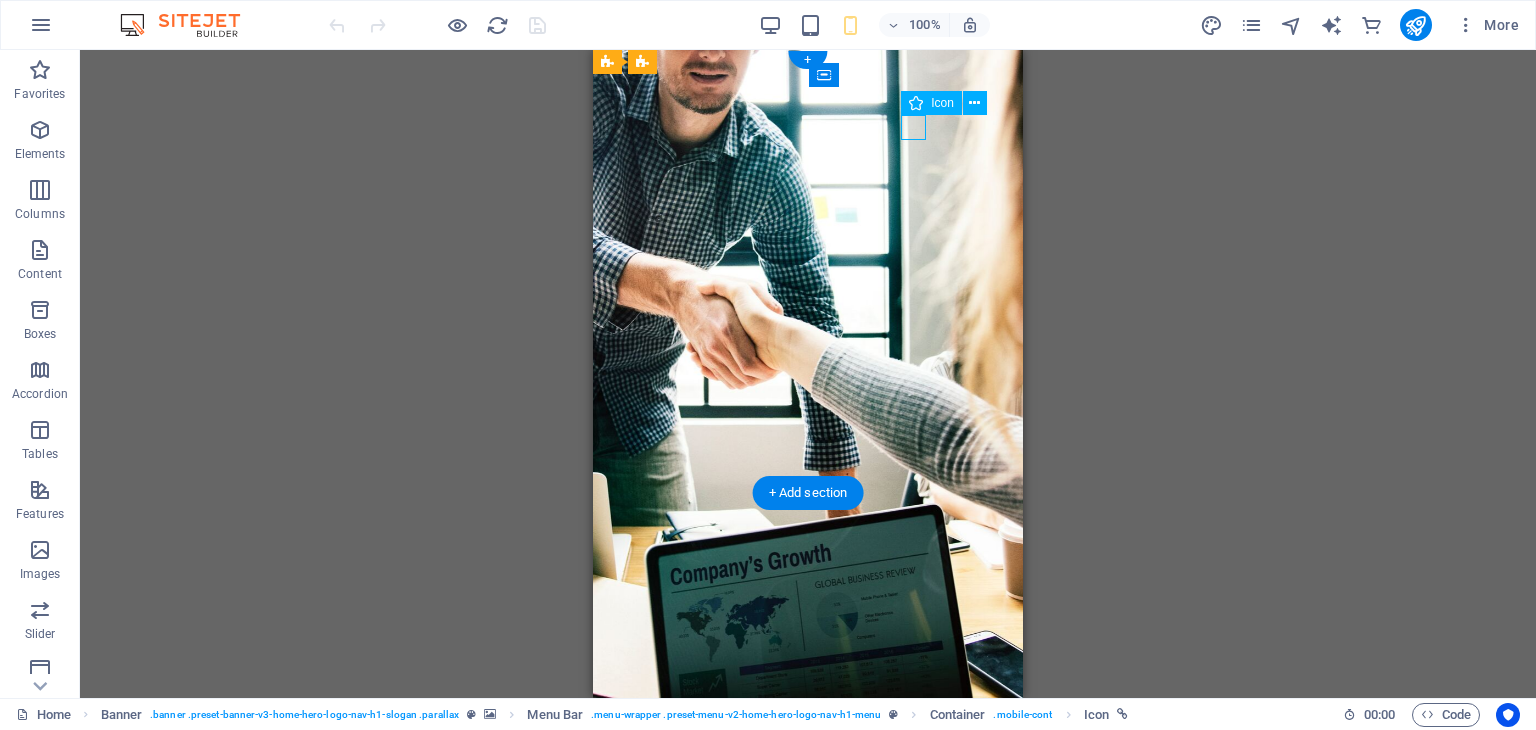 click at bounding box center [800, 814] 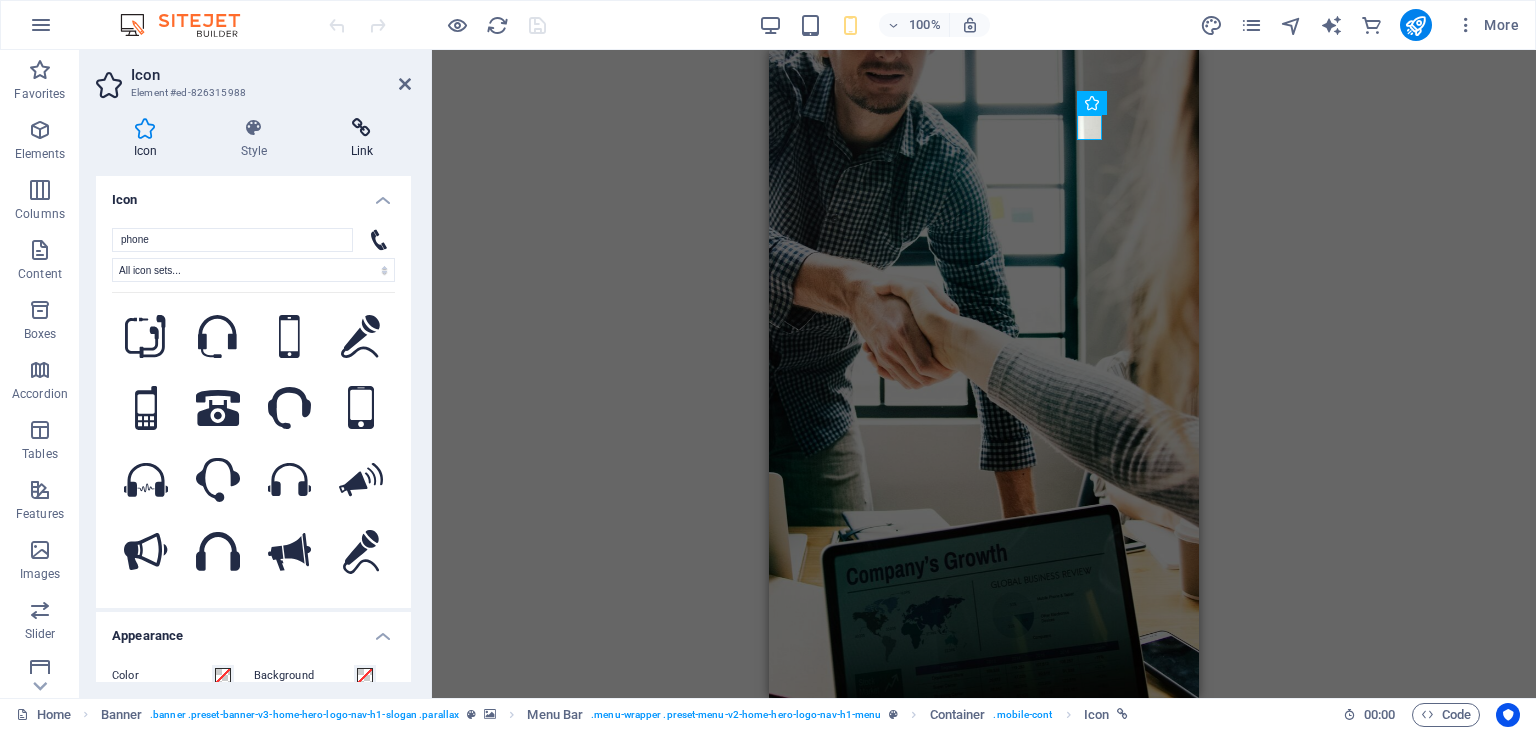 click on "Link" at bounding box center (362, 139) 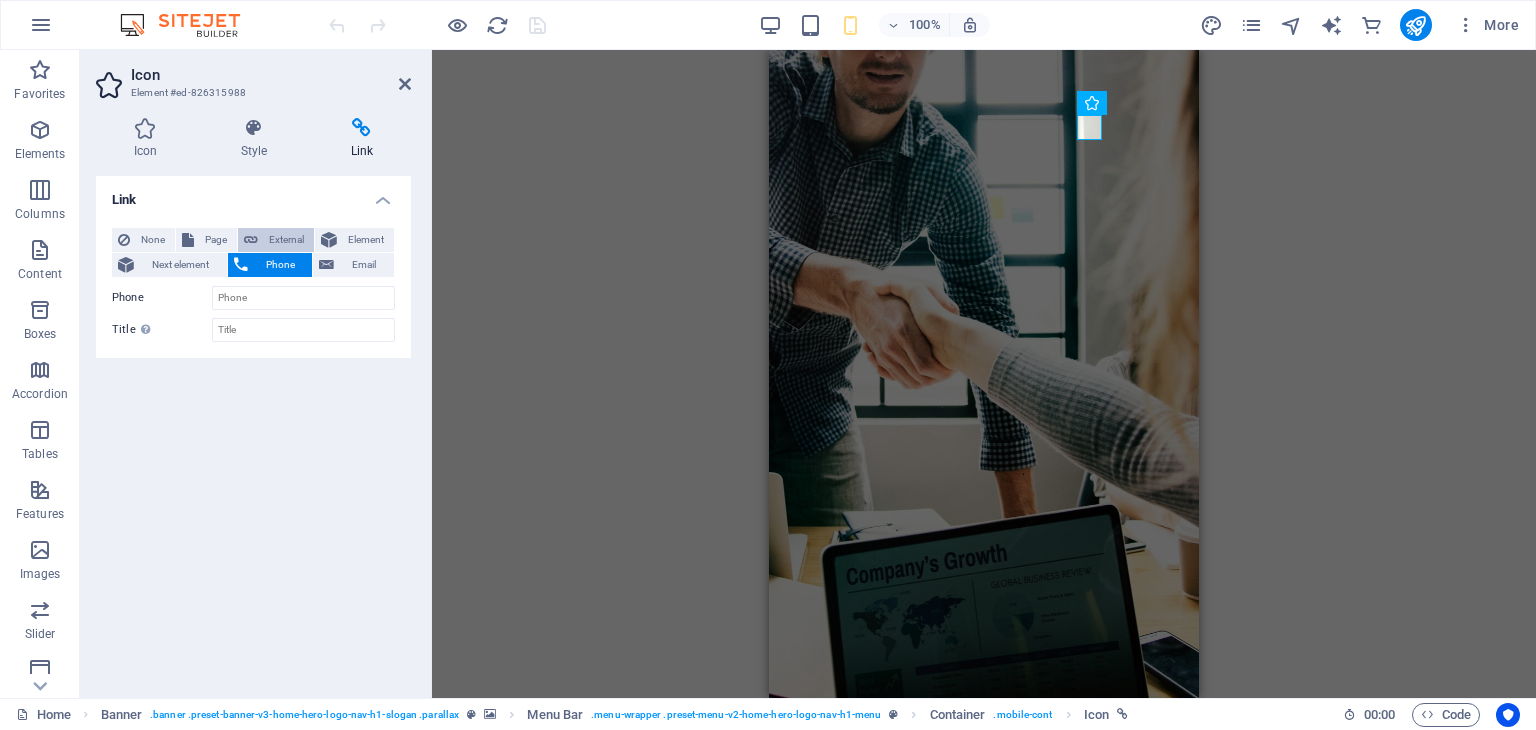 click on "External" at bounding box center [286, 240] 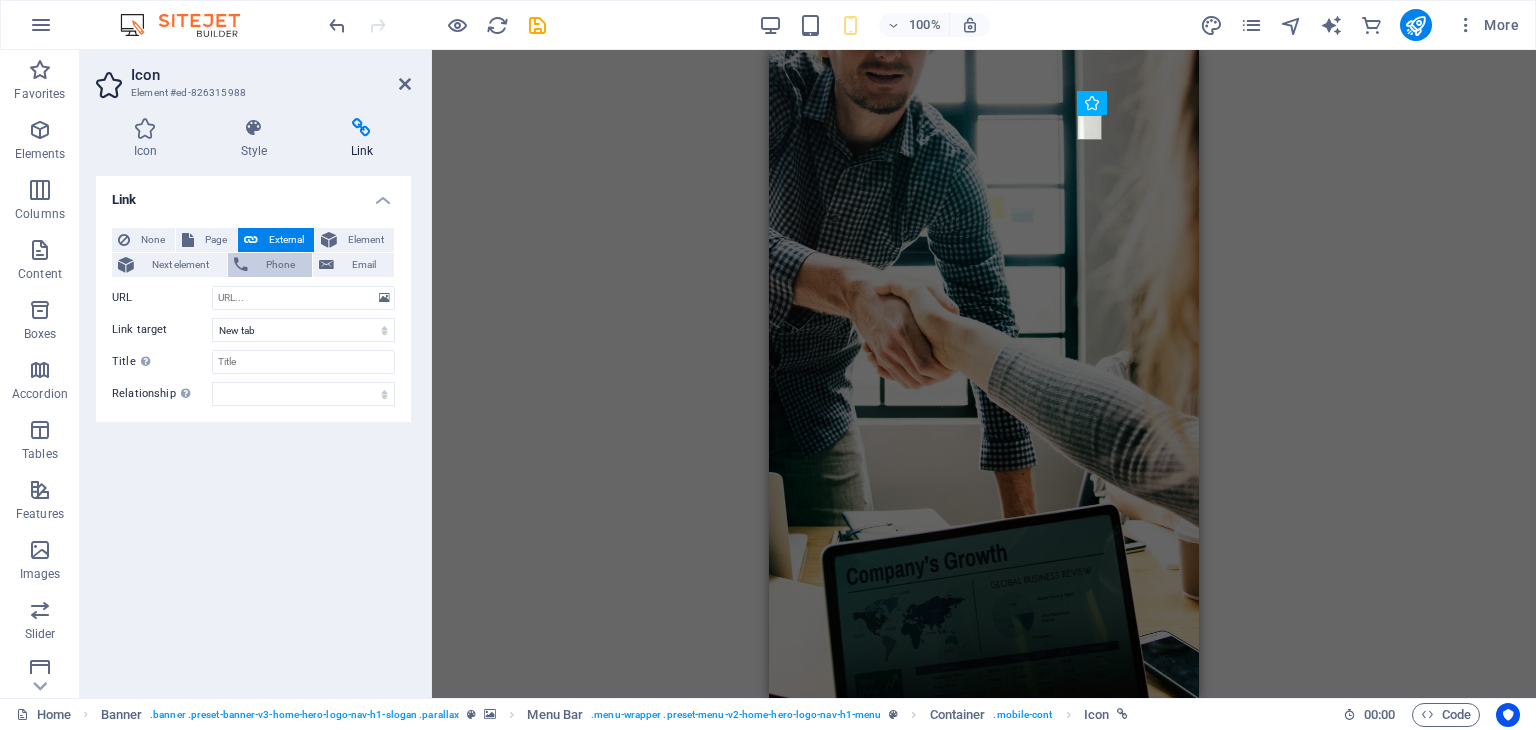 click on "Phone" at bounding box center [280, 265] 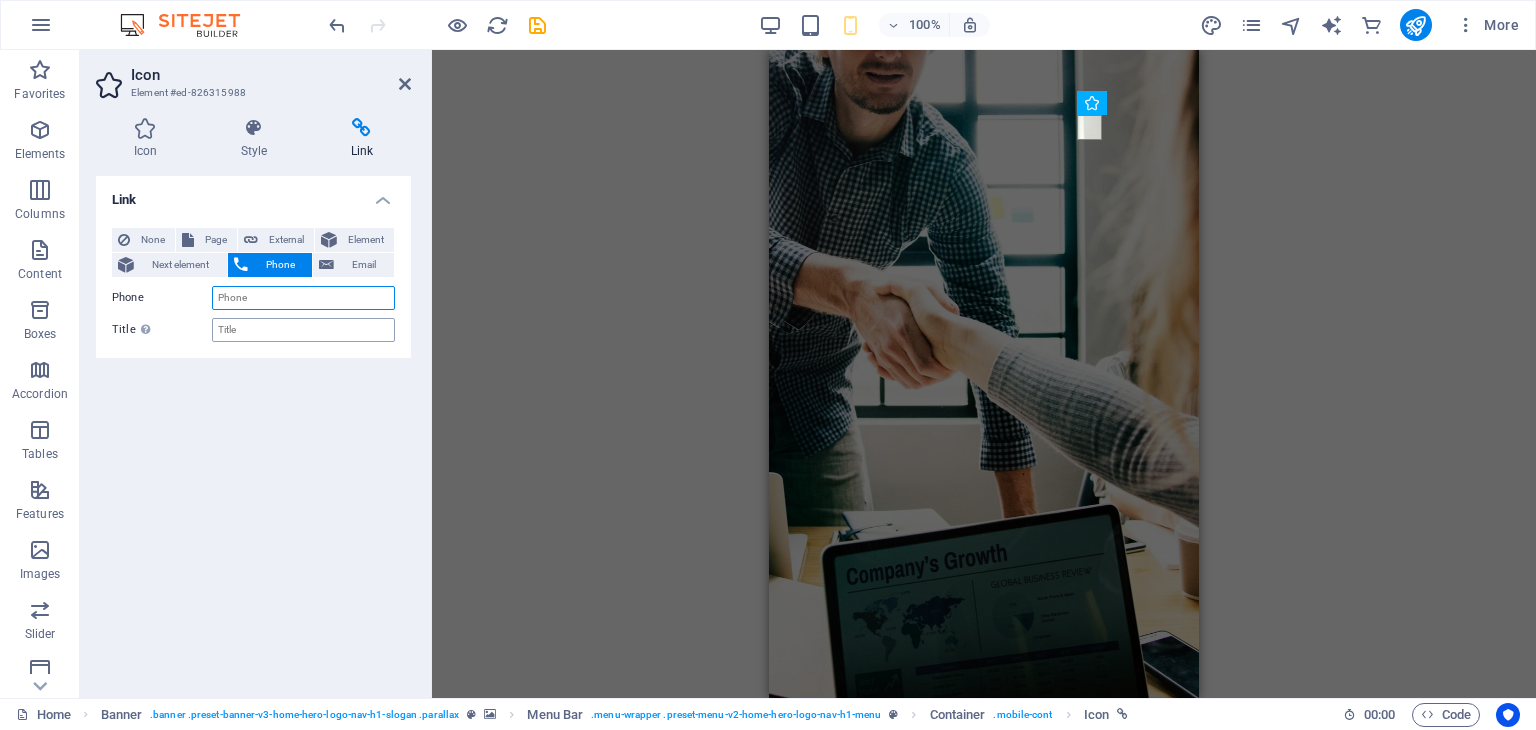 paste on "+62 21 3881 5139" 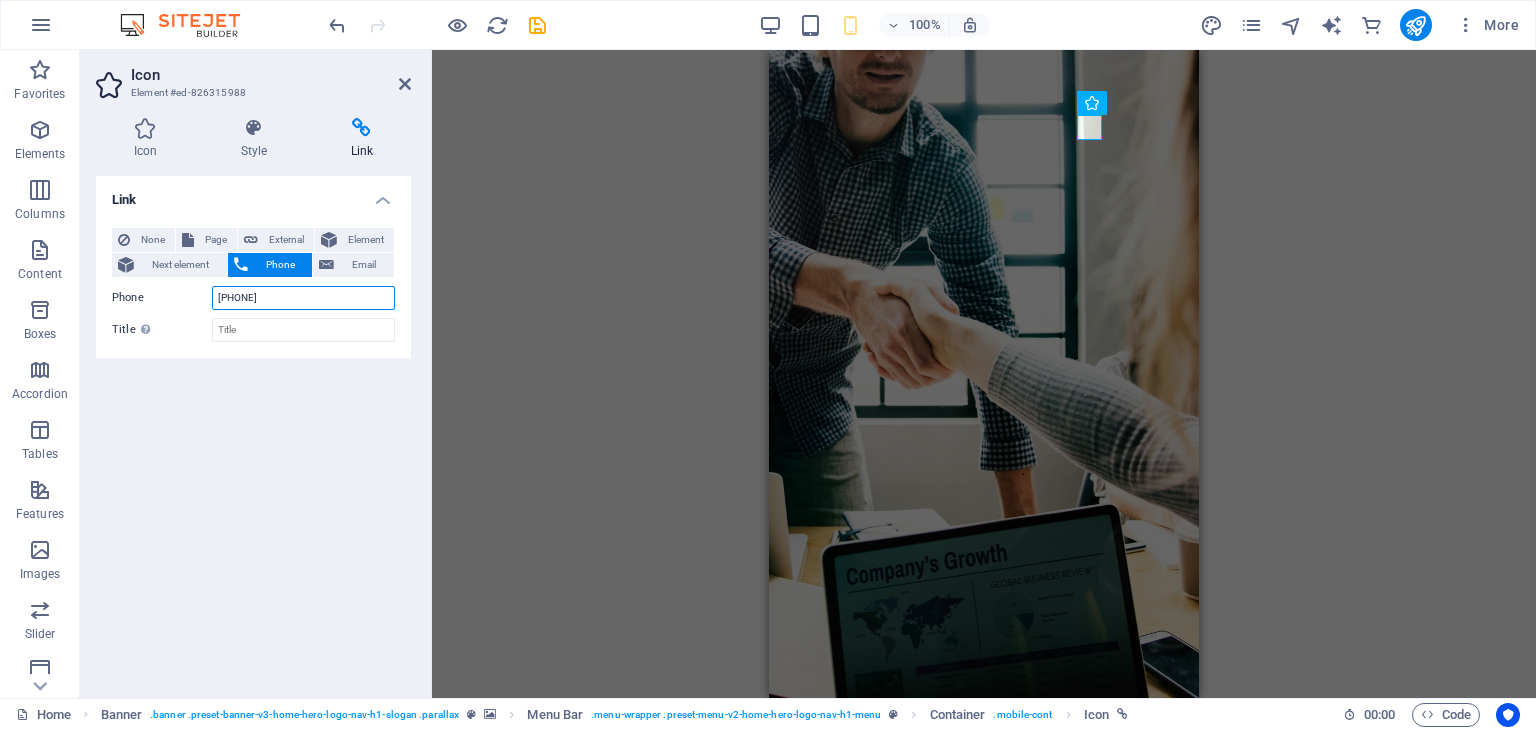click on "+62 21 3881 5139" at bounding box center [303, 298] 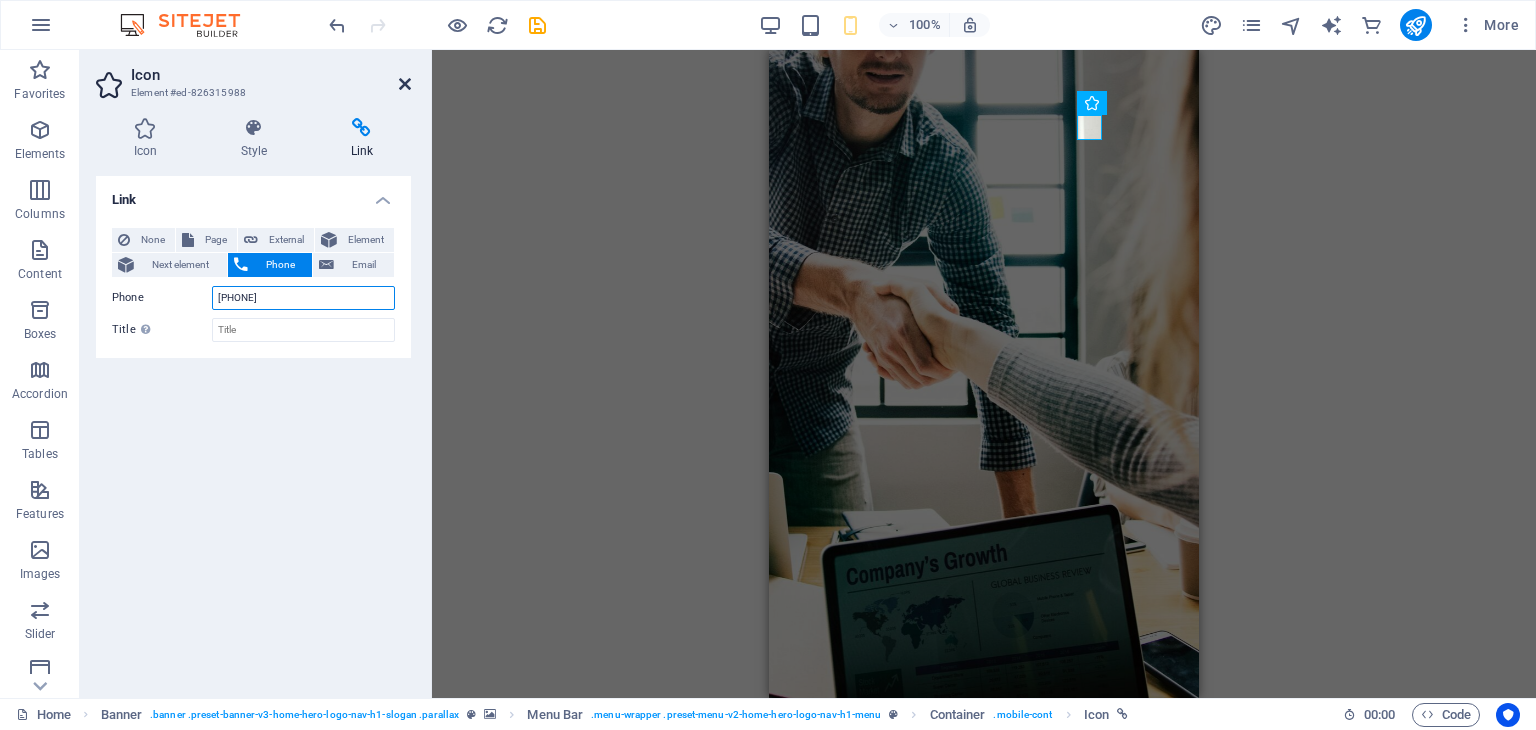 type on "+62213881 5139" 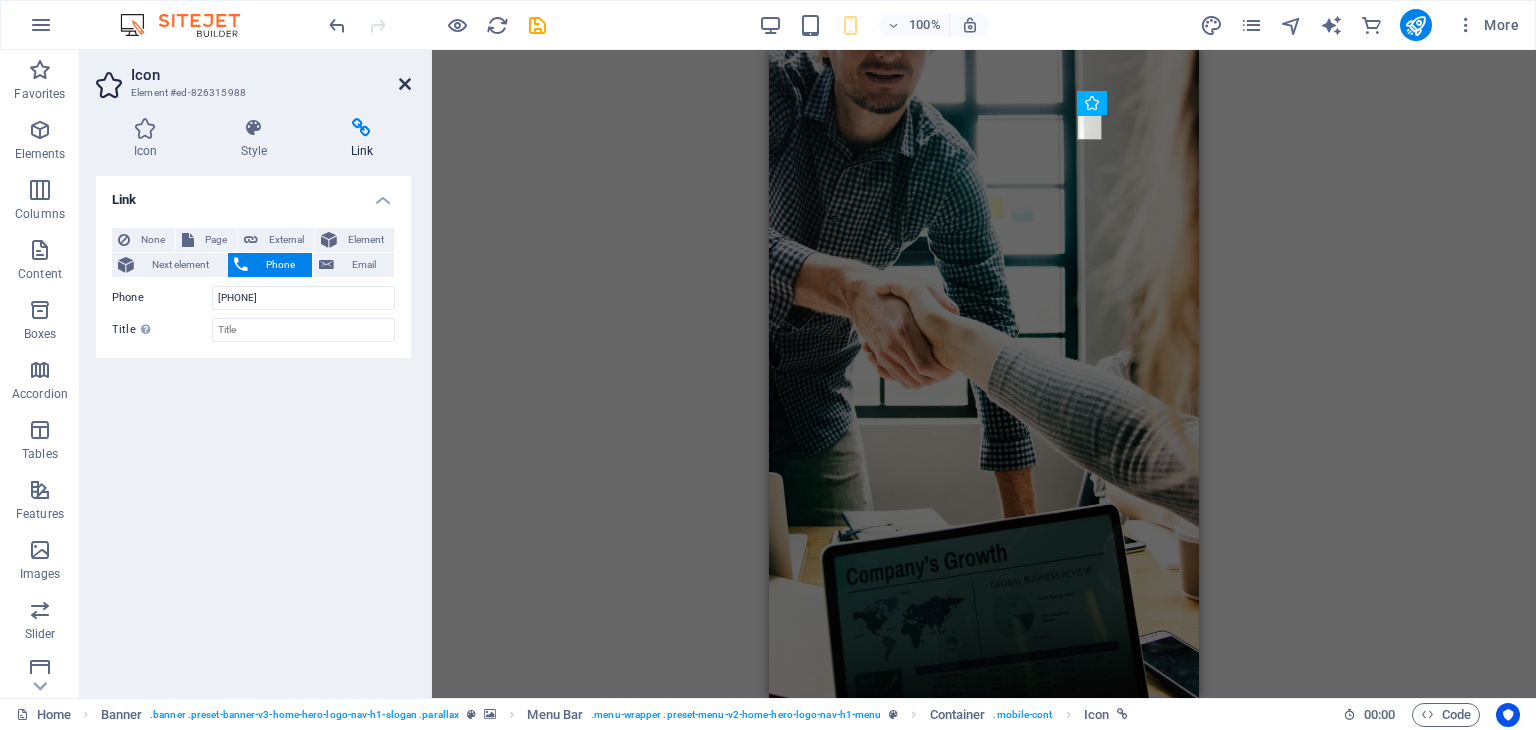click at bounding box center (405, 84) 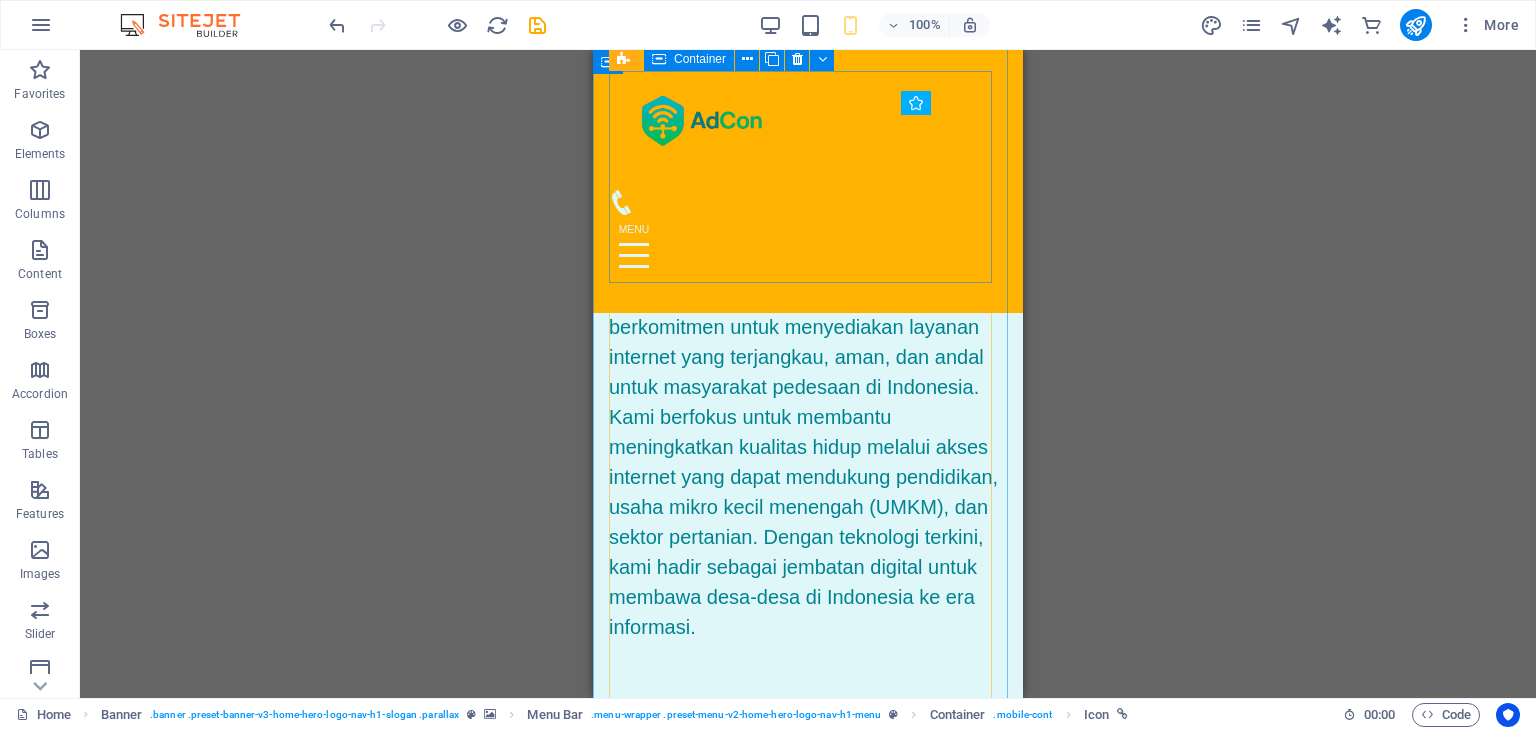 scroll, scrollTop: 700, scrollLeft: 0, axis: vertical 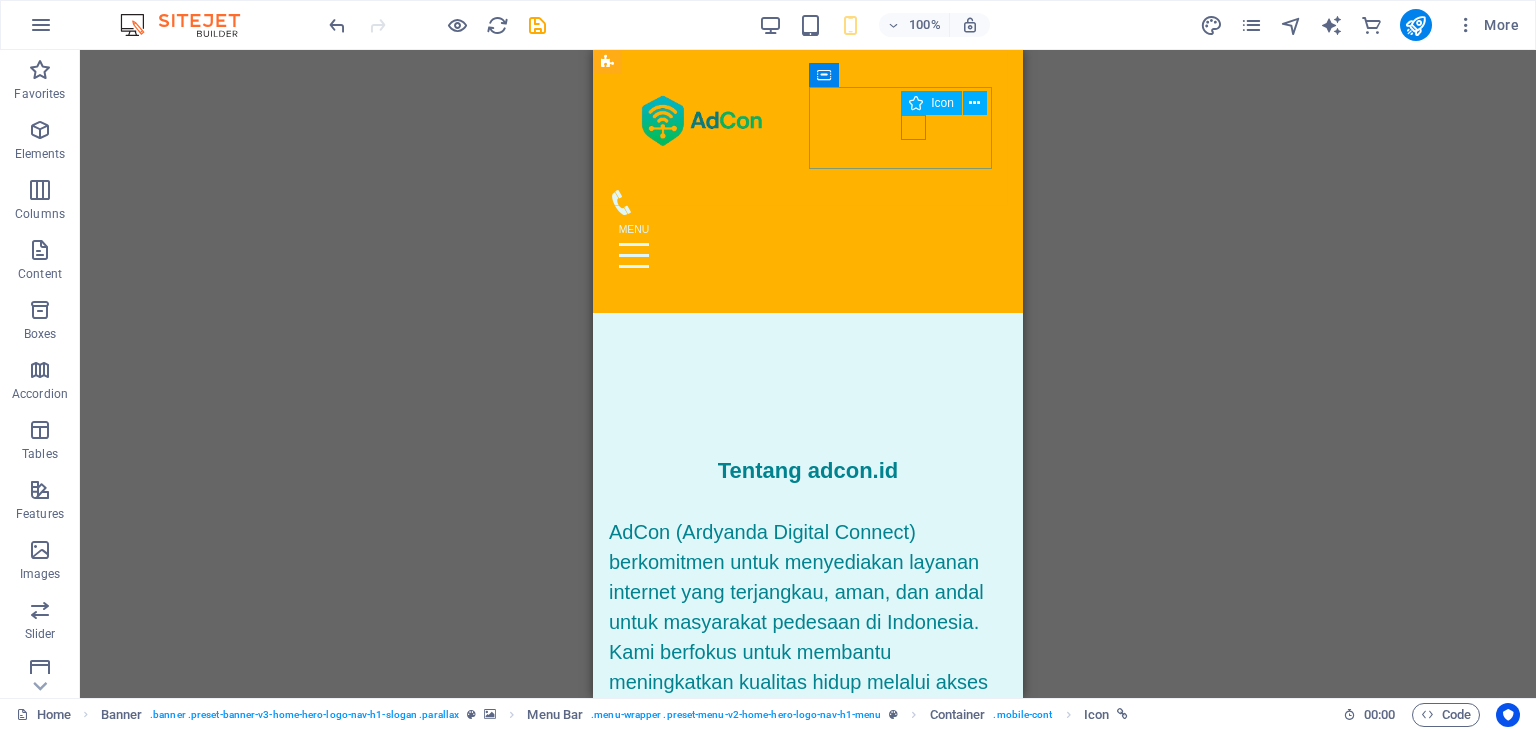 click at bounding box center (800, 202) 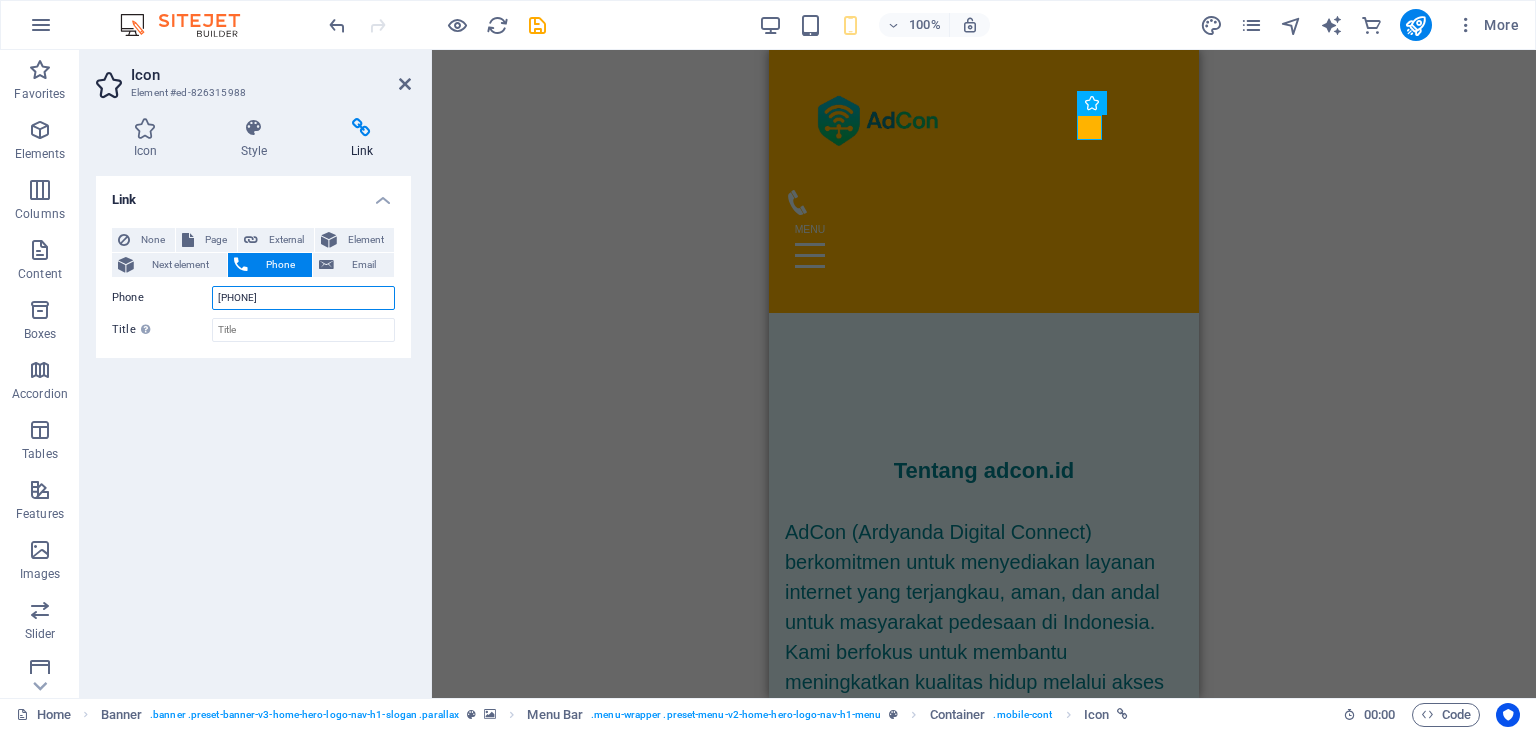drag, startPoint x: 272, startPoint y: 301, endPoint x: 330, endPoint y: 284, distance: 60.440052 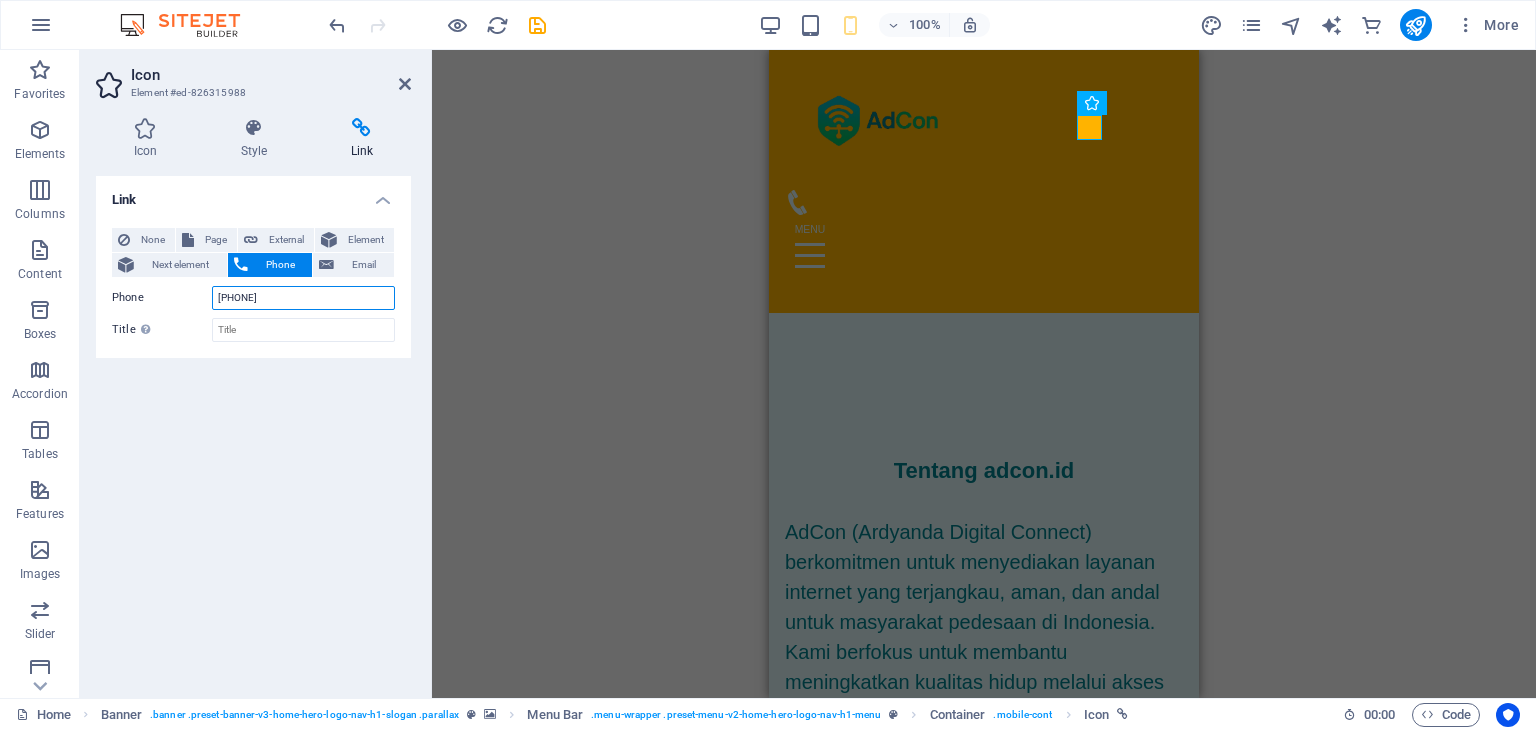 type on "+622138815139" 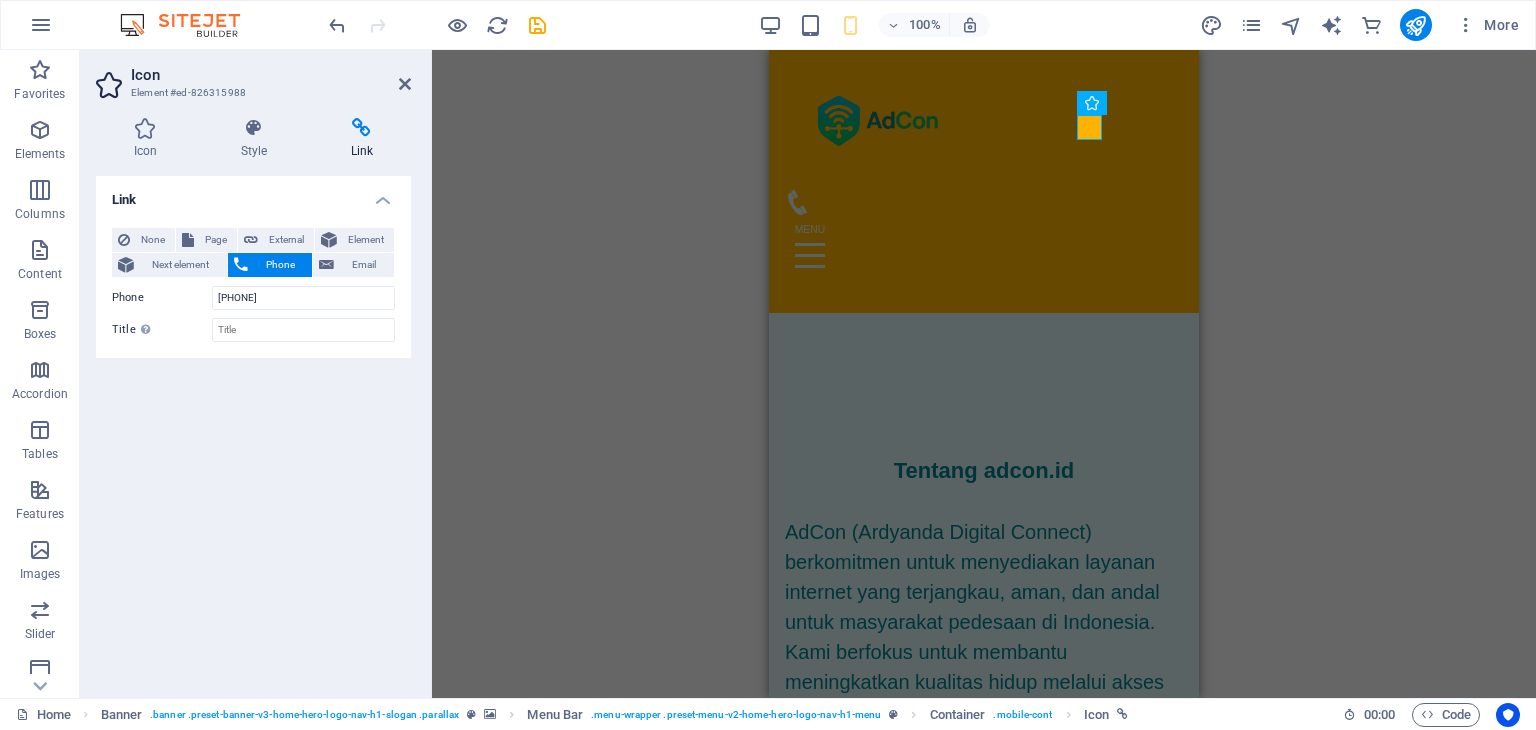 click on "Link None Page External Element Next element Phone Email Page Home Subpage Legal Notice Privacy Element
URL Phone +622138815139 Email Link target New tab Same tab Overlay Title Additional link description, should not be the same as the link text. The title is most often shown as a tooltip text when the mouse moves over the element. Leave empty if uncertain. Relationship Sets the  relationship of this link to the link target . For example, the value "nofollow" instructs search engines not to follow the link. Can be left empty. alternate author bookmark external help license next nofollow noreferrer noopener prev search tag" at bounding box center [253, 429] 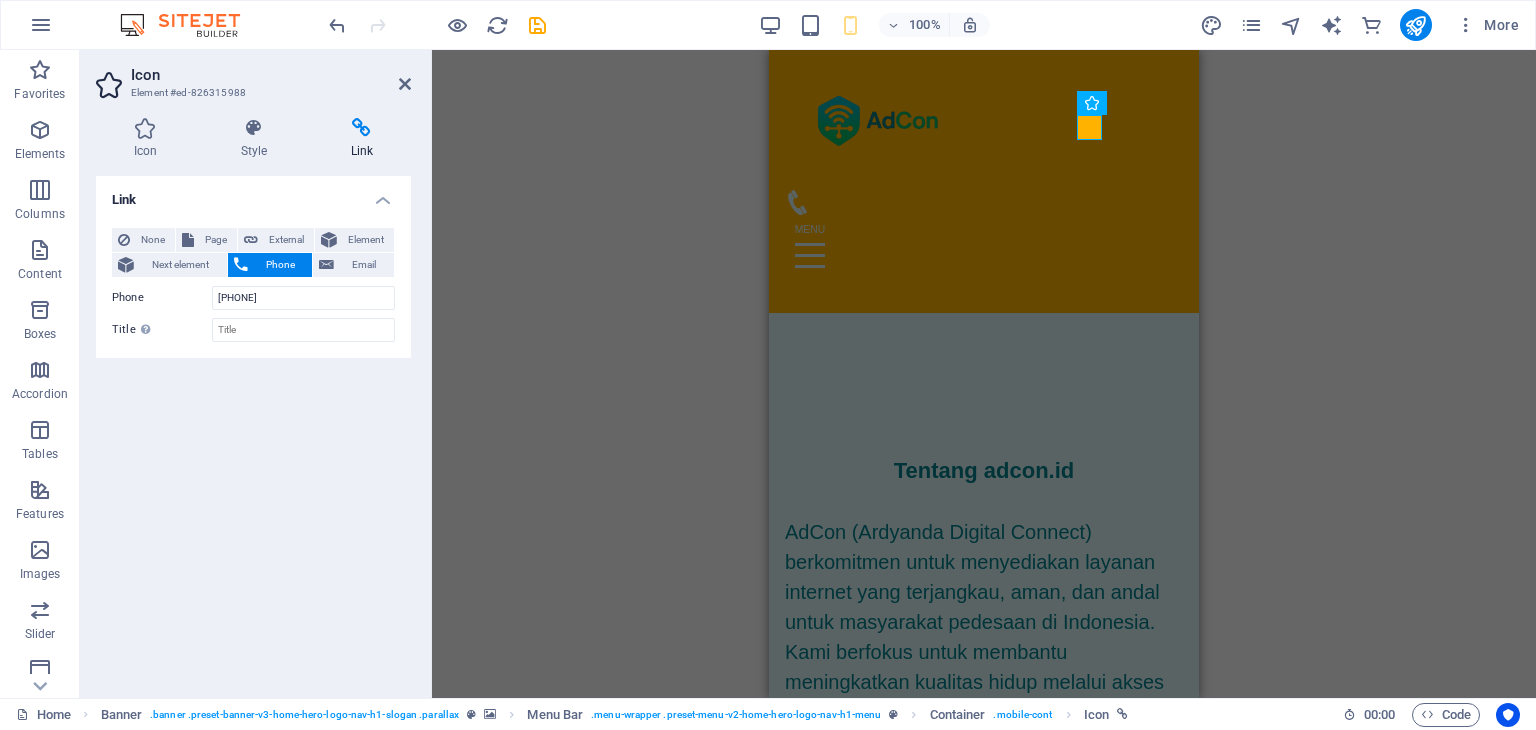 click on "Icon Element #ed-826315988 Icon Style Link Icon phone All icon sets... IcoFont Ionicons FontAwesome Brands FontAwesome Duotone FontAwesome Solid FontAwesome Regular FontAwesome Light FontAwesome Thin FontAwesome Sharp Solid FontAwesome Sharp Regular FontAwesome Sharp Light FontAwesome Sharp Thin .fa-secondary{opacity:.4} .fa-secondary{opacity:.4} .fa-secondary{opacity:.4} .fa-secondary{opacity:.4} .fa-secondary{opacity:.4} .fa-secondary{opacity:.4} .fa-secondary{opacity:.4} .fa-secondary{opacity:.4} .fa-secondary{opacity:.4} .fa-secondary{opacity:.4} .fa-secondary{opacity:.4} .fa-secondary{opacity:.4} .fa-secondary{opacity:.4} .fa-secondary{opacity:.4} .fa-secondary{opacity:.4} .fa-secondary{opacity:.4} .fa-secondary{opacity:.4} .fa-secondary{opacity:.4} .fa-secondary{opacity:.4} .fa-secondary{opacity:.4} .fa-secondary{opacity:.4} .fa-secondary{opacity:.4} .fa-secondary{opacity:.4} .fa-secondary{opacity:.4} .fa-secondary{opacity:.4} .fa-secondary{opacity:.4} .fa-secondary{opacity:.4} .fa-secondary{opacity:.4}" at bounding box center (256, 374) 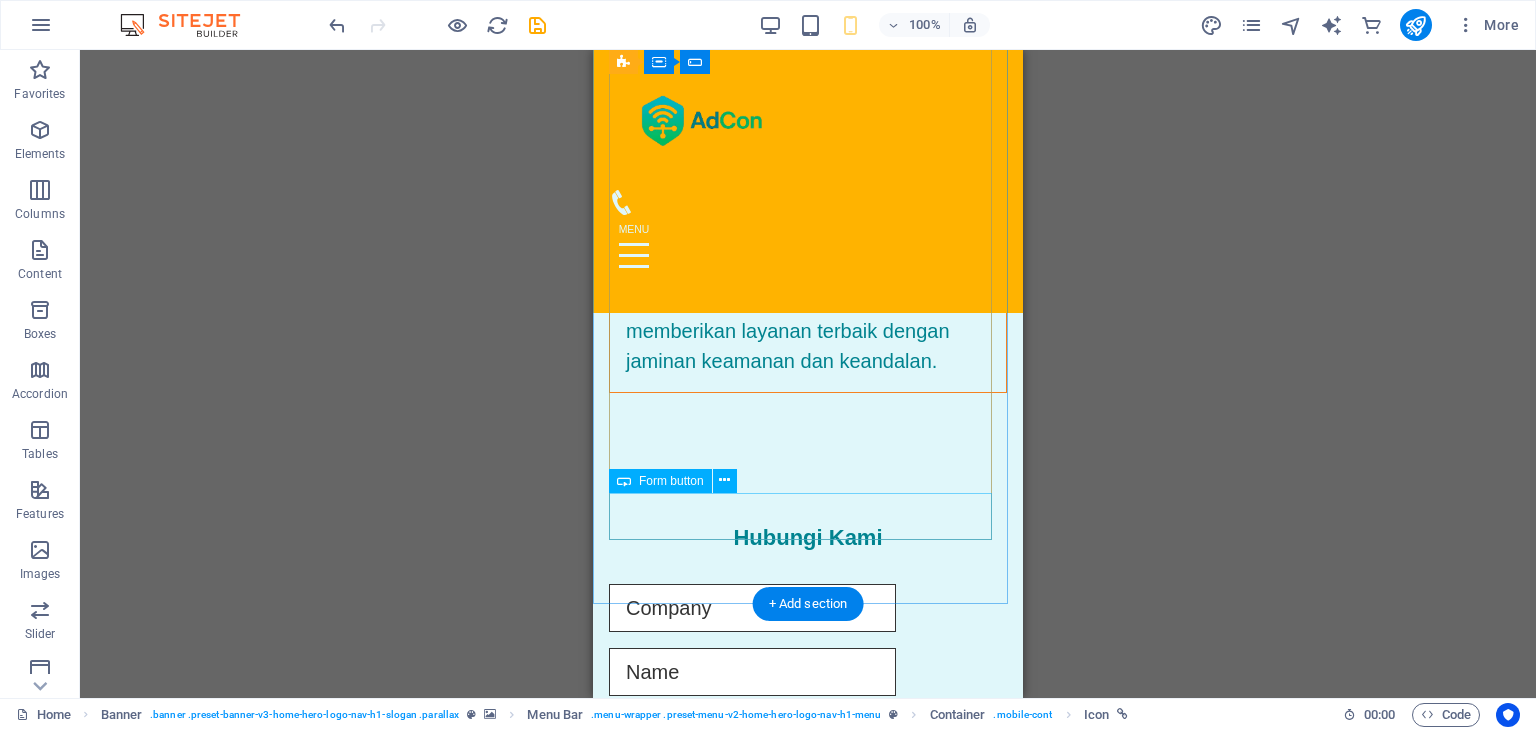 scroll, scrollTop: 3800, scrollLeft: 0, axis: vertical 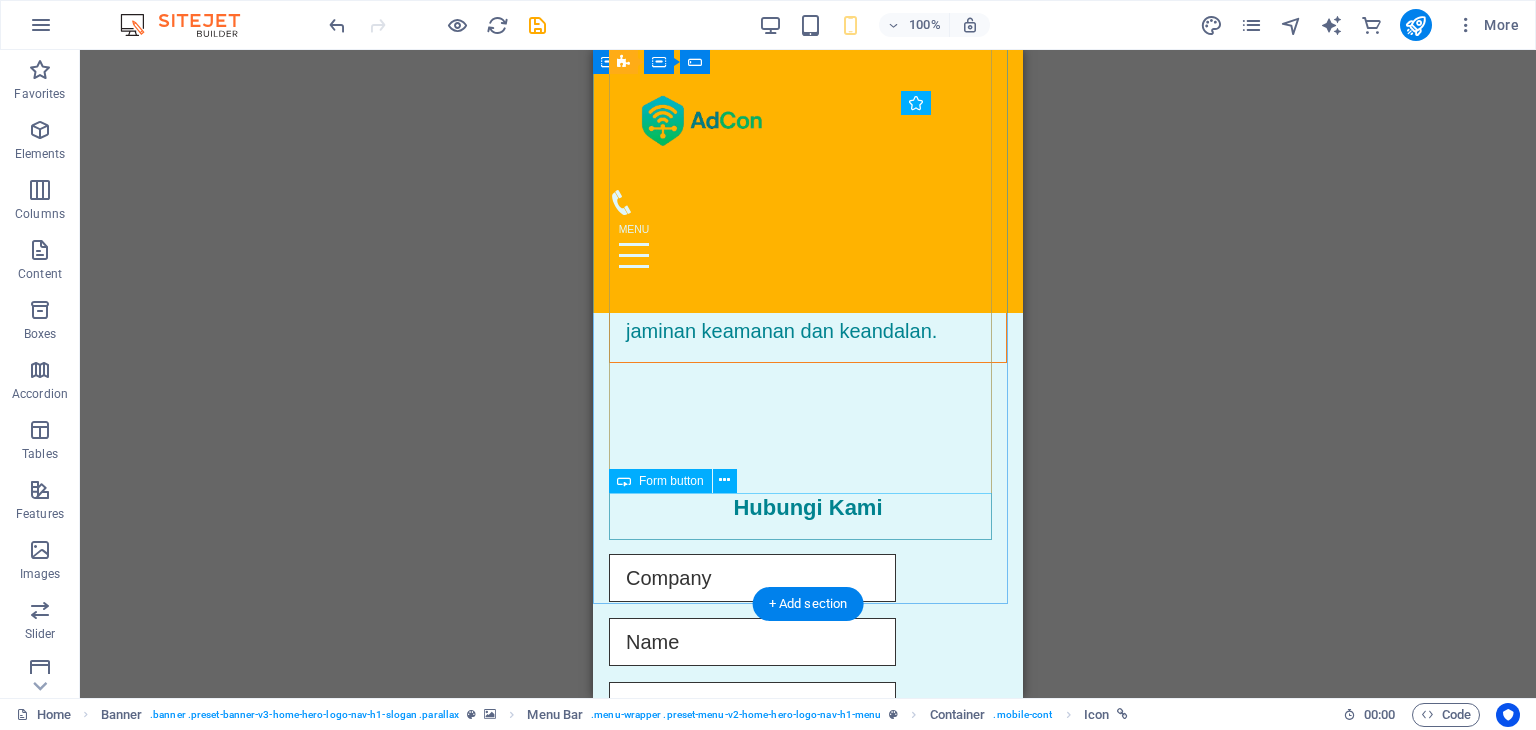 click on "Kirim Pesan" at bounding box center (808, 1136) 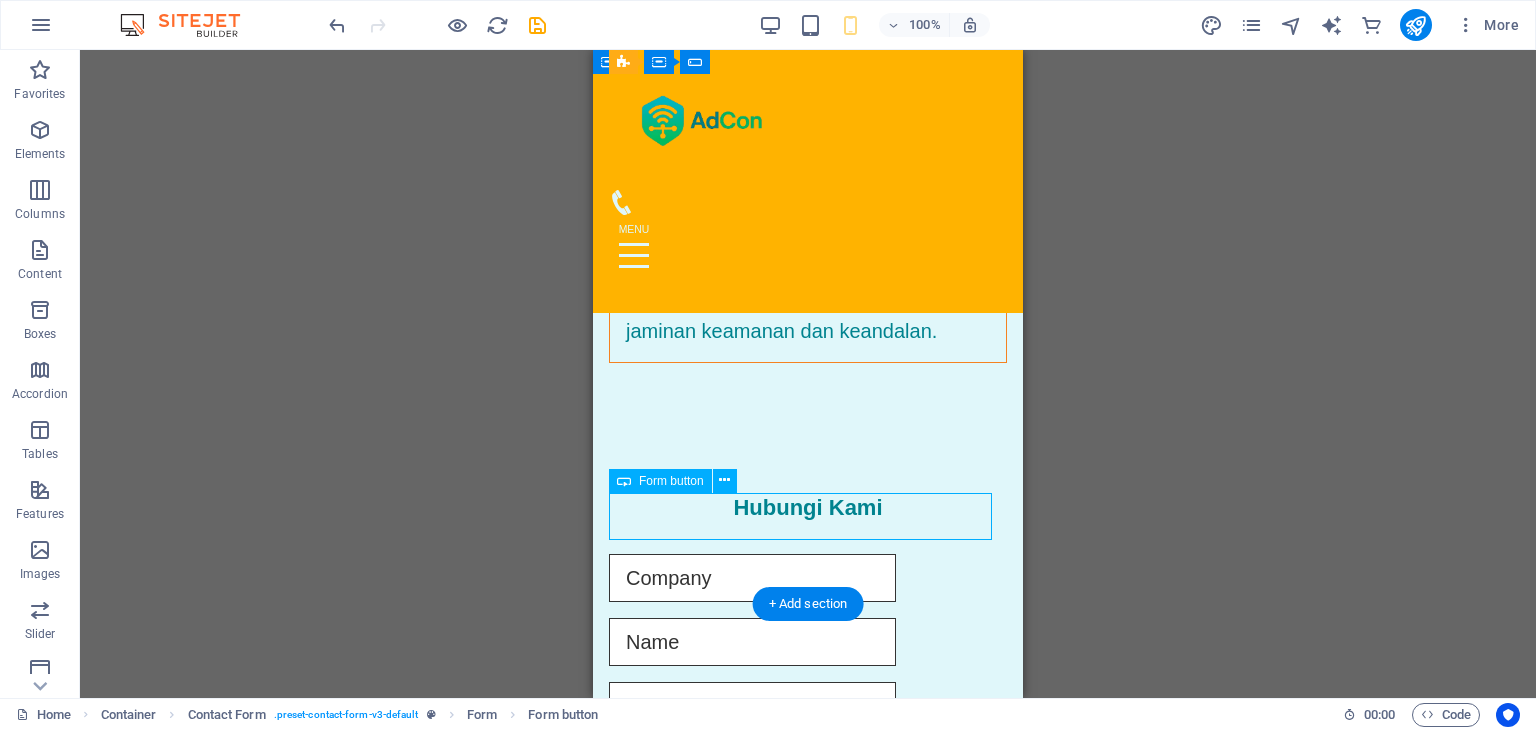 click on "Kirim Pesan" at bounding box center (808, 1136) 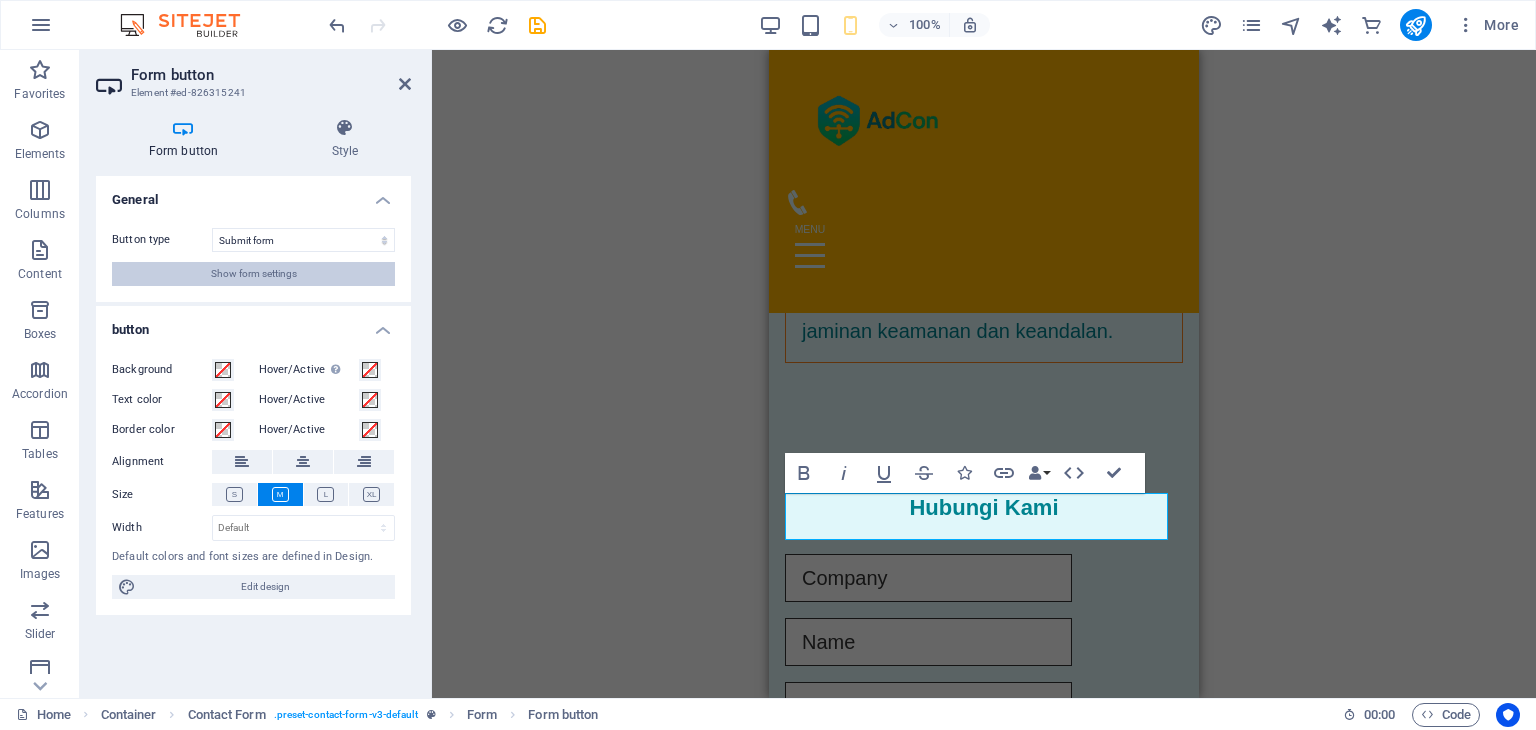 click on "Show form settings" at bounding box center (254, 274) 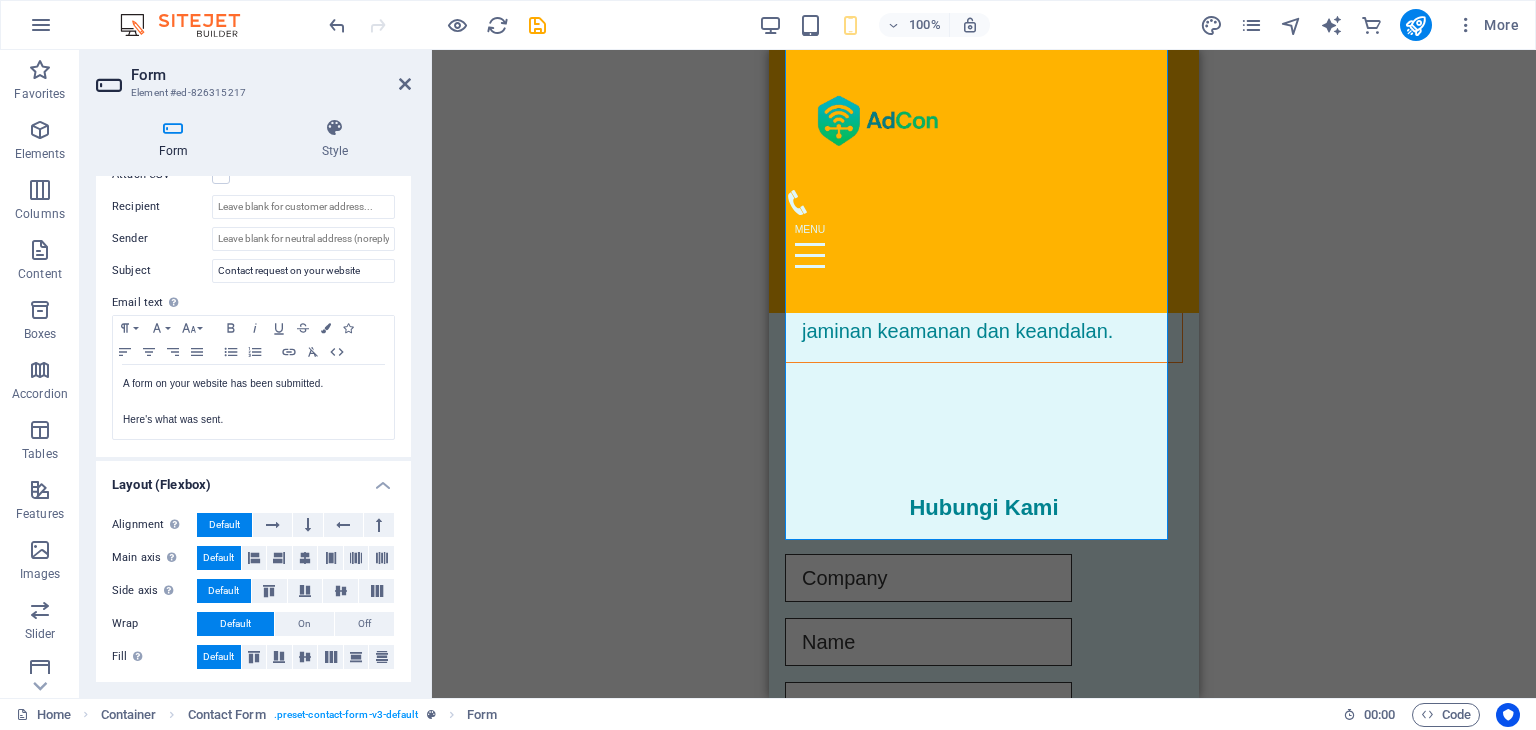 scroll, scrollTop: 611, scrollLeft: 0, axis: vertical 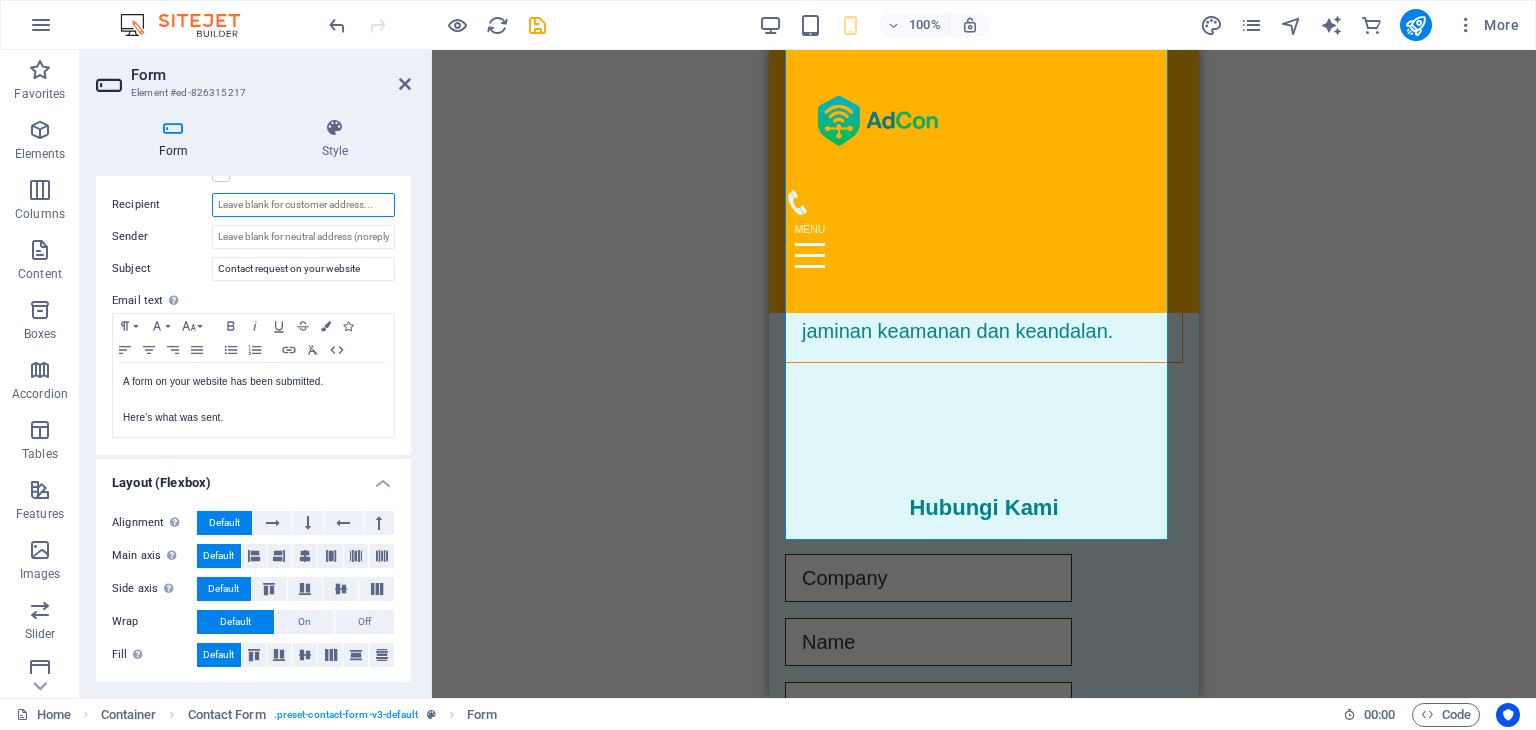 click on "Recipient" at bounding box center (303, 205) 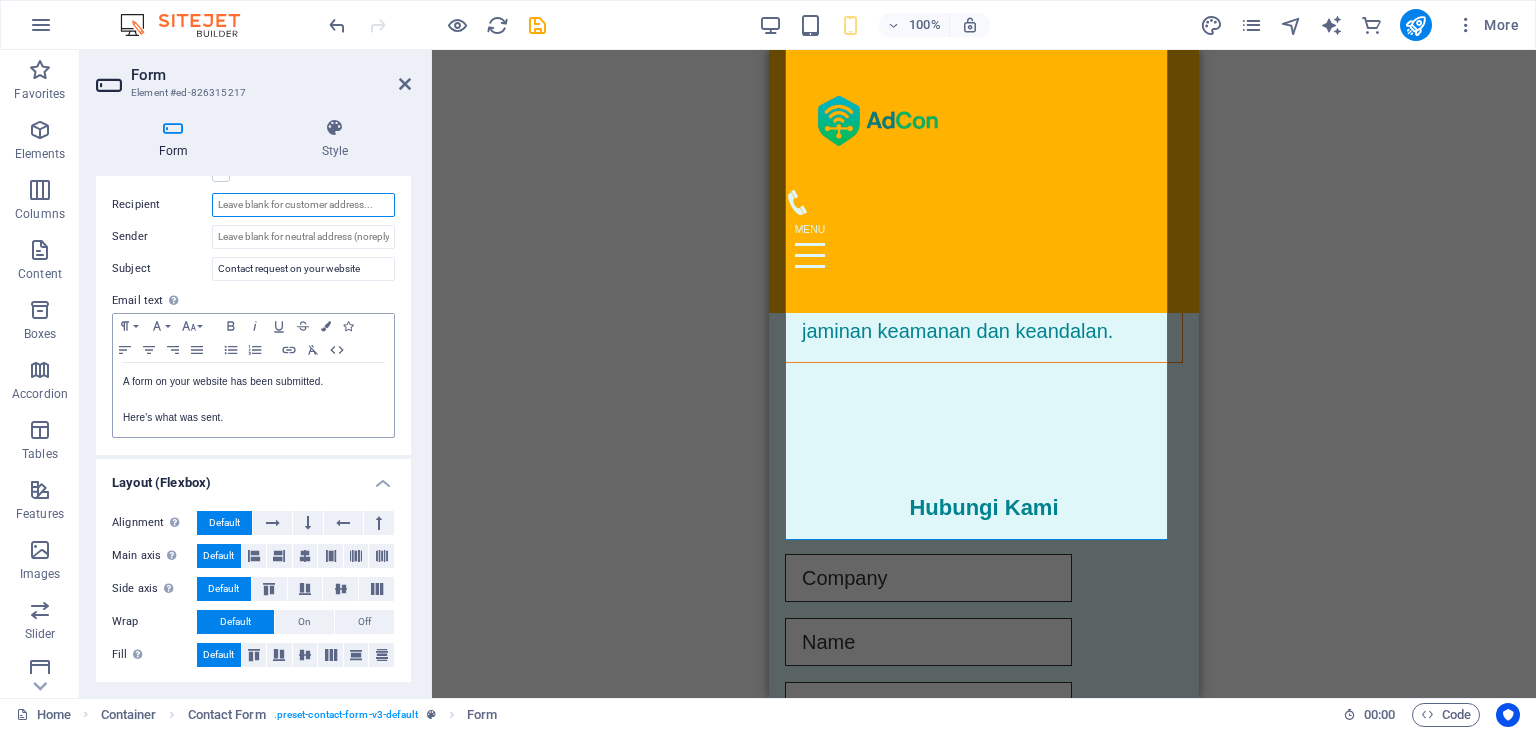 scroll, scrollTop: 512, scrollLeft: 0, axis: vertical 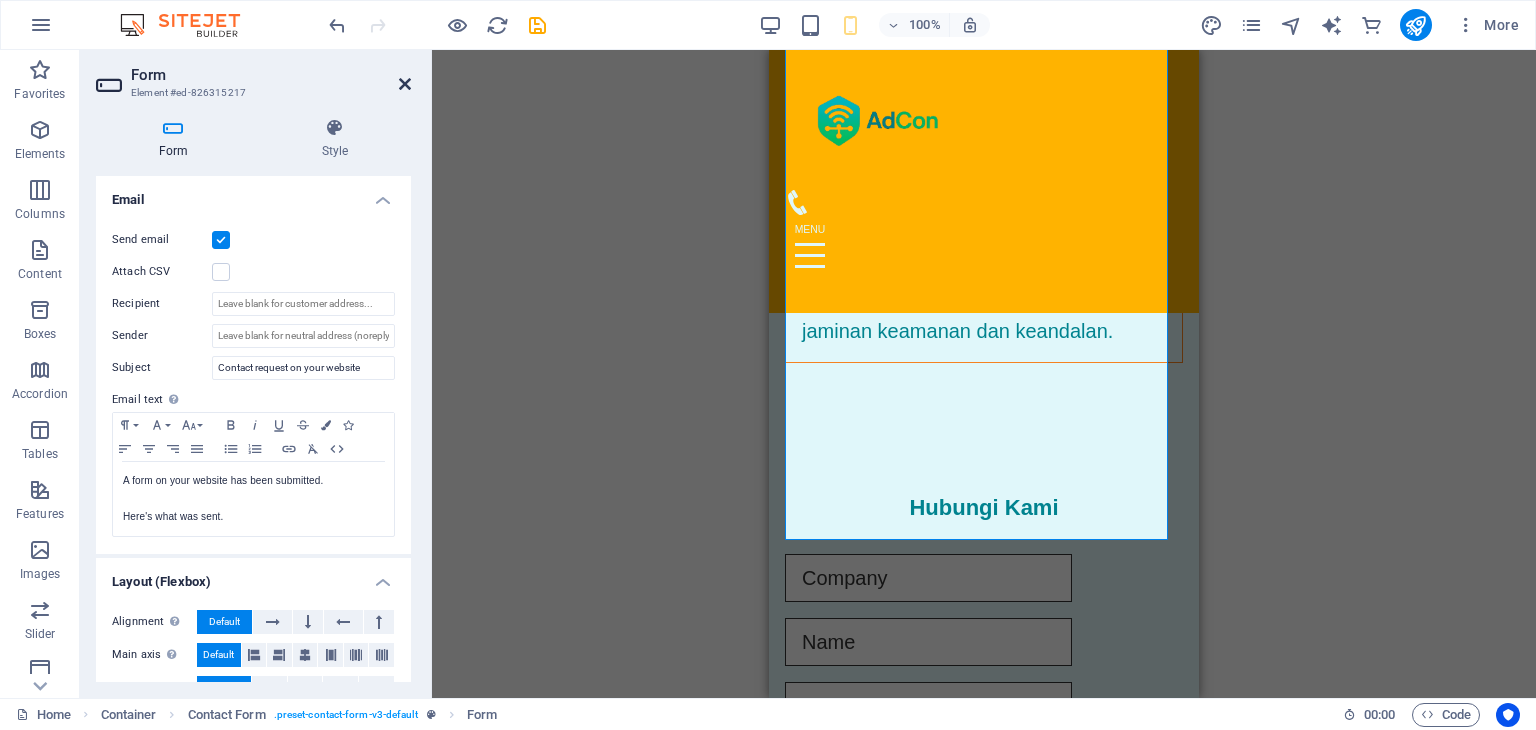 click at bounding box center [405, 84] 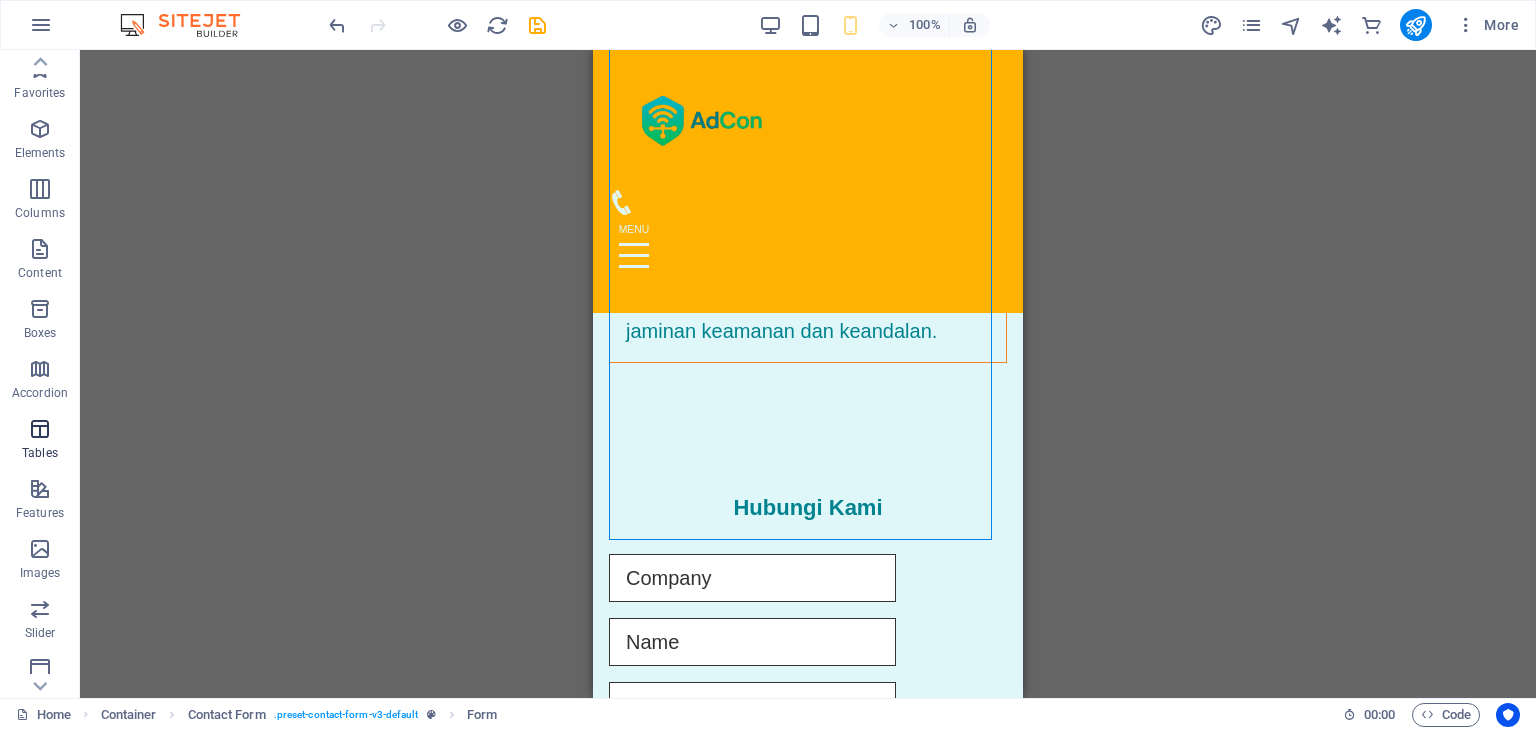scroll, scrollTop: 0, scrollLeft: 0, axis: both 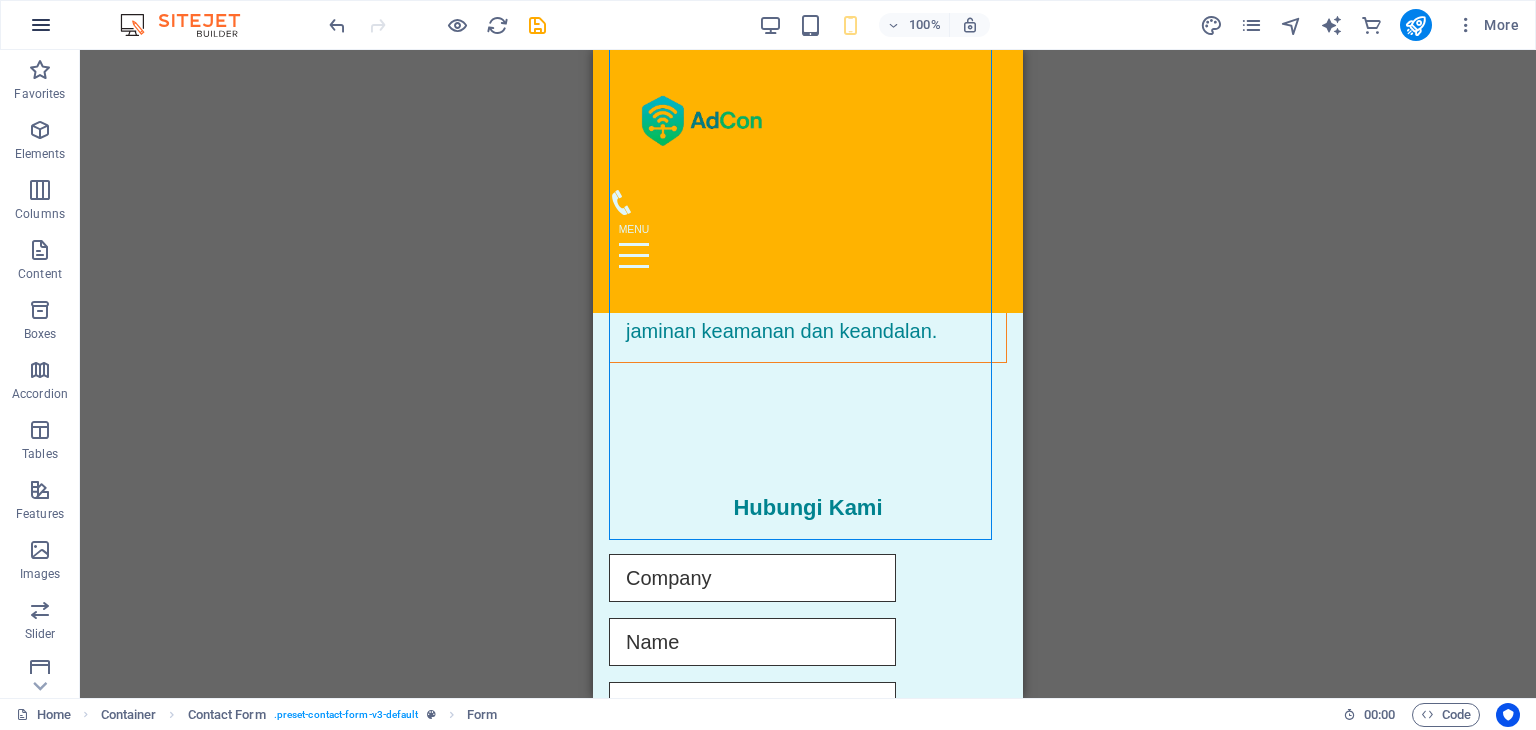 click at bounding box center (41, 25) 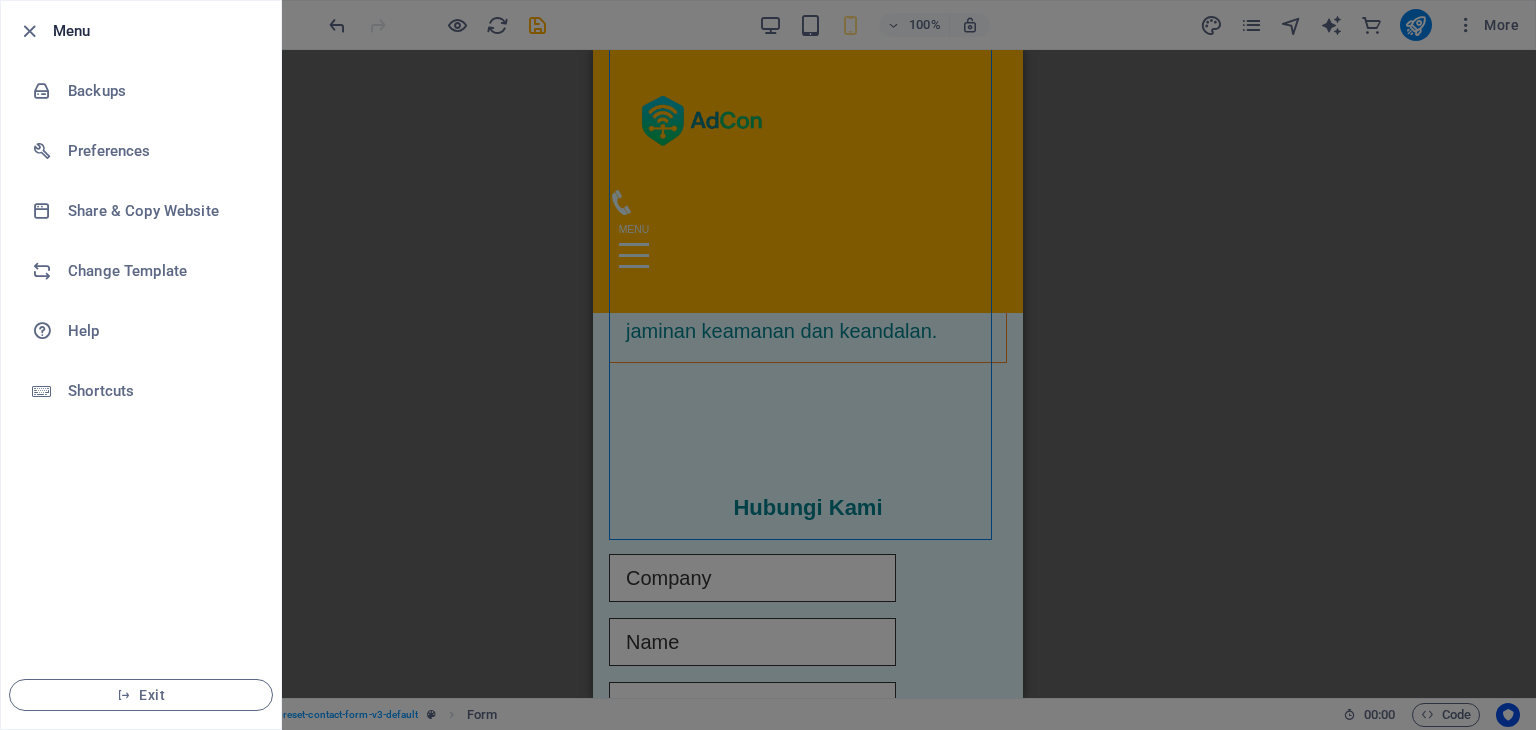 click at bounding box center [768, 365] 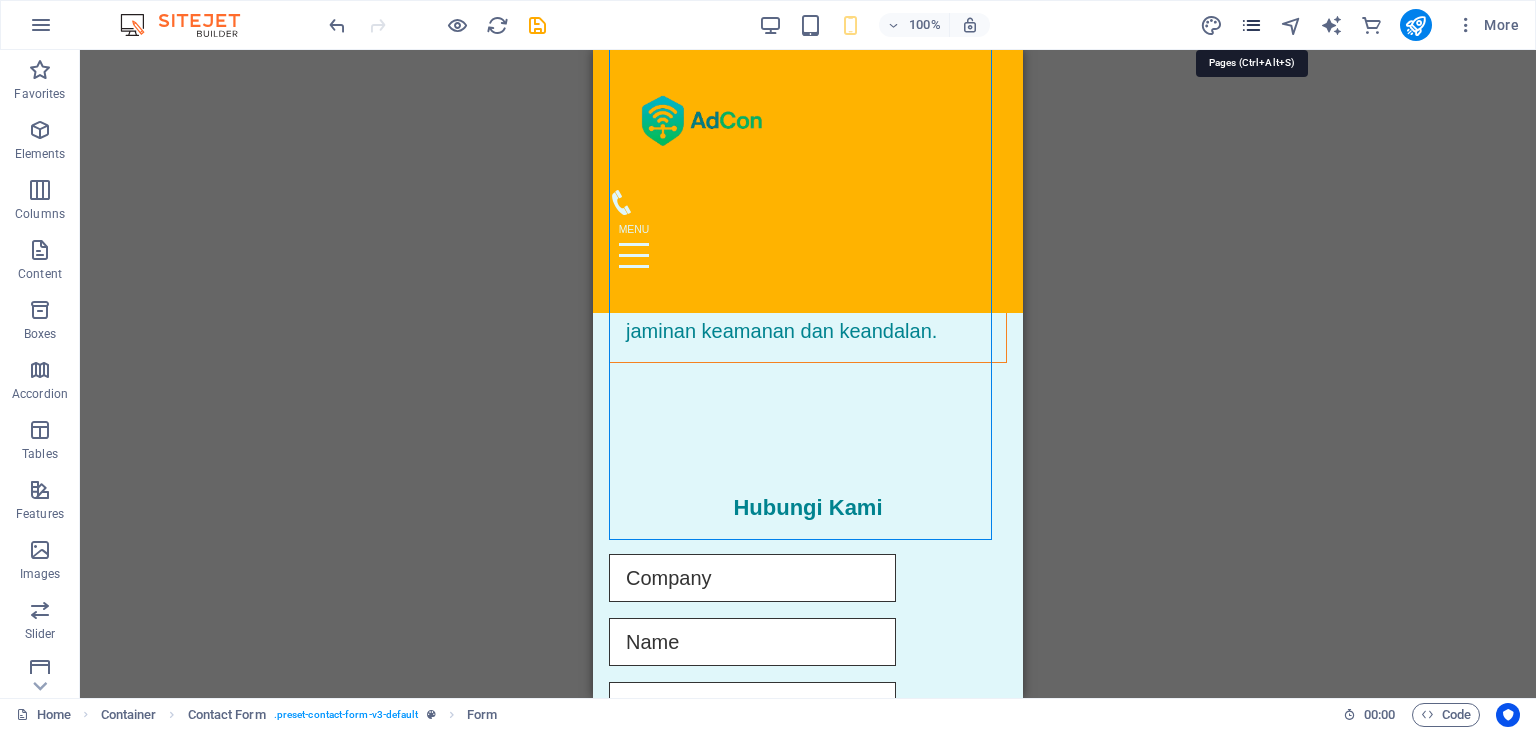click at bounding box center [1251, 25] 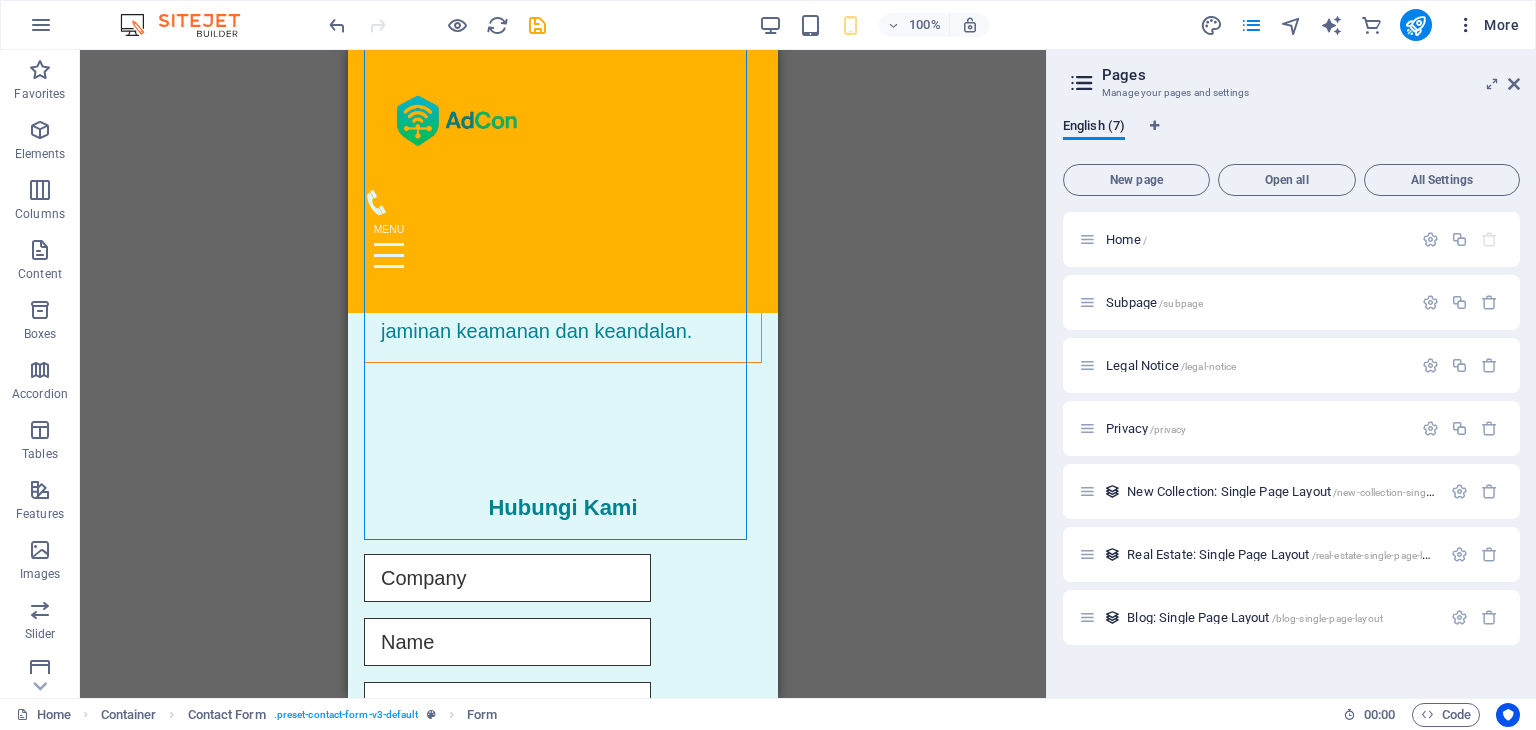 click at bounding box center [1466, 25] 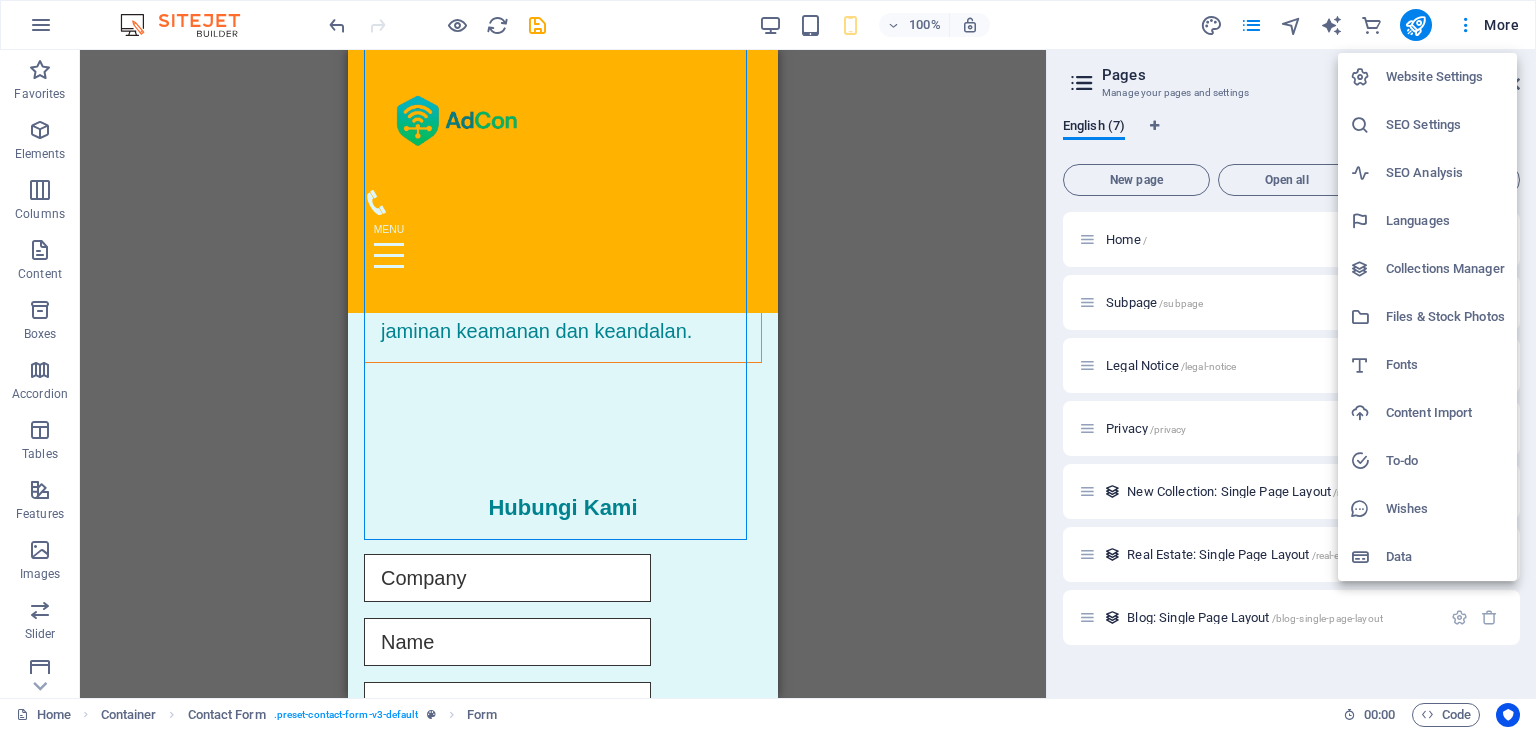 click on "Data" at bounding box center [1445, 557] 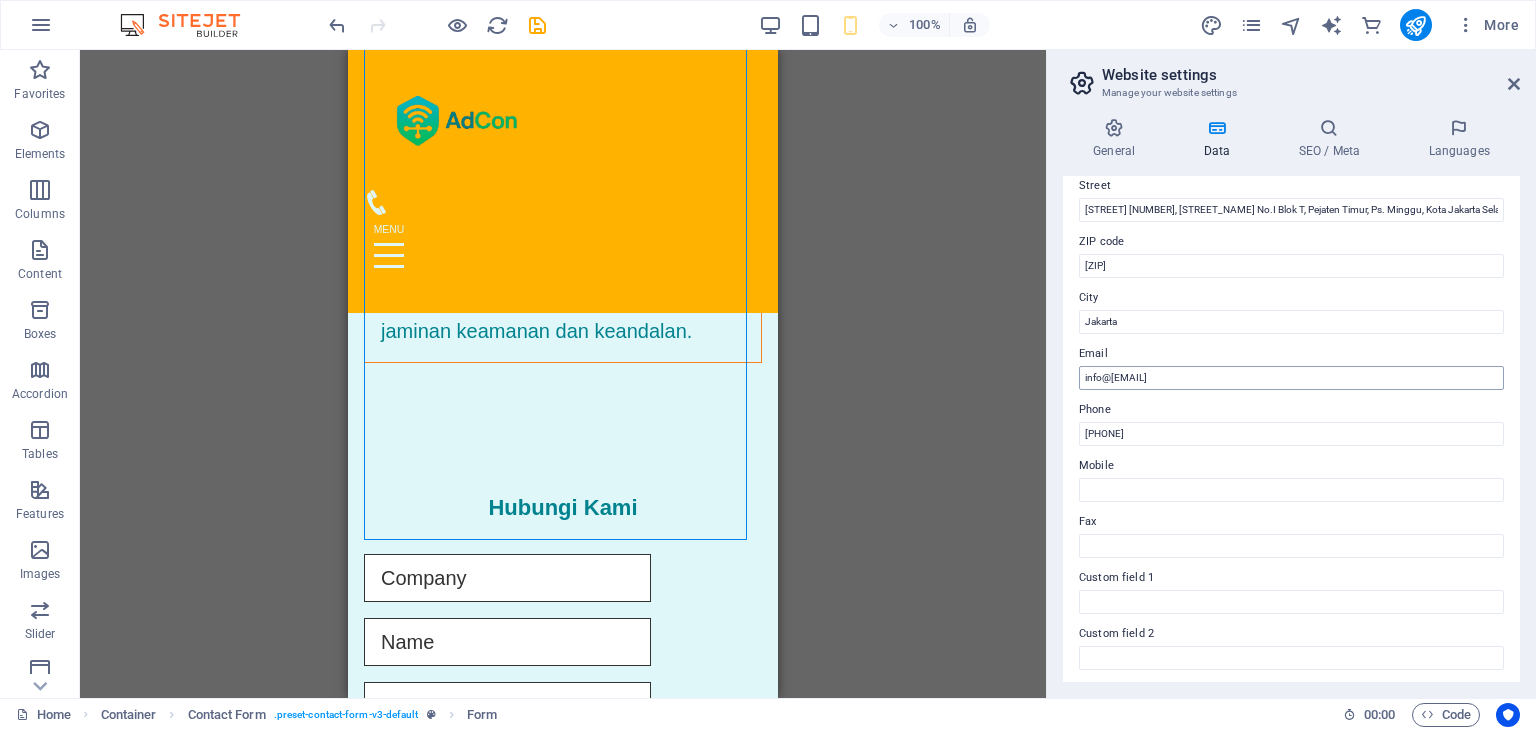 scroll, scrollTop: 0, scrollLeft: 0, axis: both 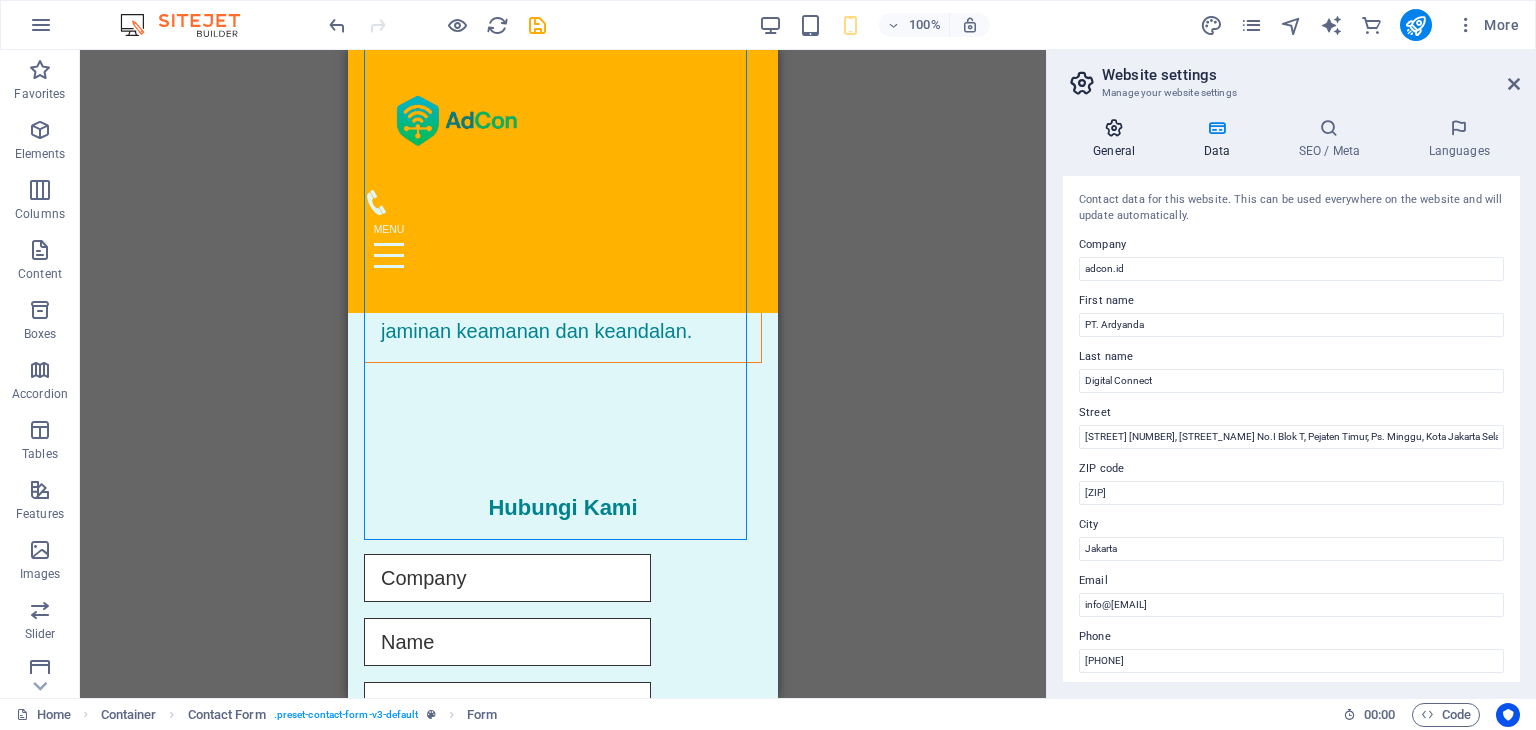 click at bounding box center [1114, 128] 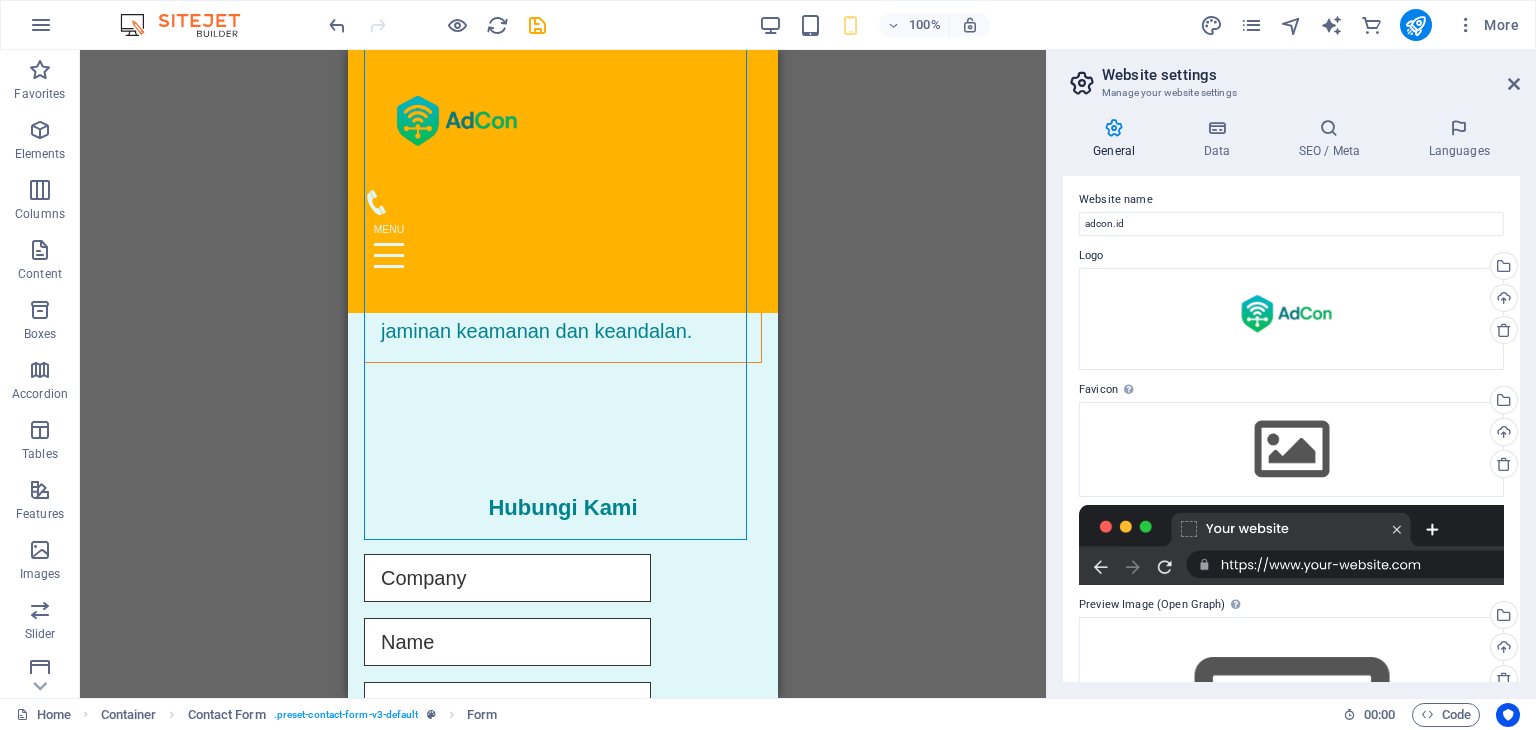 scroll, scrollTop: 0, scrollLeft: 0, axis: both 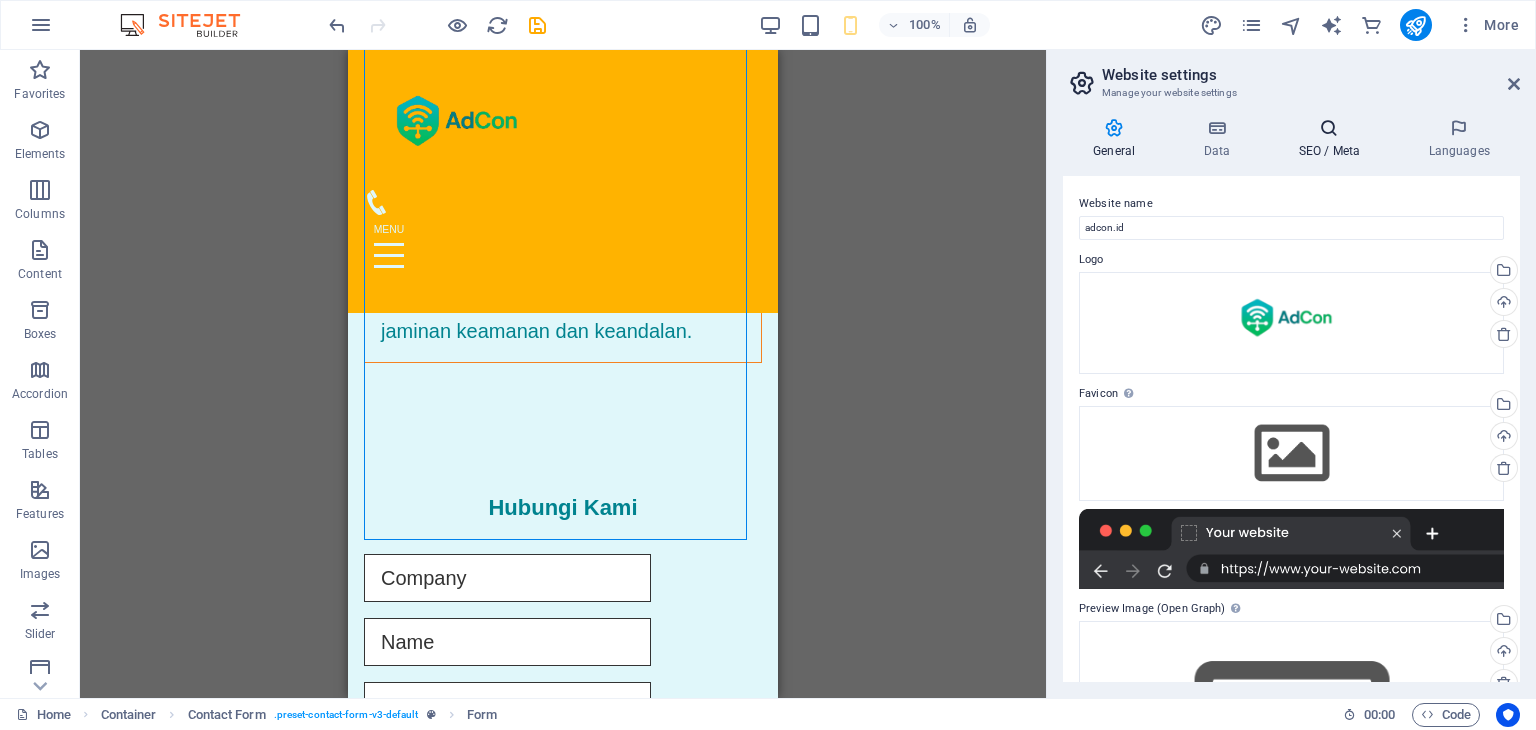 click at bounding box center [1329, 128] 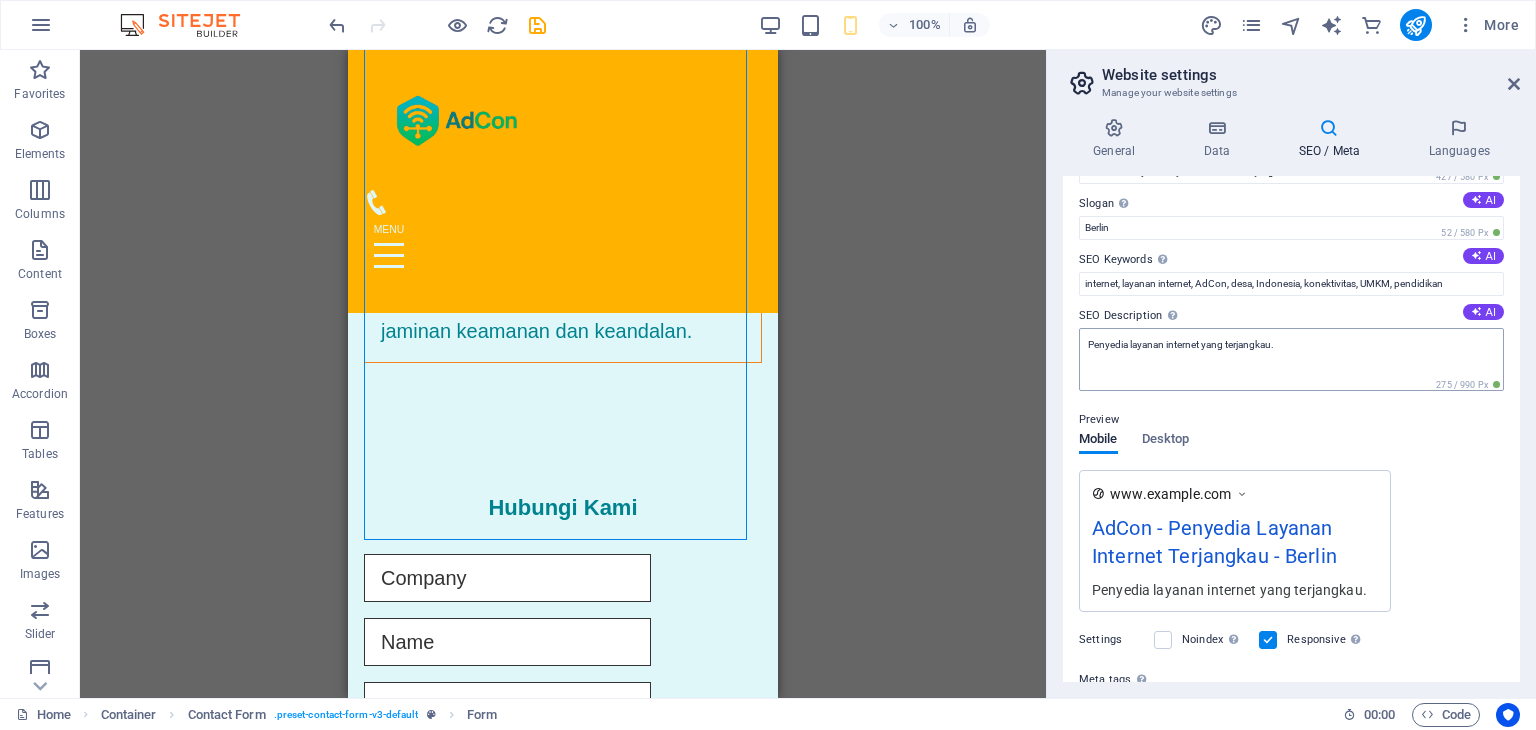 scroll, scrollTop: 0, scrollLeft: 0, axis: both 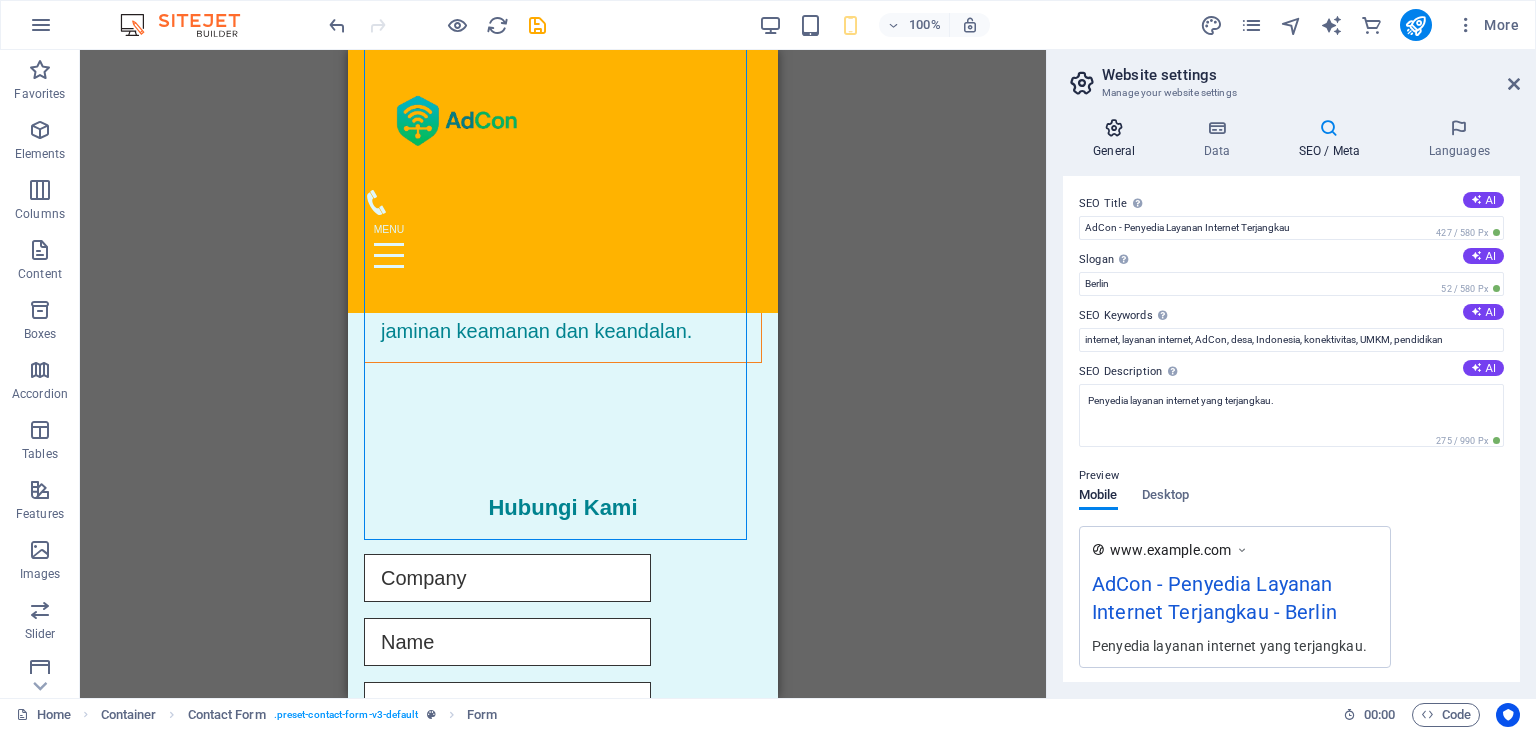 click at bounding box center (1114, 128) 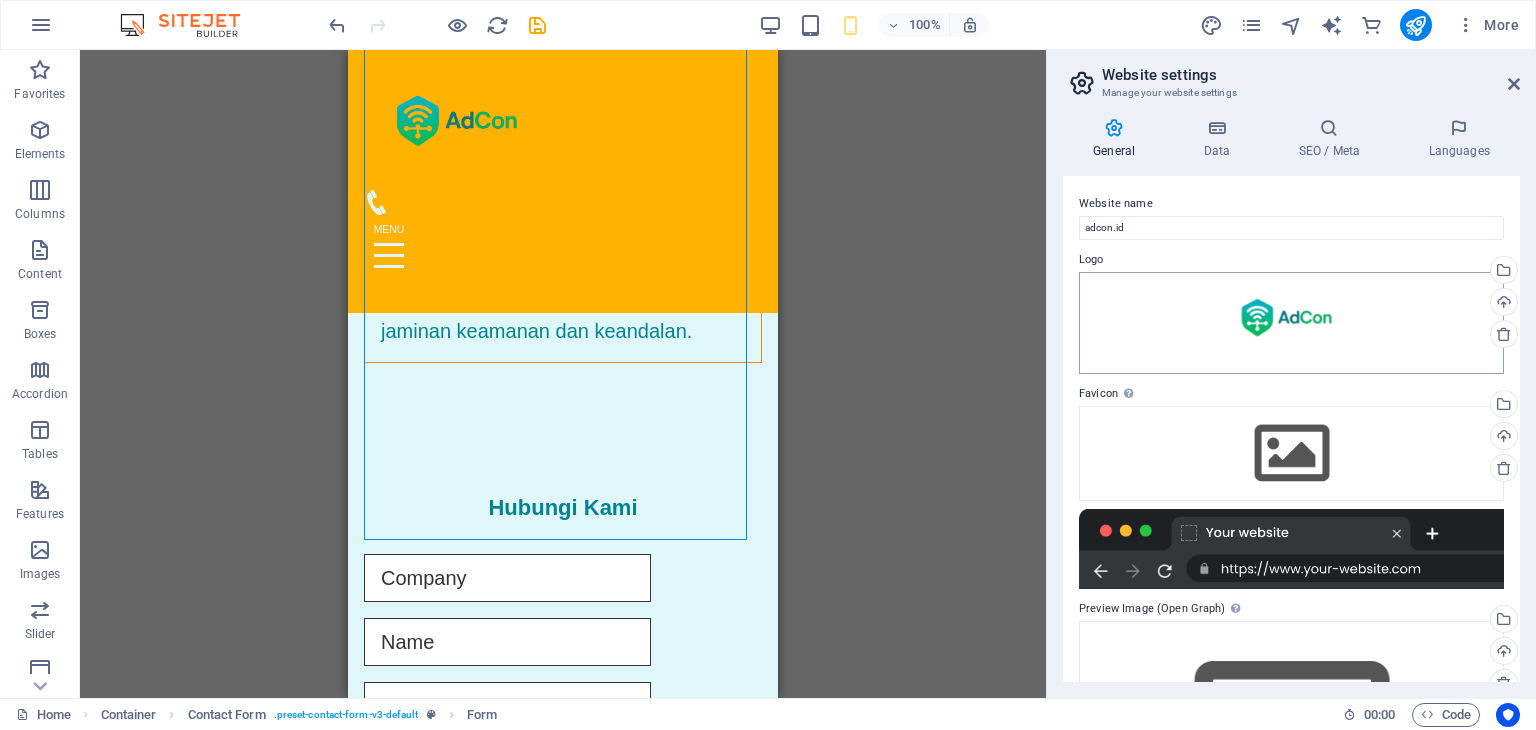 scroll, scrollTop: 184, scrollLeft: 0, axis: vertical 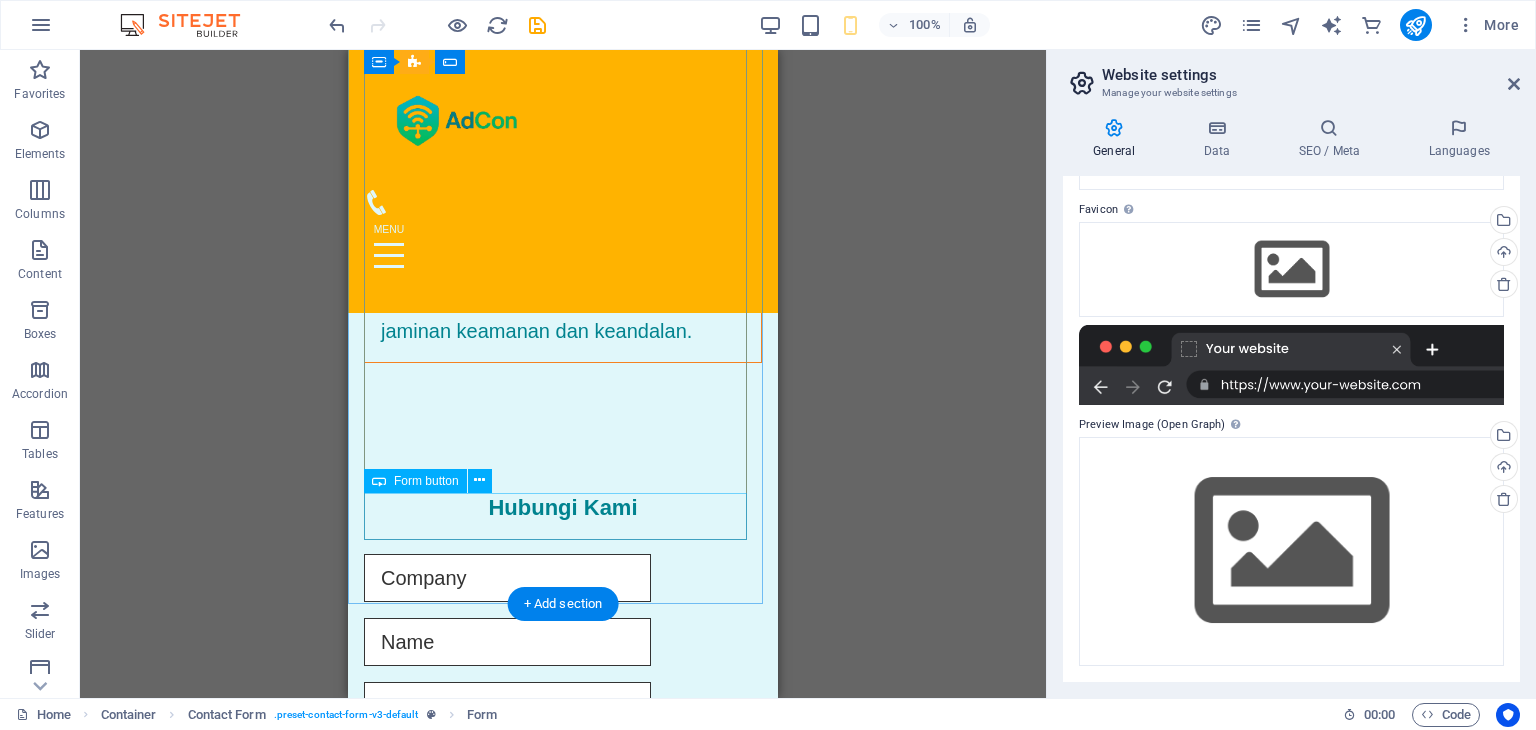 click on "Kirim Pesan" at bounding box center [563, 1136] 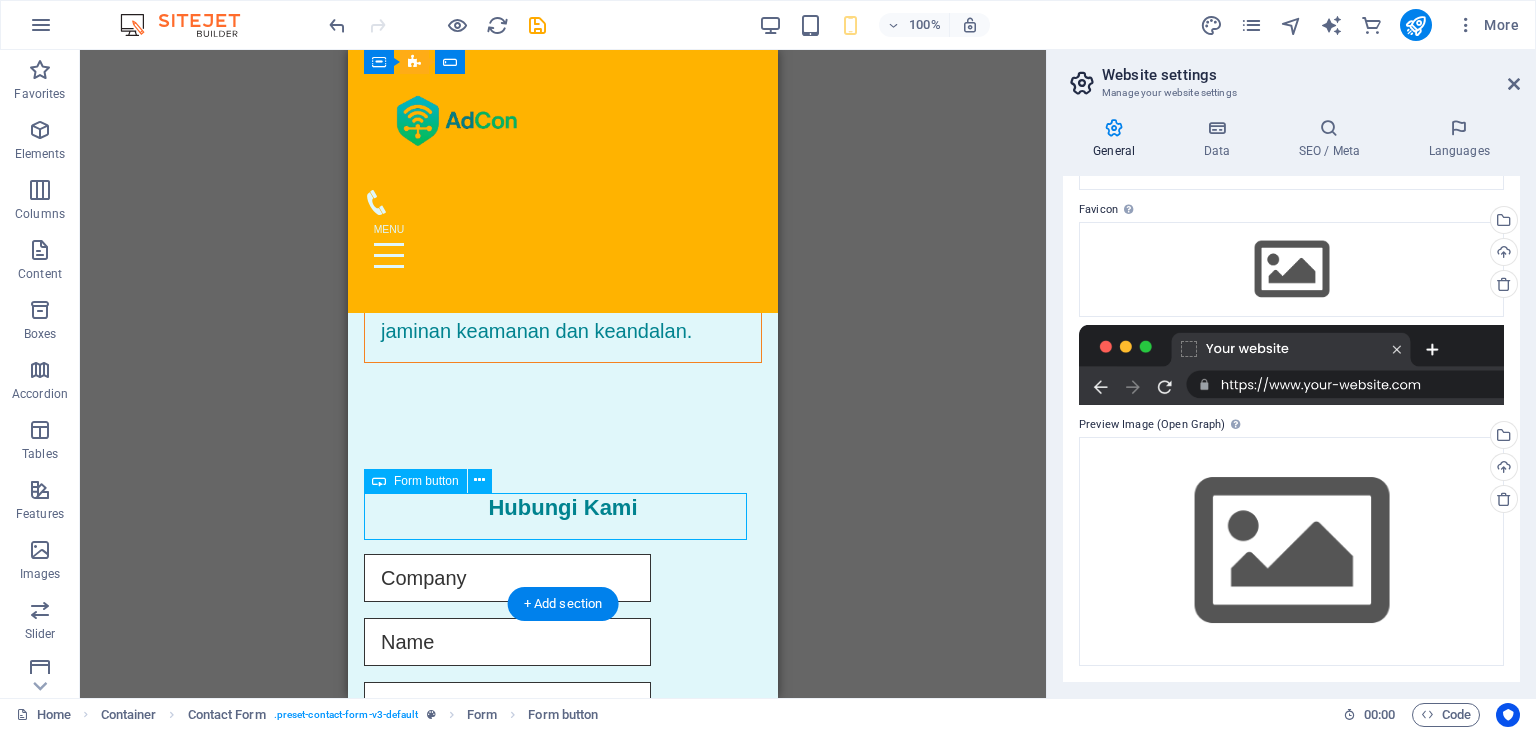 click on "Kirim Pesan" at bounding box center (563, 1136) 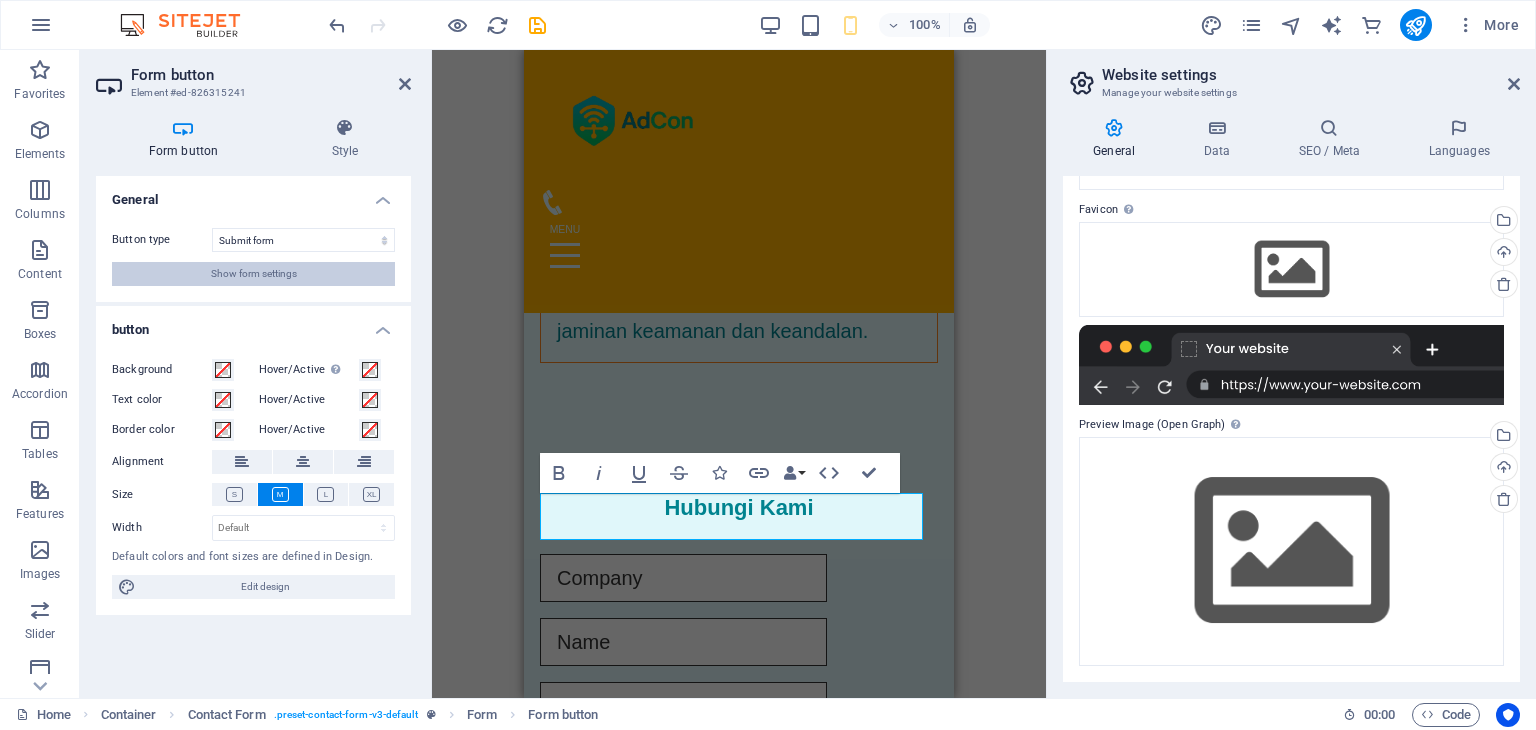 click on "Show form settings" at bounding box center [253, 274] 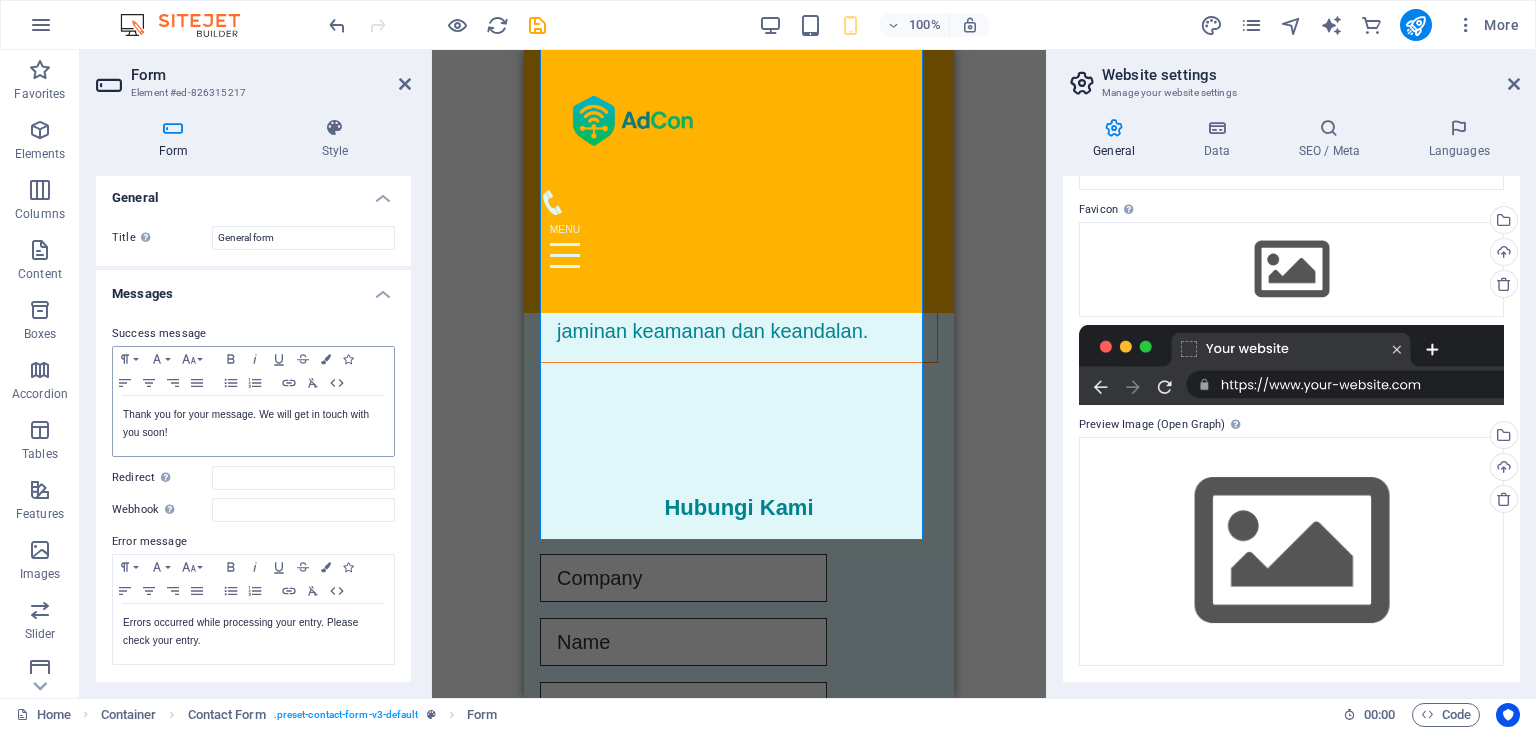 scroll, scrollTop: 0, scrollLeft: 0, axis: both 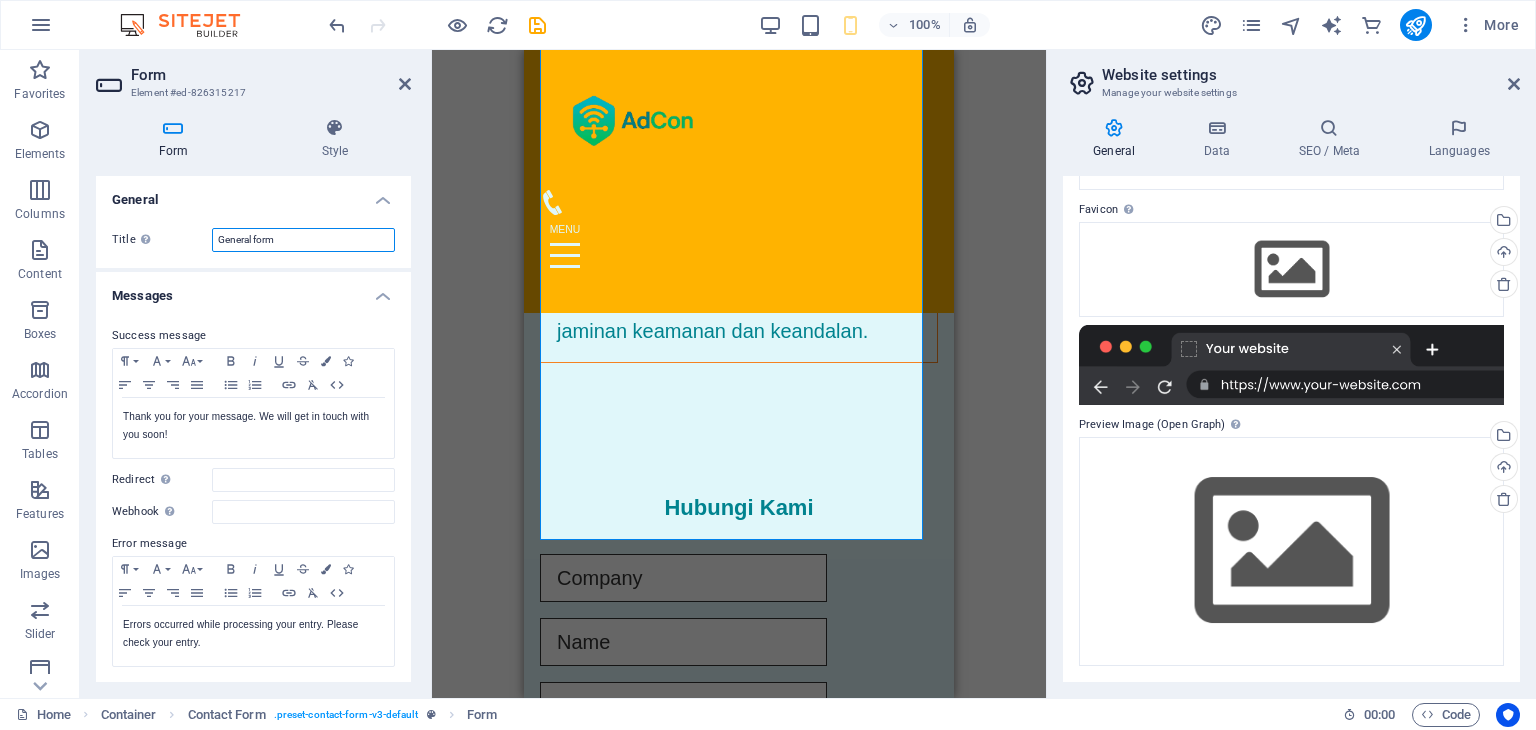 click on "General form" at bounding box center (303, 240) 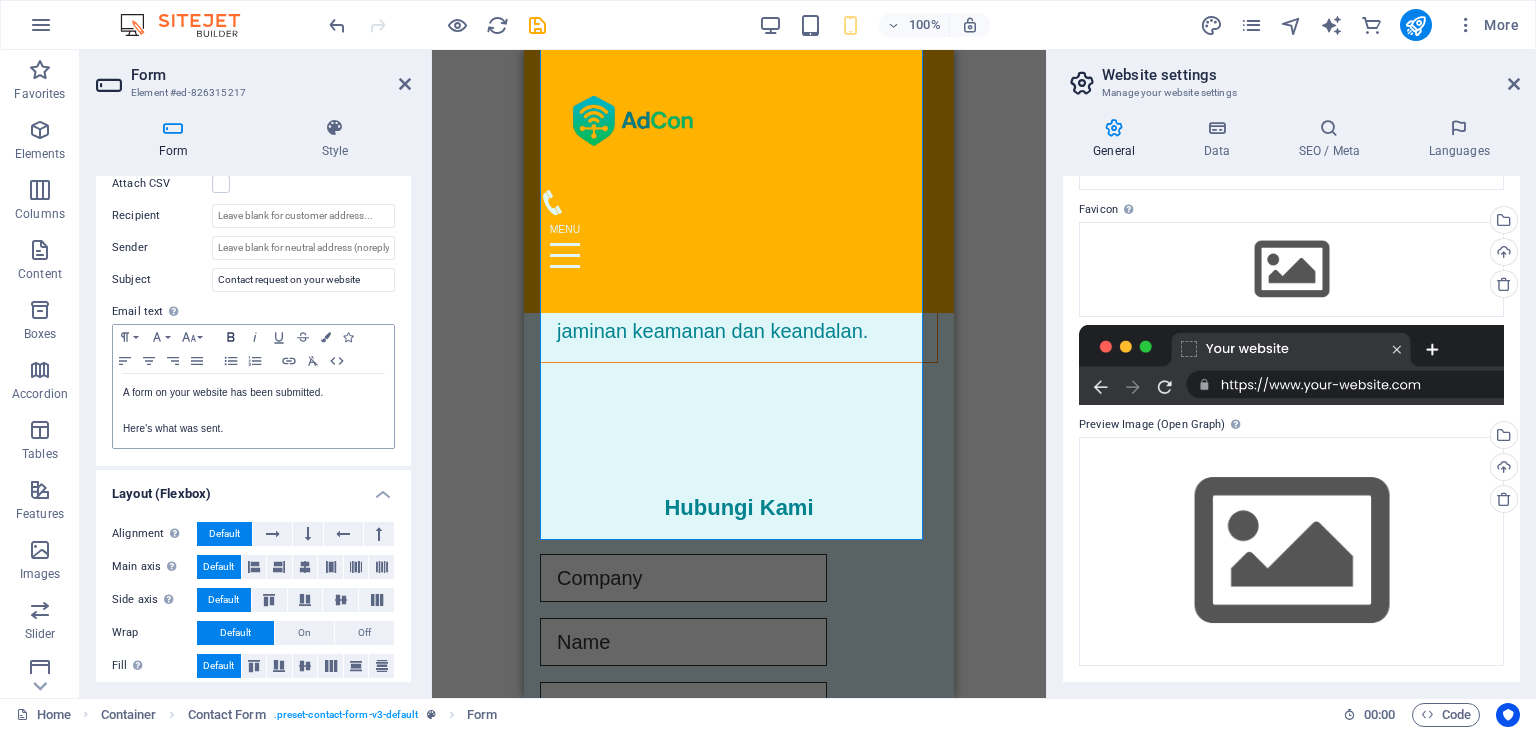 scroll, scrollTop: 611, scrollLeft: 0, axis: vertical 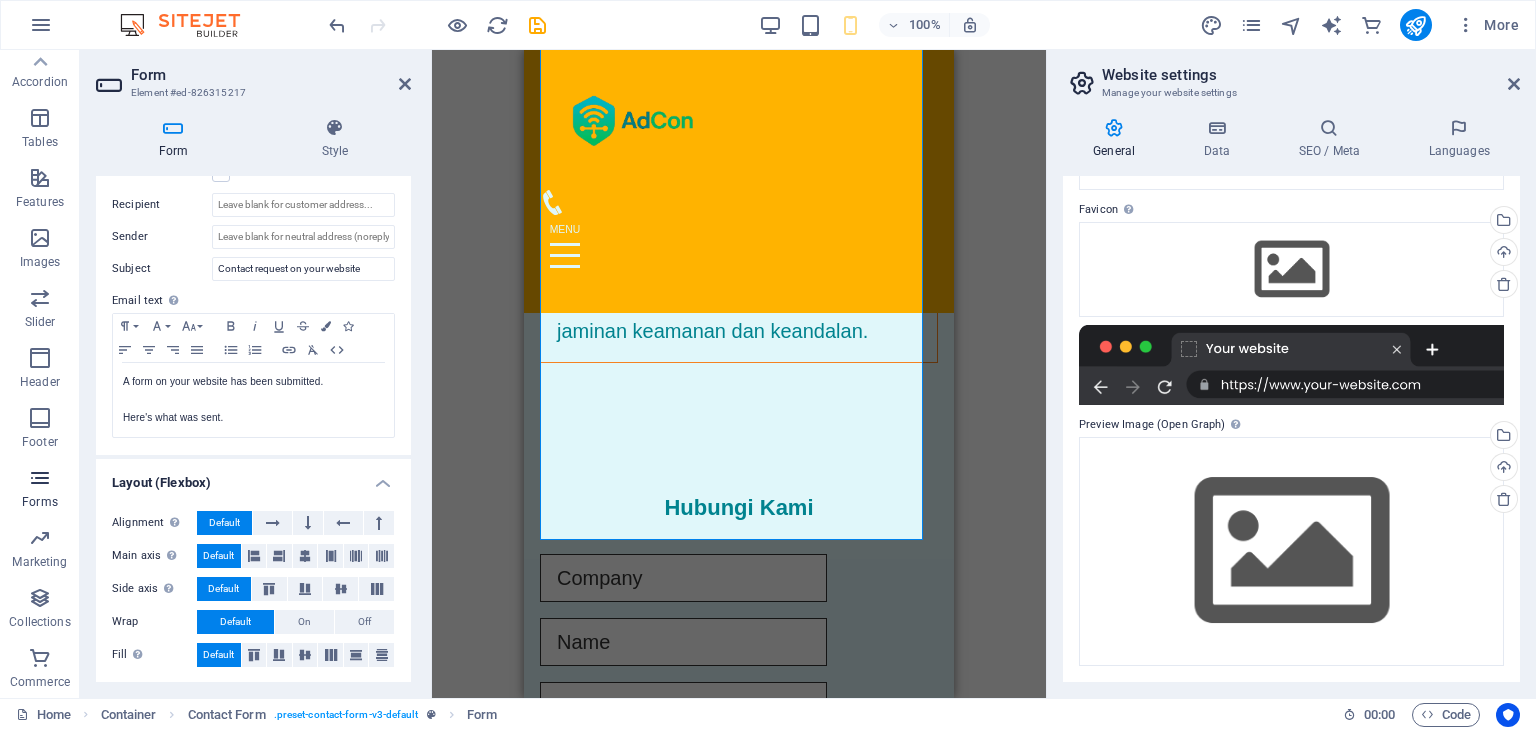click on "Forms" at bounding box center (40, 502) 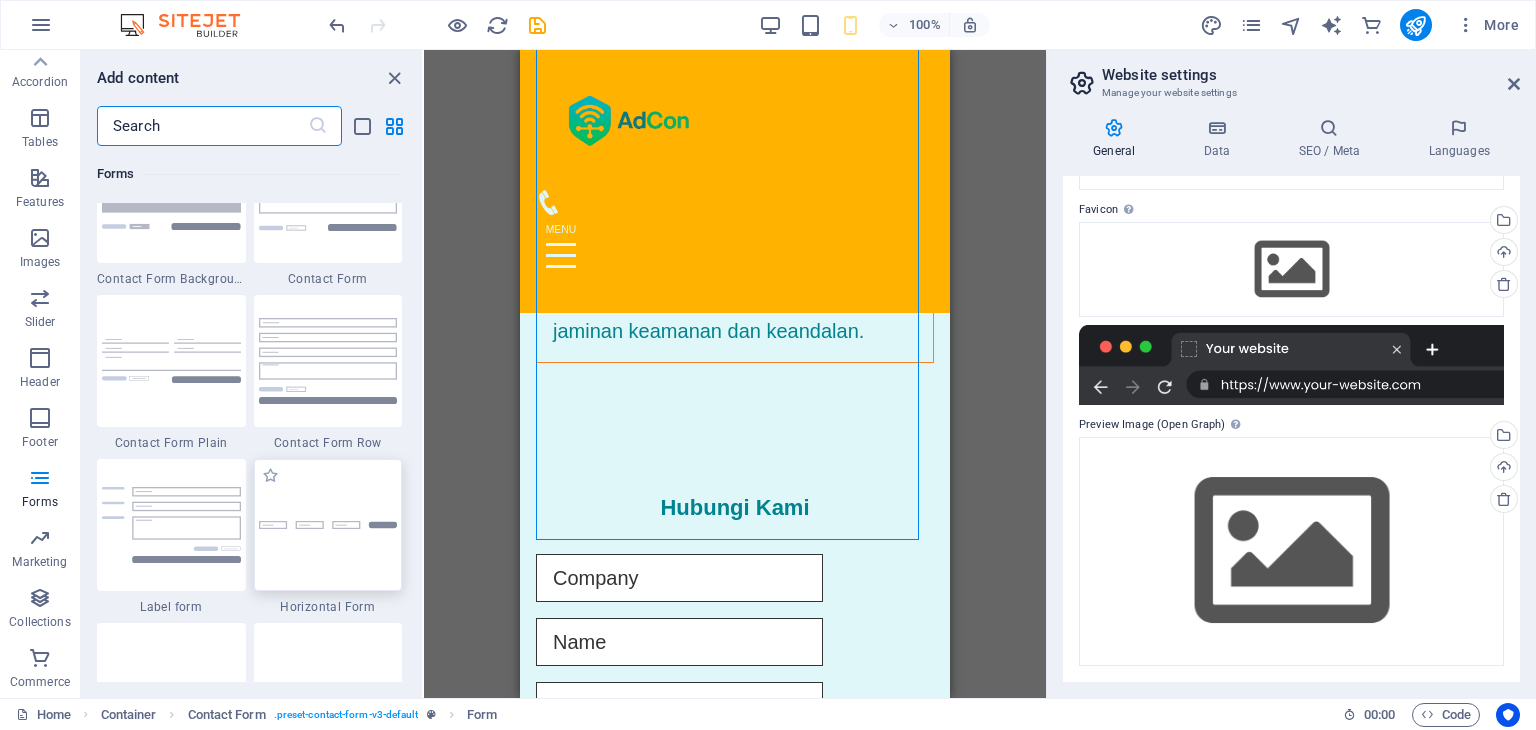 scroll, scrollTop: 14900, scrollLeft: 0, axis: vertical 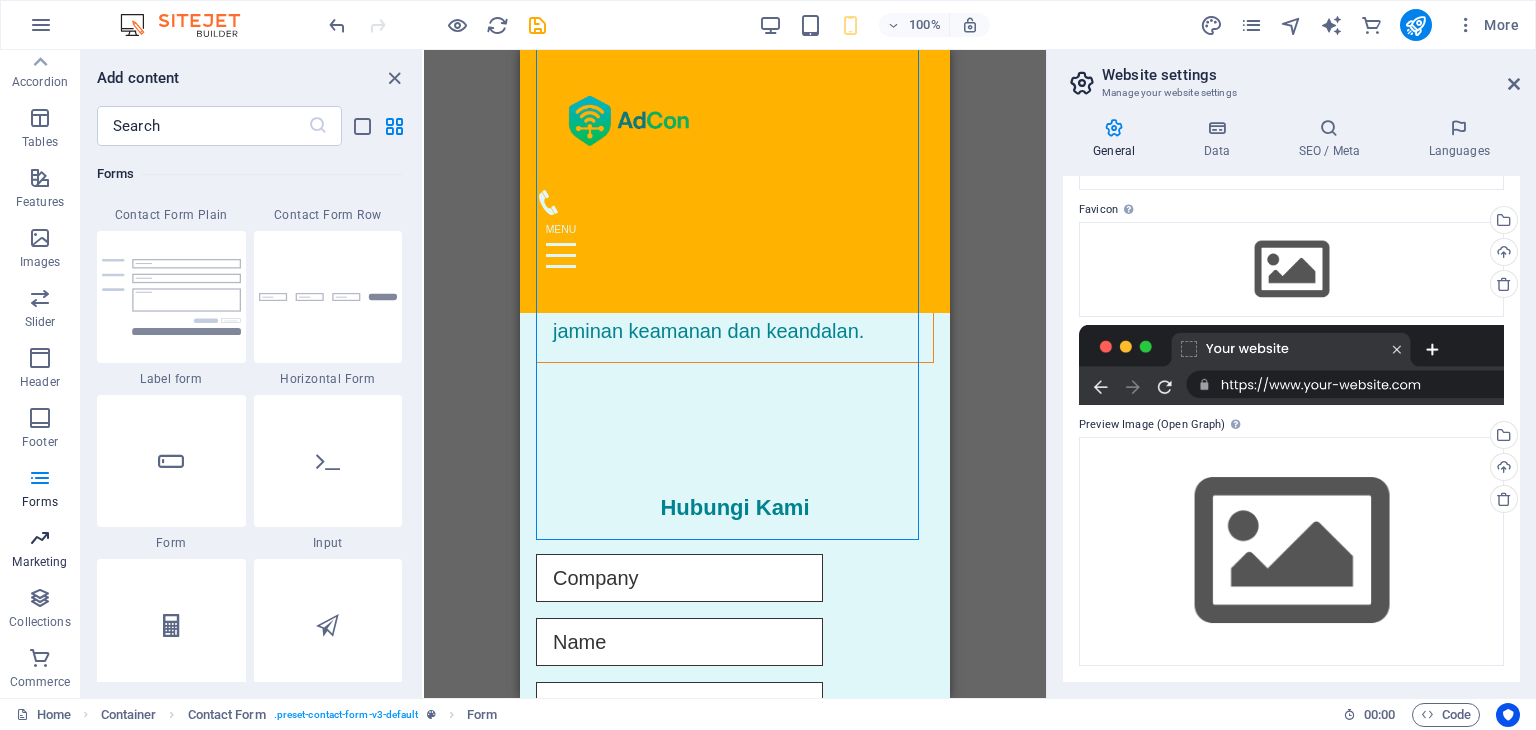 click at bounding box center (40, 538) 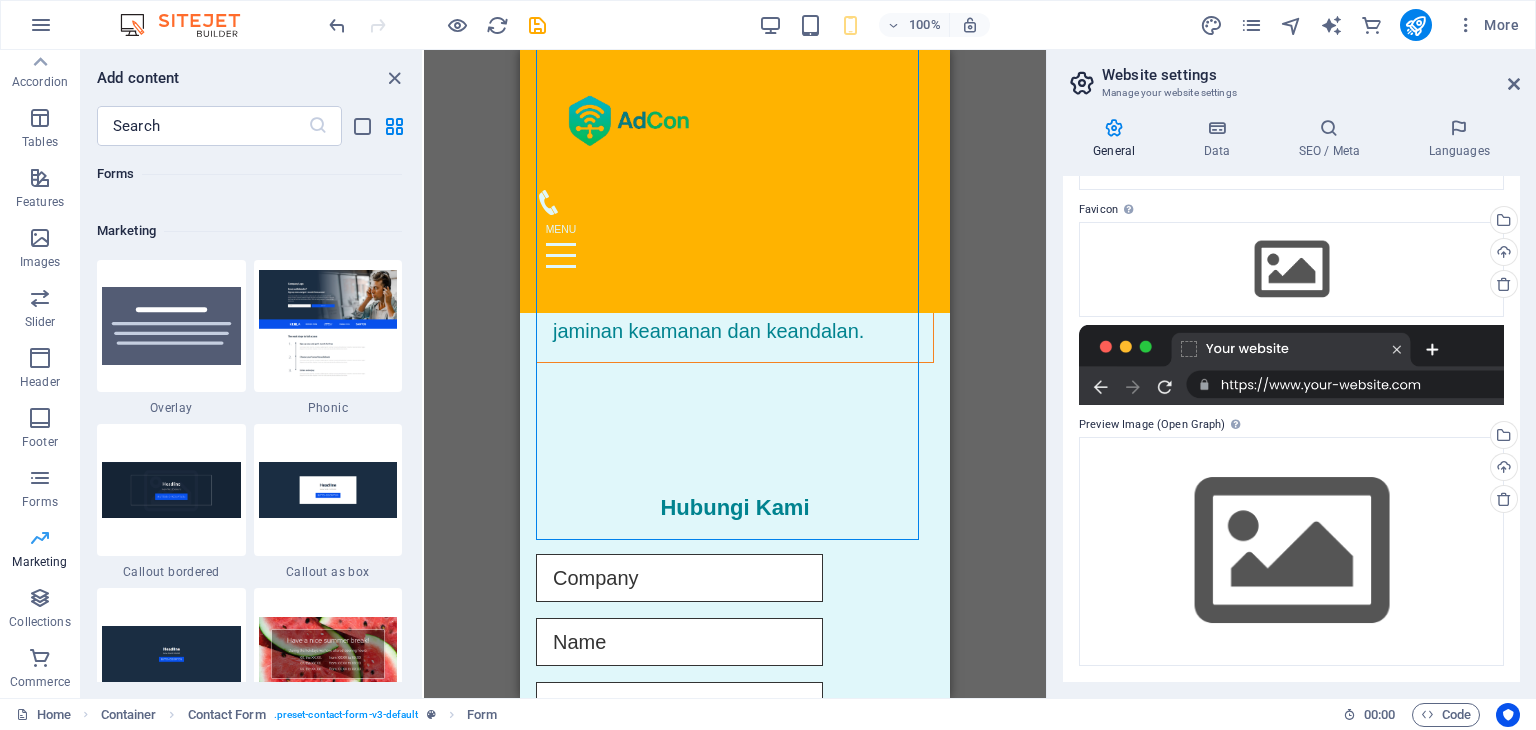 scroll, scrollTop: 16288, scrollLeft: 0, axis: vertical 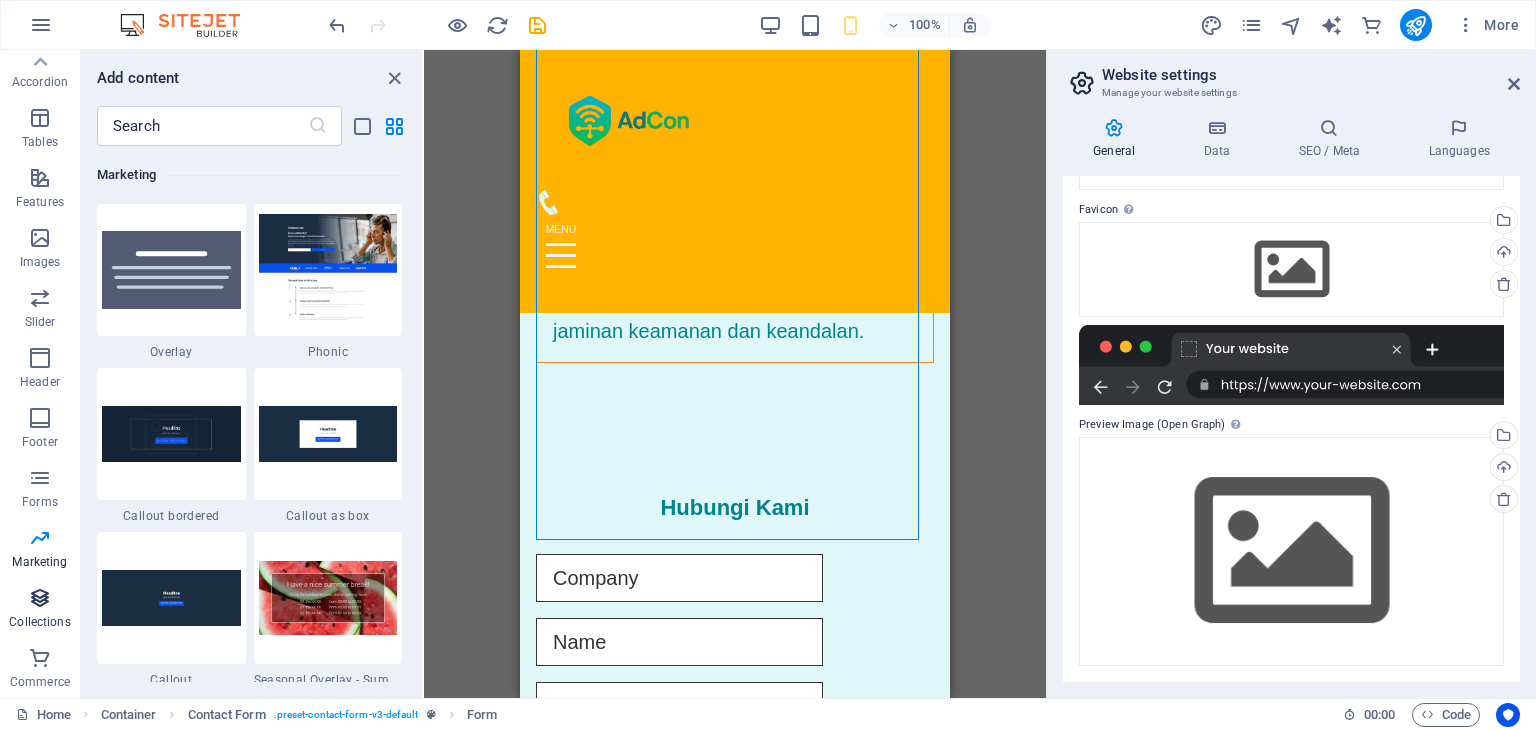 click at bounding box center [40, 598] 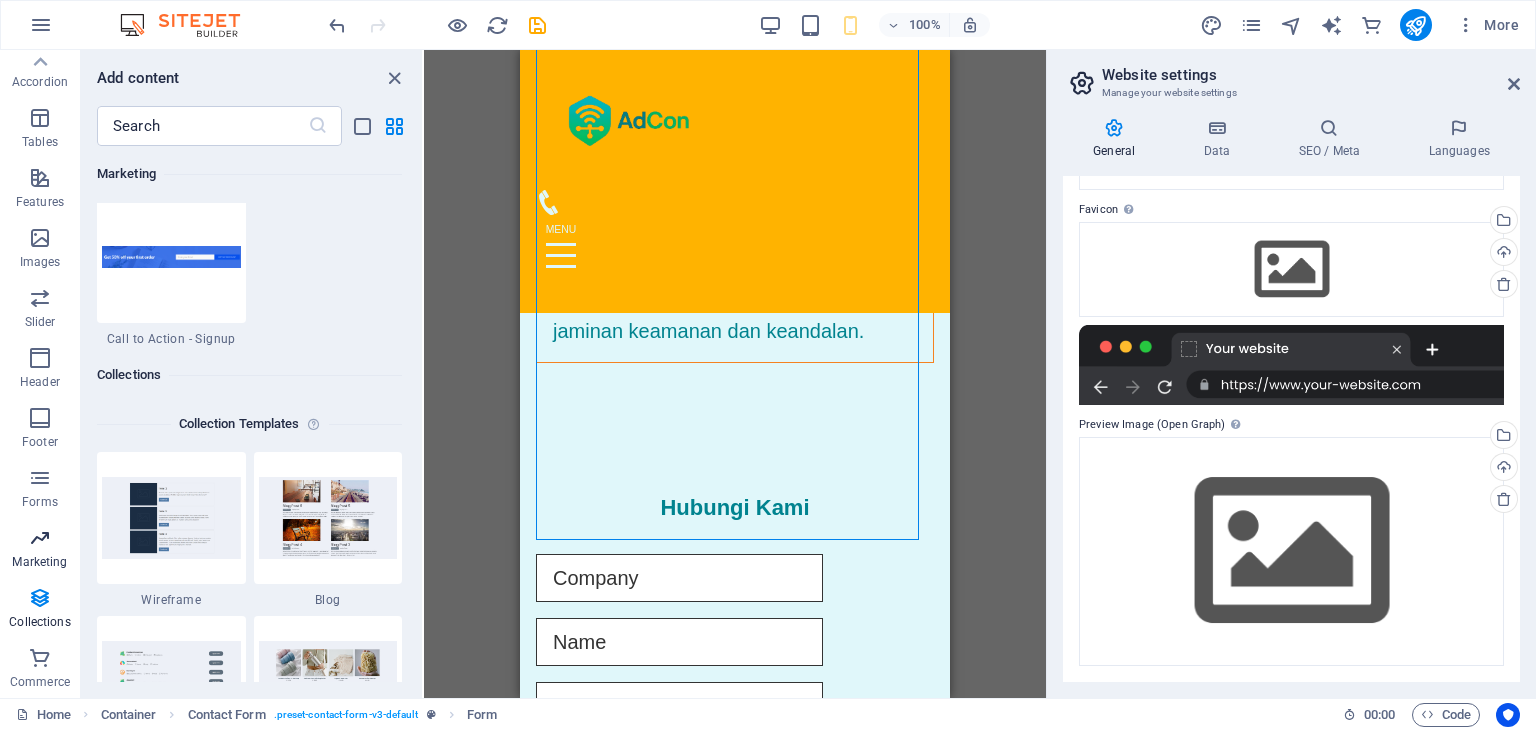 scroll, scrollTop: 18305, scrollLeft: 0, axis: vertical 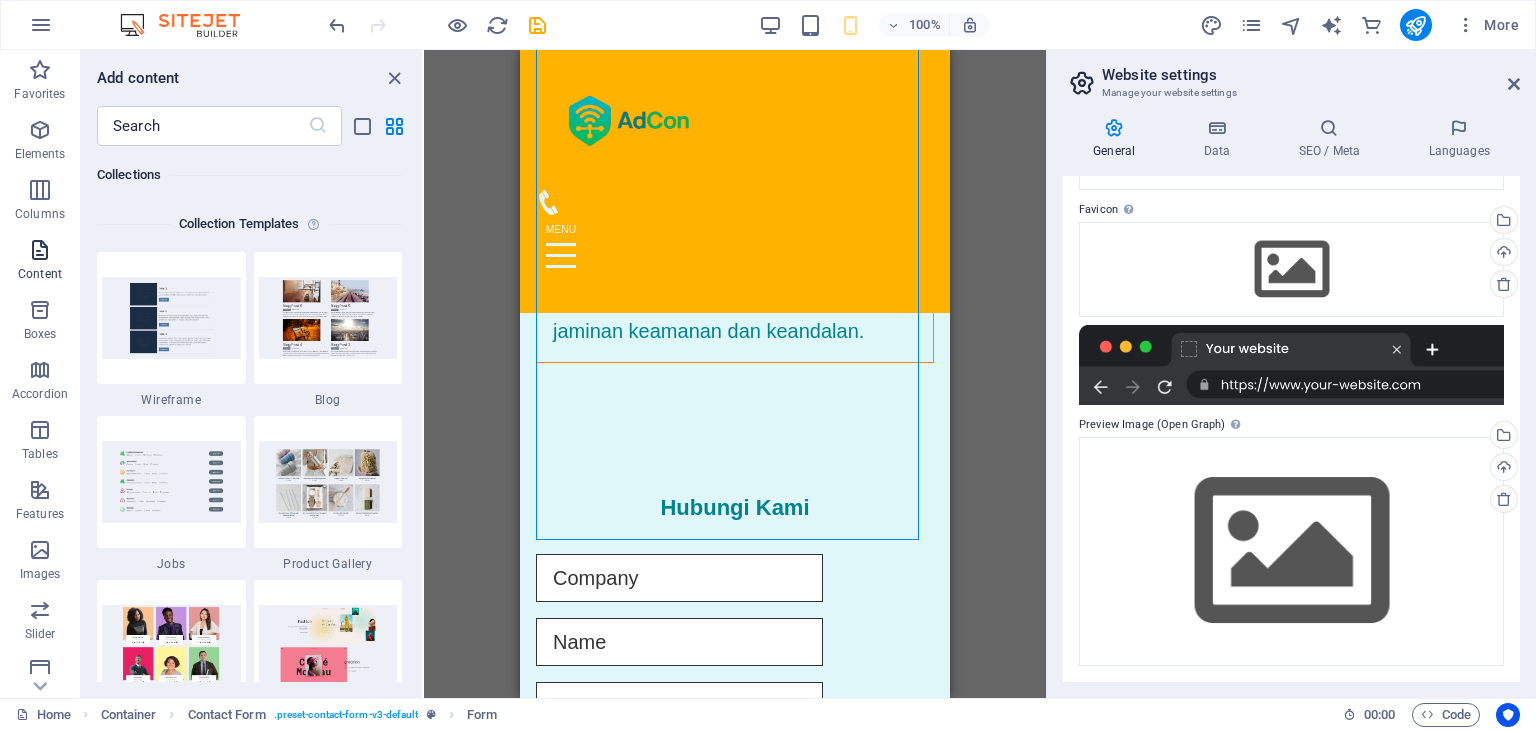 click at bounding box center [40, 250] 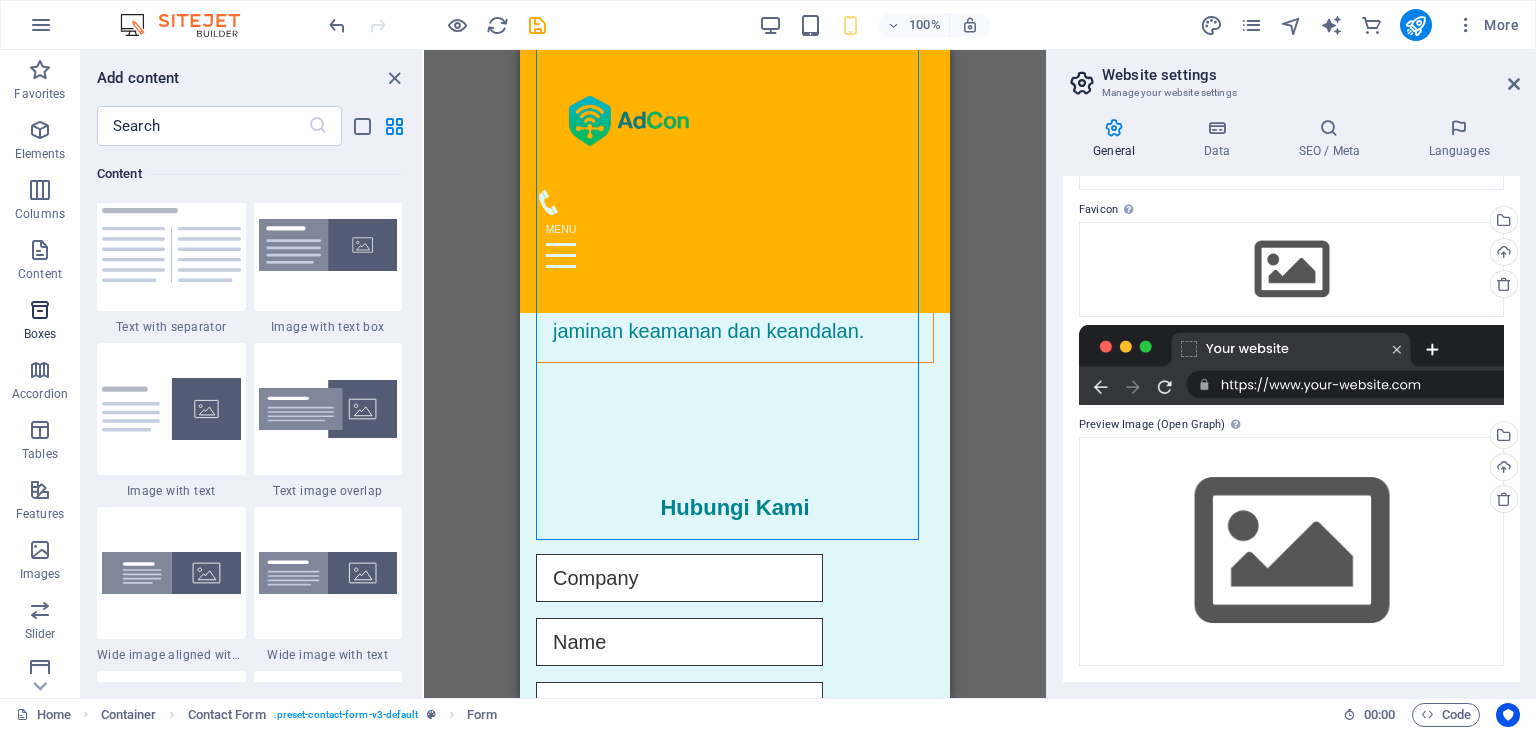 scroll, scrollTop: 3498, scrollLeft: 0, axis: vertical 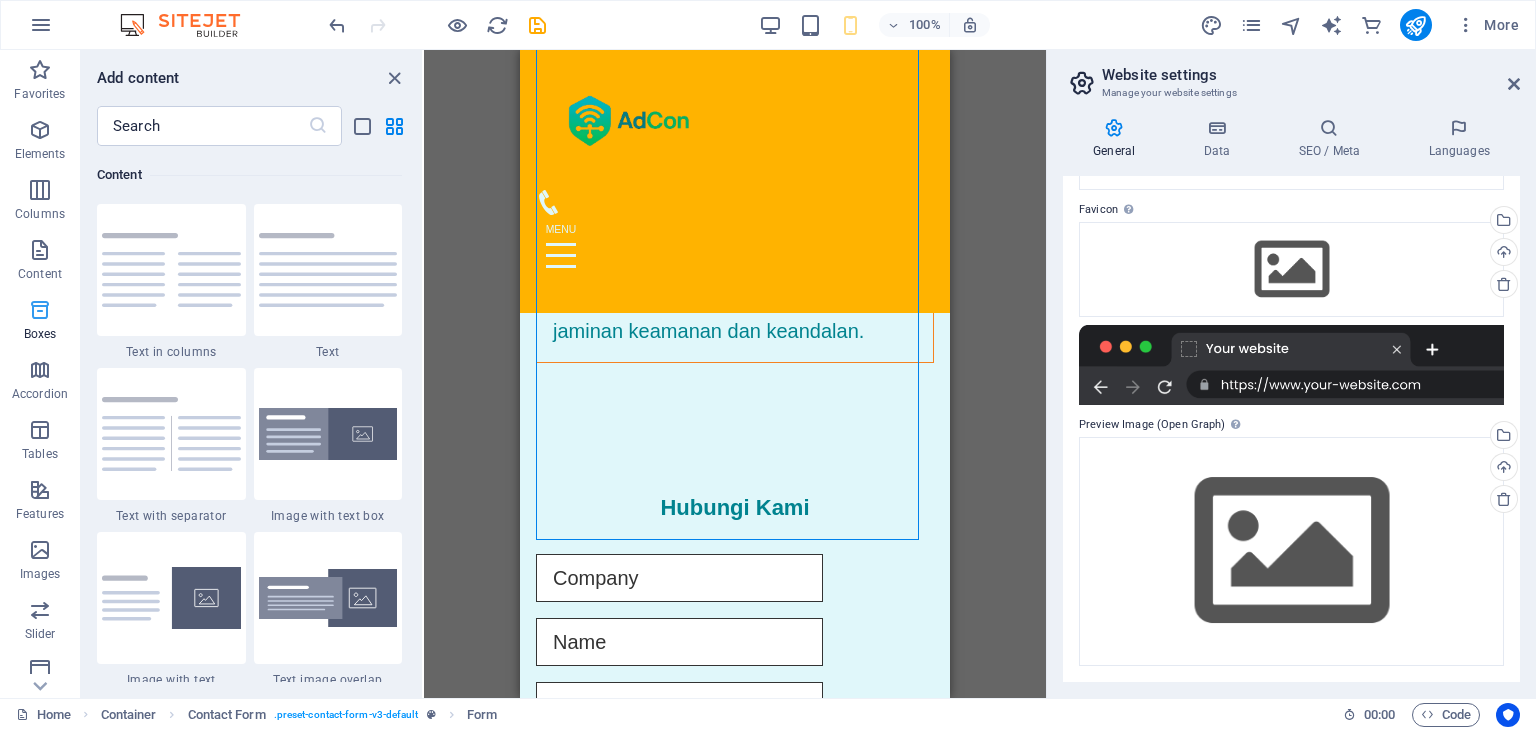 click on "Boxes" at bounding box center (40, 322) 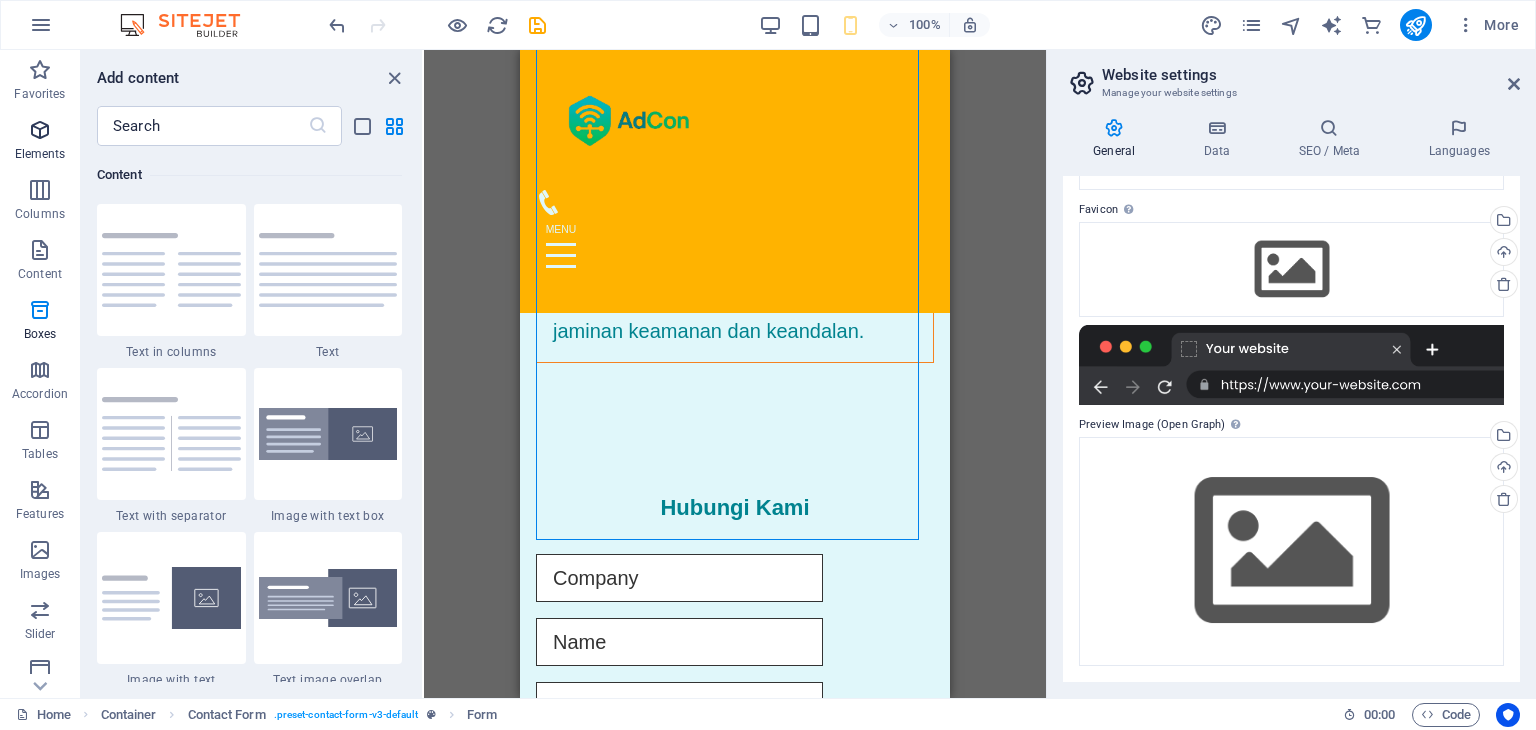 click on "Elements" at bounding box center (40, 142) 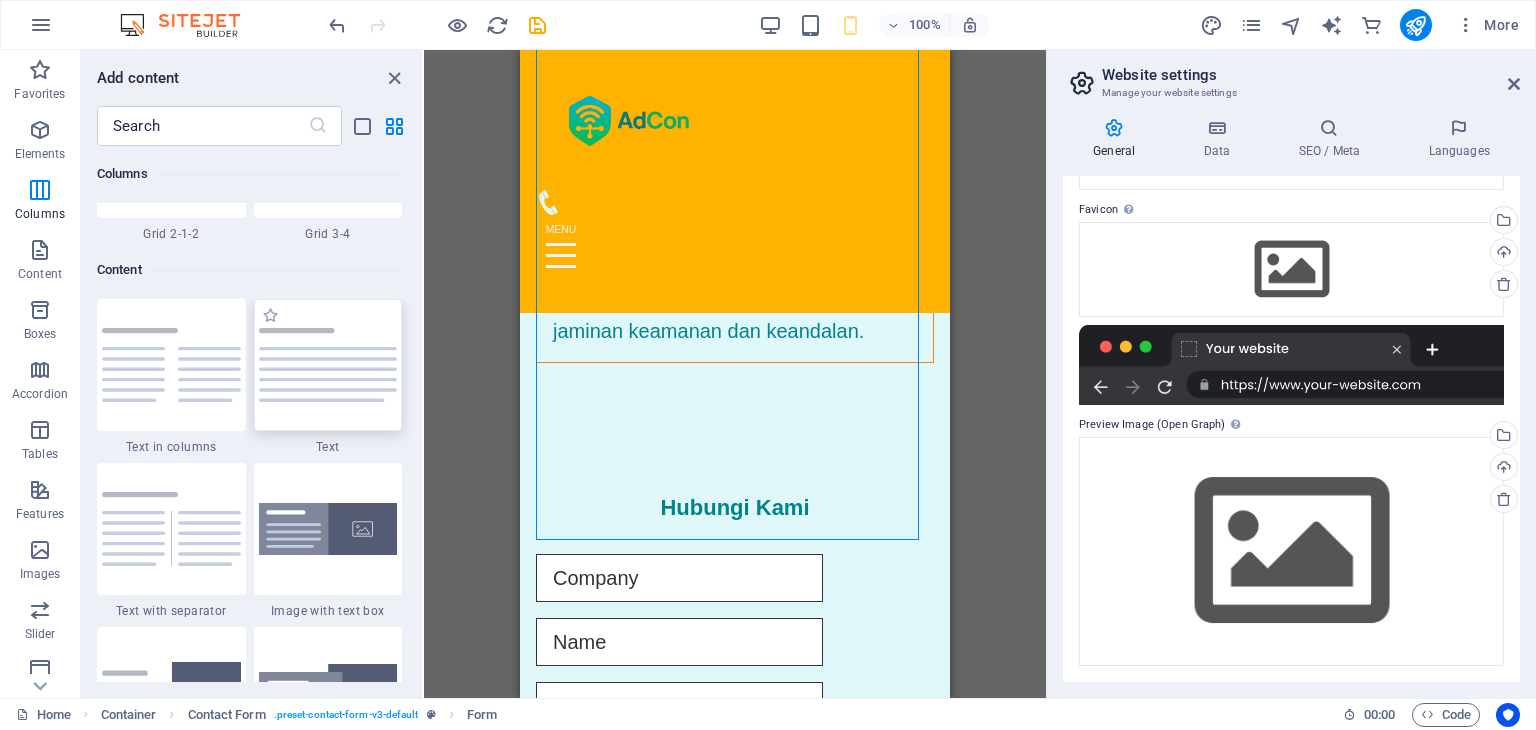 scroll, scrollTop: 3413, scrollLeft: 0, axis: vertical 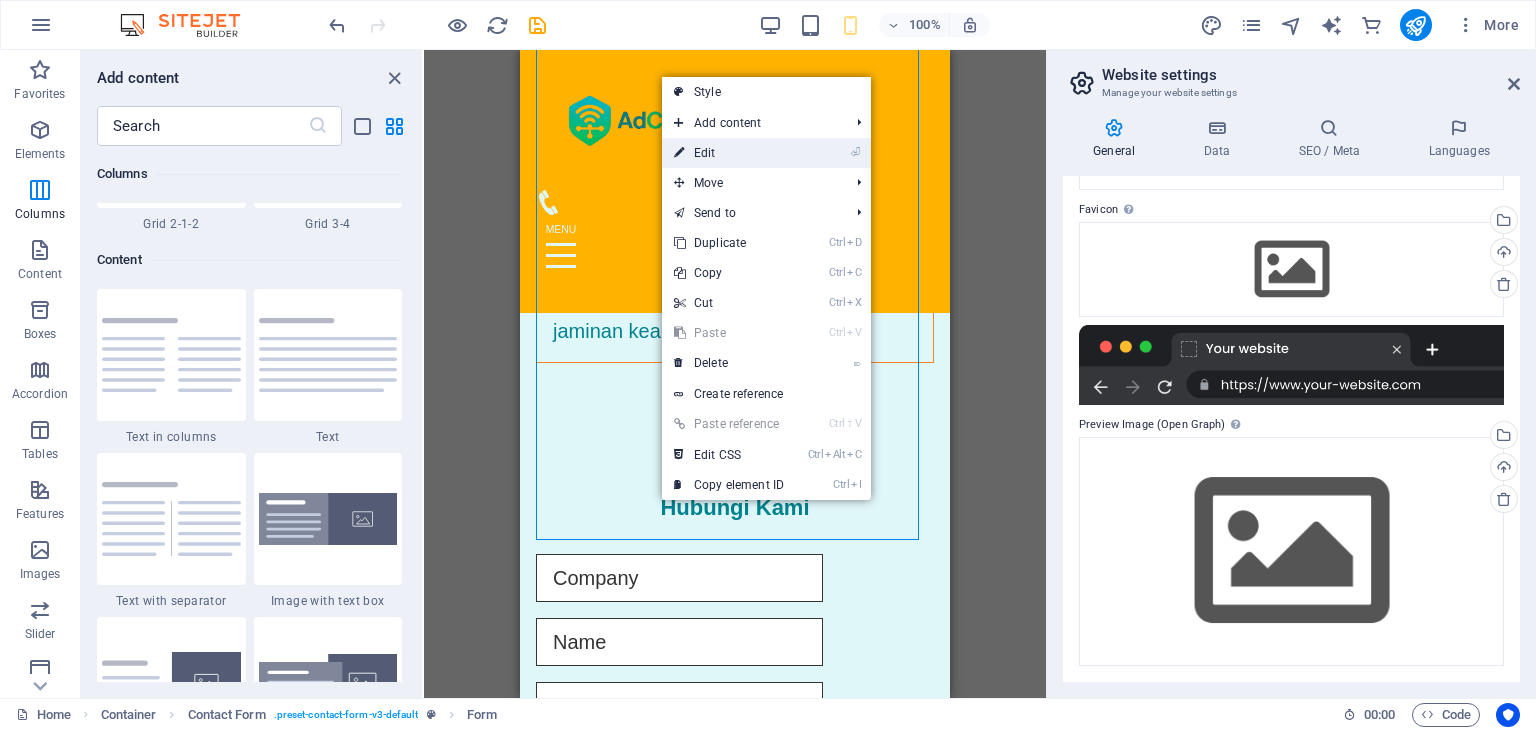 click on "⏎  Edit" at bounding box center [729, 153] 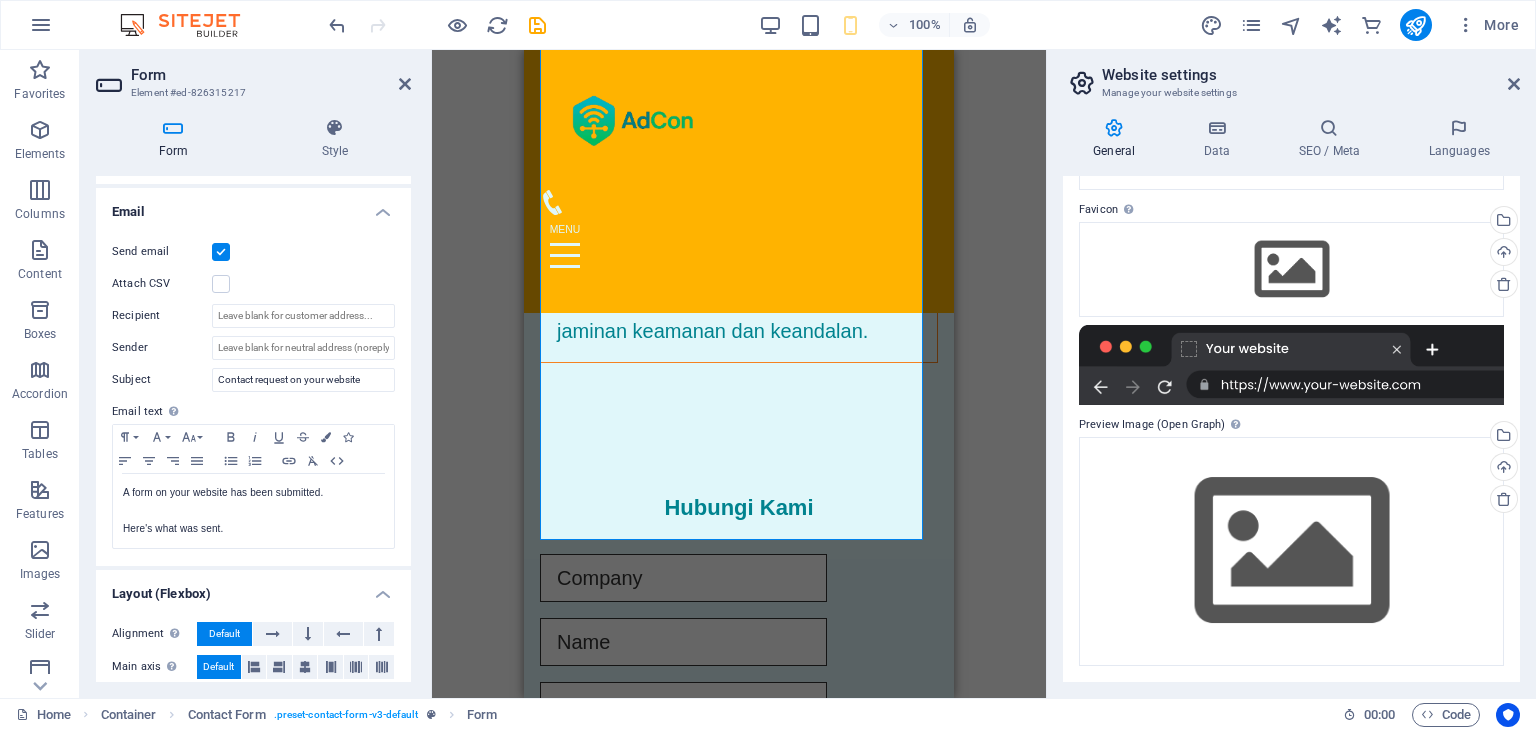 scroll, scrollTop: 611, scrollLeft: 0, axis: vertical 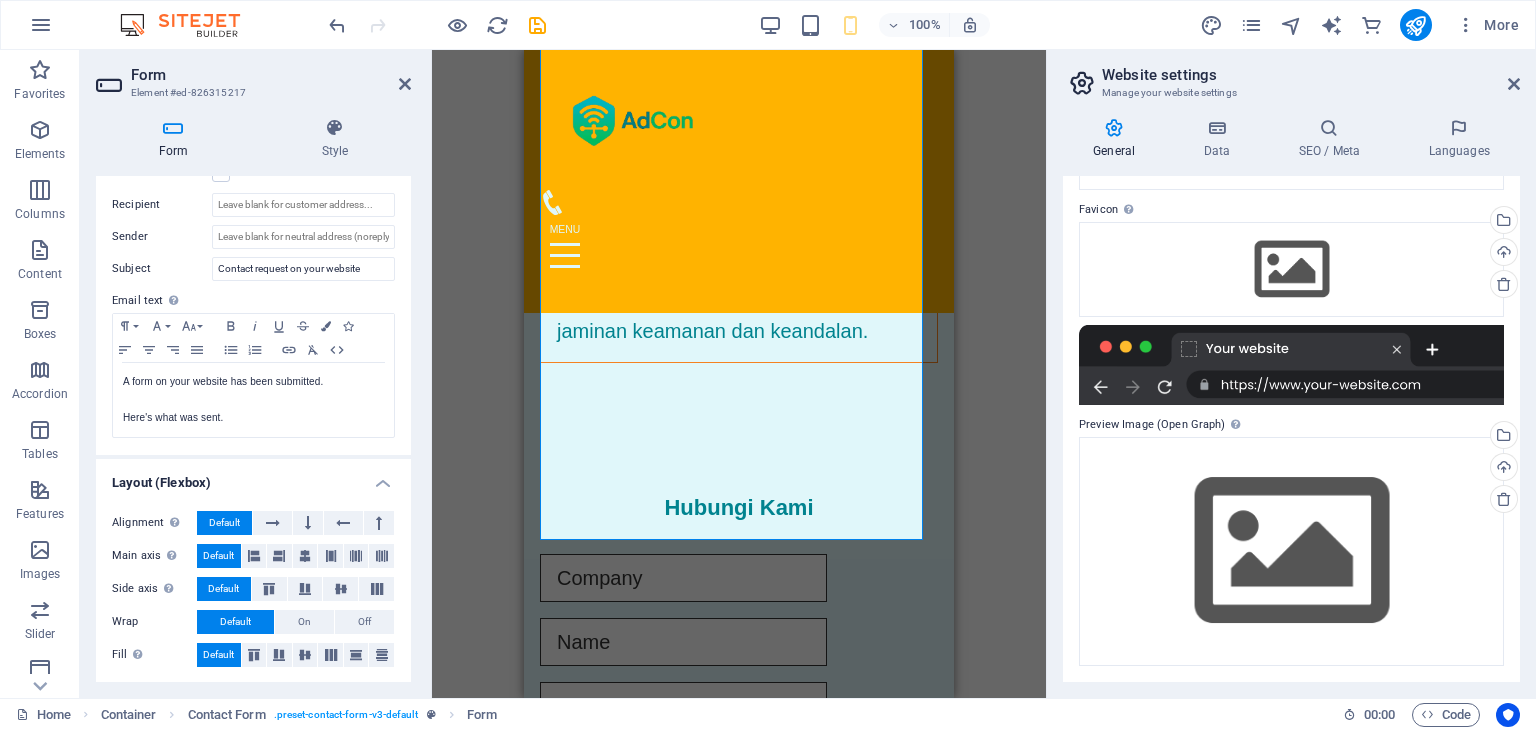 click on "Form Element #ed-826315217 Form Style General Title Define a name for the form. General form Messages Success message Paragraph Format Normal Heading 1 Heading 2 Heading 3 Heading 4 Heading 5 Heading 6 Code Font Family Arial Georgia Impact Tahoma Times New Roman Verdana Font Size 8 9 10 11 12 14 18 24 30 36 48 60 72 96 Bold Italic Underline Strikethrough Colors Icons Align Left Align Center Align Right Align Justify Unordered List Ordered List Insert Link Clear Formatting HTML Thank you for your message. We will get in touch with you soon! Shown after form was submitted successfully... Redirect Define a redirect target upon successful form submission; for example, a success page. Webhook A webhook is a push notification from this form to another server. Every time someone submits this form, the data will be pushed to your server.  Error message Paragraph Format Normal Heading 1 Heading 2 Heading 3 Heading 4 Heading 5 Heading 6 Code Font Family Arial Georgia Impact Tahoma Times New Roman Verdana Font Size 8 9" at bounding box center (256, 374) 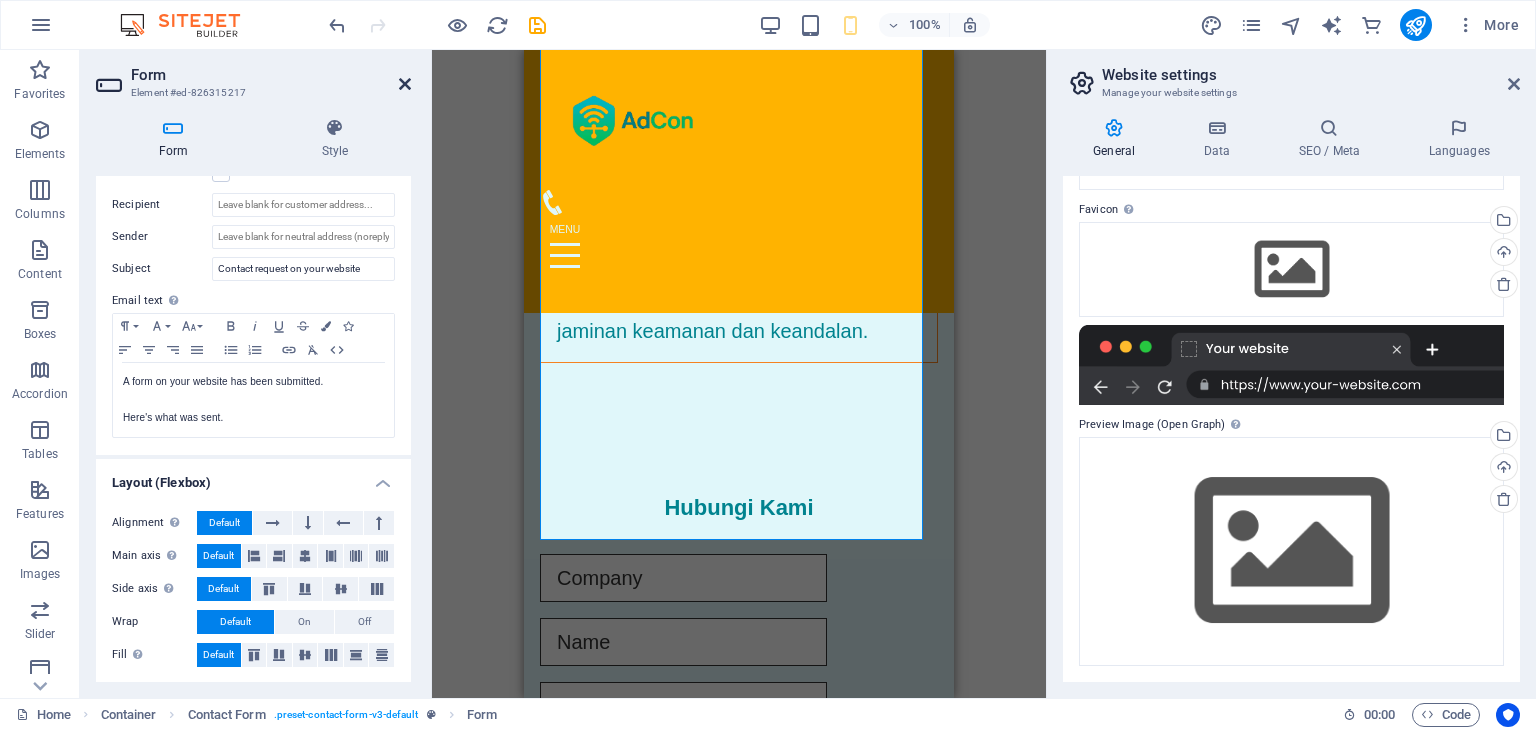 click at bounding box center [405, 84] 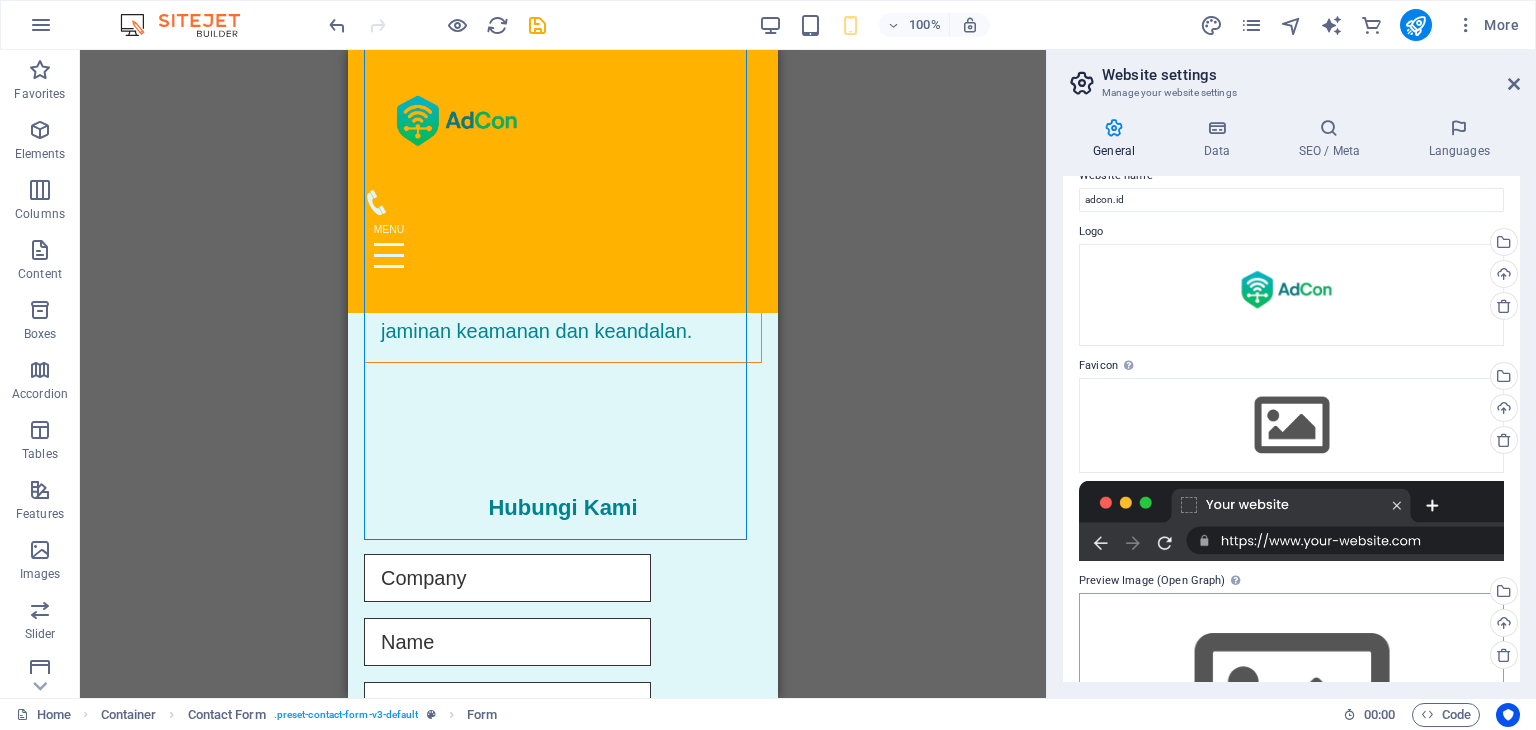 scroll, scrollTop: 0, scrollLeft: 0, axis: both 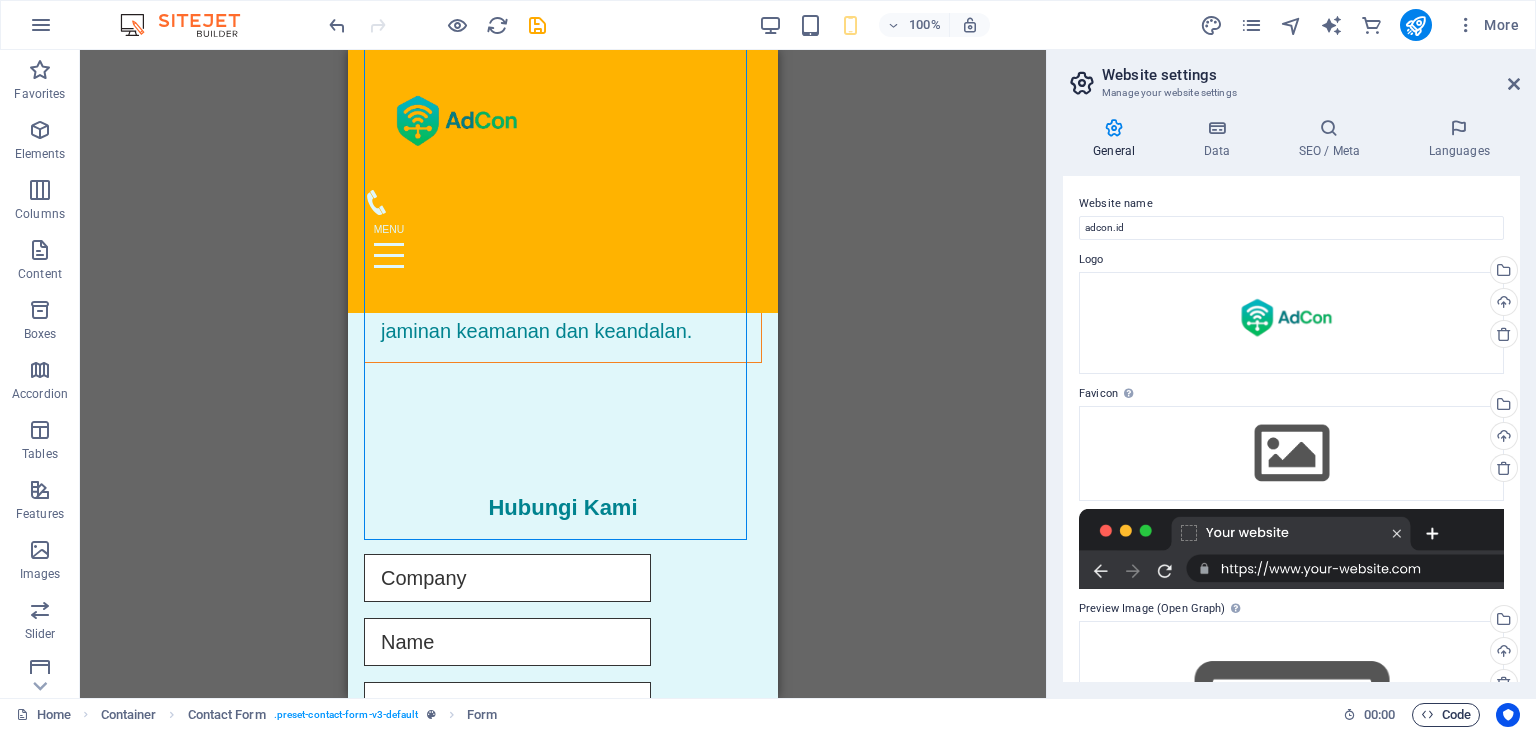 click on "Code" at bounding box center (1446, 715) 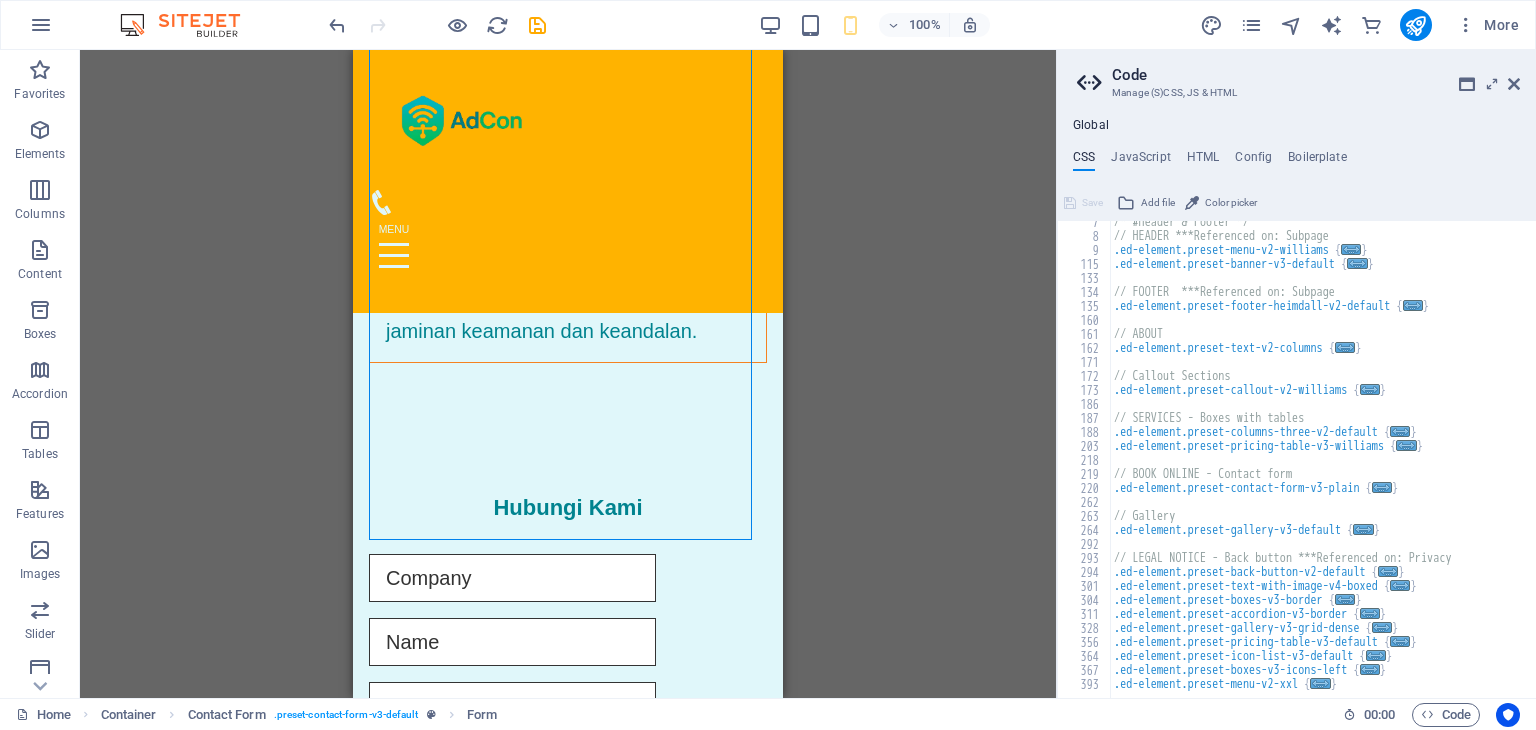scroll, scrollTop: 0, scrollLeft: 0, axis: both 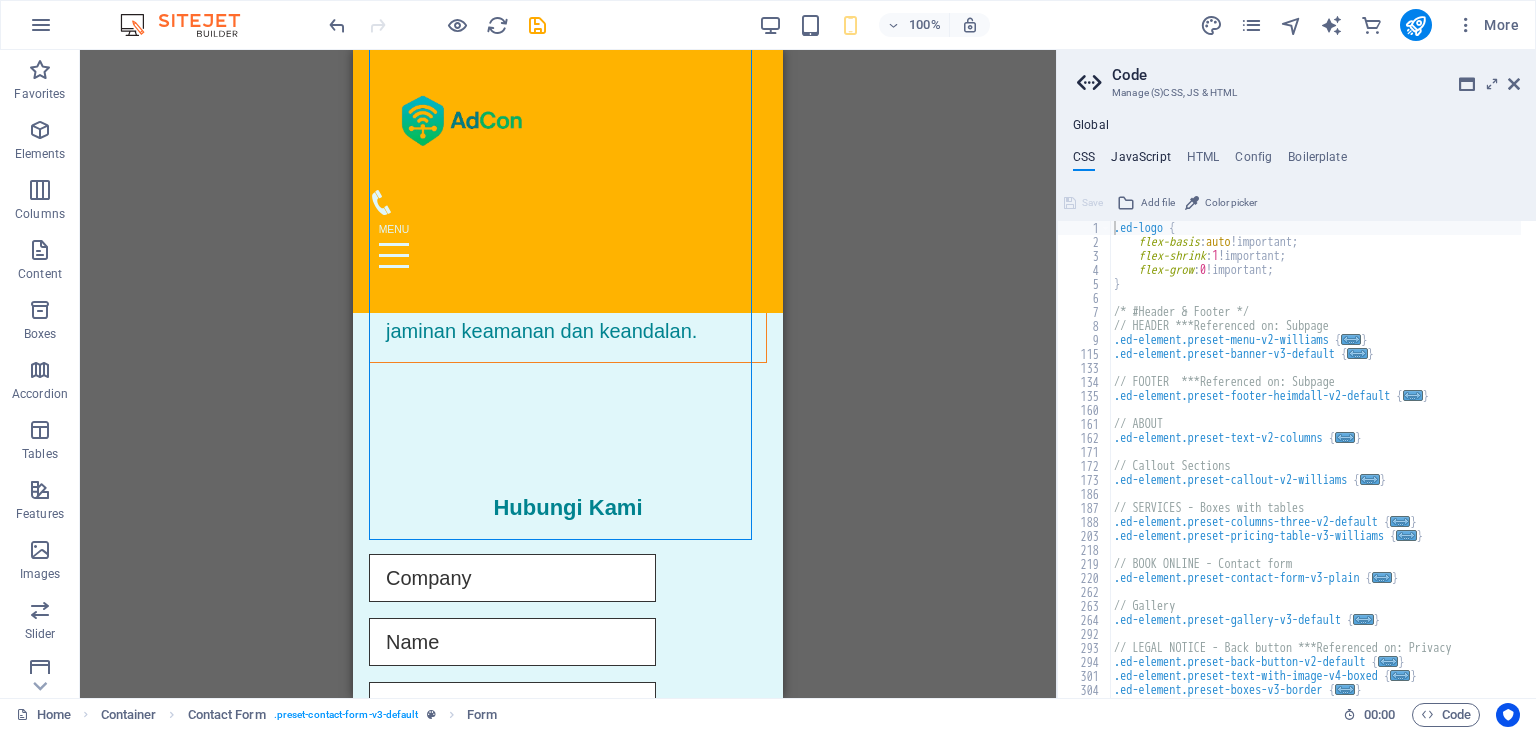 click on "JavaScript" at bounding box center [1140, 161] 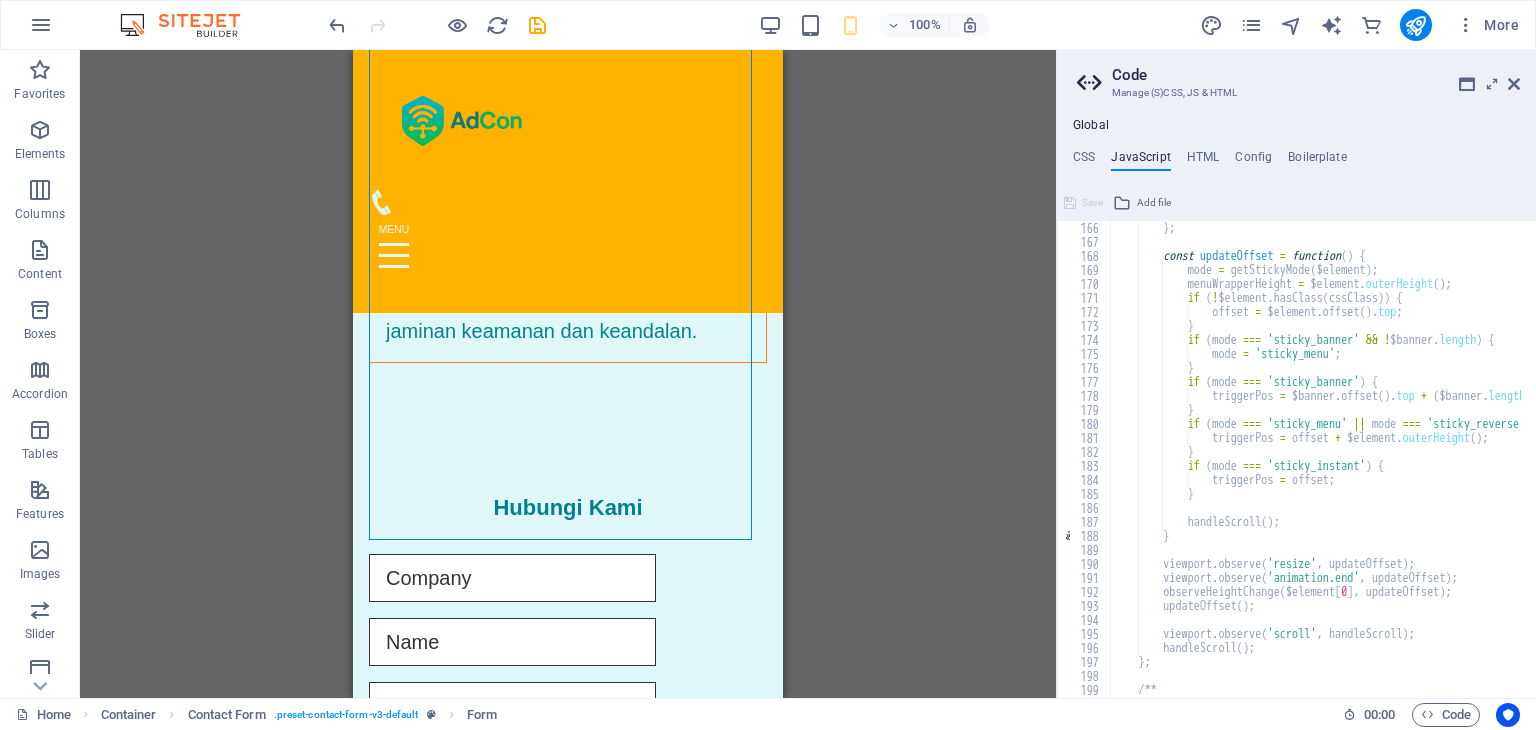 scroll, scrollTop: 2250, scrollLeft: 0, axis: vertical 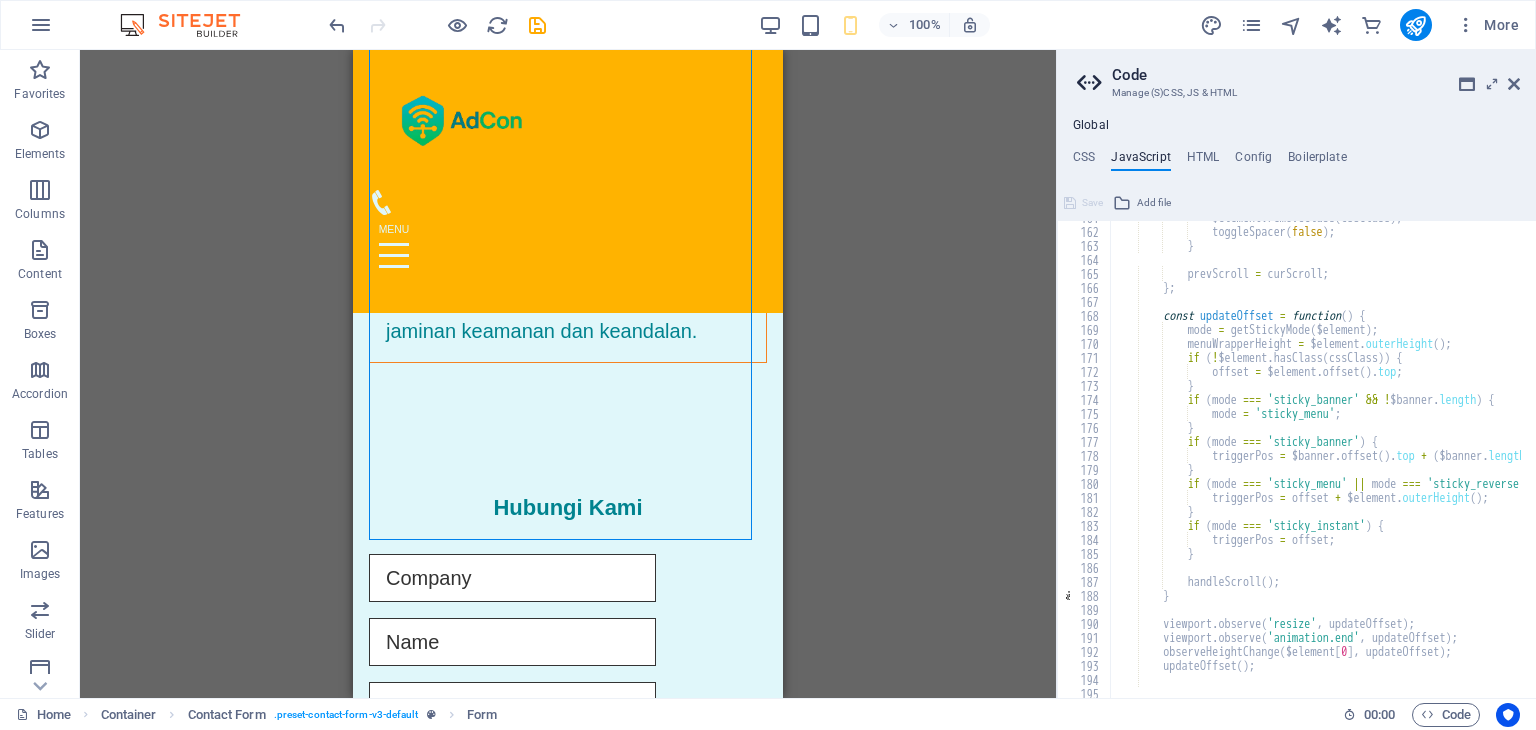 click on "Code Manage (S)CSS, JS & HTML Global CSS JavaScript HTML Config Boilerplate .ed-logo { 1 2 3 4 5 6 7 8 9 115 133 134 135 160 161 162 171 172 173 186 187 188 203 218 219 220 262 263 264 292 293 294 301 304 .ed-logo   {      flex-basis :  auto !important;      flex-shrink :  1 !important;      flex-grow :  0 !important; } /* #Header & Footer */ // HEADER ***Referenced on: Subpage .ed-element.preset-menu-v2-williams   { ... } .ed-element.preset-banner-v3-default   { ... } // FOOTER  ***Referenced on: Subpage .ed-element.preset-footer-heimdall-v2-default   { ... } // ABOUT .ed-element.preset-text-v2-columns   { ... } // Callout Sections .ed-element.preset-callout-v2-williams   { ... } // SERVICES - Boxes with tables .ed-element.preset-columns-three-v2-default   { ... } .ed-element.preset-pricing-table-v3-williams   { ... } // BOOK ONLINE - Contact form .ed-element.preset-contact-form-v3-plain   { ... } // Gallery .ed-element.preset-gallery-v3-default   { ... } .ed-element.preset-back-button-v2-default   { ... }" at bounding box center [1296, 374] 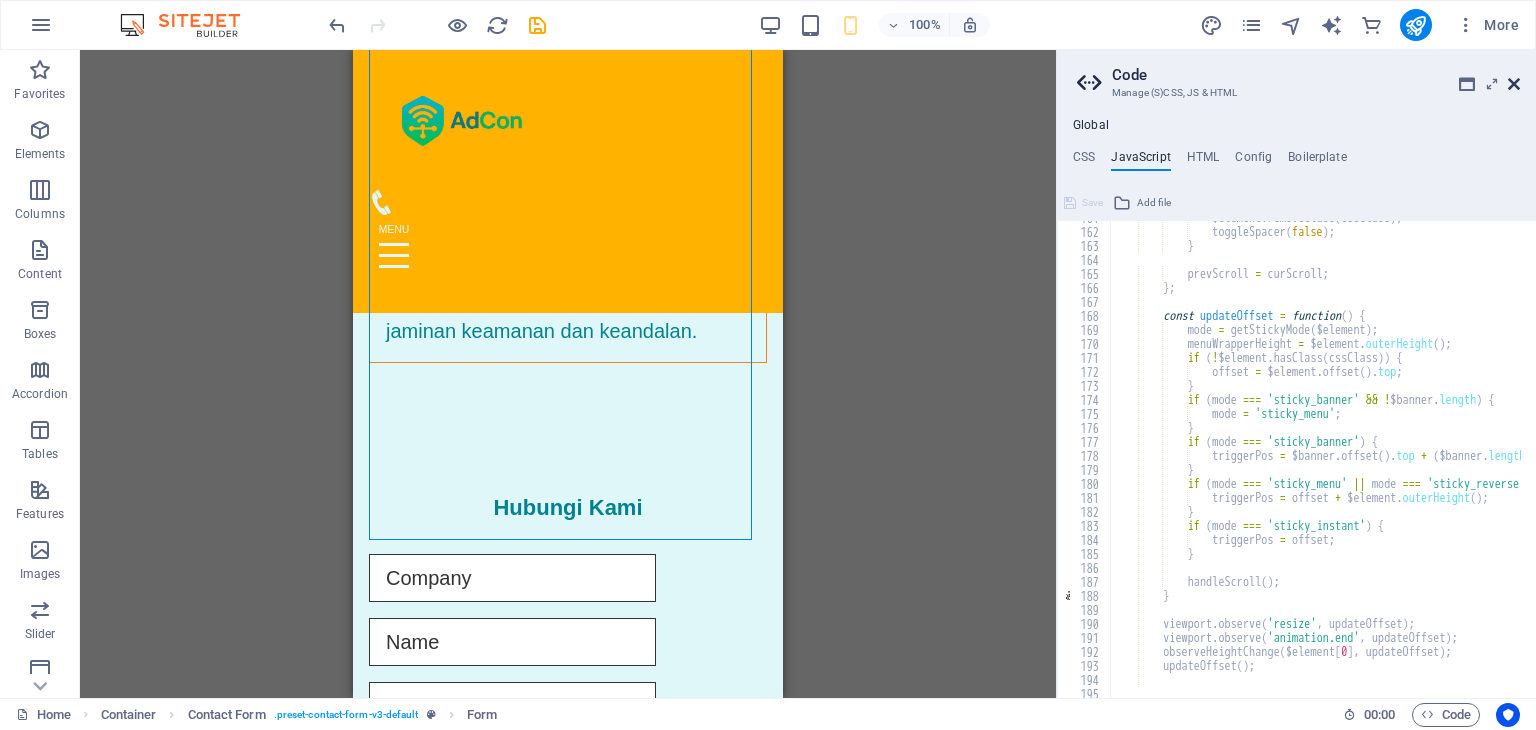 click at bounding box center (1514, 84) 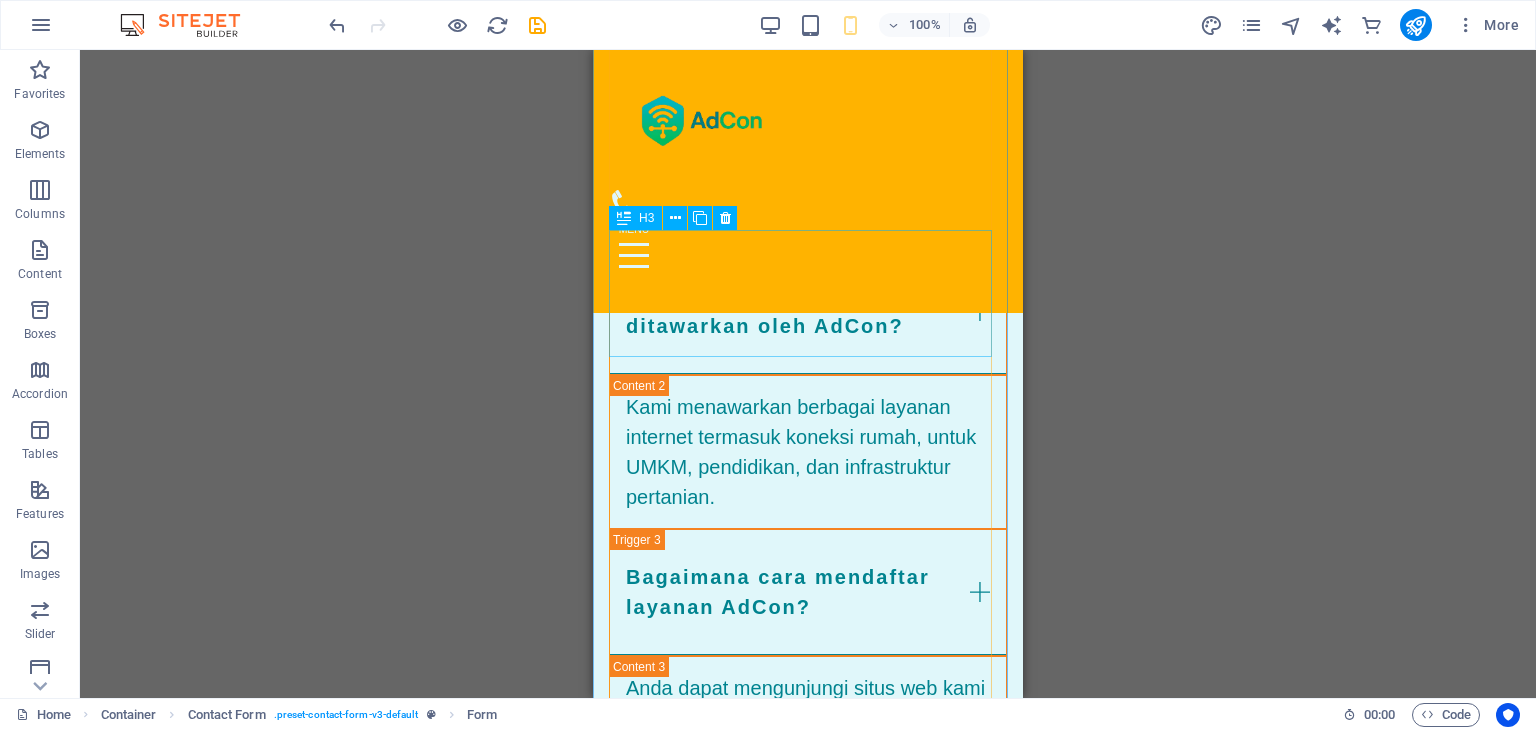scroll, scrollTop: 2400, scrollLeft: 0, axis: vertical 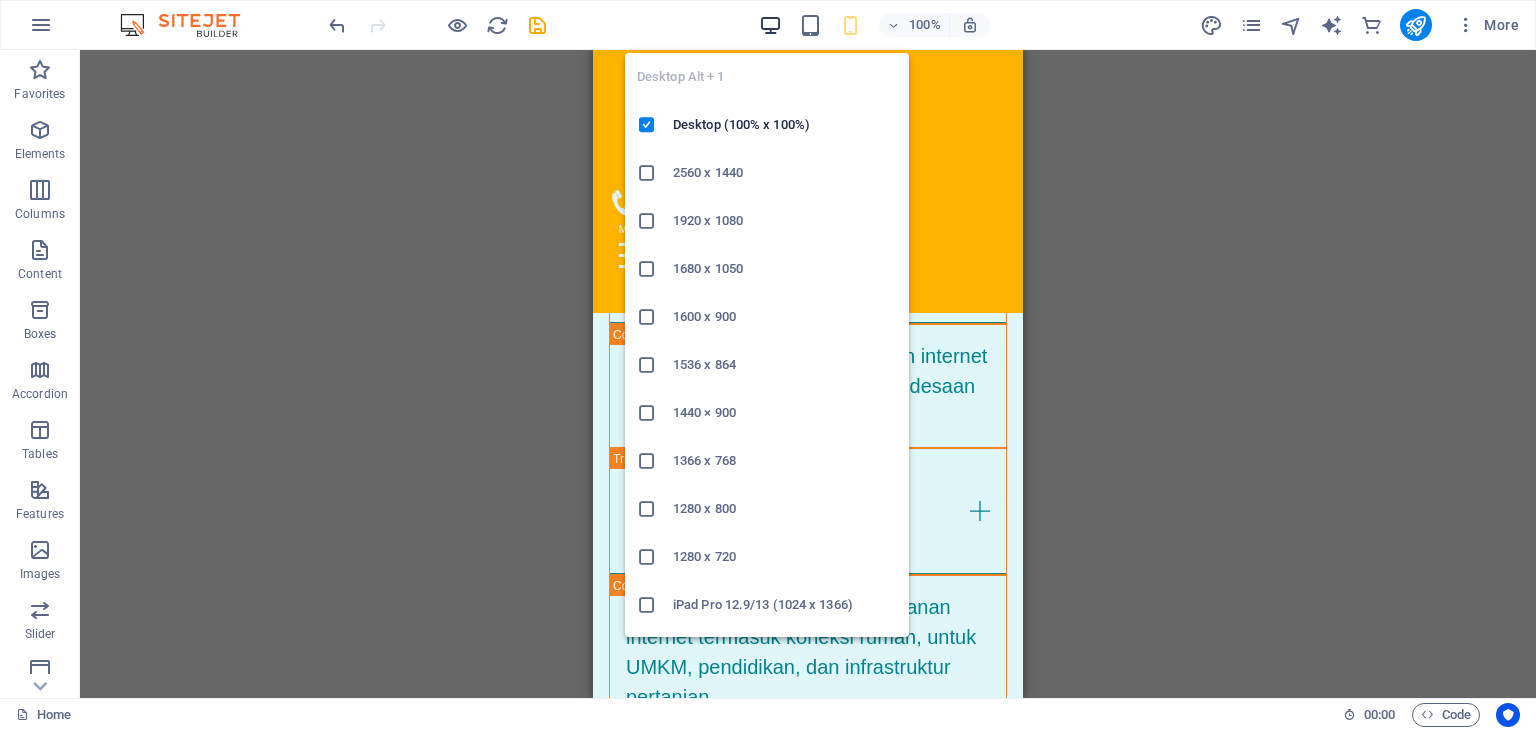 click at bounding box center (770, 25) 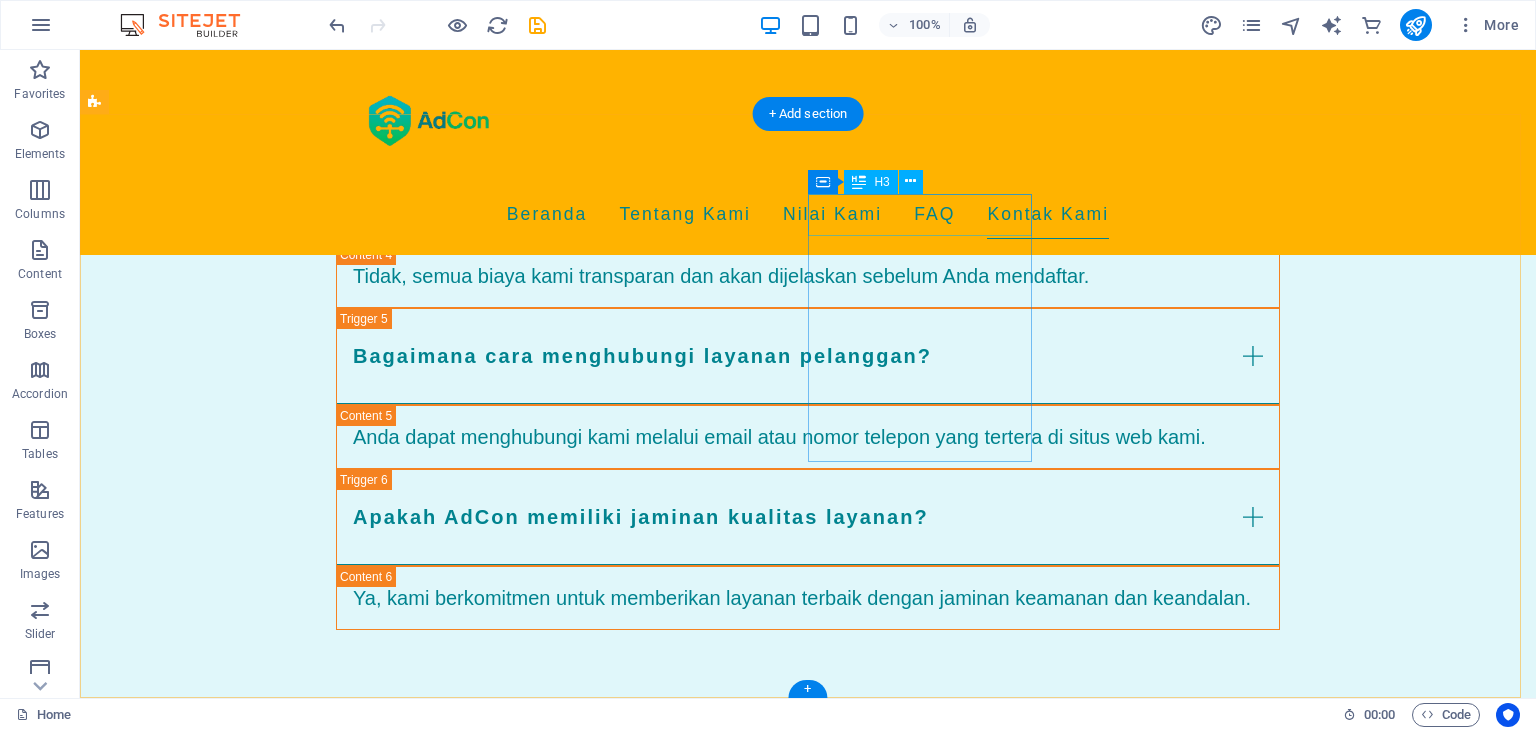 scroll, scrollTop: 3173, scrollLeft: 0, axis: vertical 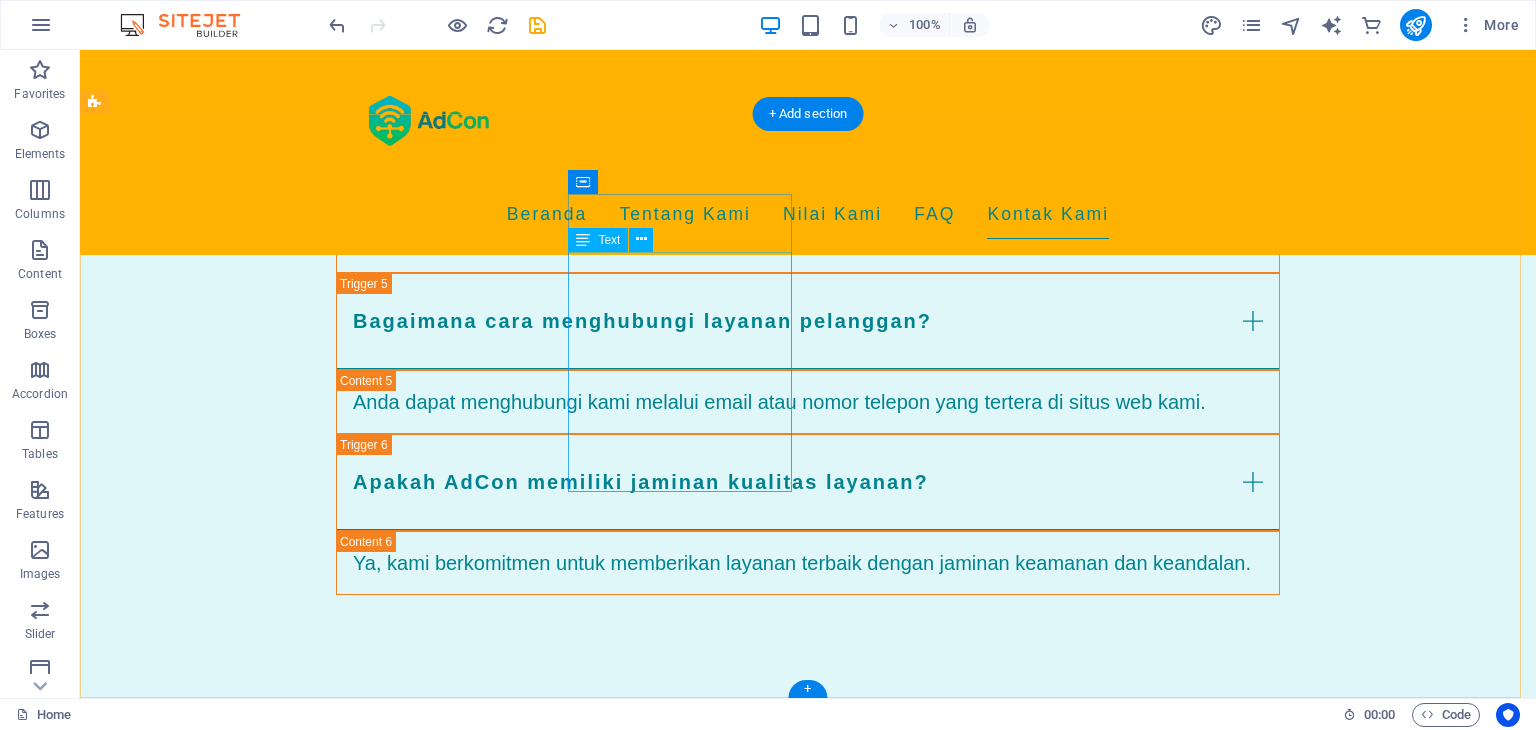 click on "Jl. Angsana Raya No. I Blok T, Pejaten Timur, Ps. Minggu, Kota Jakarta Selatan, Daerah Khusus Ibukota Jakarta 12510   Phone: +62 21 3881 5139   Email: info@adcon.id" at bounding box center (208, 2750) 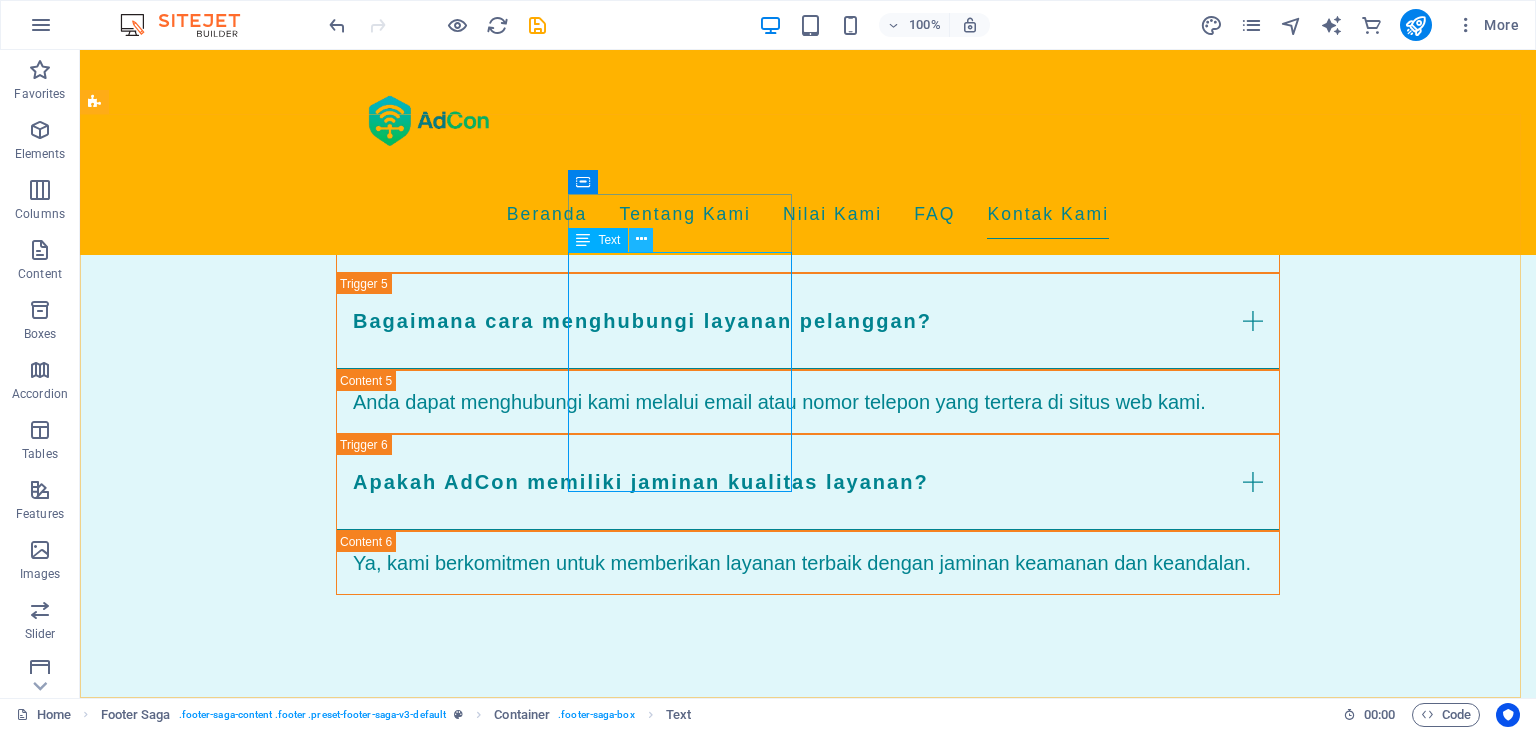 click at bounding box center [641, 239] 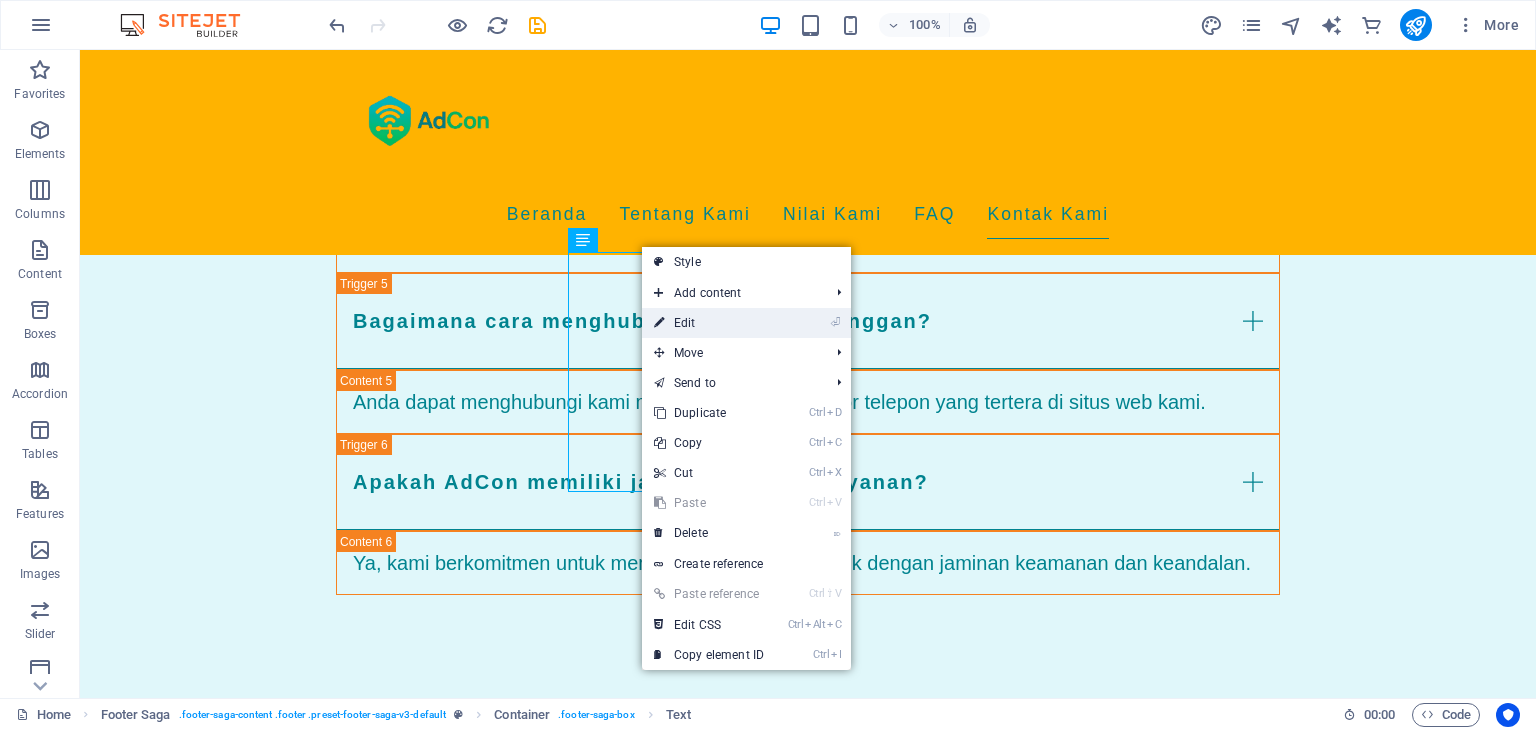 click on "⏎  Edit" at bounding box center (709, 323) 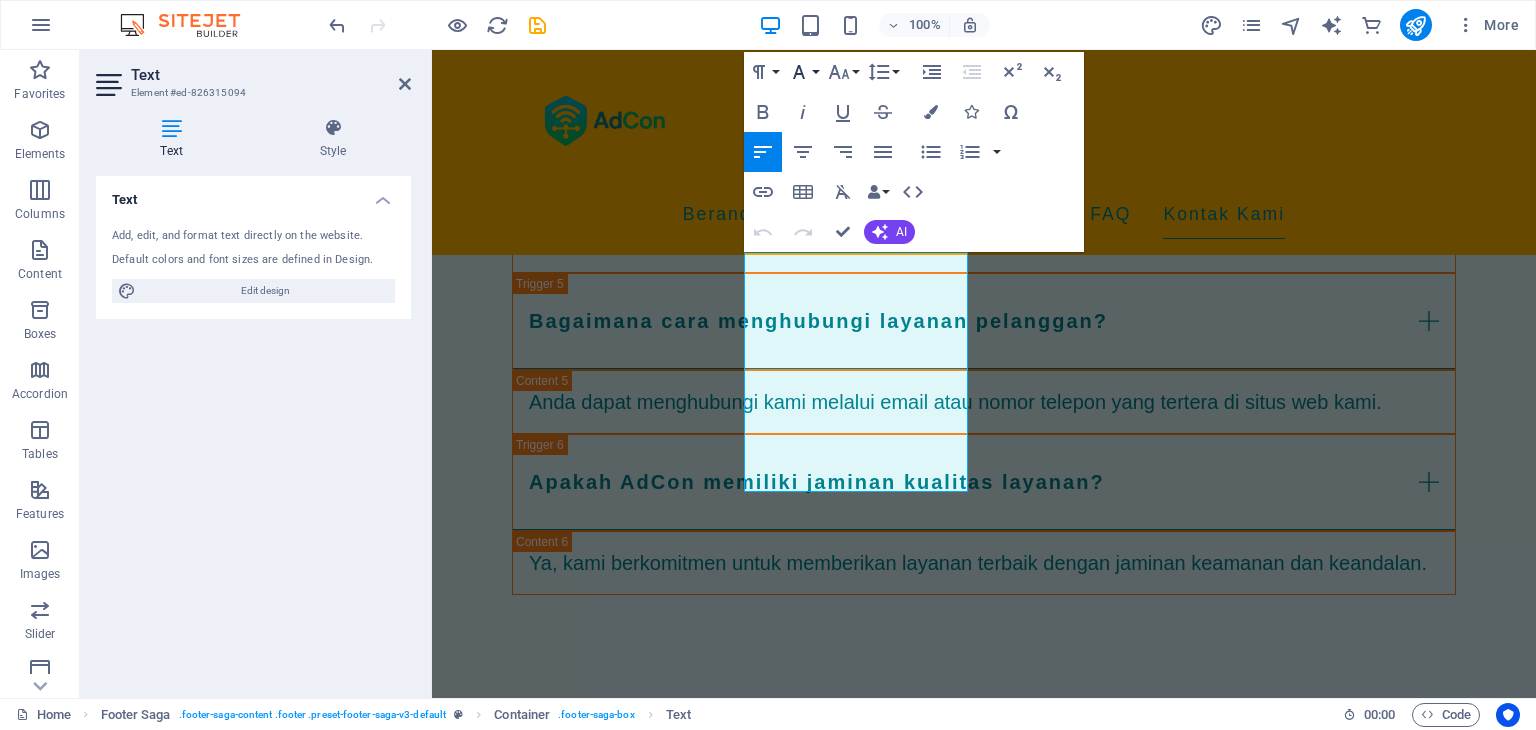 click 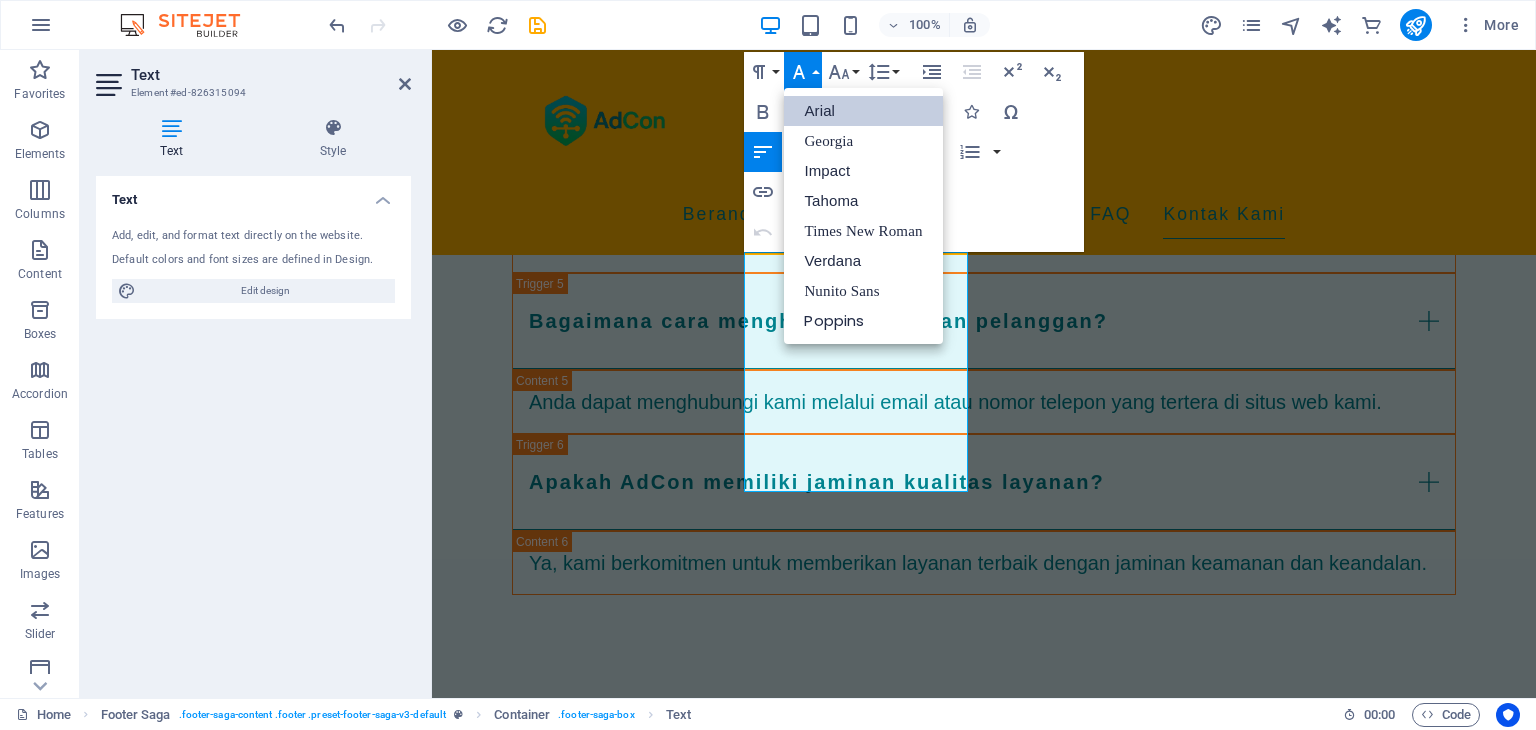scroll, scrollTop: 0, scrollLeft: 0, axis: both 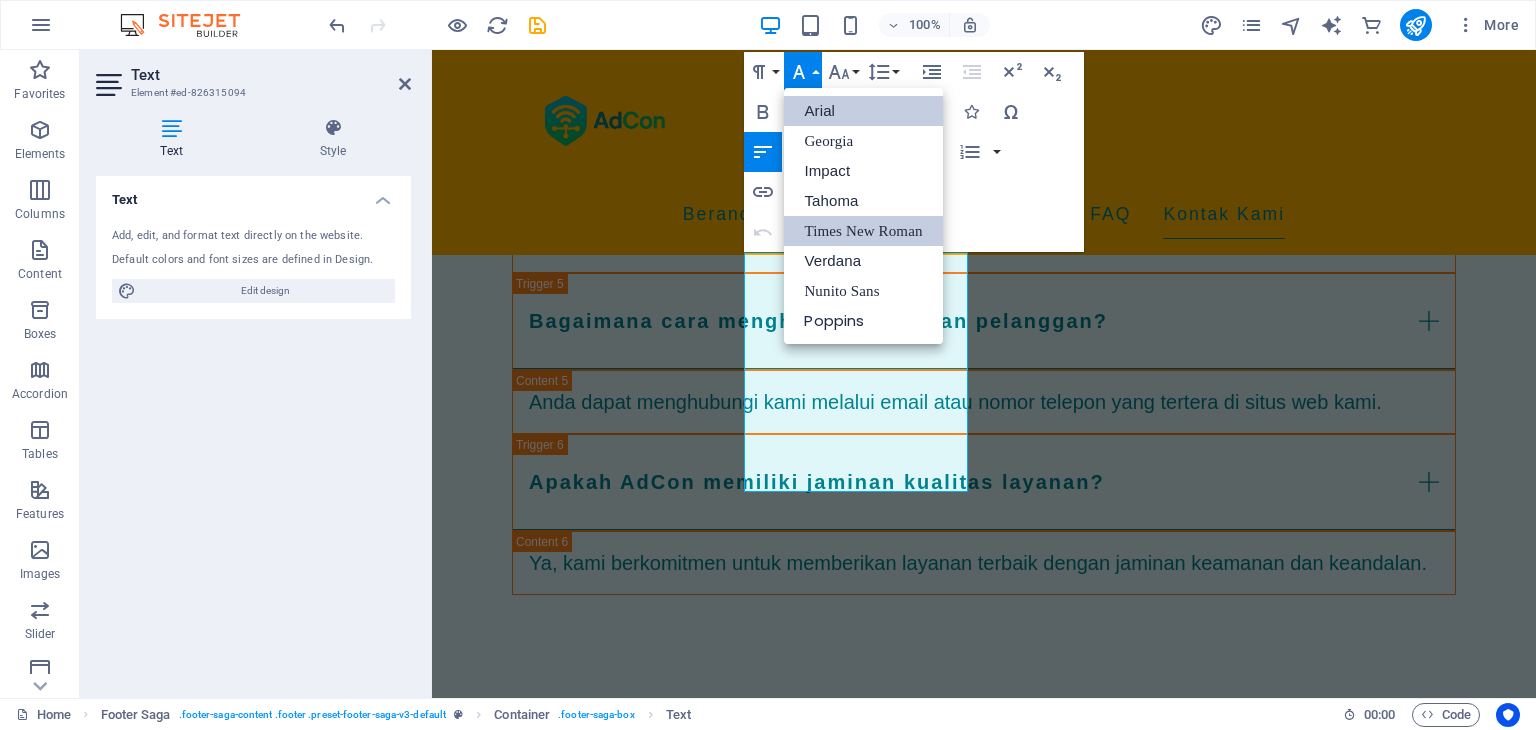 click on "Times New Roman" at bounding box center [863, 231] 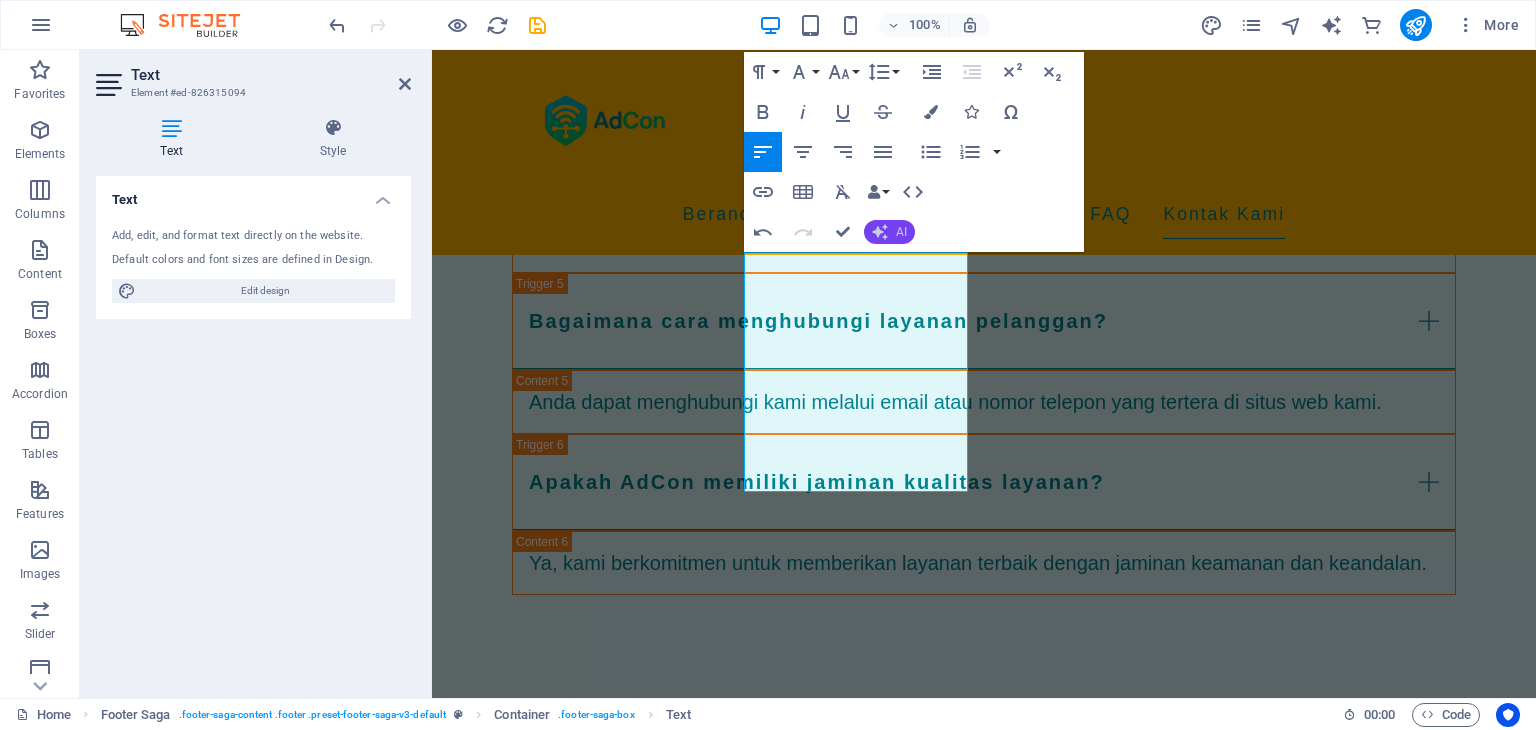 click on "AI" at bounding box center (901, 232) 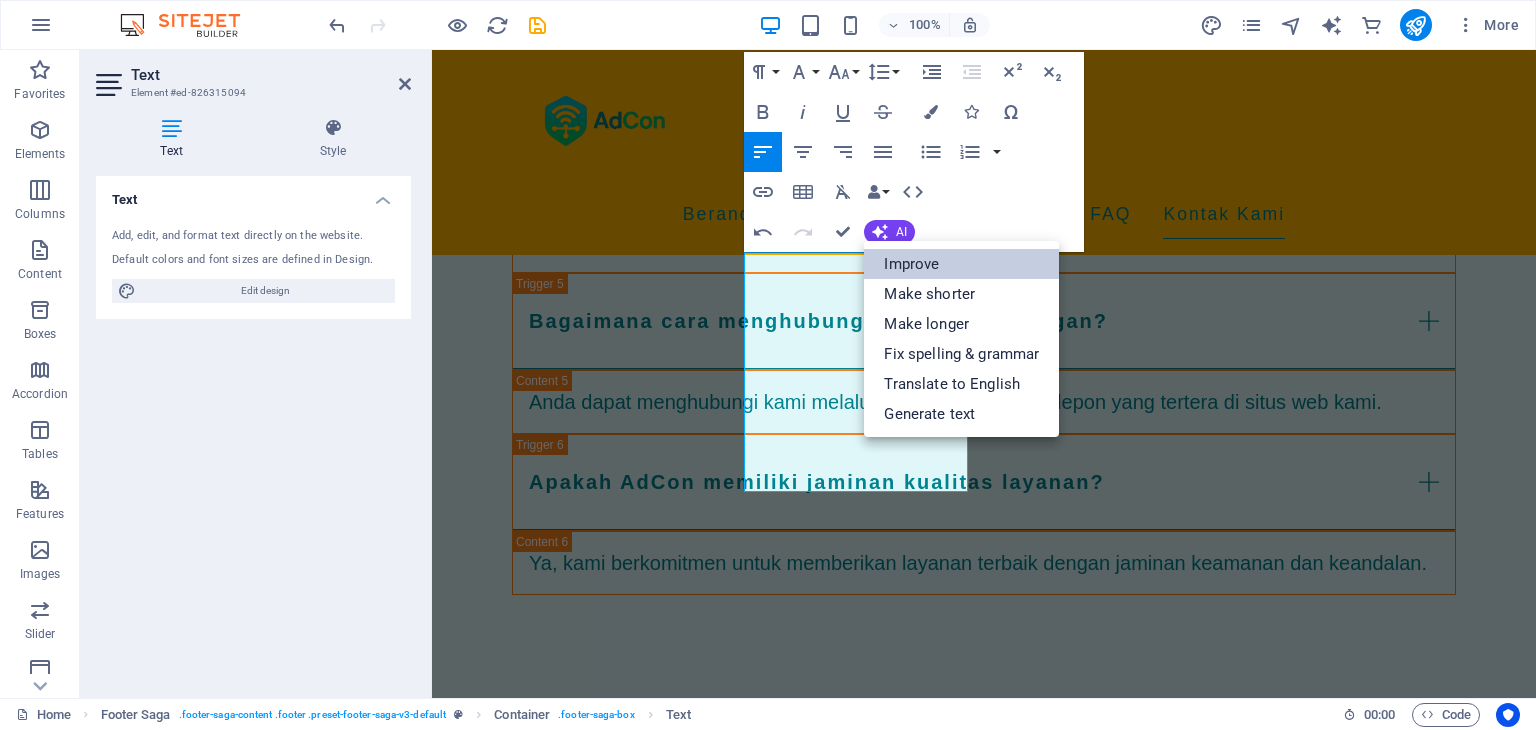 click on "Improve" at bounding box center [961, 264] 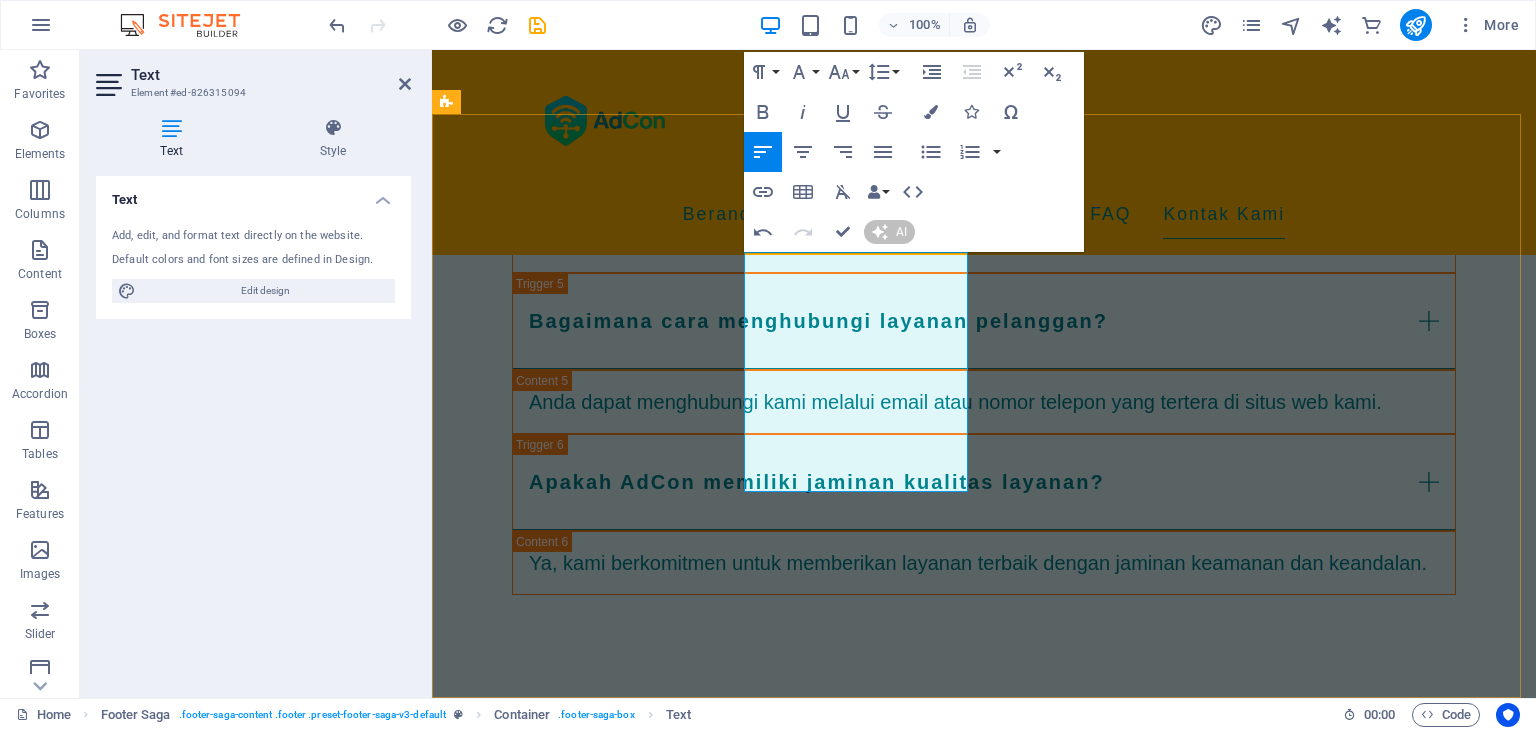 type 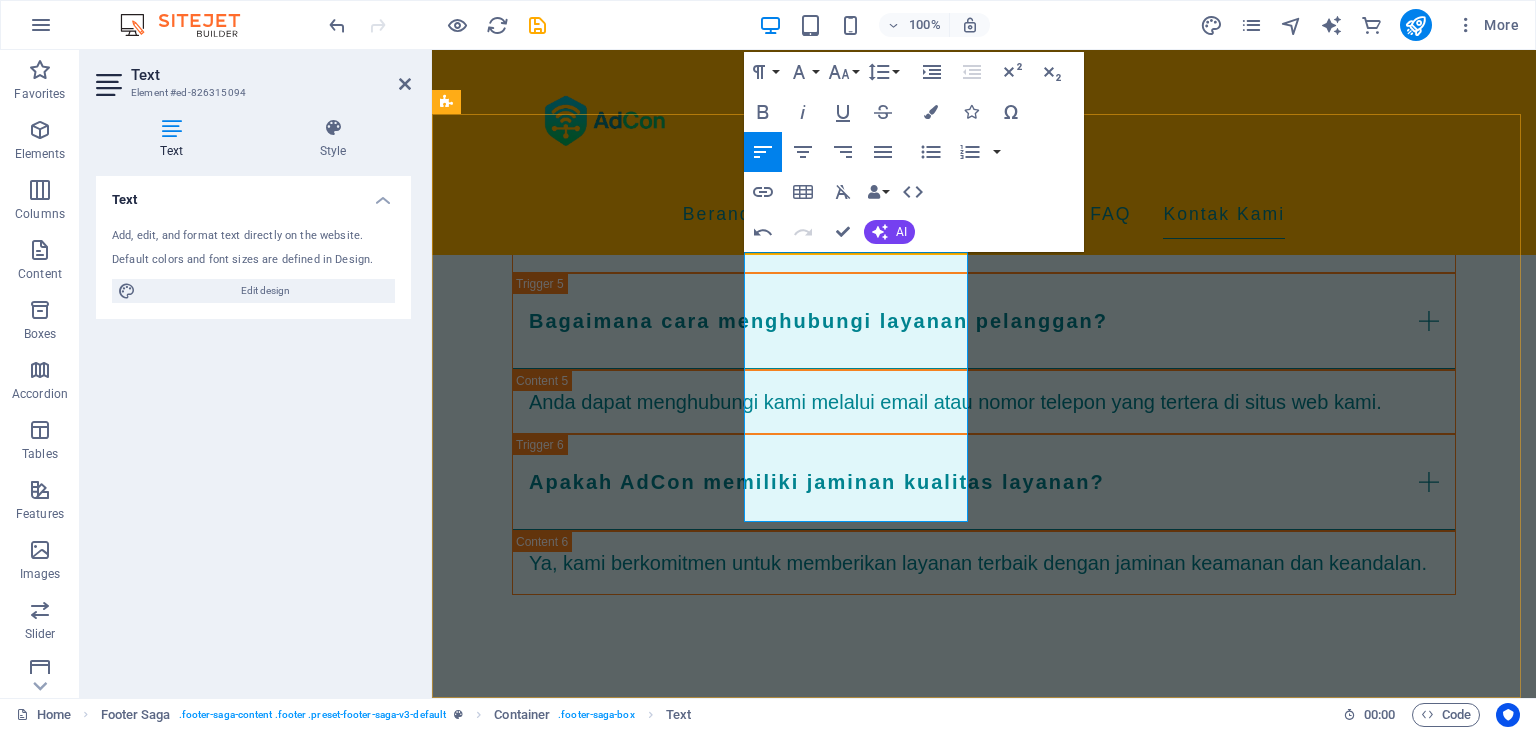 drag, startPoint x: 856, startPoint y: 446, endPoint x: 882, endPoint y: 431, distance: 30.016663 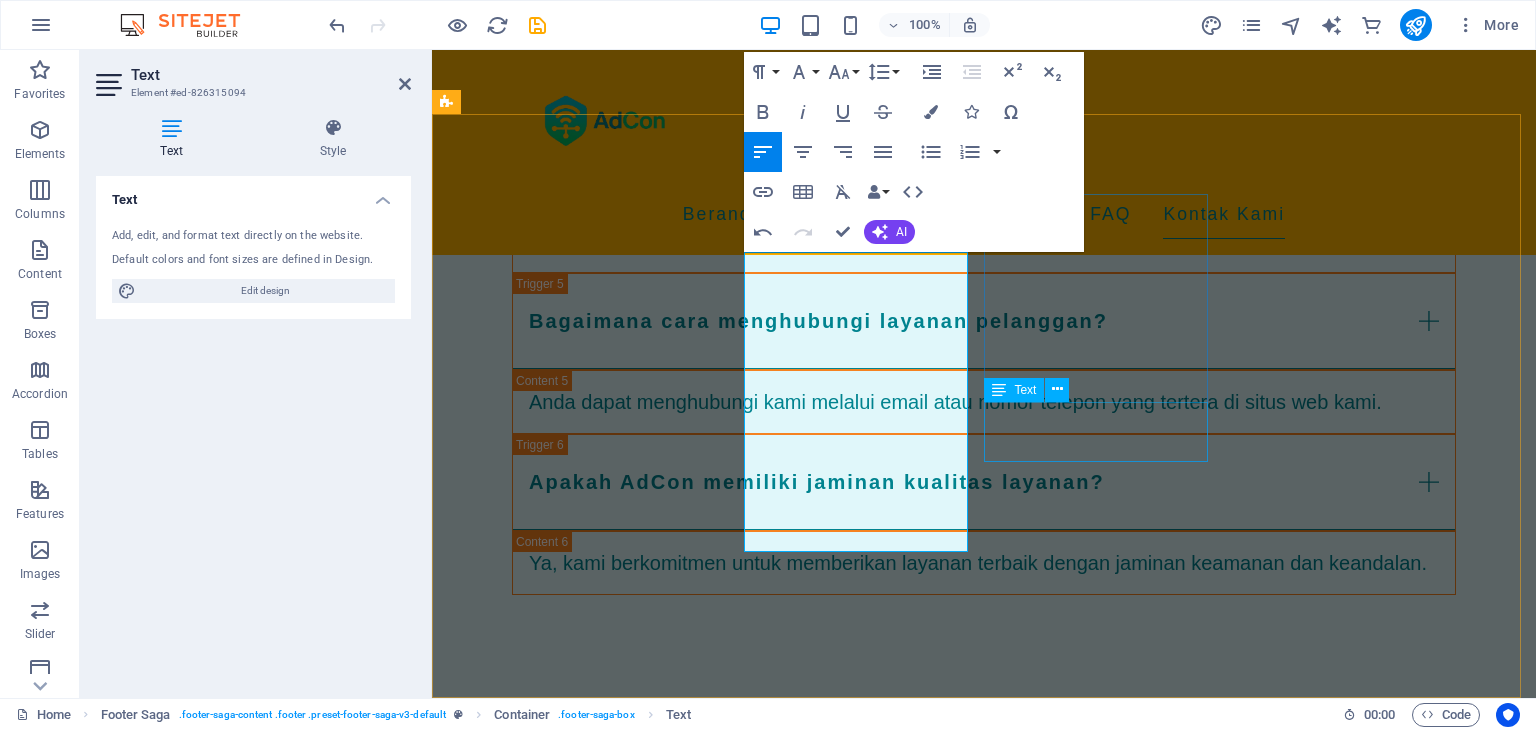 drag, startPoint x: 1158, startPoint y: 402, endPoint x: 1512, endPoint y: 402, distance: 354 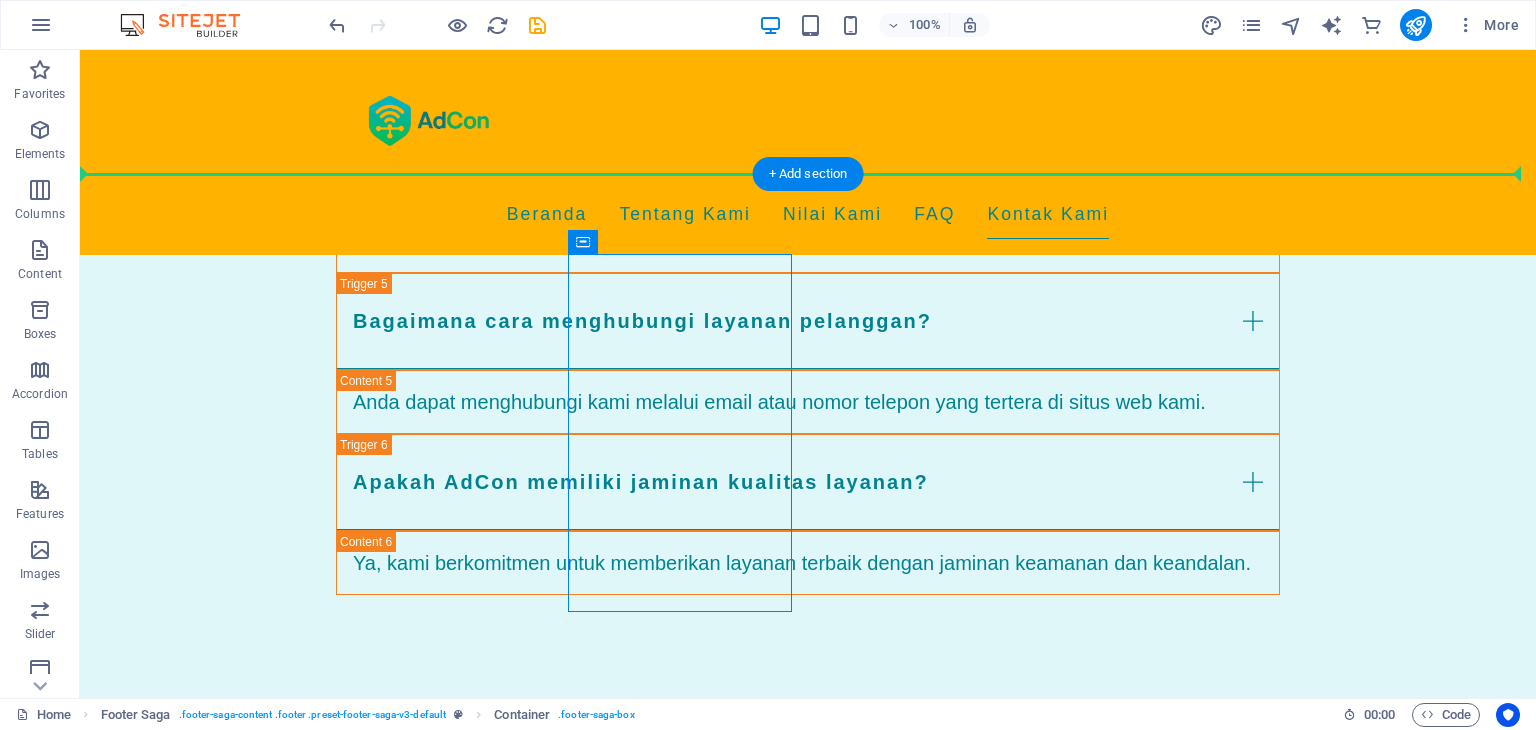 drag, startPoint x: 676, startPoint y: 295, endPoint x: 567, endPoint y: 433, distance: 175.85506 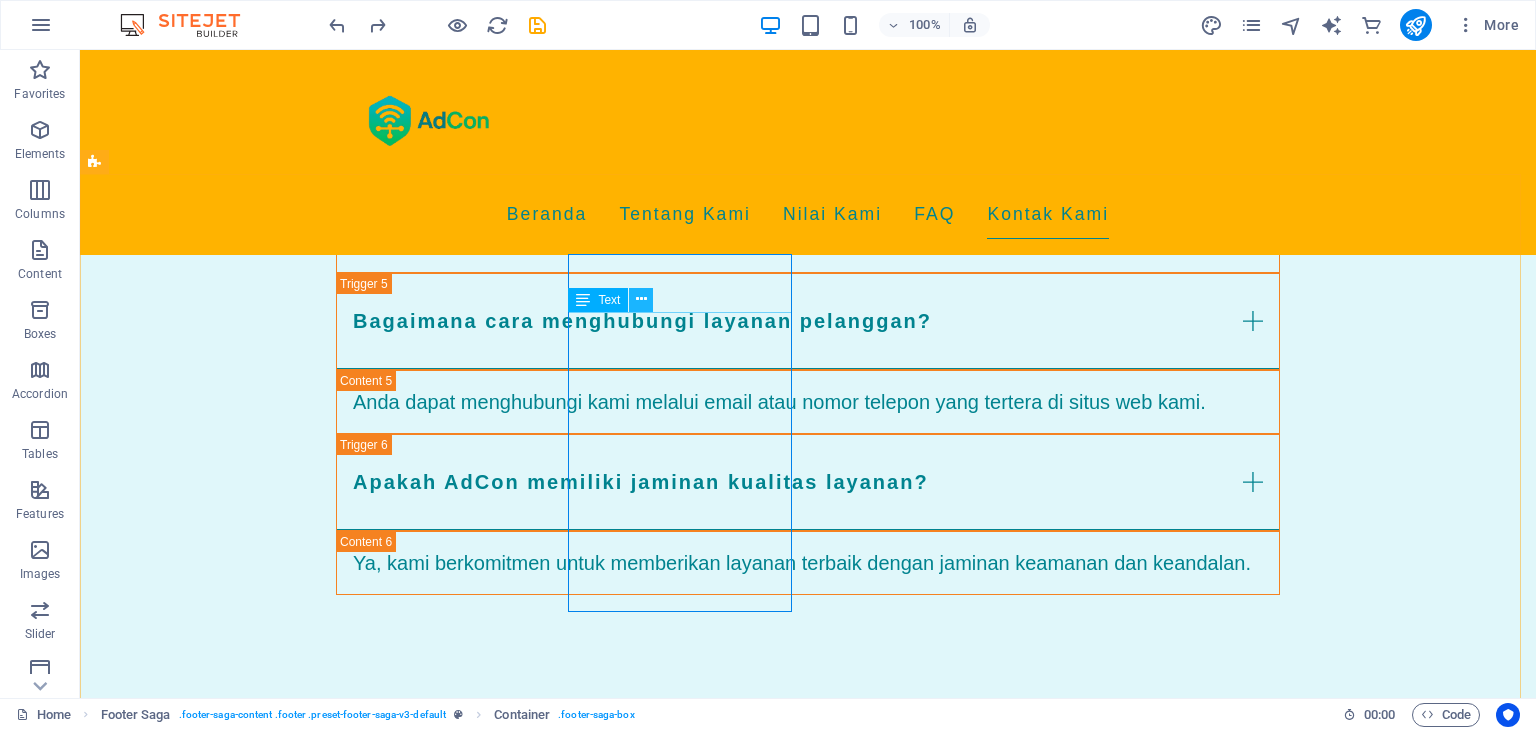 click at bounding box center (641, 299) 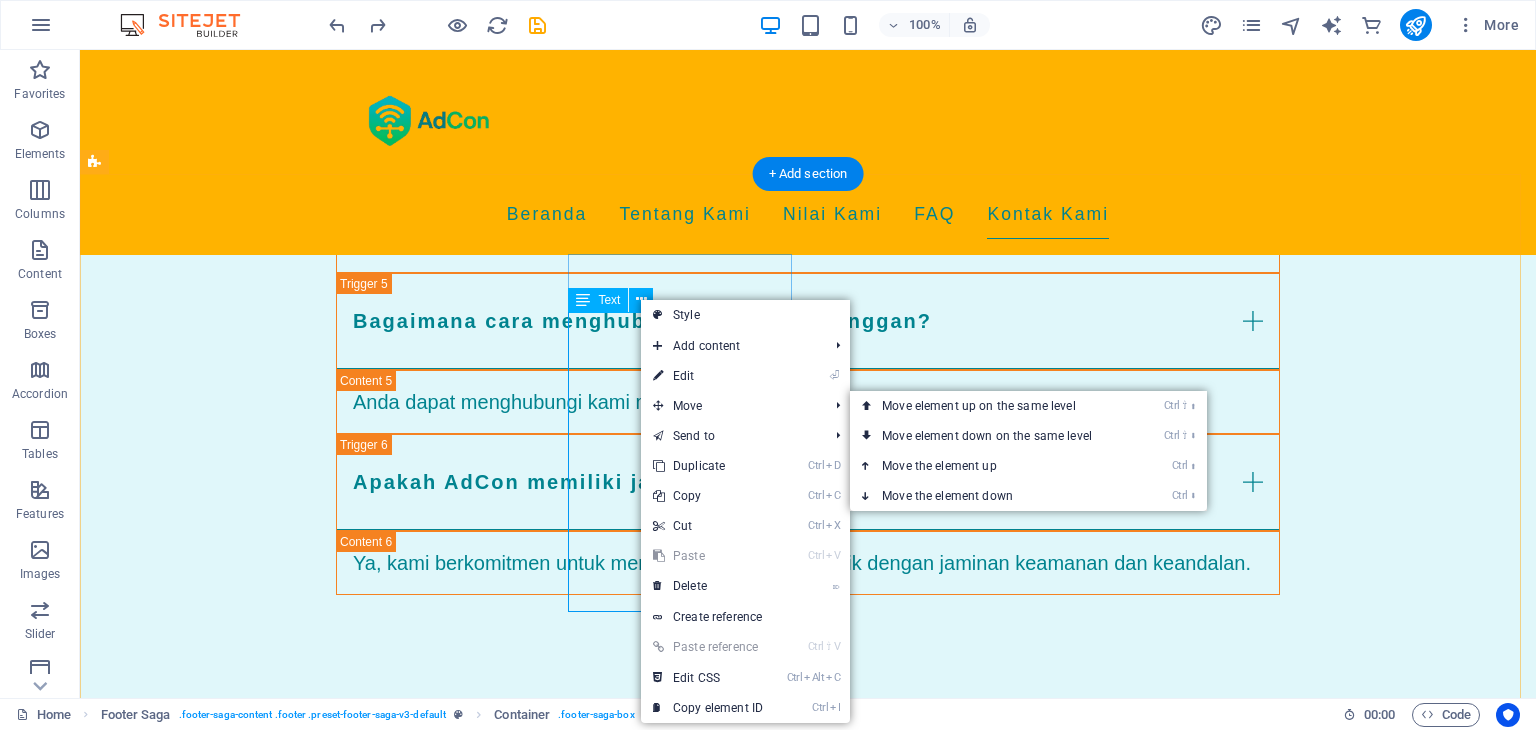 click on "Jl. Angsana Raya No. I Blok T, Pejaten Timur, Pasar Minggu, Kota Jakarta Selatan, Daerah Khusus Ibukota Jakarta 12510    Phone: +622138815139   Email: info@adcon.id" at bounding box center [208, 2840] 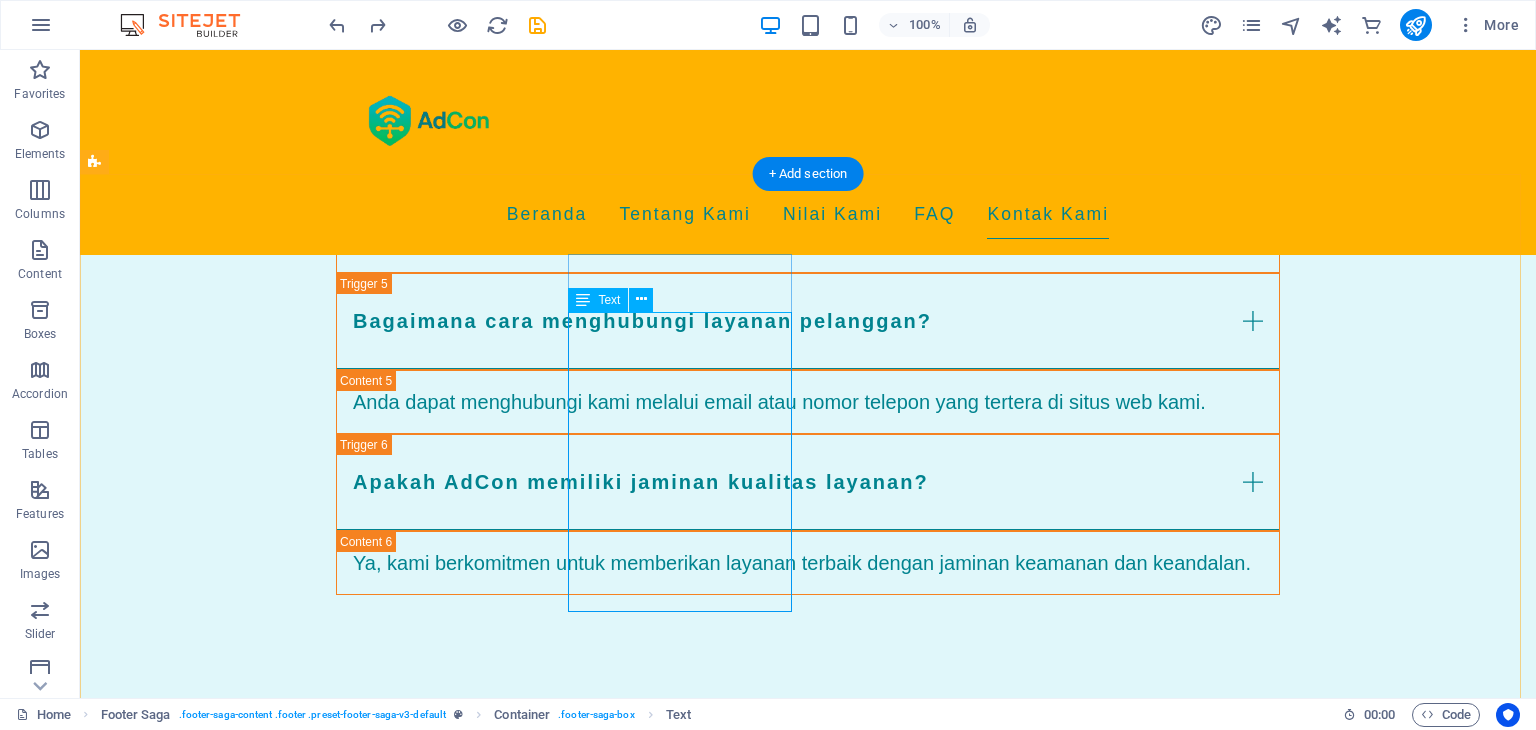 click on "Jl. Angsana Raya No. I Blok T, Pejaten Timur, Pasar Minggu, Kota Jakarta Selatan, Daerah Khusus Ibukota Jakarta 12510    Phone: +622138815139   Email: info@adcon.id" at bounding box center [208, 2840] 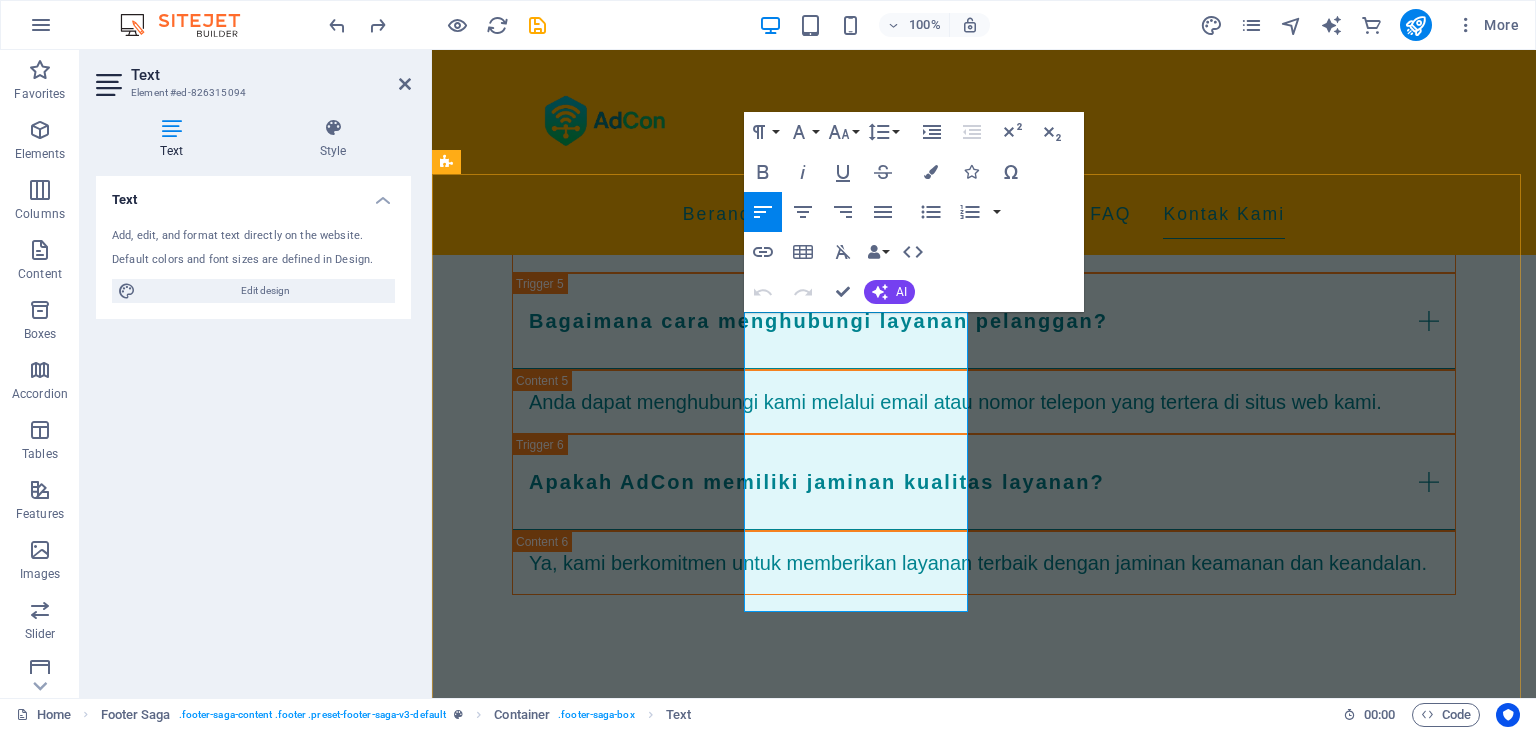 click on "Phone: +622138815139   Email: info@adcon.id" at bounding box center (560, 2727) 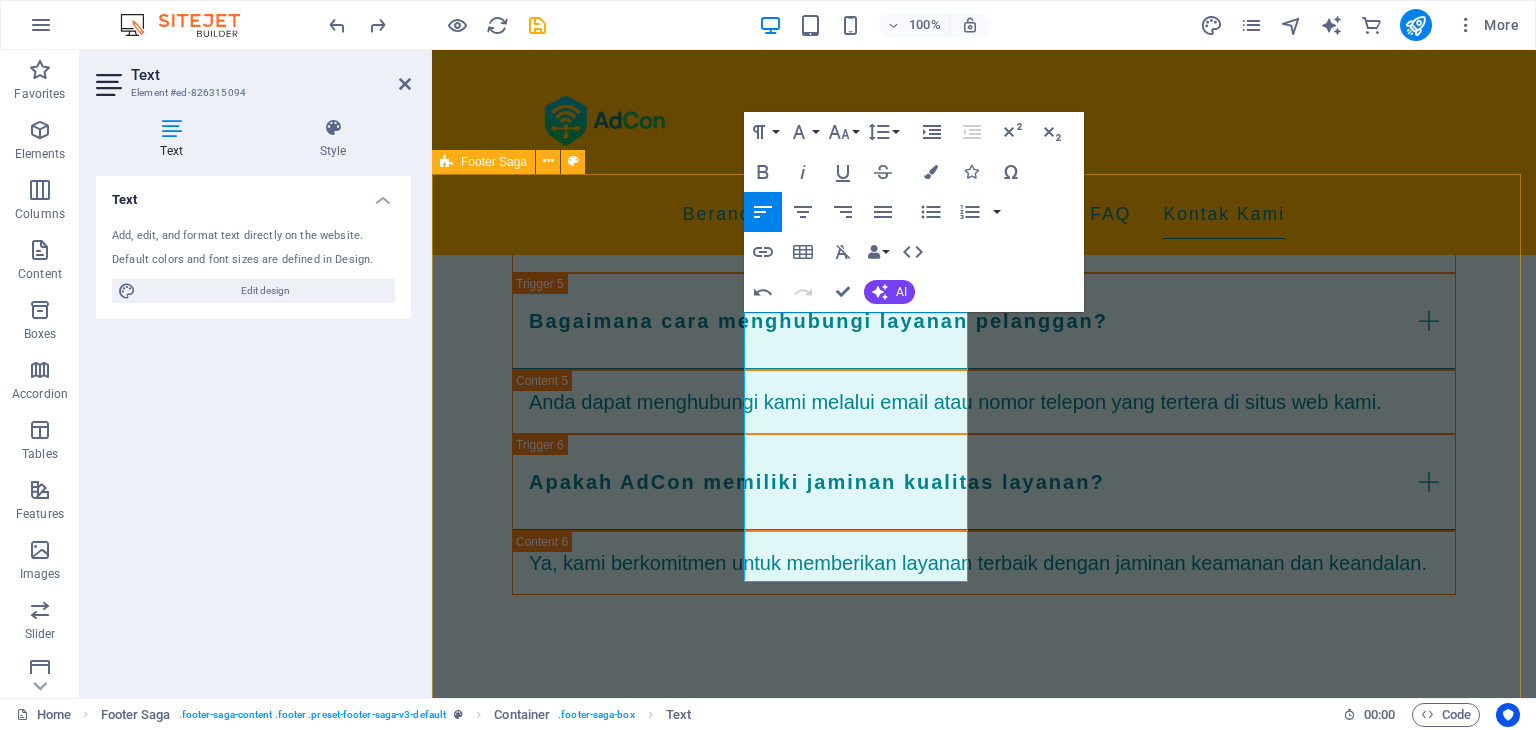 click on "AdCon adalah mitra terpercaya Anda dalam menyediakan layanan internet terjangkau untuk desa. Kami berkomitmen untuk memastikan setiap desa mendapatkan akses internet yang layak. Contact Us Jl. Angsana Raya No. I Blok T, Pejaten Timur, Pasar Minggu, Kota Jakarta Selatan, Daerah Khusus Ibukota Jakarta 12510    Phone: +622138815139 Email: info@adcon.id Navigation Beranda Tentang Kami Nilai Kami FAQ Kontak Kami Social media Facebook X Instagram" at bounding box center [984, 2335] 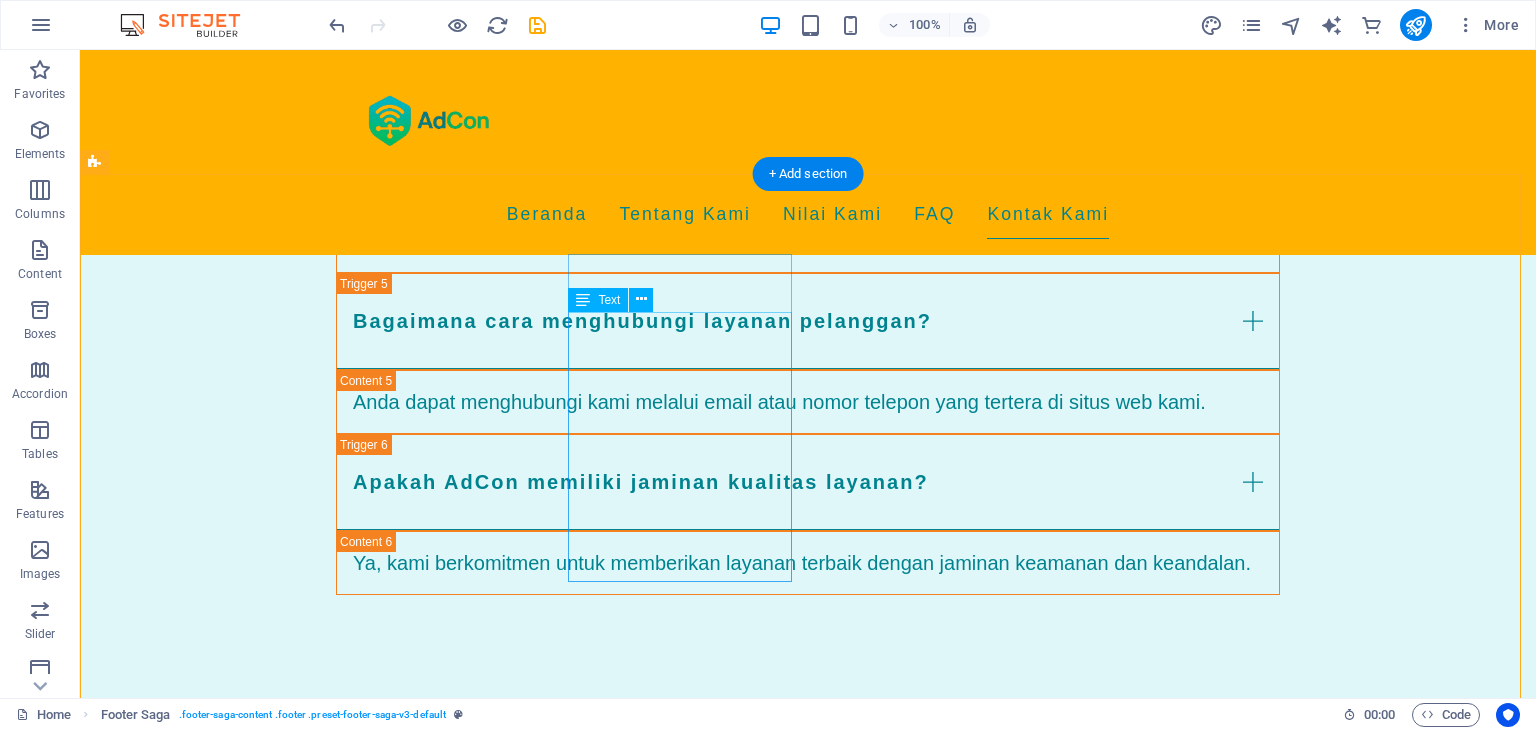click on "Jl. Angsana Raya No. I Blok T, Pejaten Timur, Pasar Minggu, Kota Jakarta Selatan, Daerah Khusus Ibukota Jakarta 12510    Phone: +622138815139 Email: info@adcon.id" at bounding box center [208, 2840] 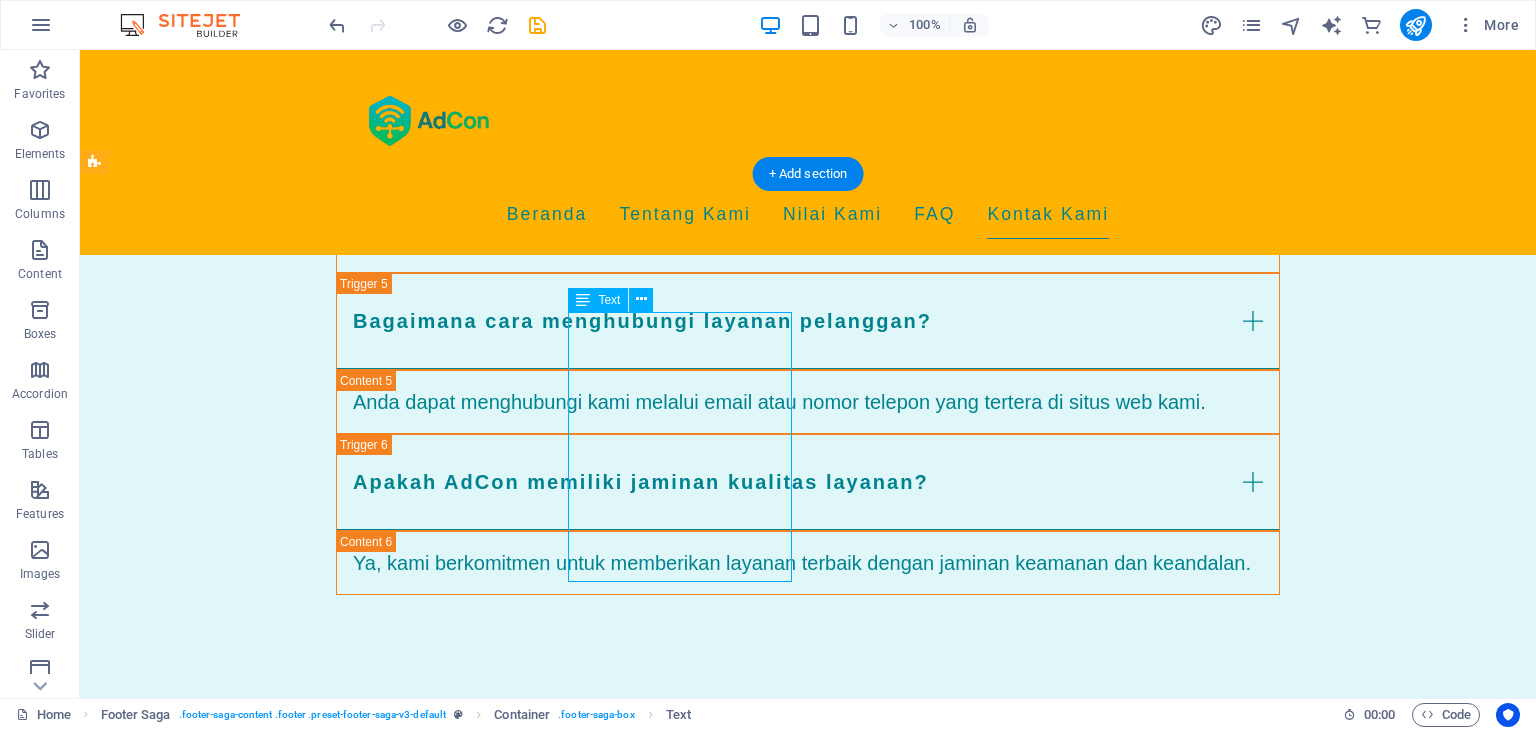click on "Jl. Angsana Raya No. I Blok T, Pejaten Timur, Pasar Minggu, Kota Jakarta Selatan, Daerah Khusus Ibukota Jakarta 12510    Phone: +622138815139 Email: info@adcon.id" at bounding box center (208, 2840) 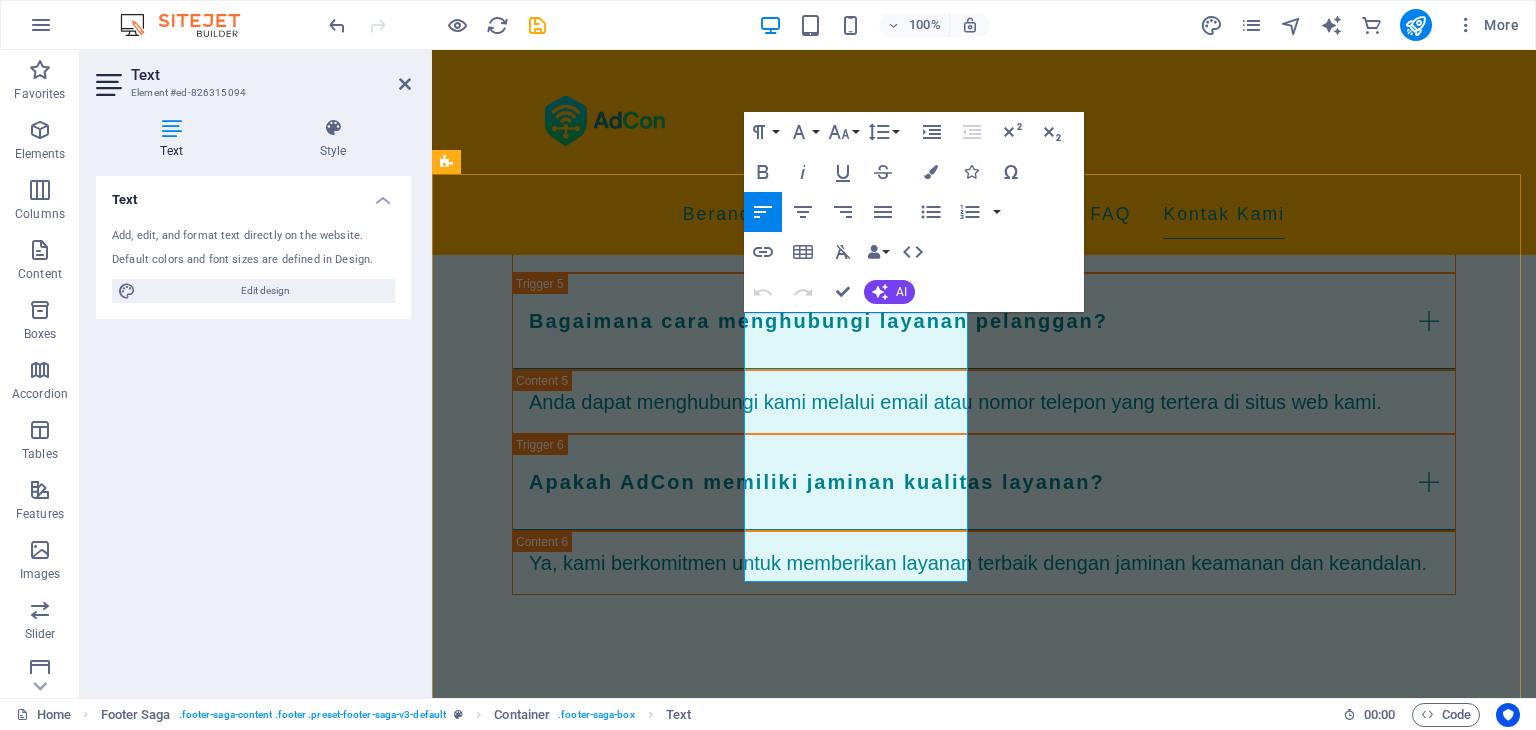 click on "Jl. Angsana Raya No. I Blok T, Pejaten Timur, Pasar Minggu, Kota Jakarta Selatan, Daerah Khusus Ibukota Jakarta 12510" at bounding box center [560, 2577] 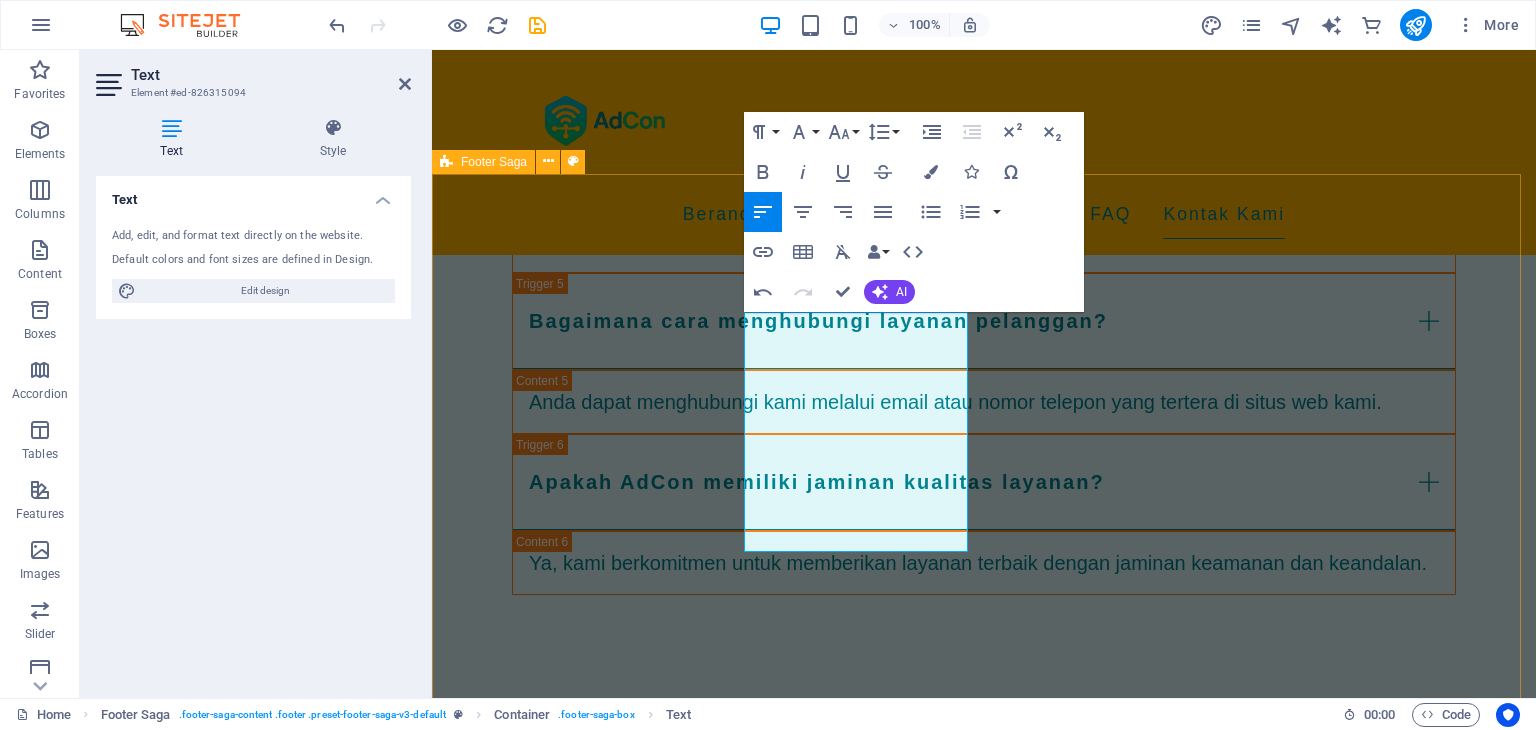 click on "AdCon adalah mitra terpercaya Anda dalam menyediakan layanan internet terjangkau untuk desa. Kami berkomitmen untuk memastikan setiap desa mendapatkan akses internet yang layak. Contact Us Jl. Angsana Raya No. I Blok T, Pejaten Timur, Pasar Minggu, Jakarta Selatan, Daerah Khusus Ibukota Jakarta 12510    Phone: +622138815139 Email: info@adcon.id Navigation Beranda Tentang Kami Nilai Kami FAQ Kontak Kami Social media Facebook X Instagram" at bounding box center (984, 2320) 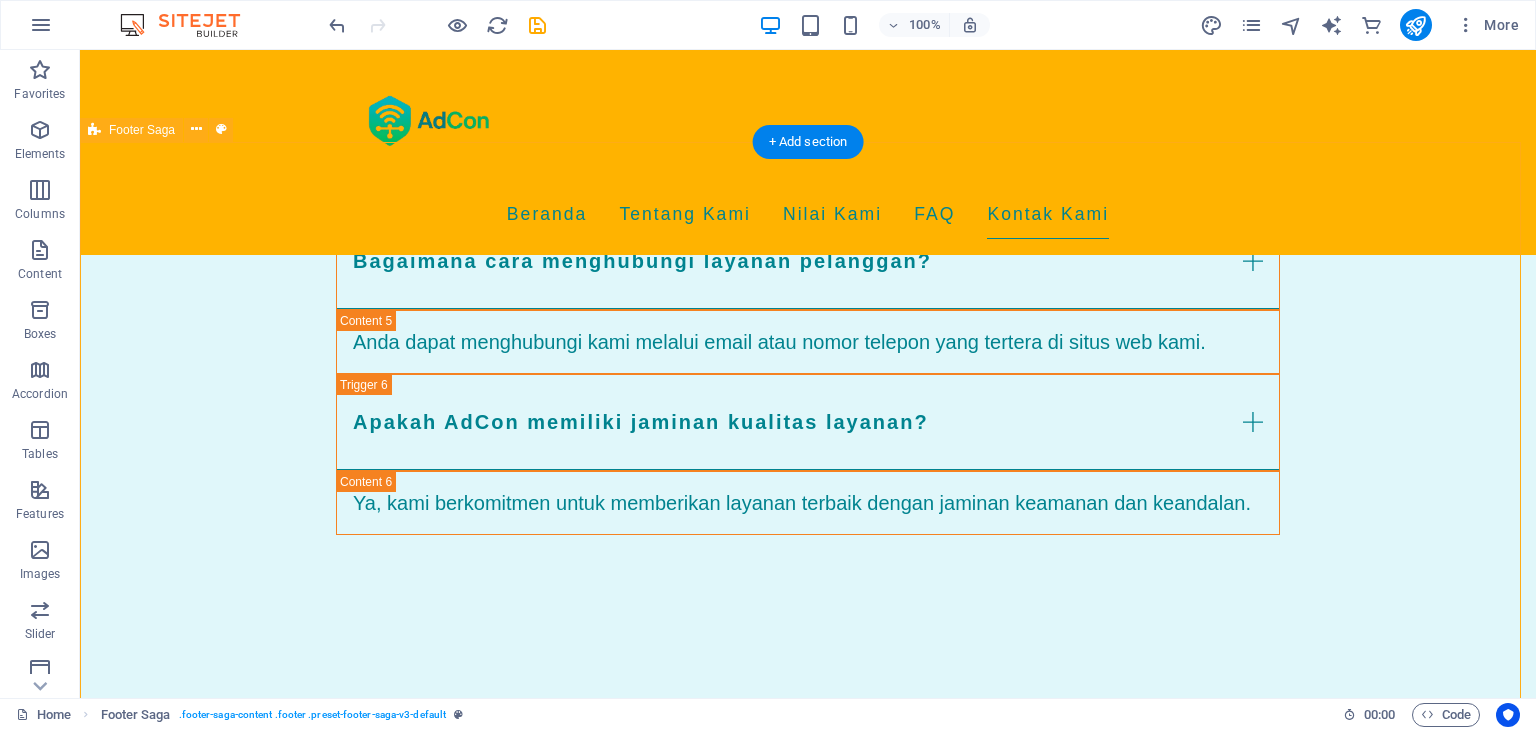scroll, scrollTop: 2733, scrollLeft: 0, axis: vertical 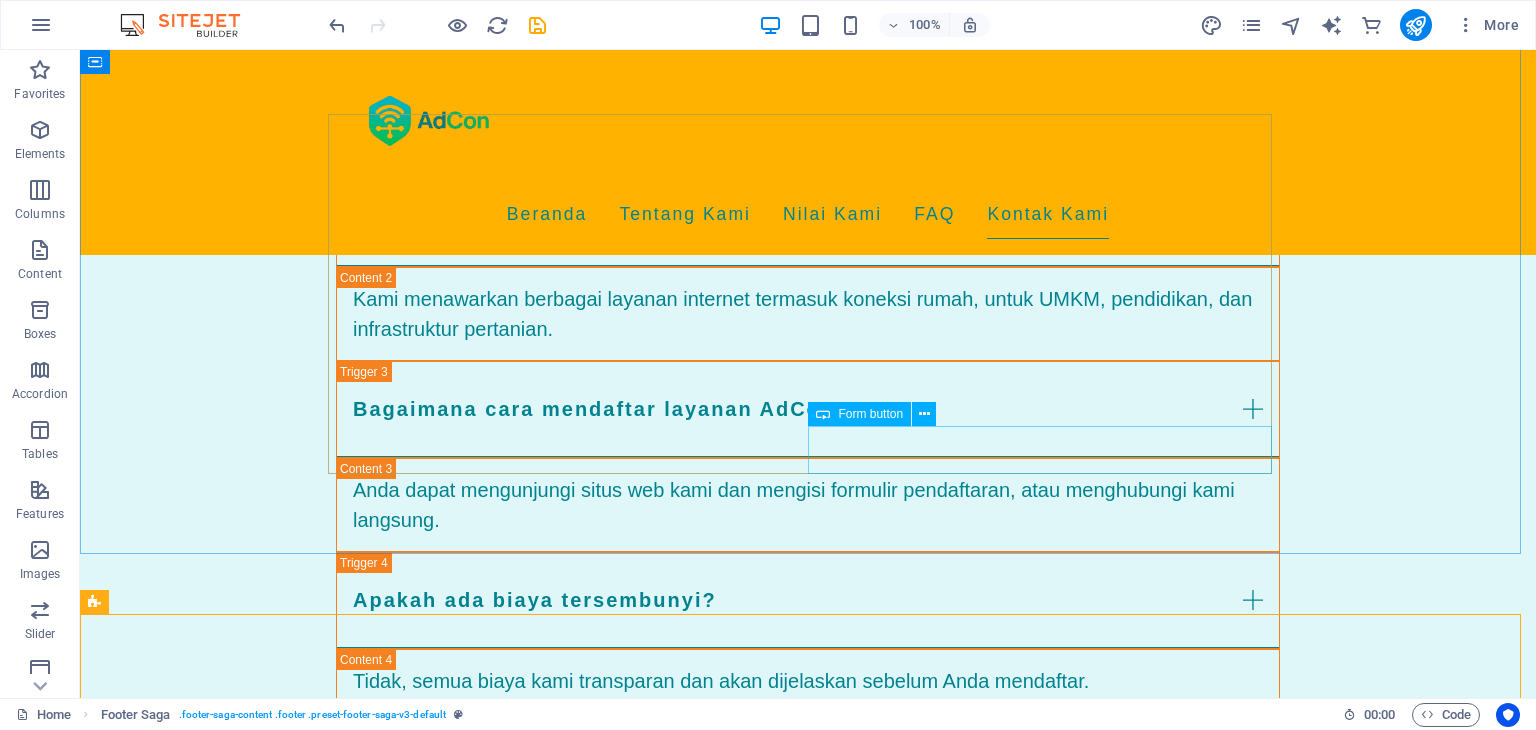 click on "Form button" at bounding box center (870, 414) 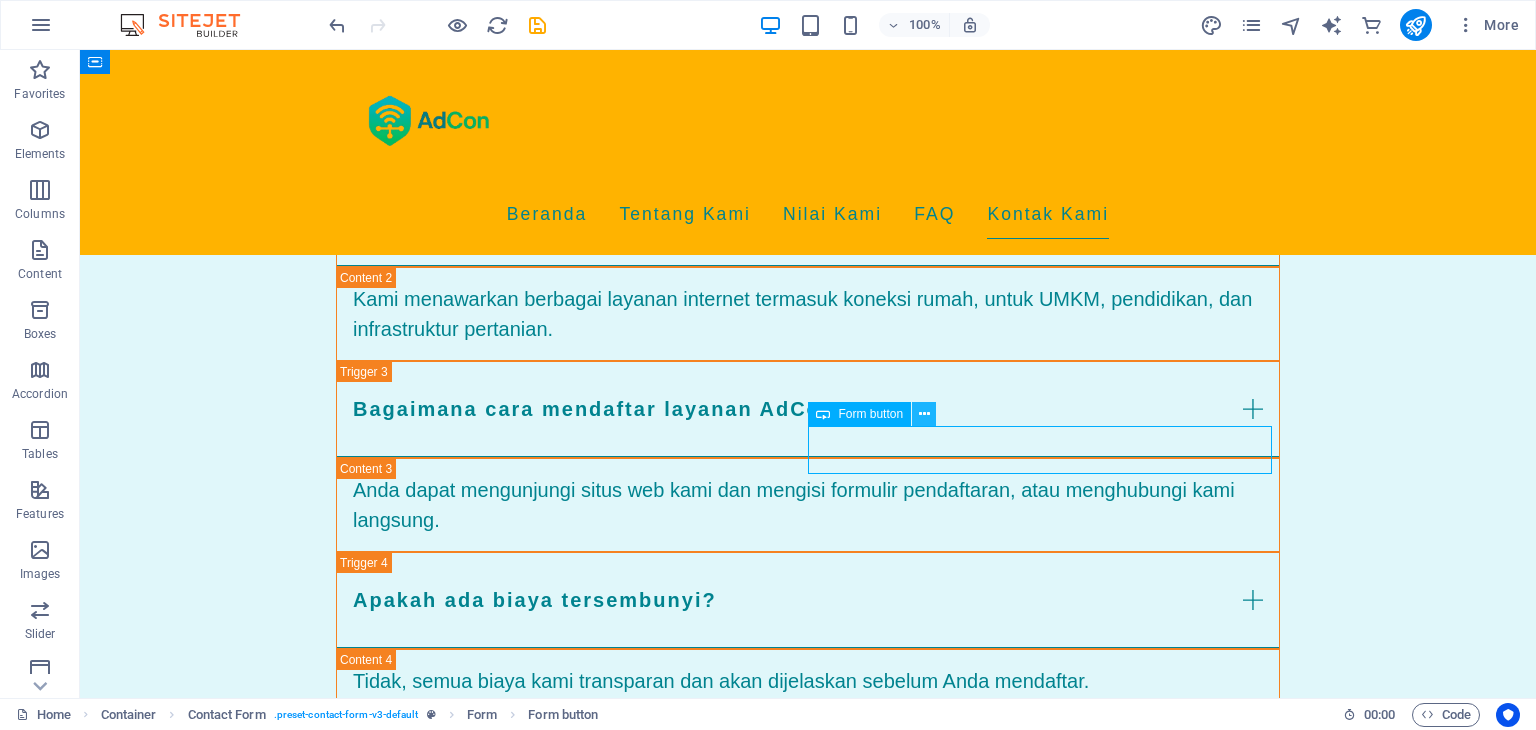 click at bounding box center (924, 414) 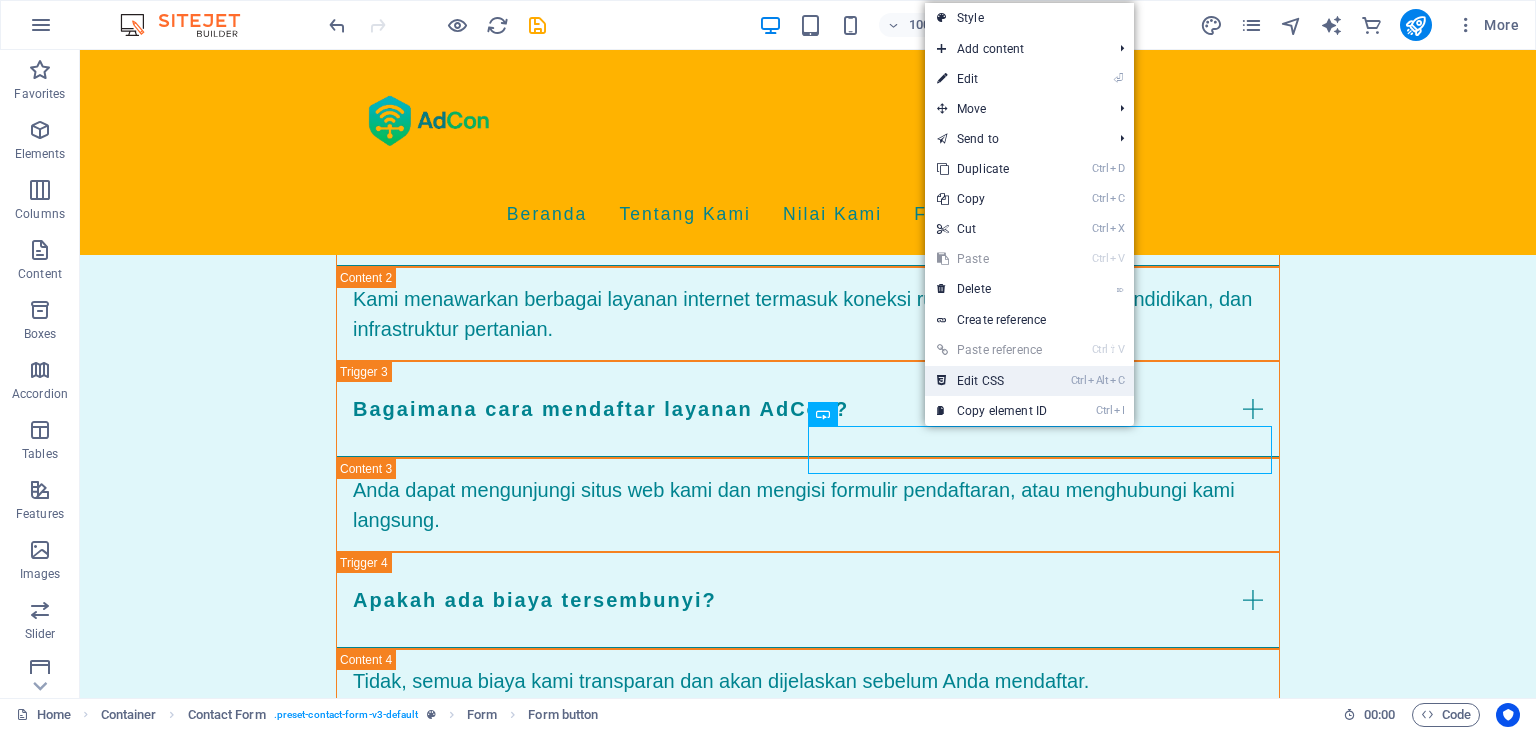 click on "Ctrl Alt C  Edit CSS" at bounding box center [992, 381] 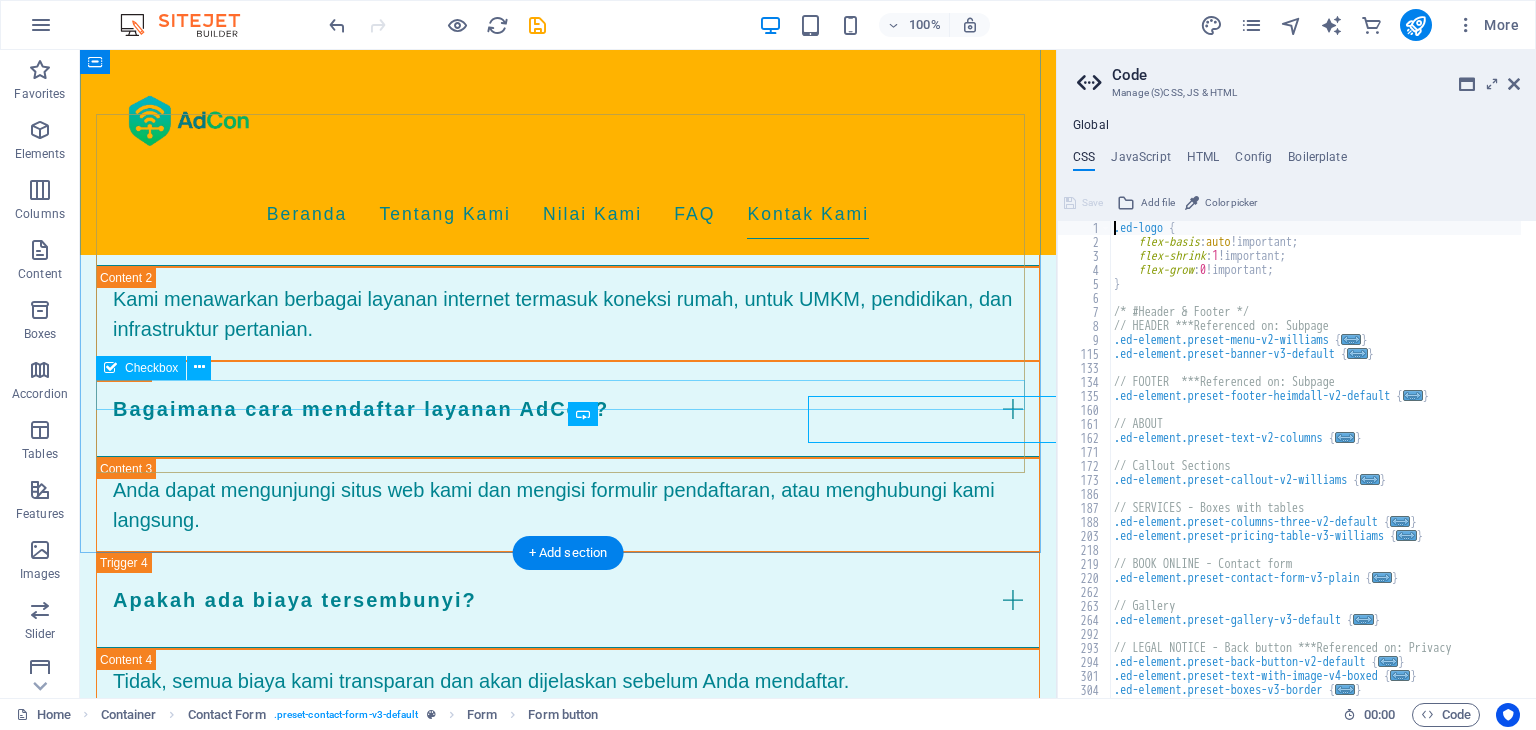 scroll, scrollTop: 2764, scrollLeft: 0, axis: vertical 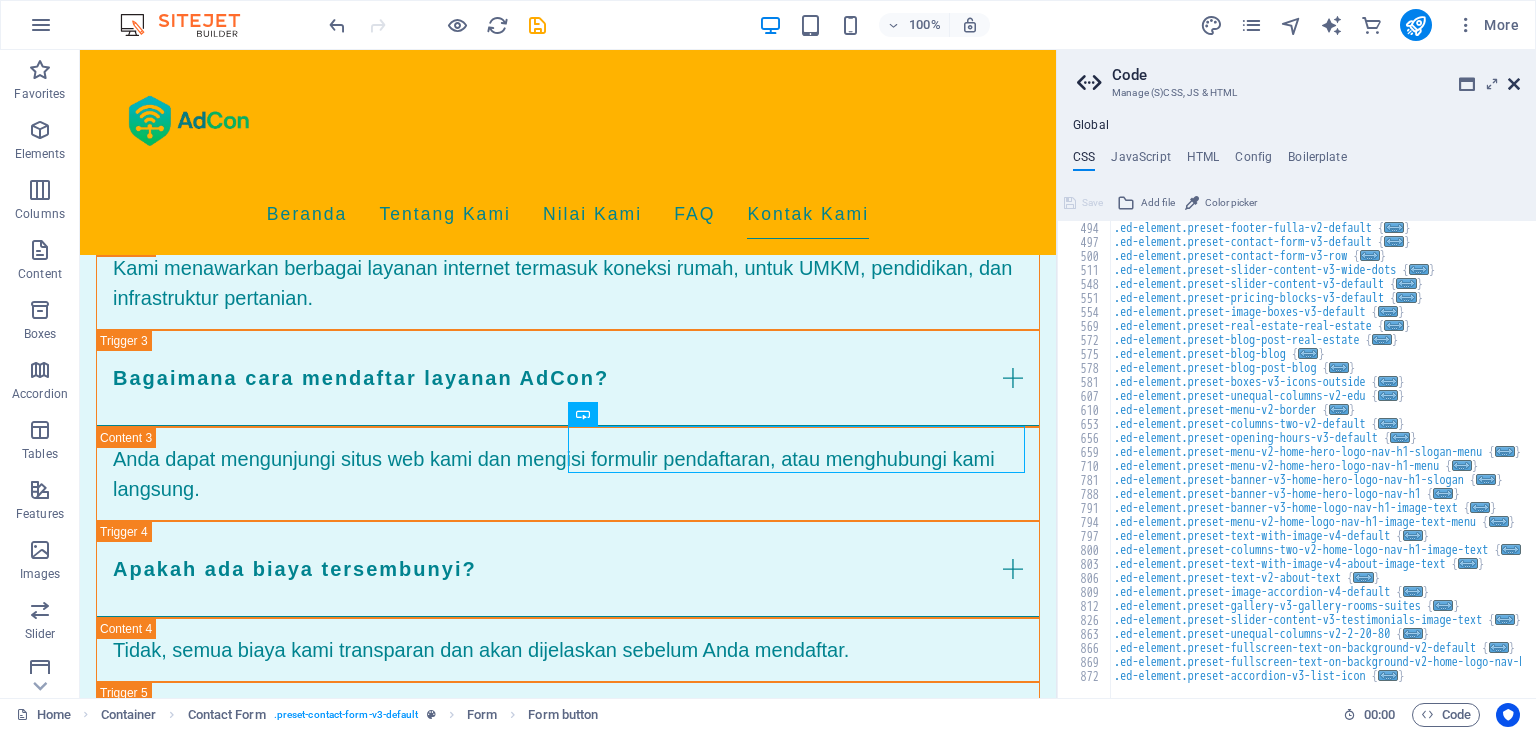 click at bounding box center (1514, 84) 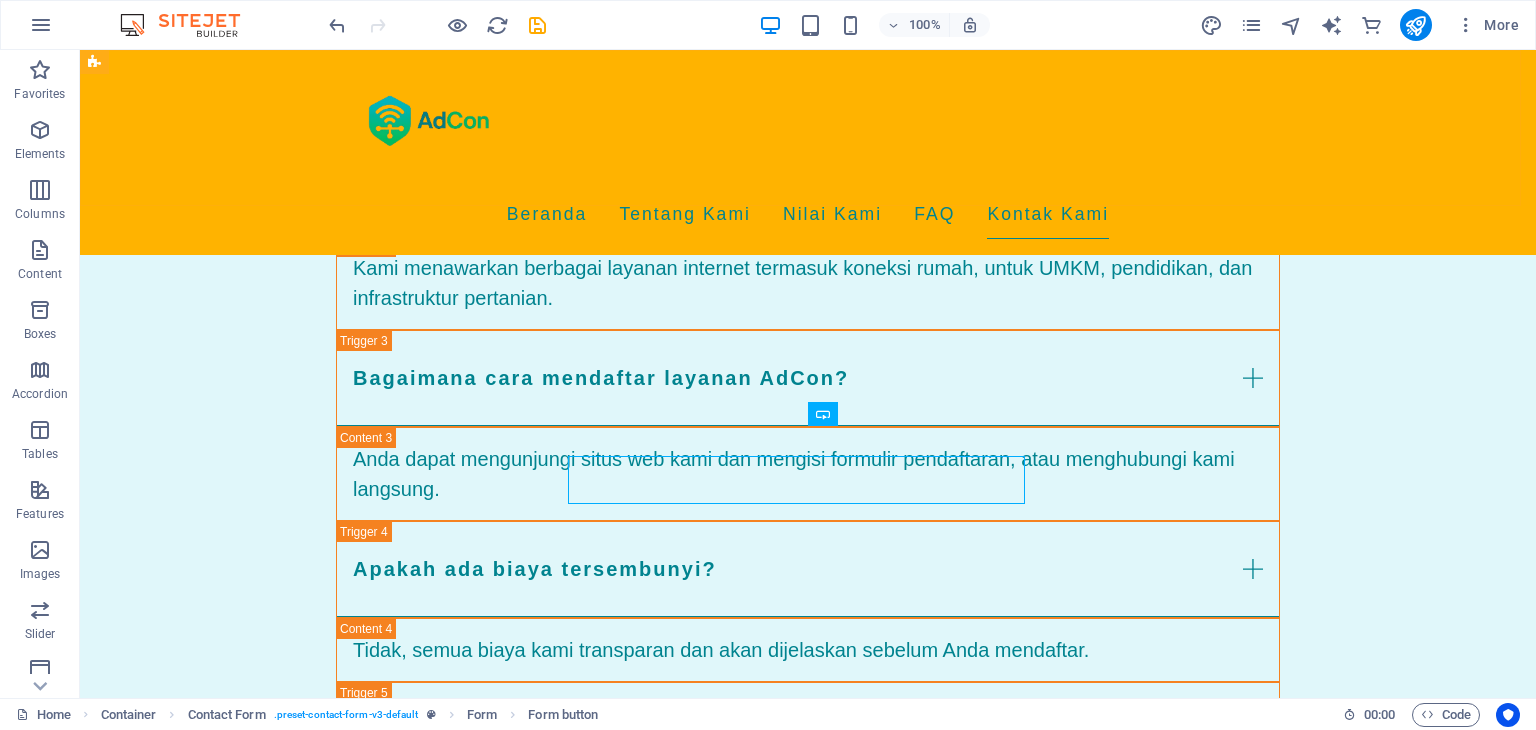 scroll, scrollTop: 2733, scrollLeft: 0, axis: vertical 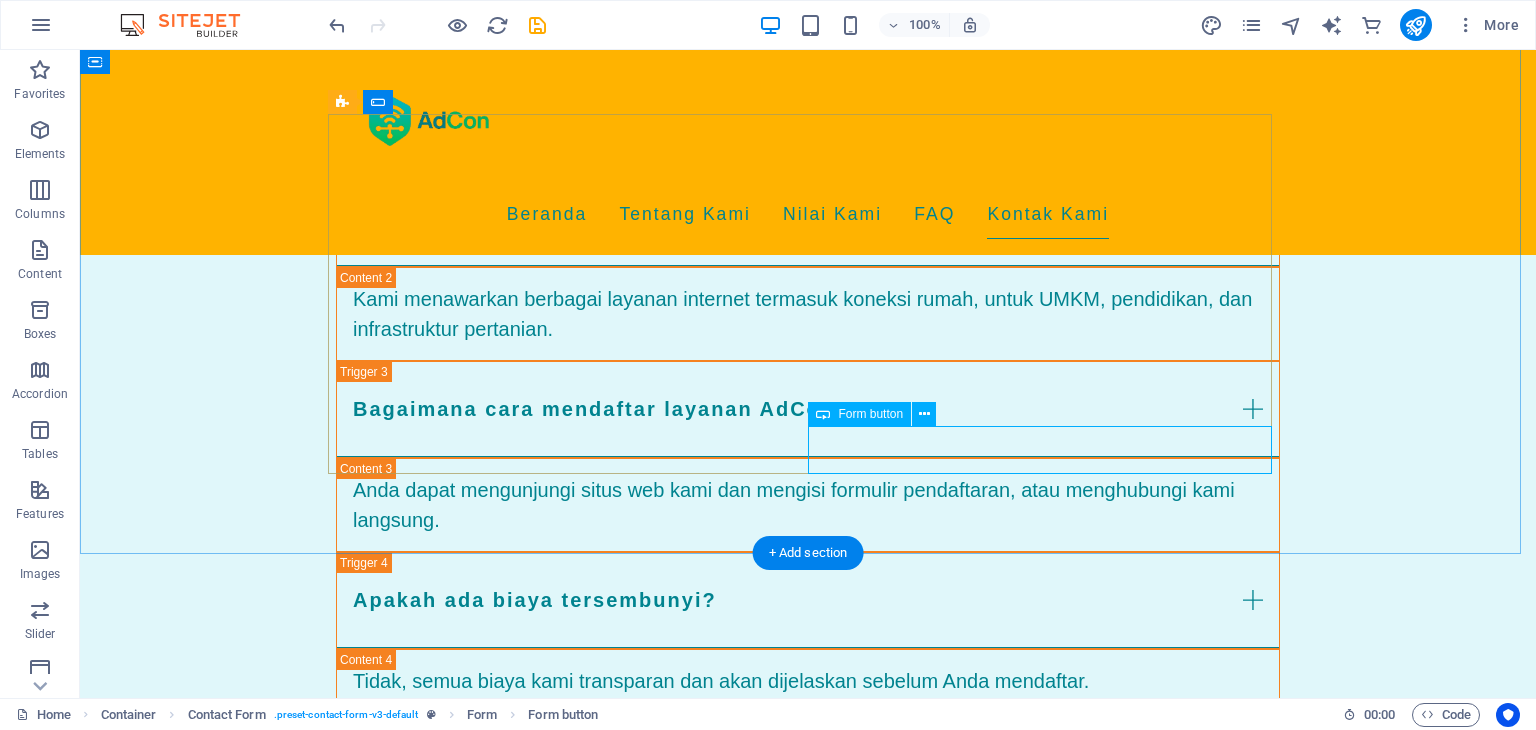 click on "Kirim Pesan" at bounding box center (1048, 1633) 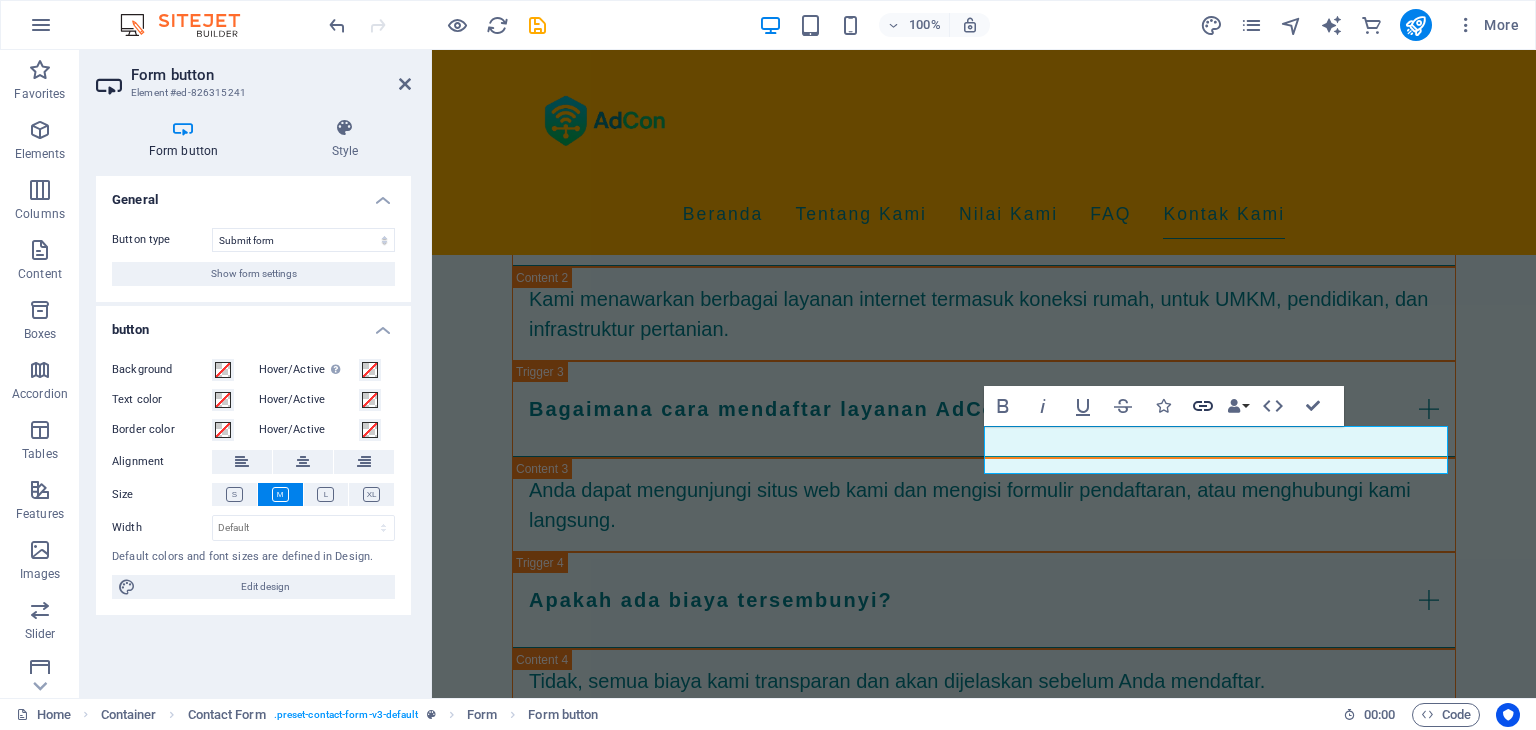 click 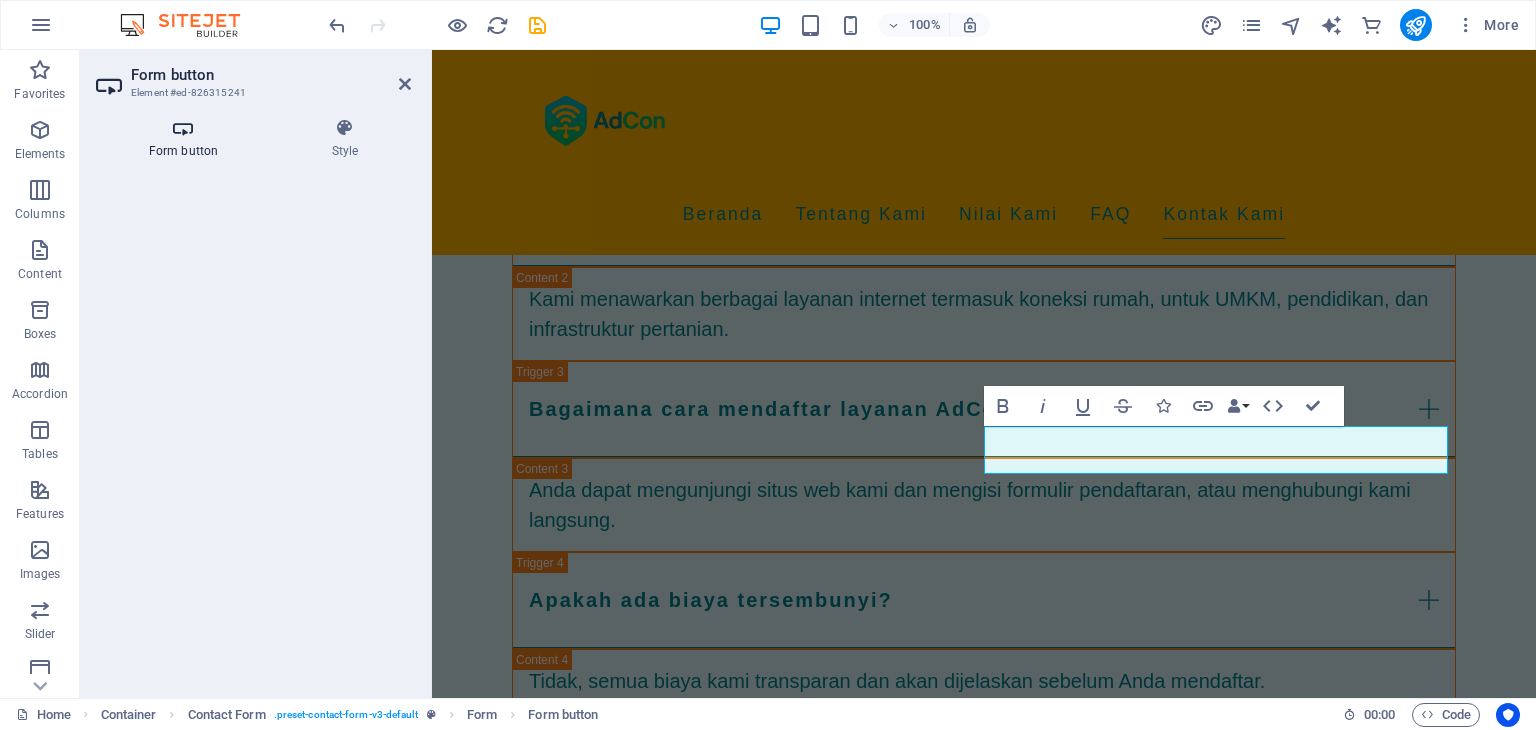 click at bounding box center (183, 128) 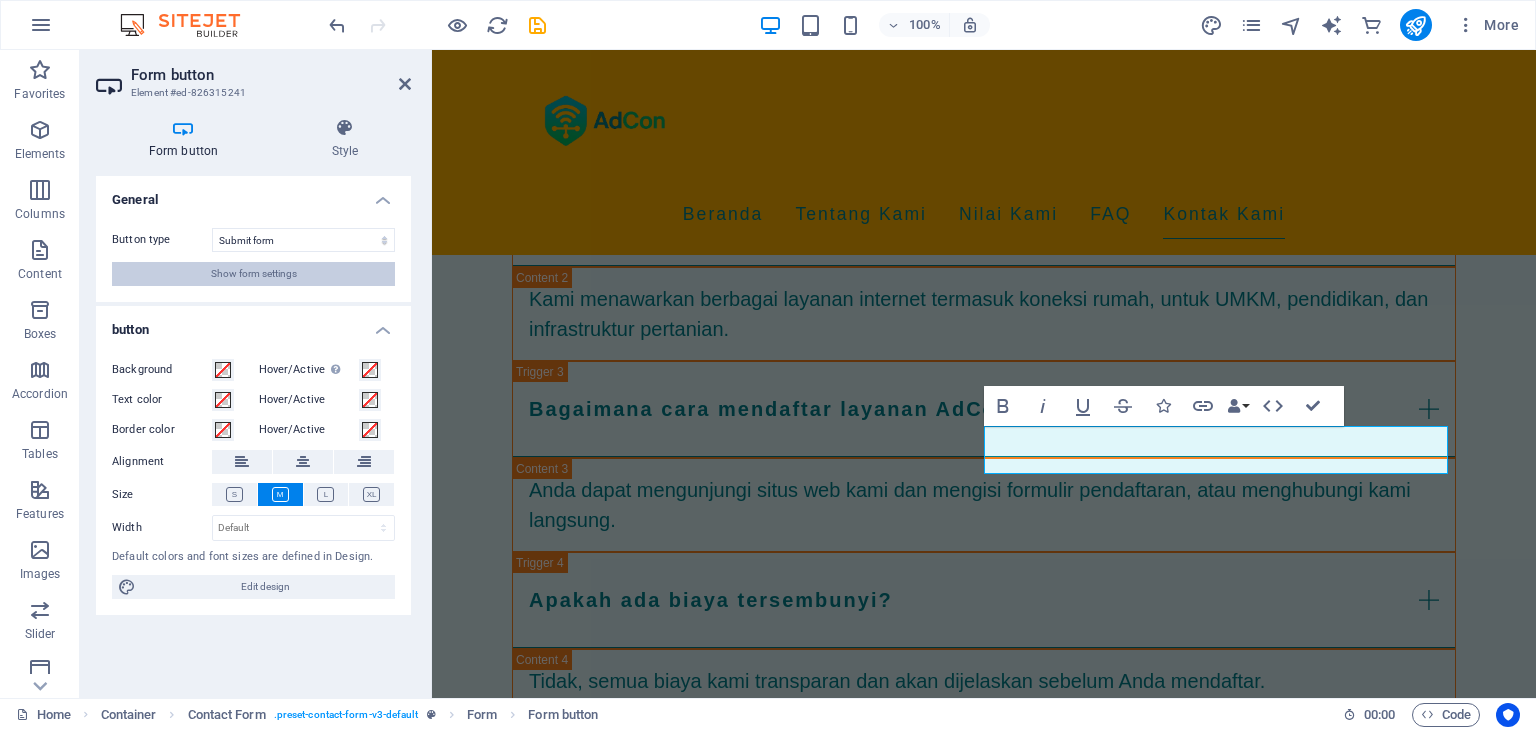 click on "Show form settings" at bounding box center (254, 274) 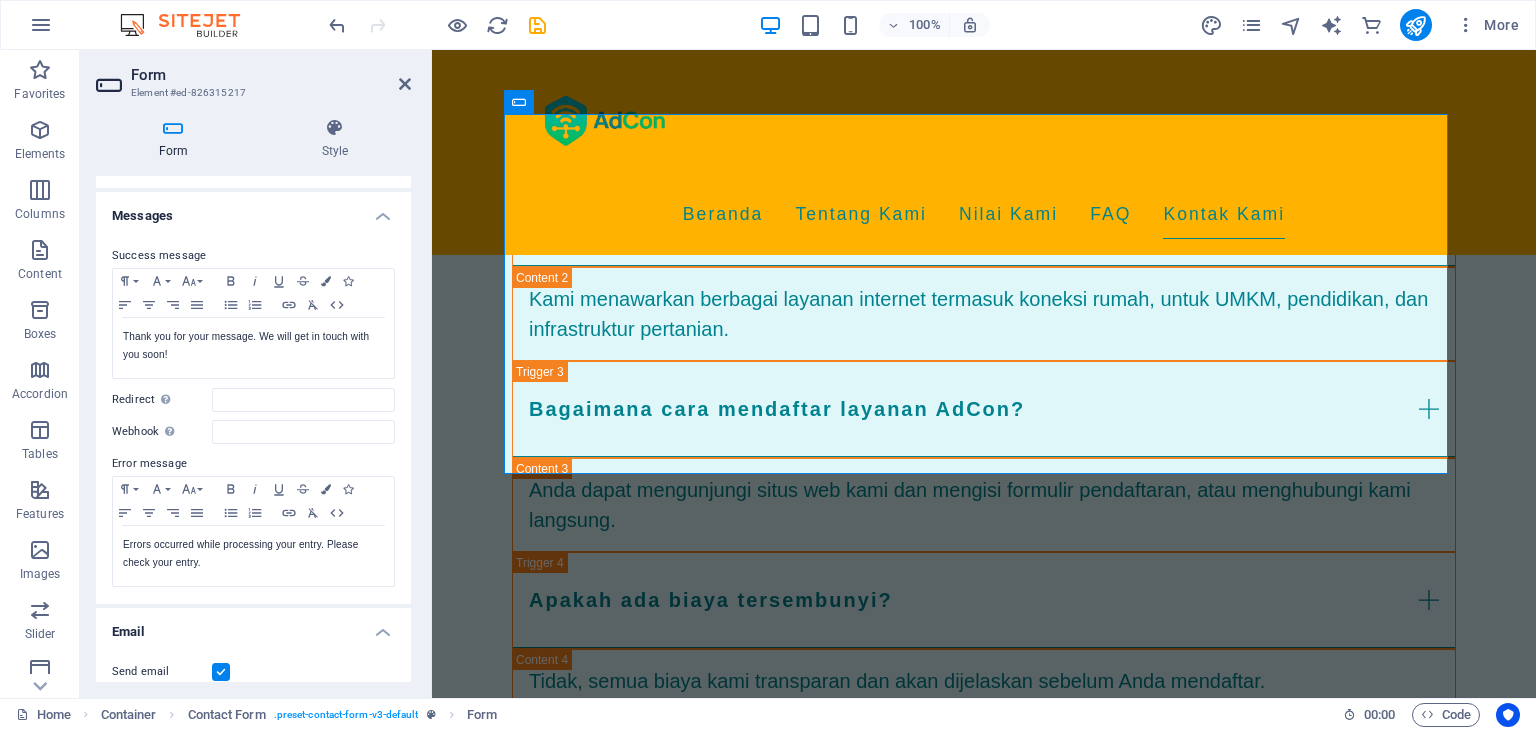 scroll, scrollTop: 0, scrollLeft: 0, axis: both 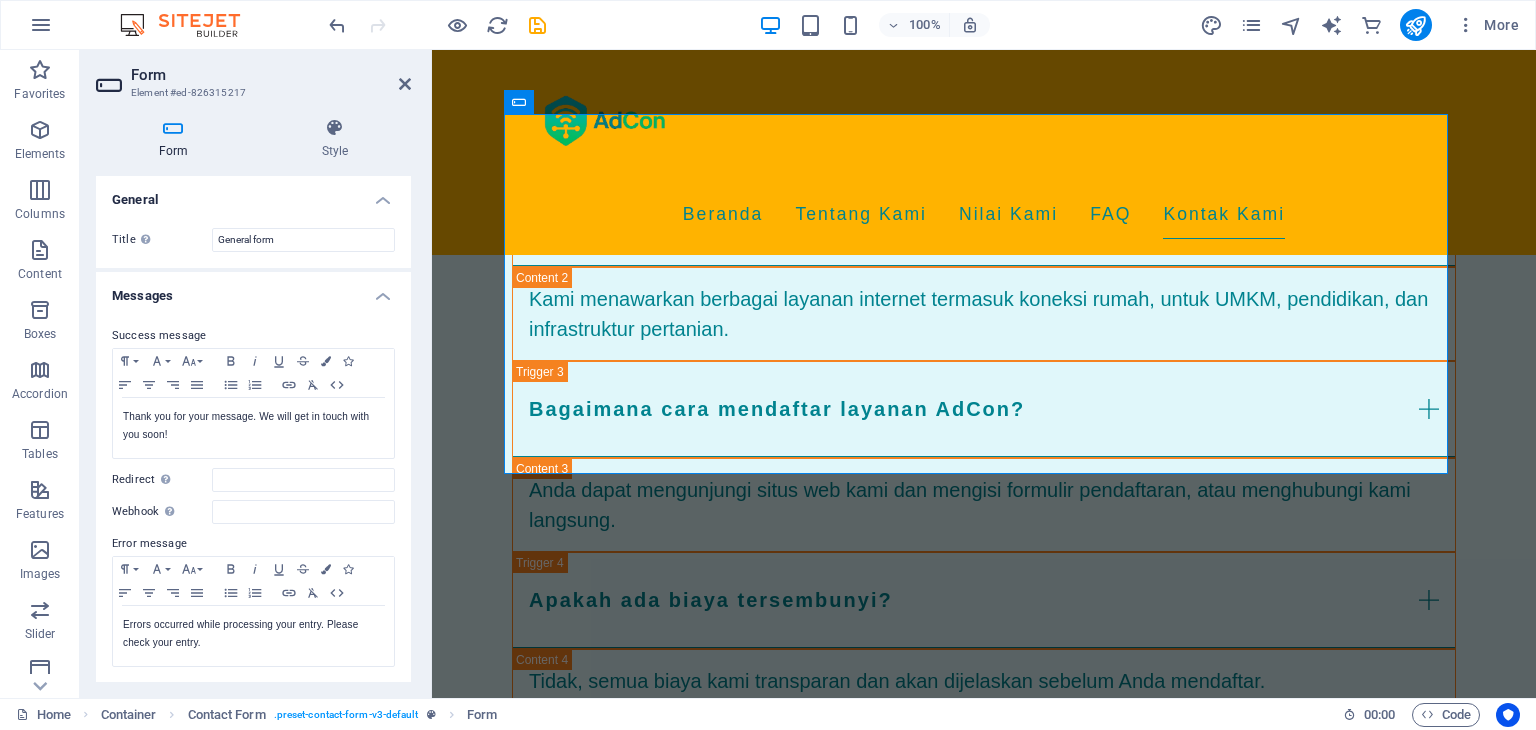 click on "Form" at bounding box center [177, 139] 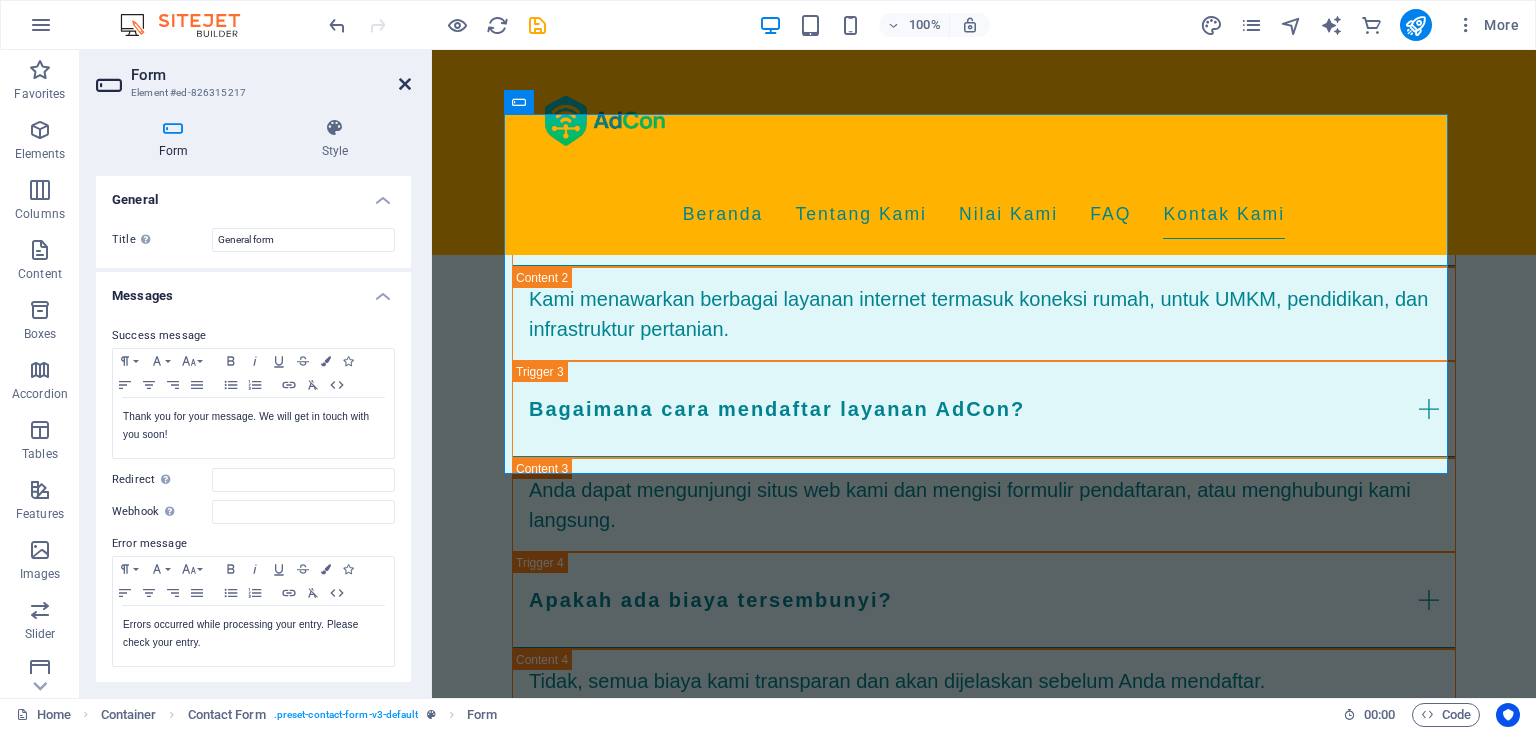 click at bounding box center [405, 84] 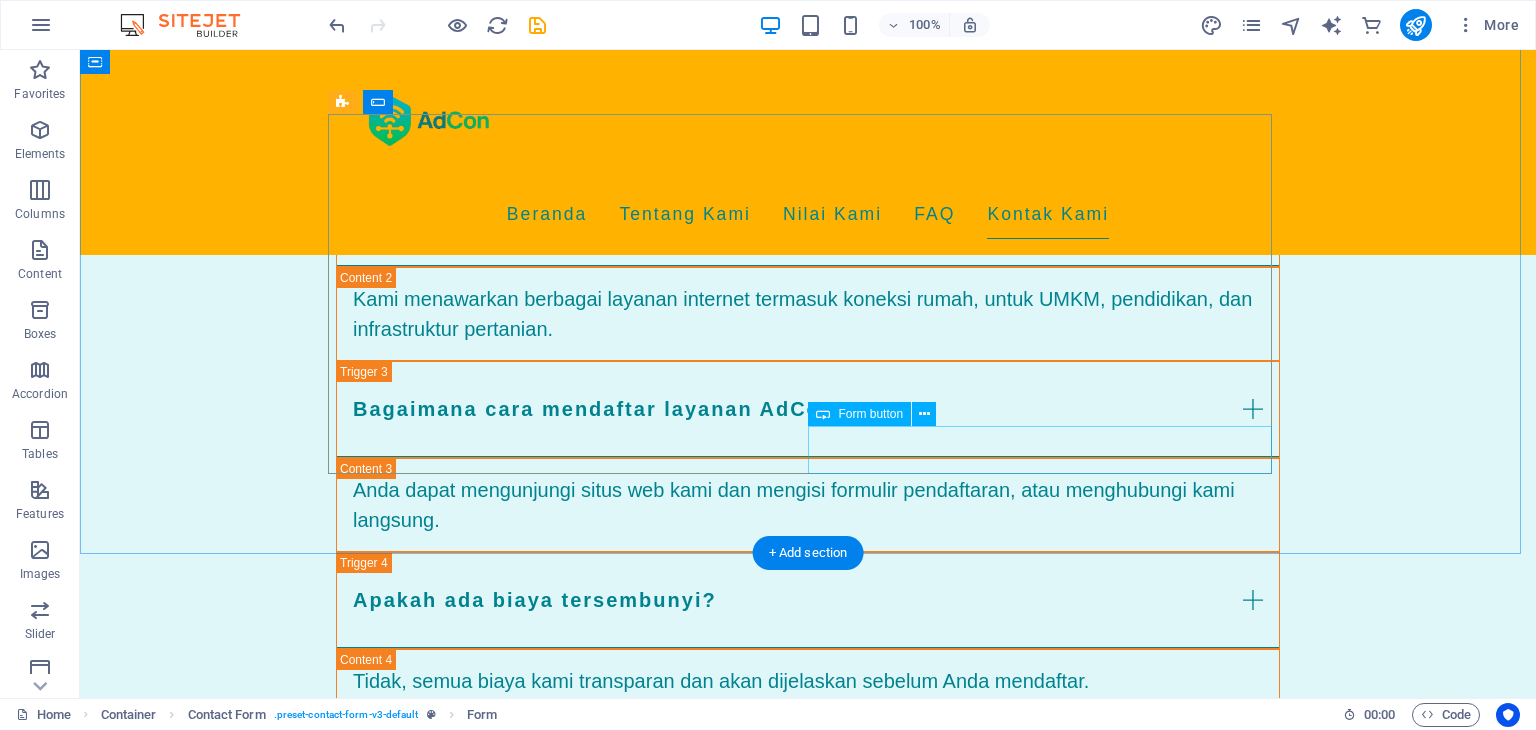 click on "Kirim Pesan" at bounding box center [1048, 1633] 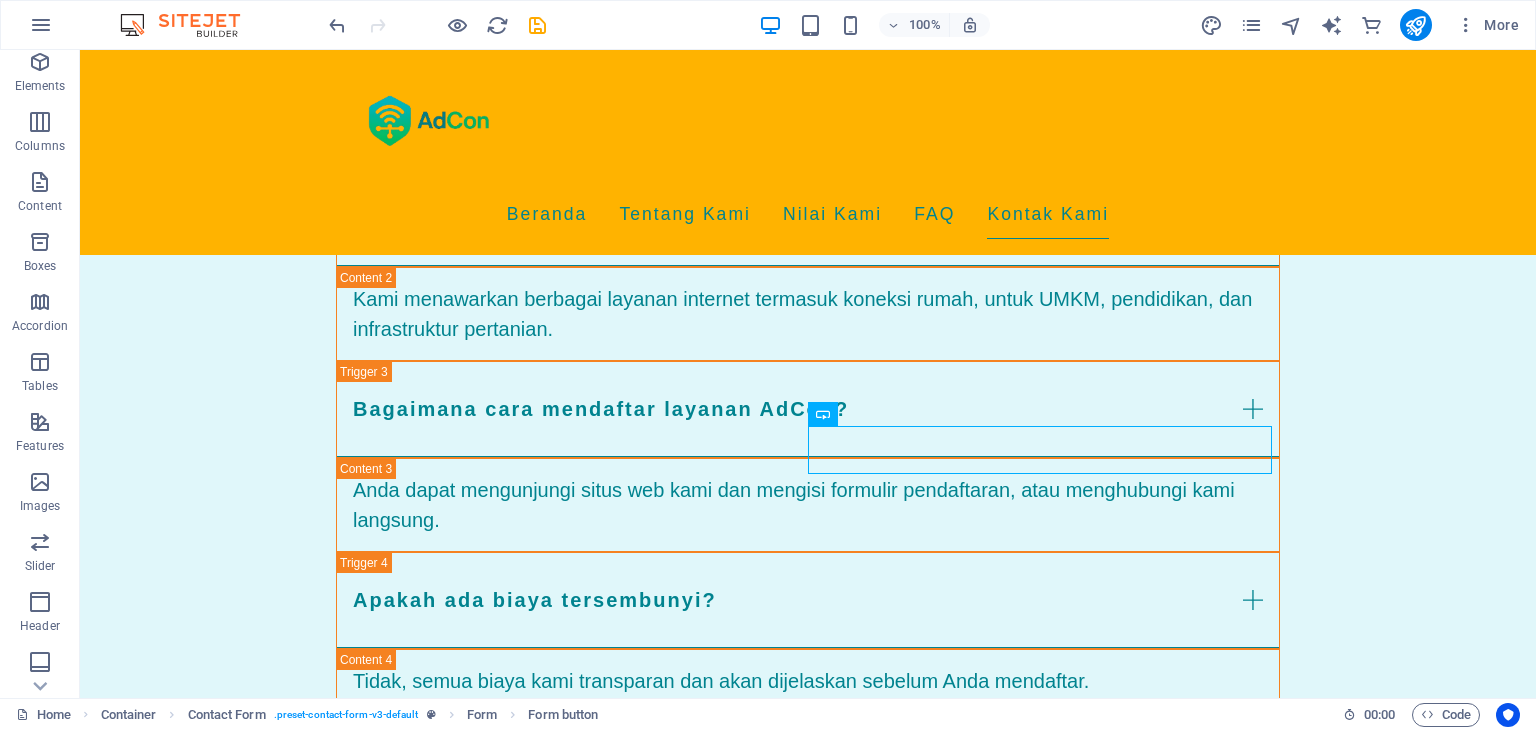 scroll, scrollTop: 100, scrollLeft: 0, axis: vertical 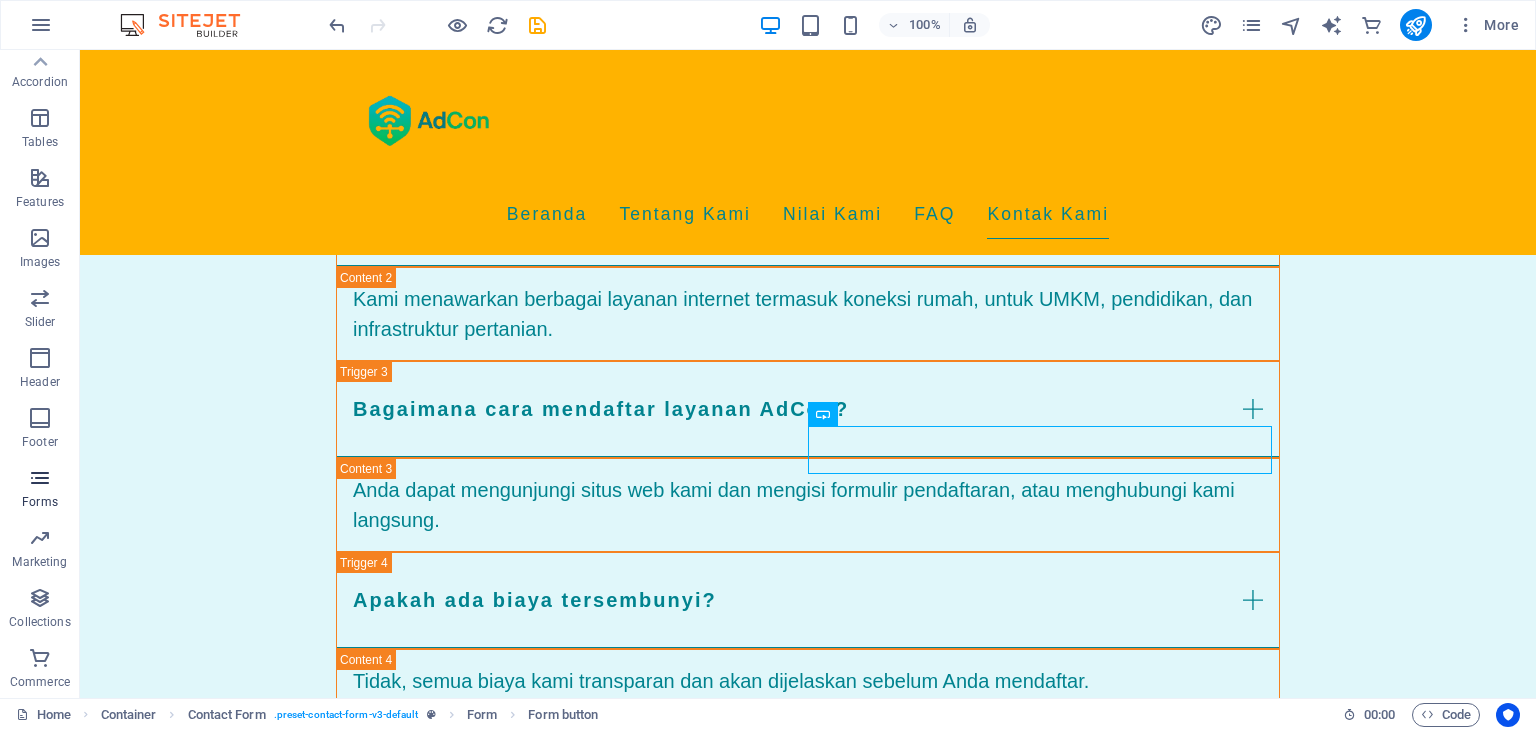 click on "Forms" at bounding box center [40, 490] 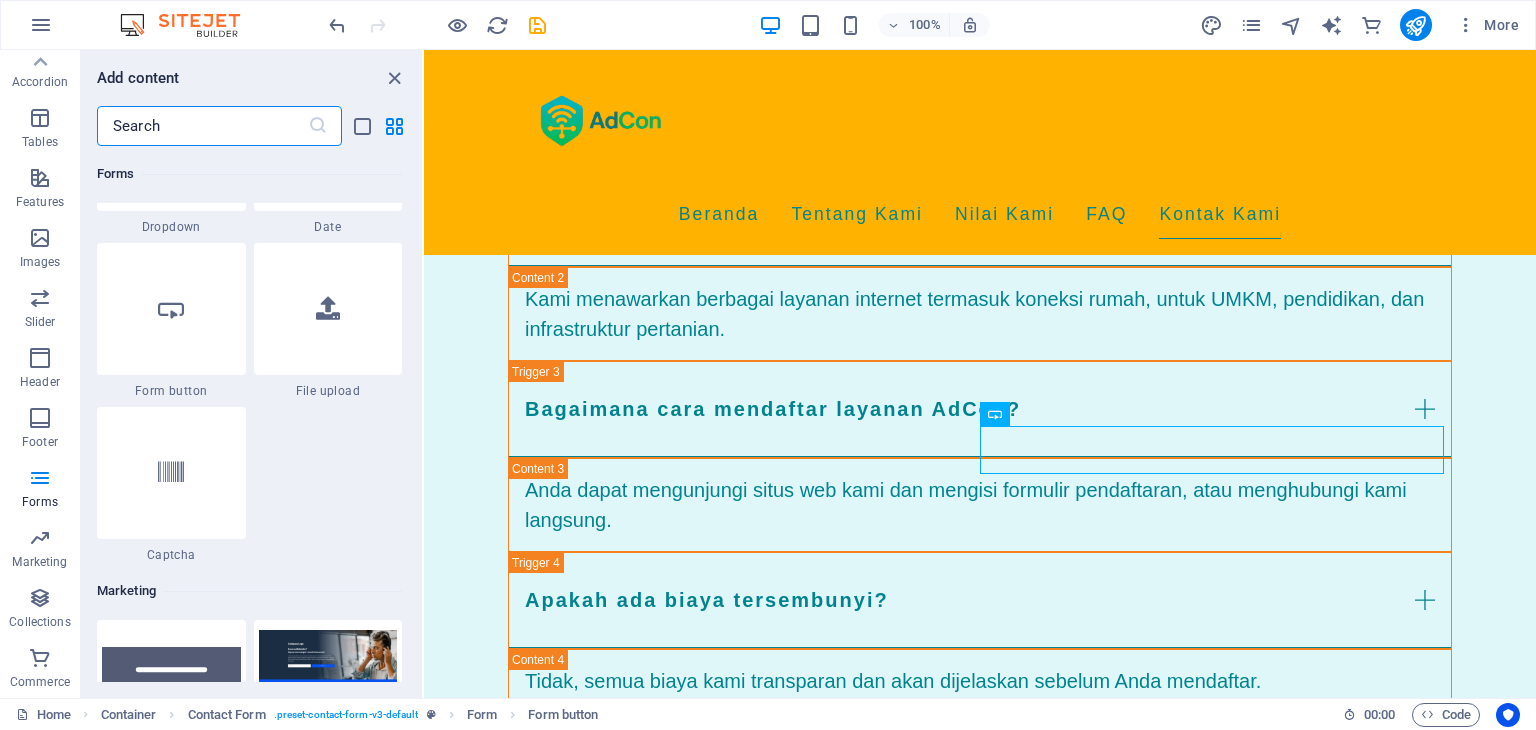 scroll, scrollTop: 15900, scrollLeft: 0, axis: vertical 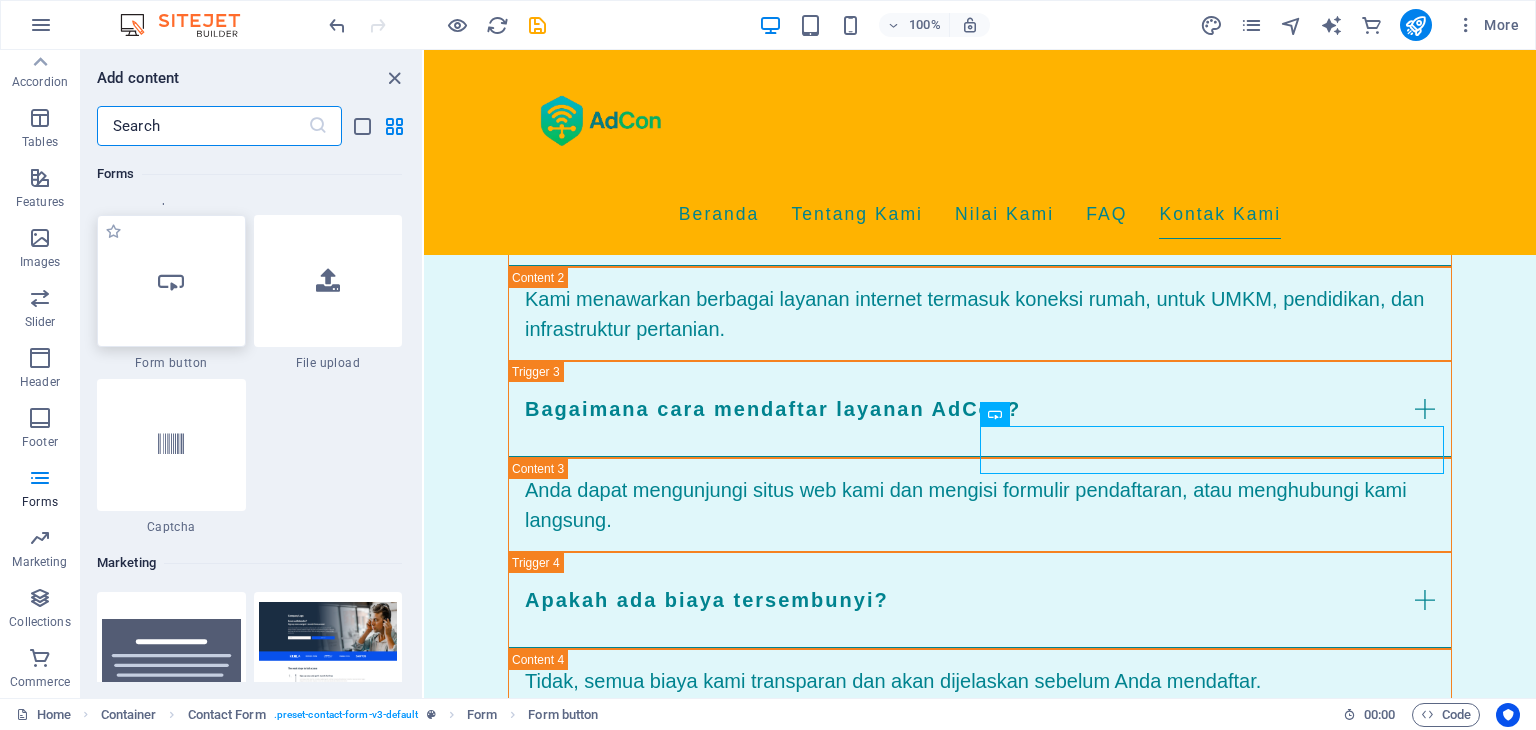 click at bounding box center [171, 281] 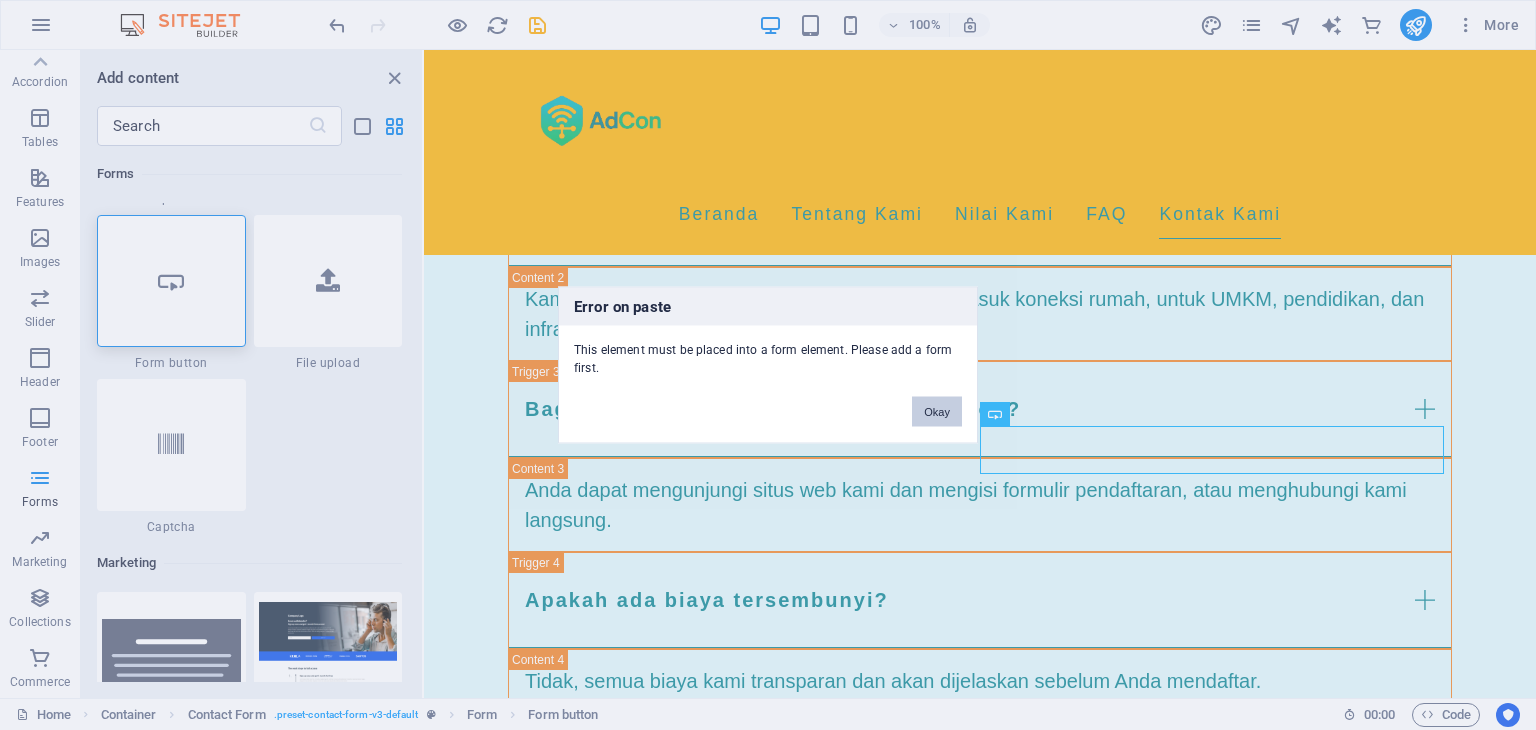 click on "Okay" at bounding box center (937, 412) 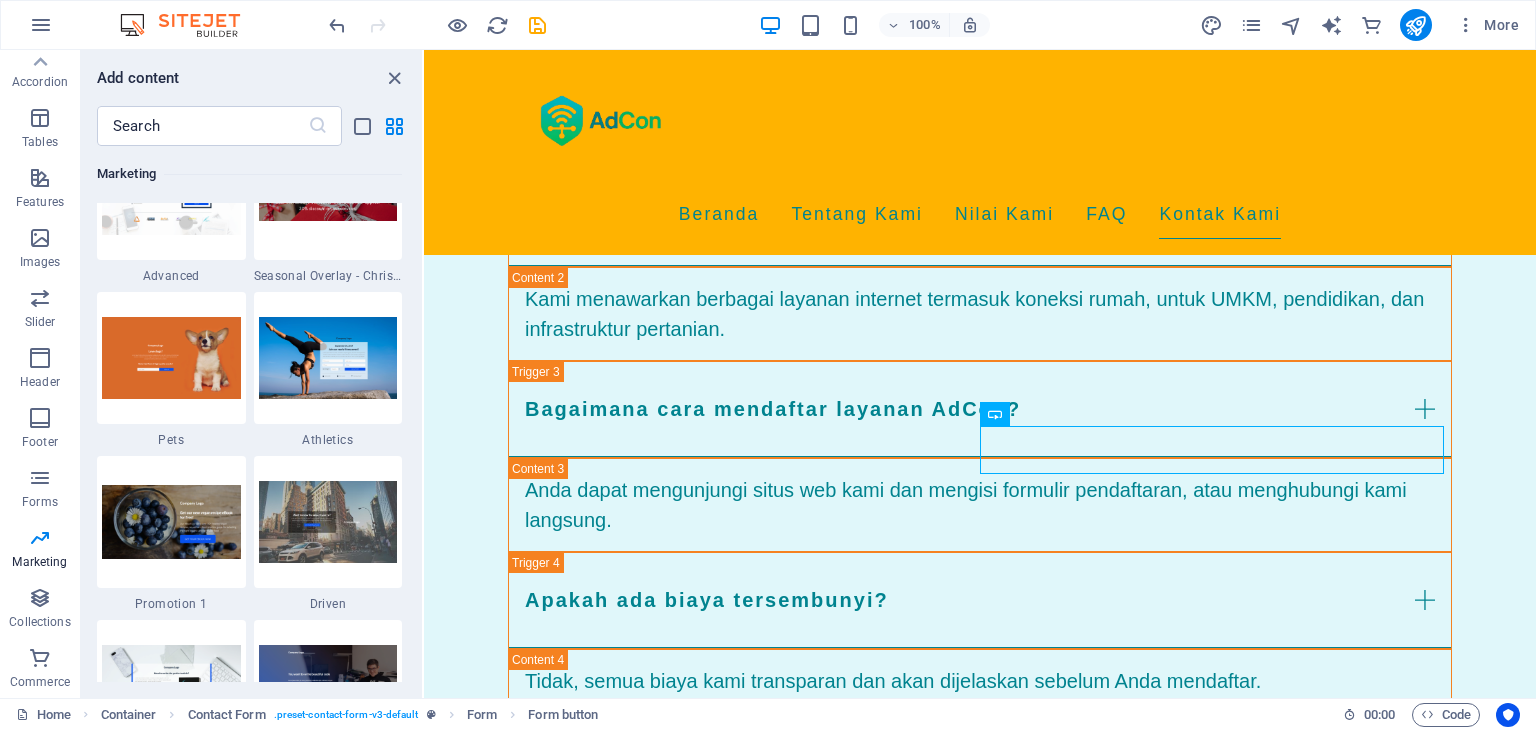 scroll, scrollTop: 17000, scrollLeft: 0, axis: vertical 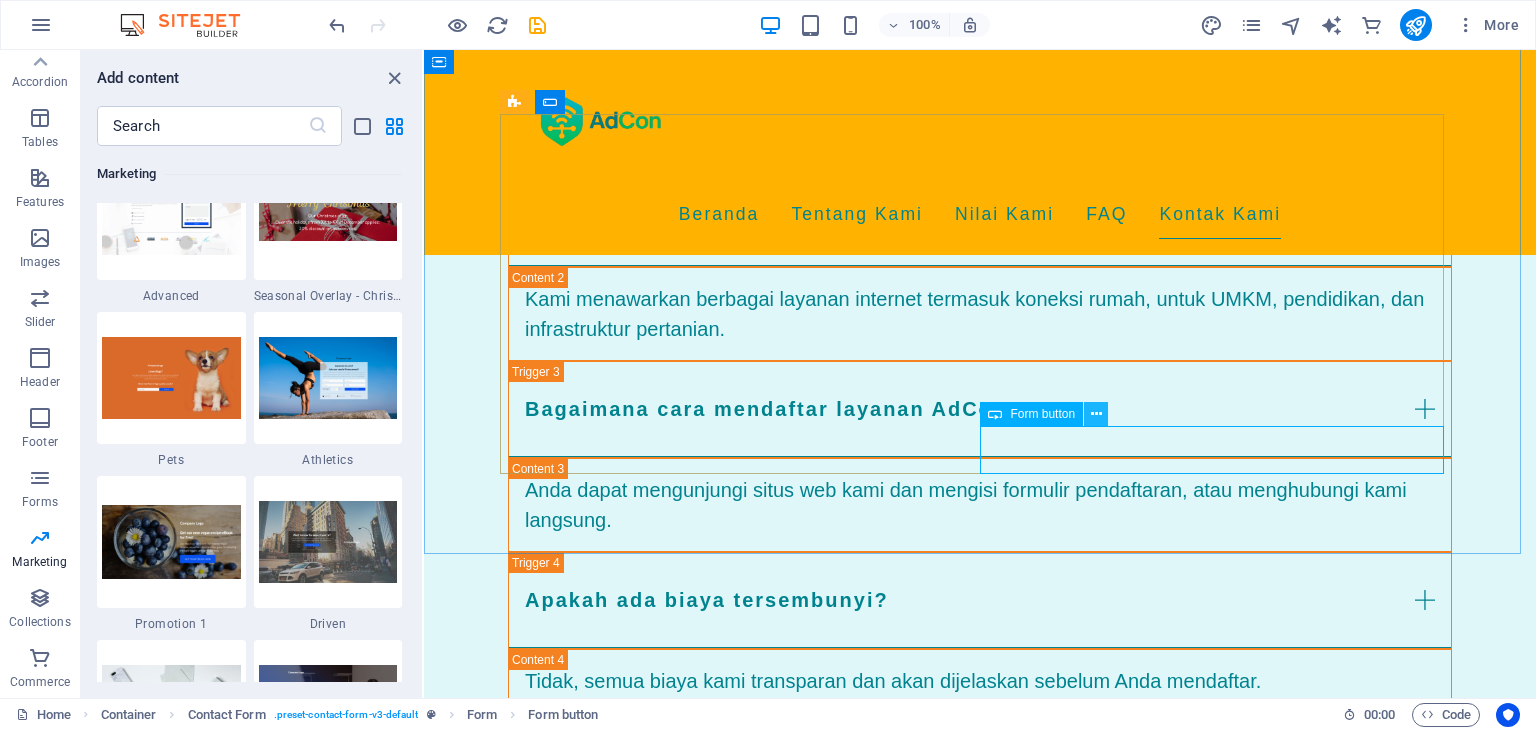 click at bounding box center (1096, 414) 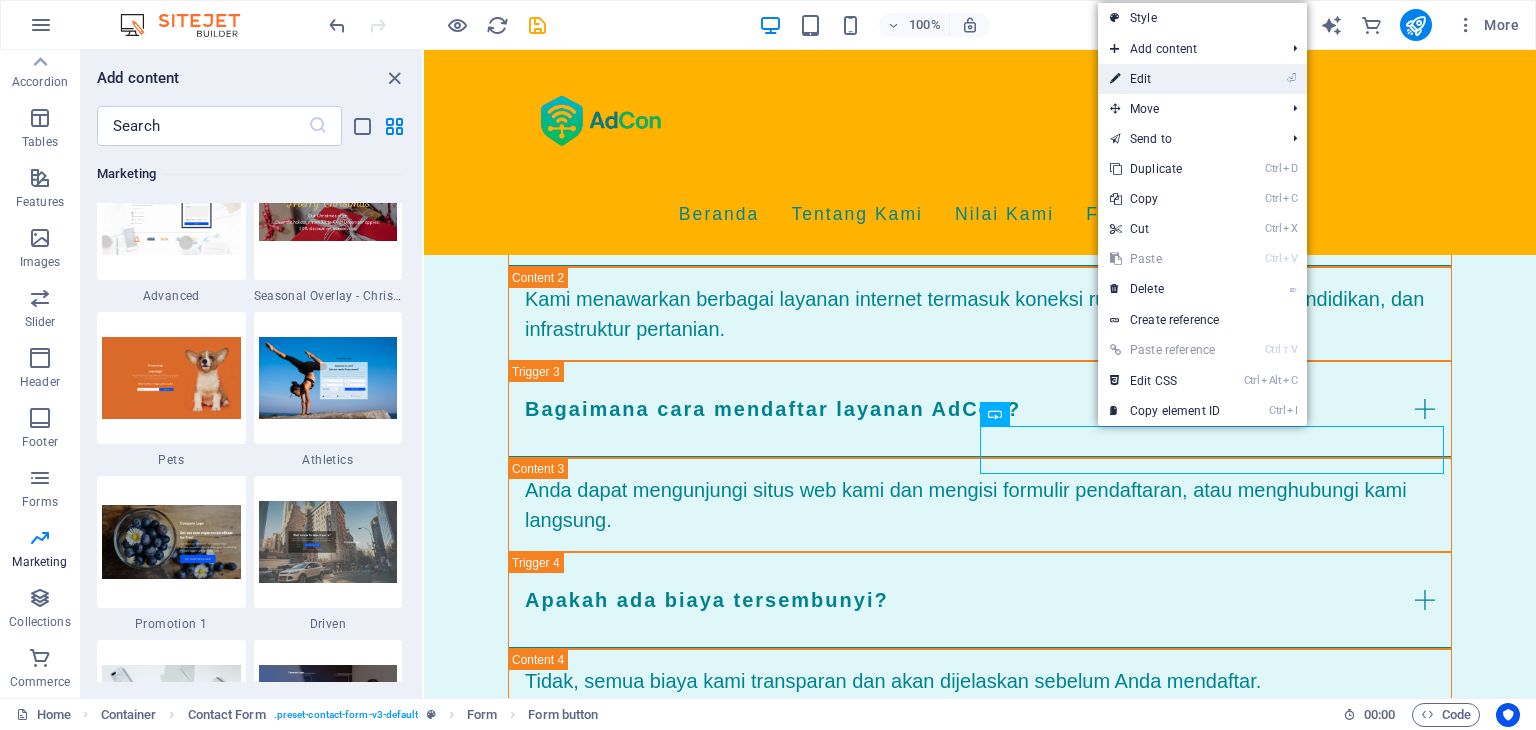 click on "⏎  Edit" at bounding box center [1165, 79] 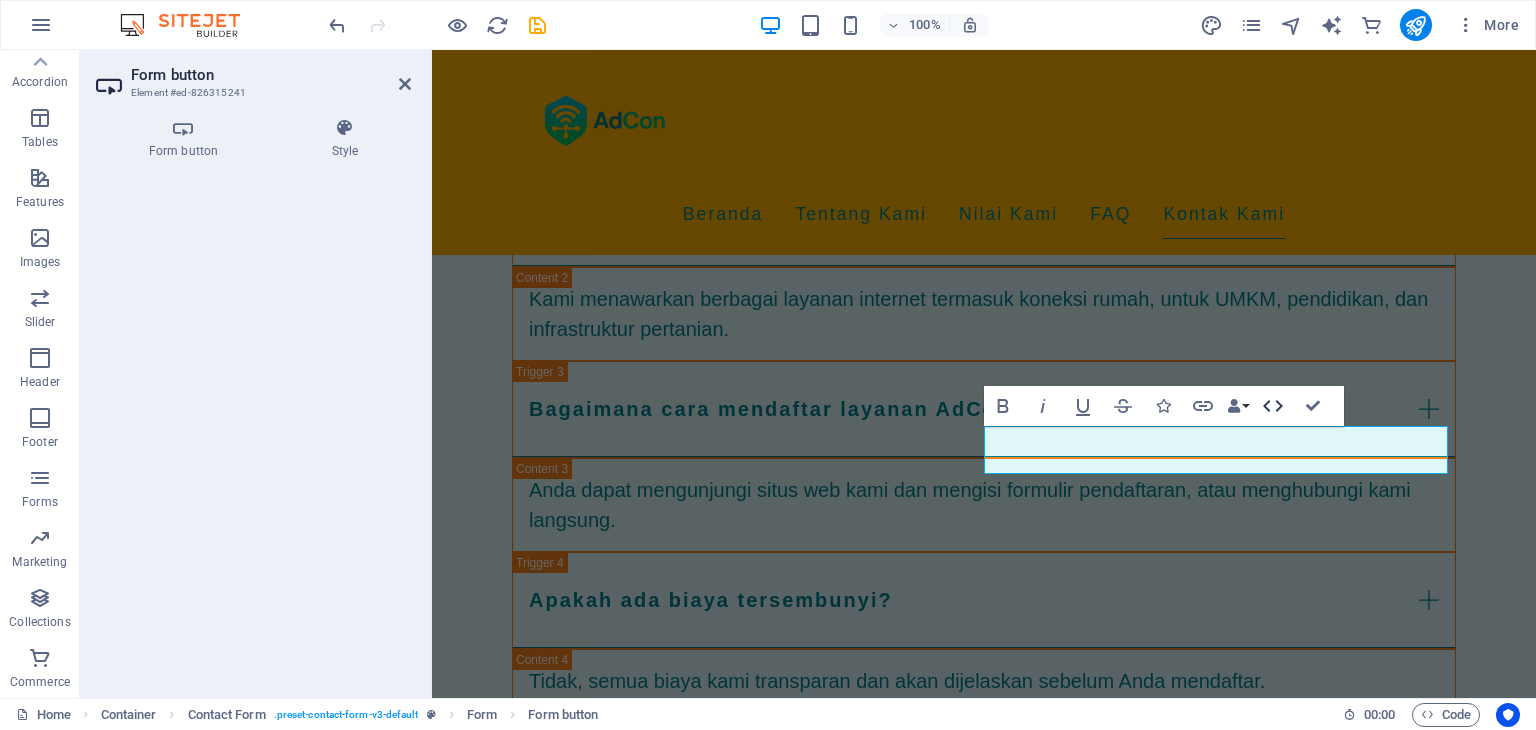 click 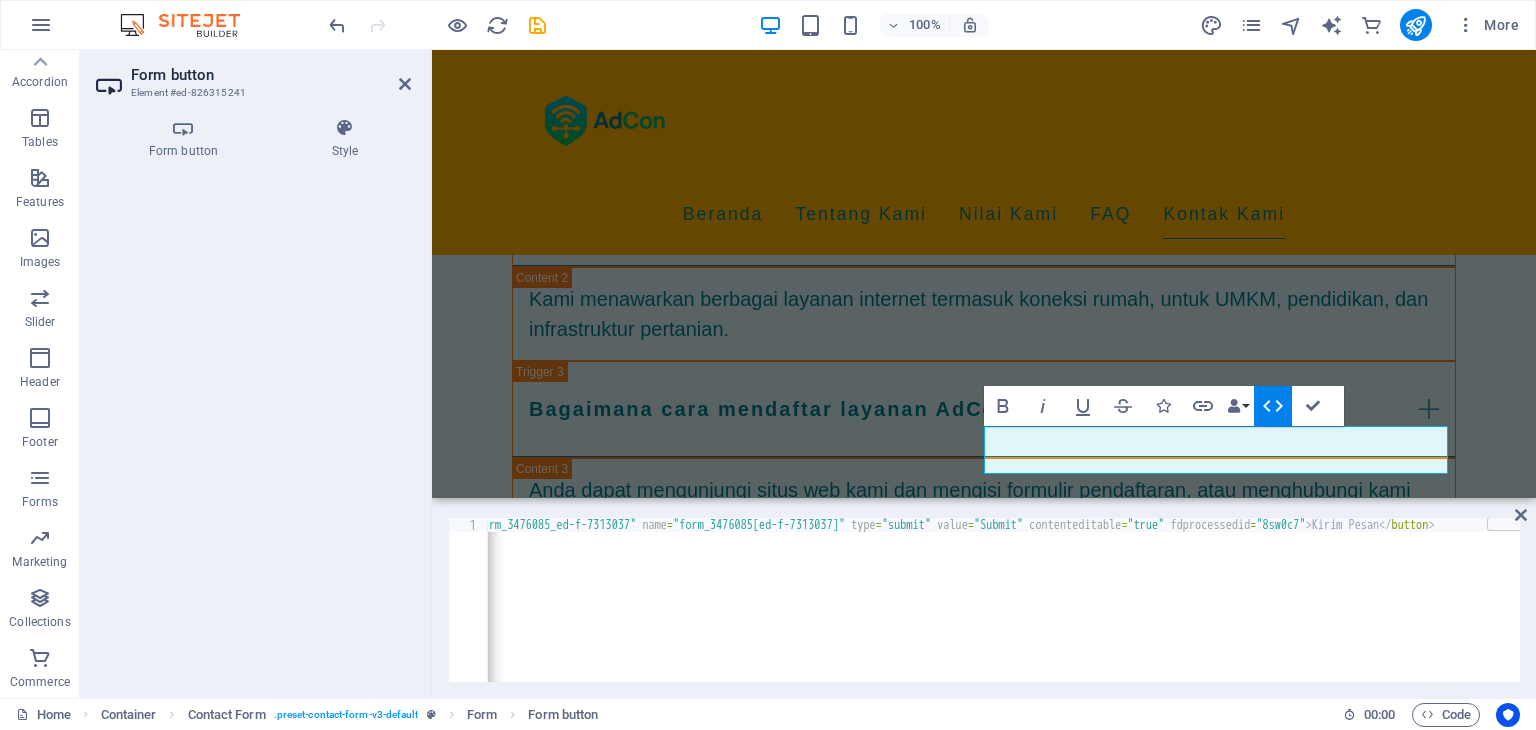 scroll, scrollTop: 0, scrollLeft: 108, axis: horizontal 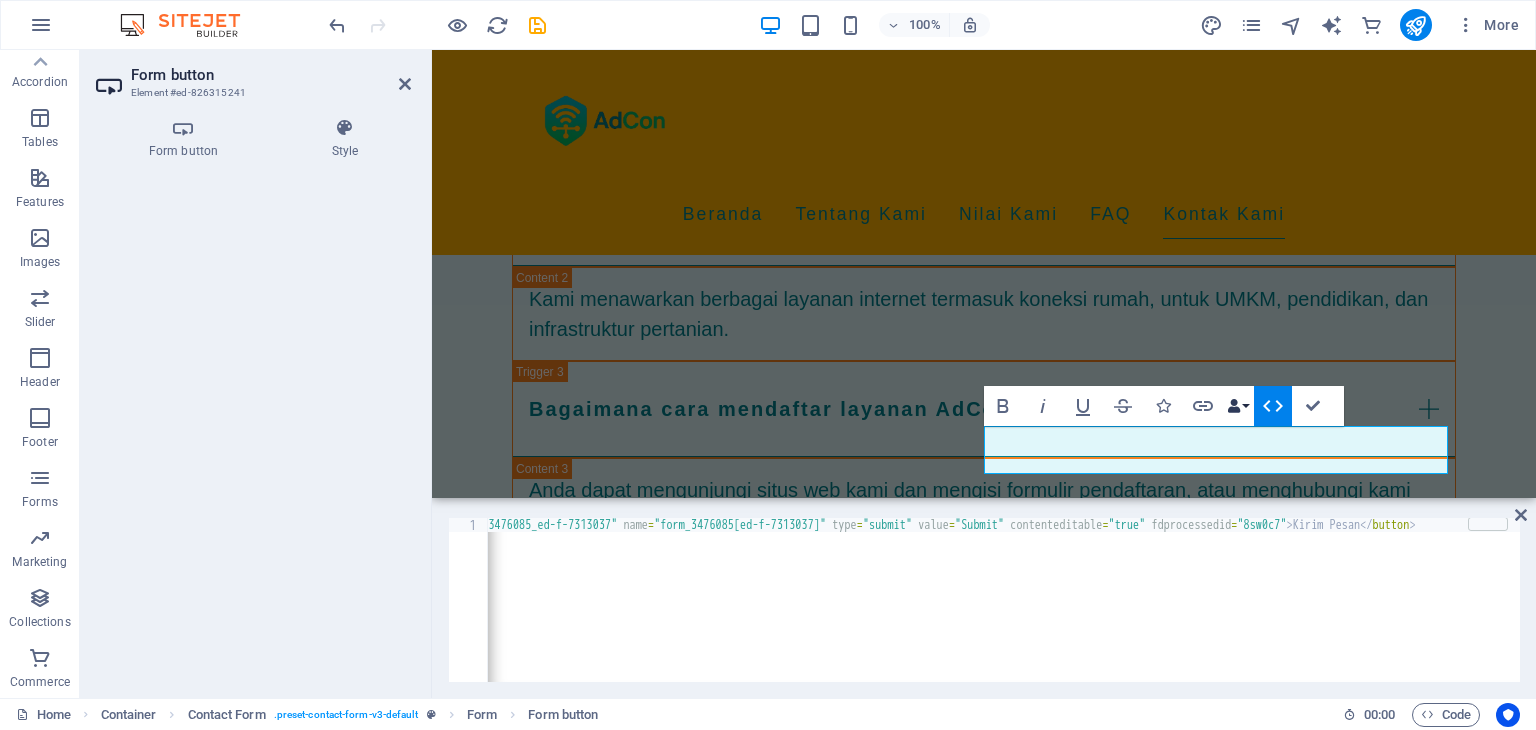 click on "Data Bindings" at bounding box center (1238, 406) 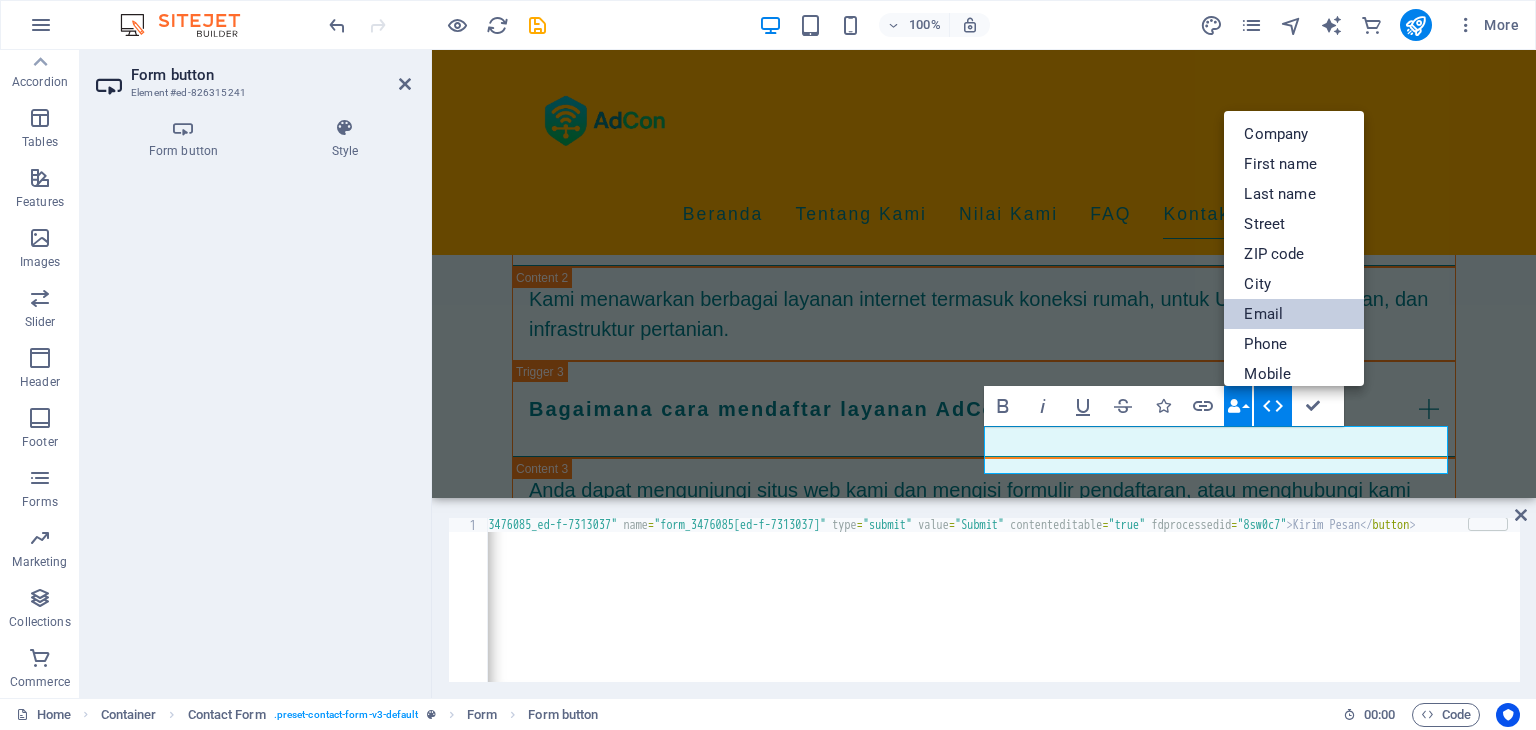 click on "Email" at bounding box center (1294, 314) 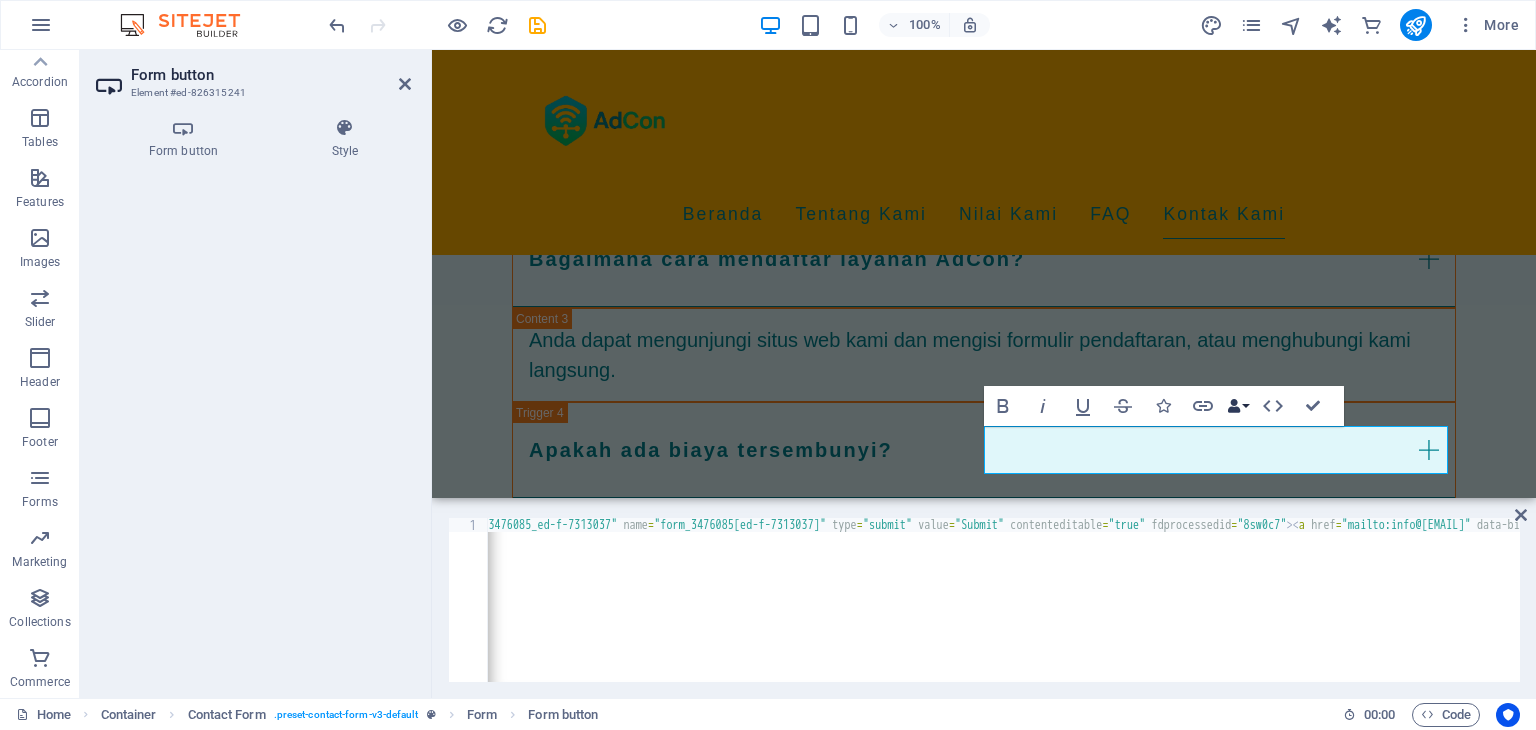 click on "Data Bindings" at bounding box center (1238, 406) 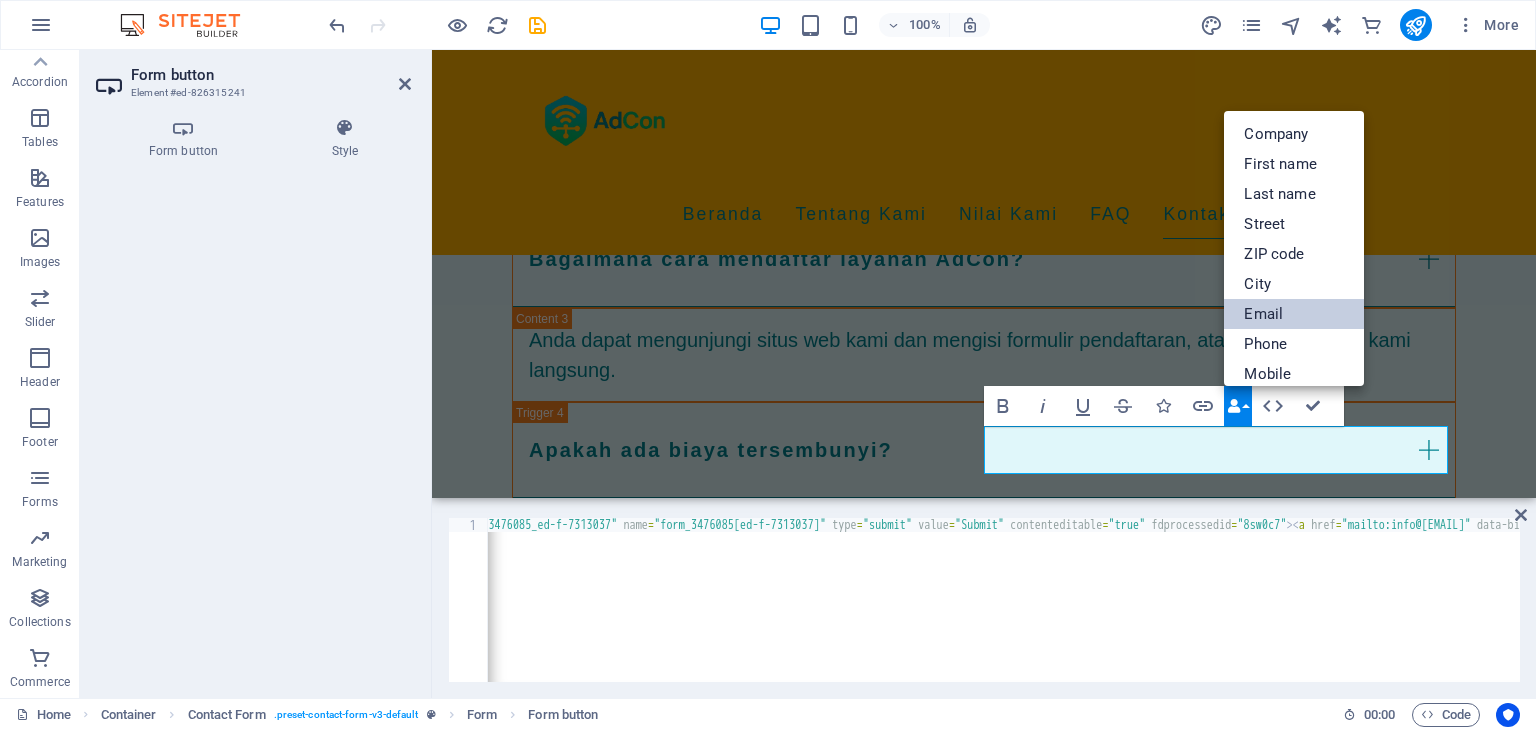 click on "Email" at bounding box center (1294, 314) 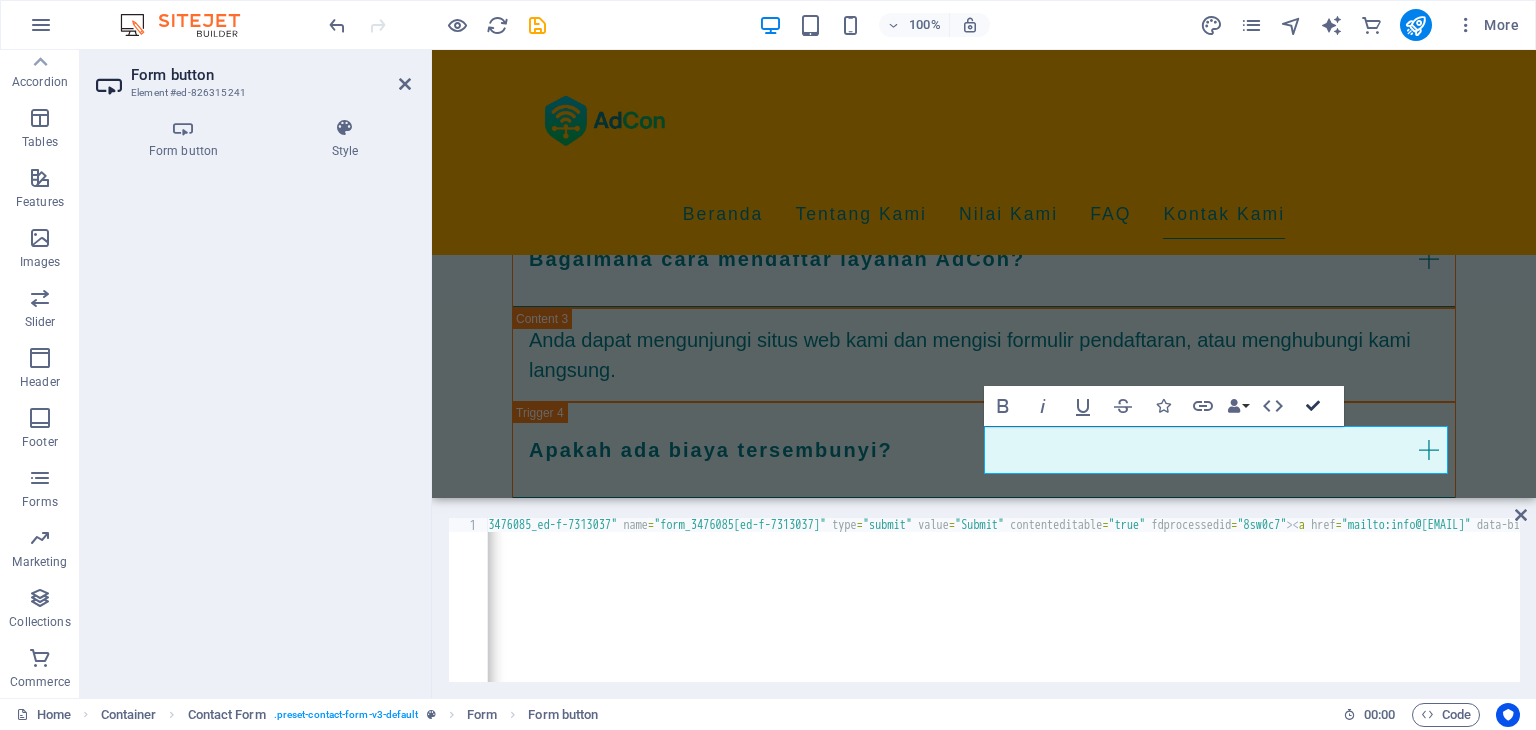 type on "Submit" 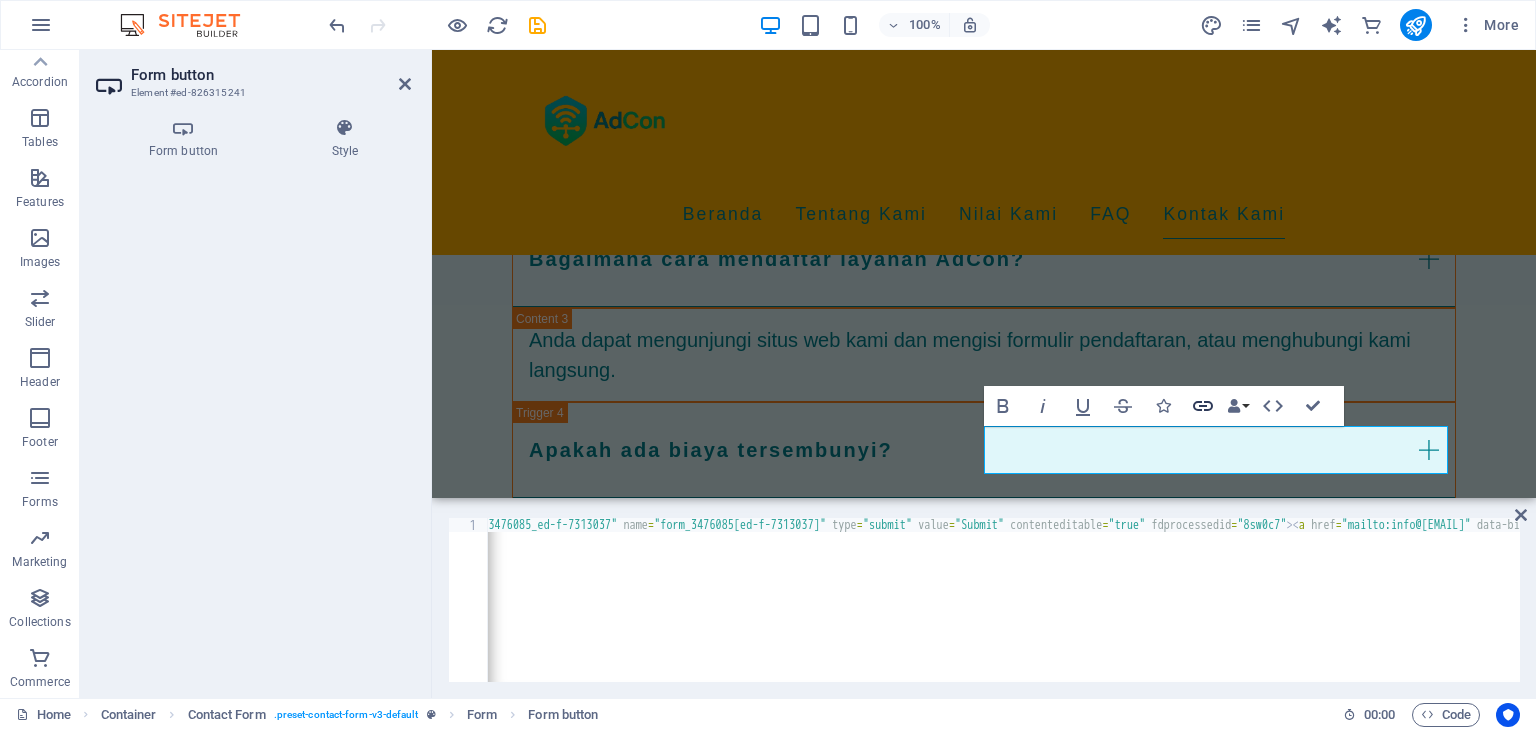 click 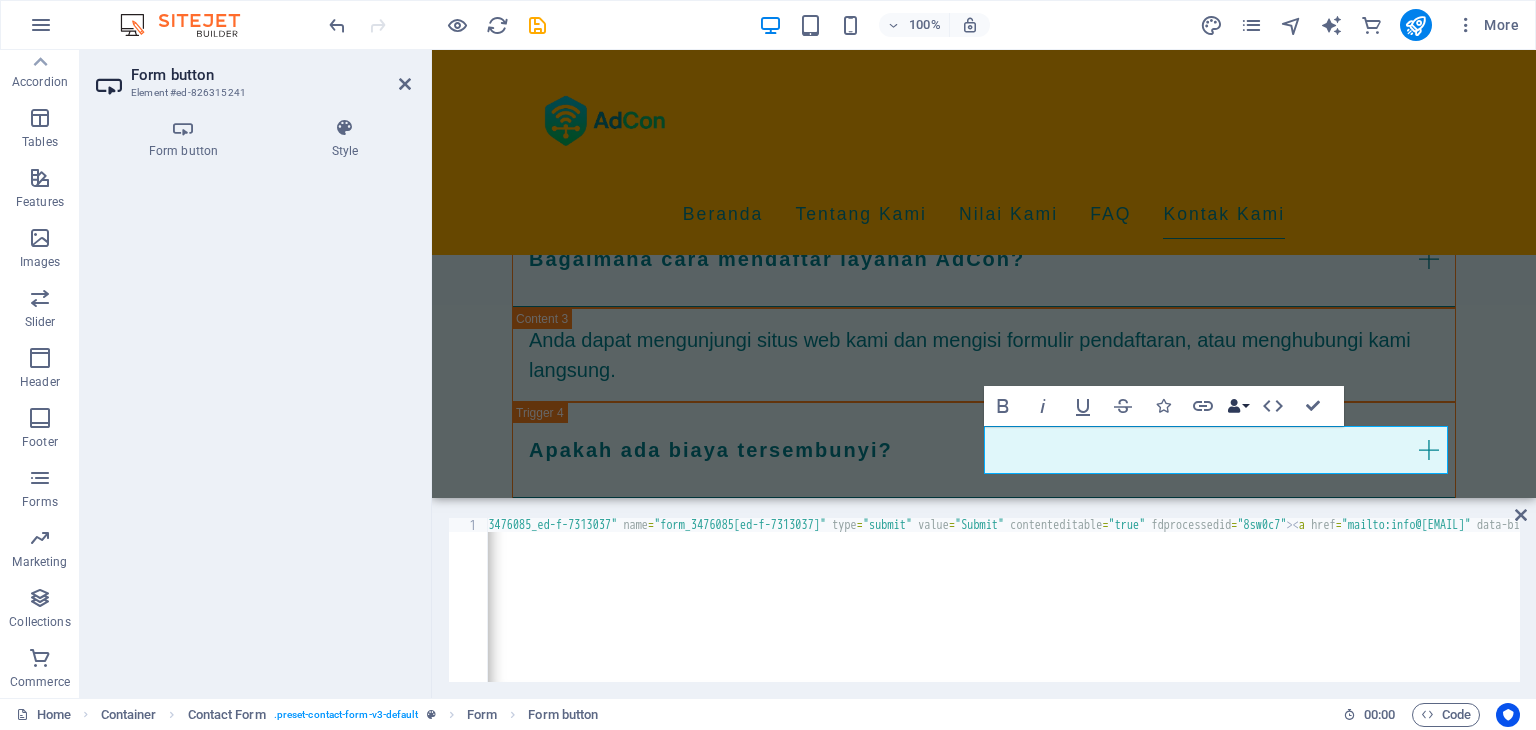 click on "Data Bindings" at bounding box center [1238, 406] 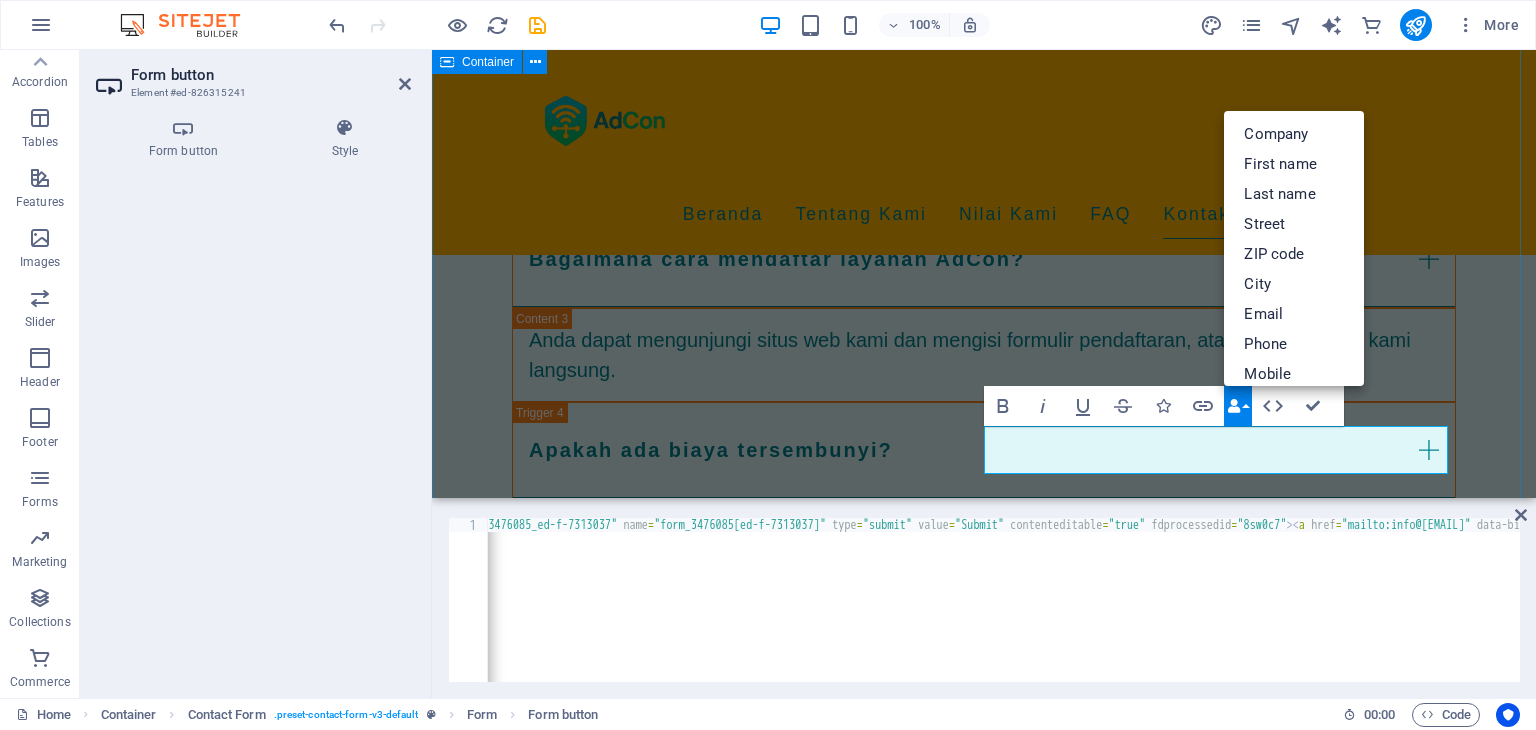 click on "Hubungi Kami   I have read and understand the privacy policy. Unreadable? Load new info@adcon.id" at bounding box center [984, 1276] 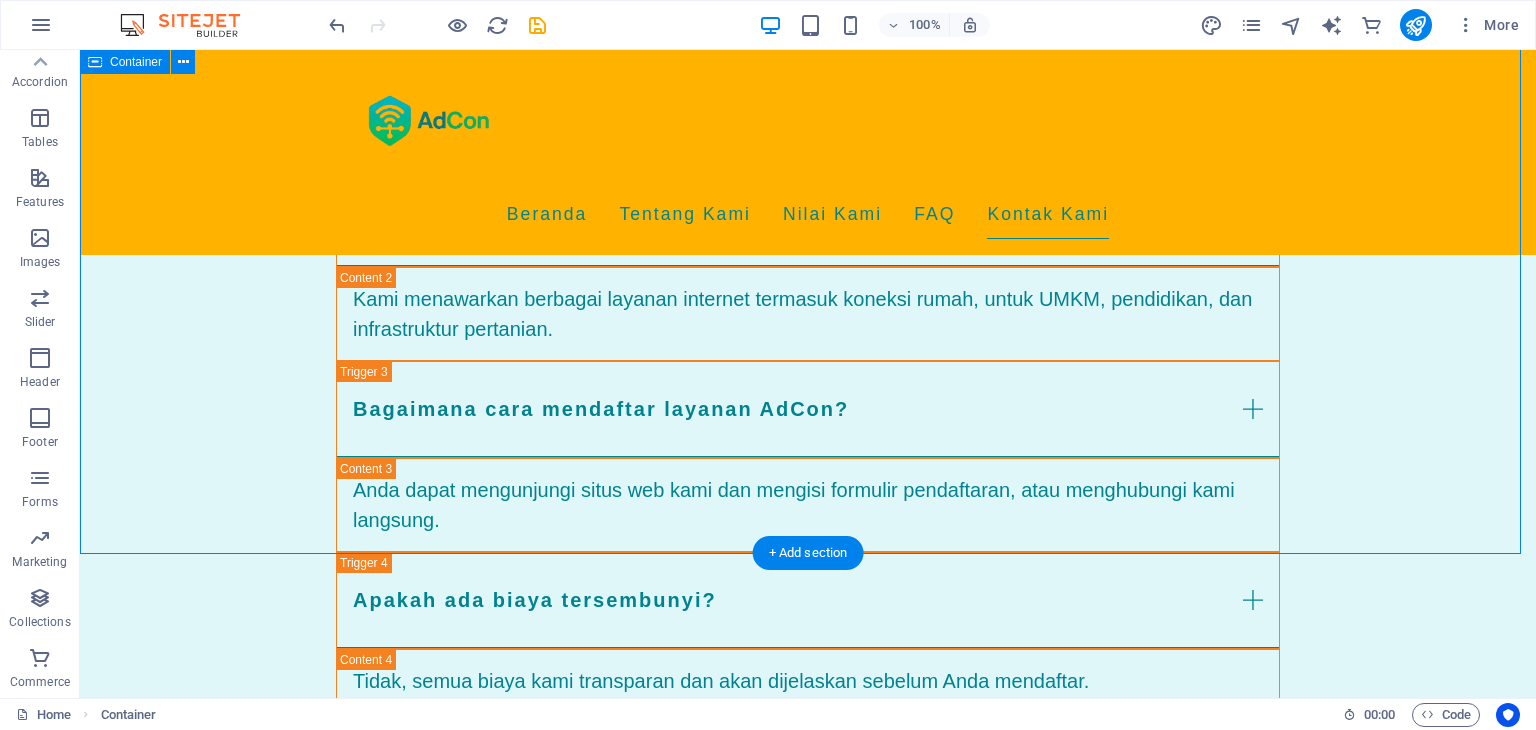 click on "Hubungi Kami   I have read and understand the privacy policy. Unreadable? Load new info@adcon.id" at bounding box center (808, 1426) 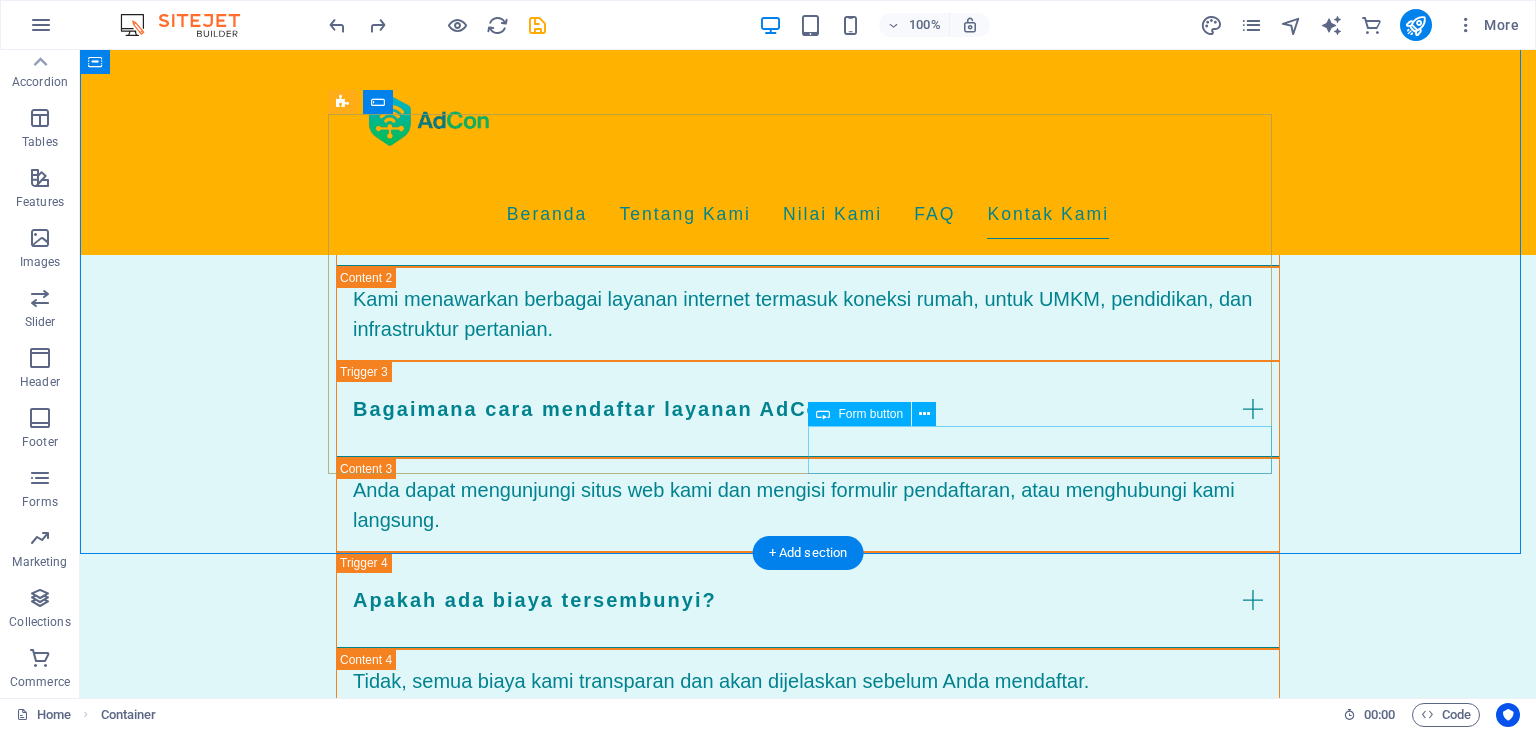 click on "info@[EXAMPLE.COM]" at bounding box center [1048, 1633] 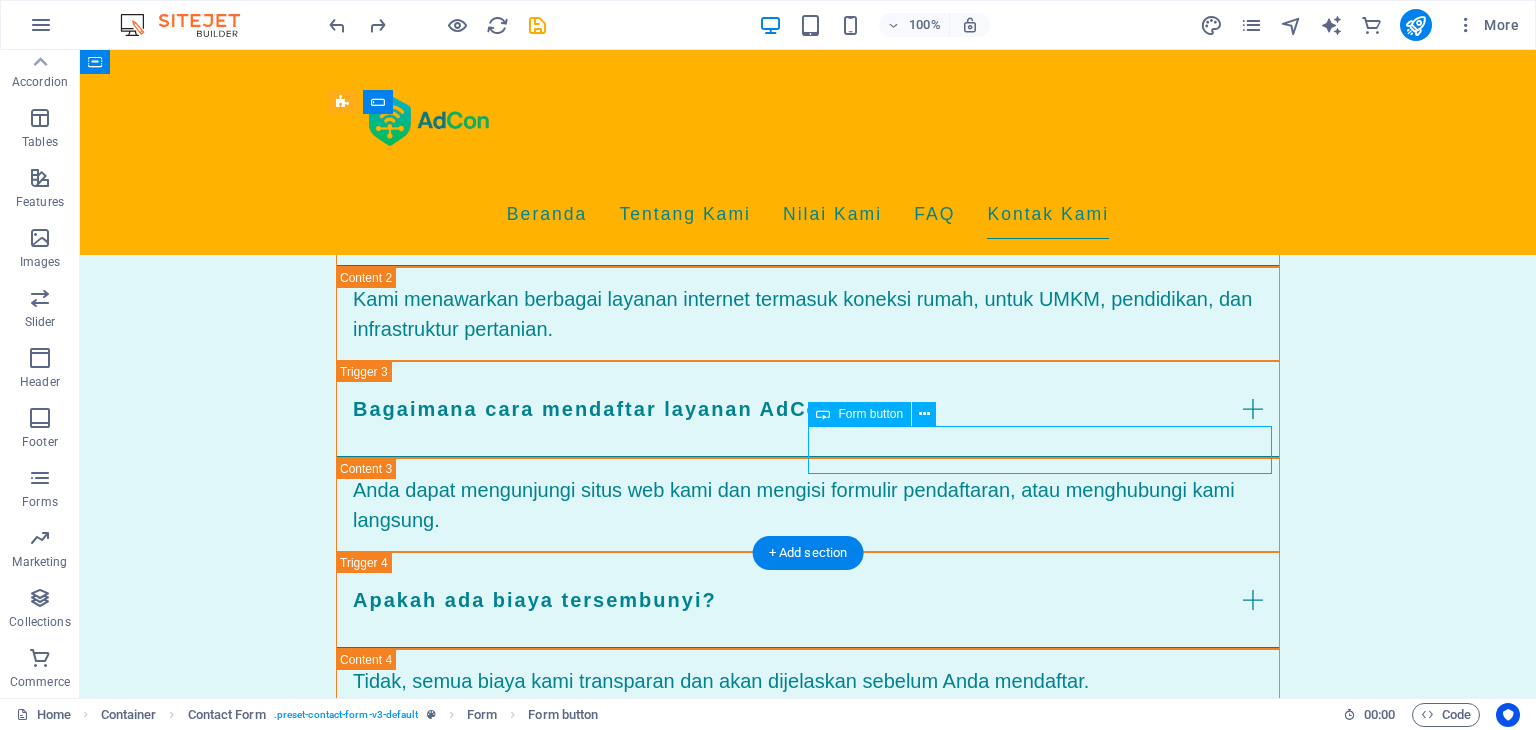 drag, startPoint x: 987, startPoint y: 446, endPoint x: 972, endPoint y: 455, distance: 17.492855 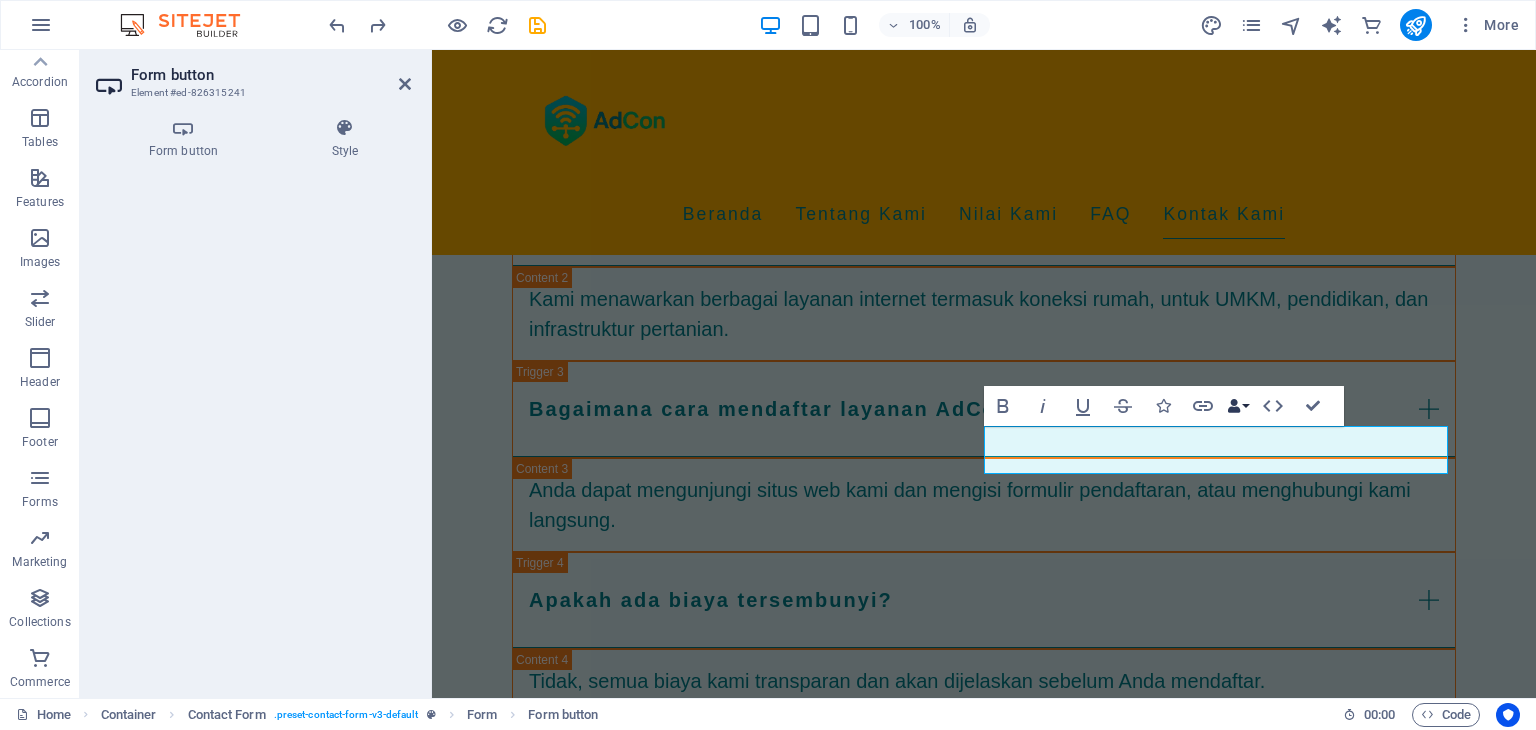 click on "Data Bindings" at bounding box center [1238, 406] 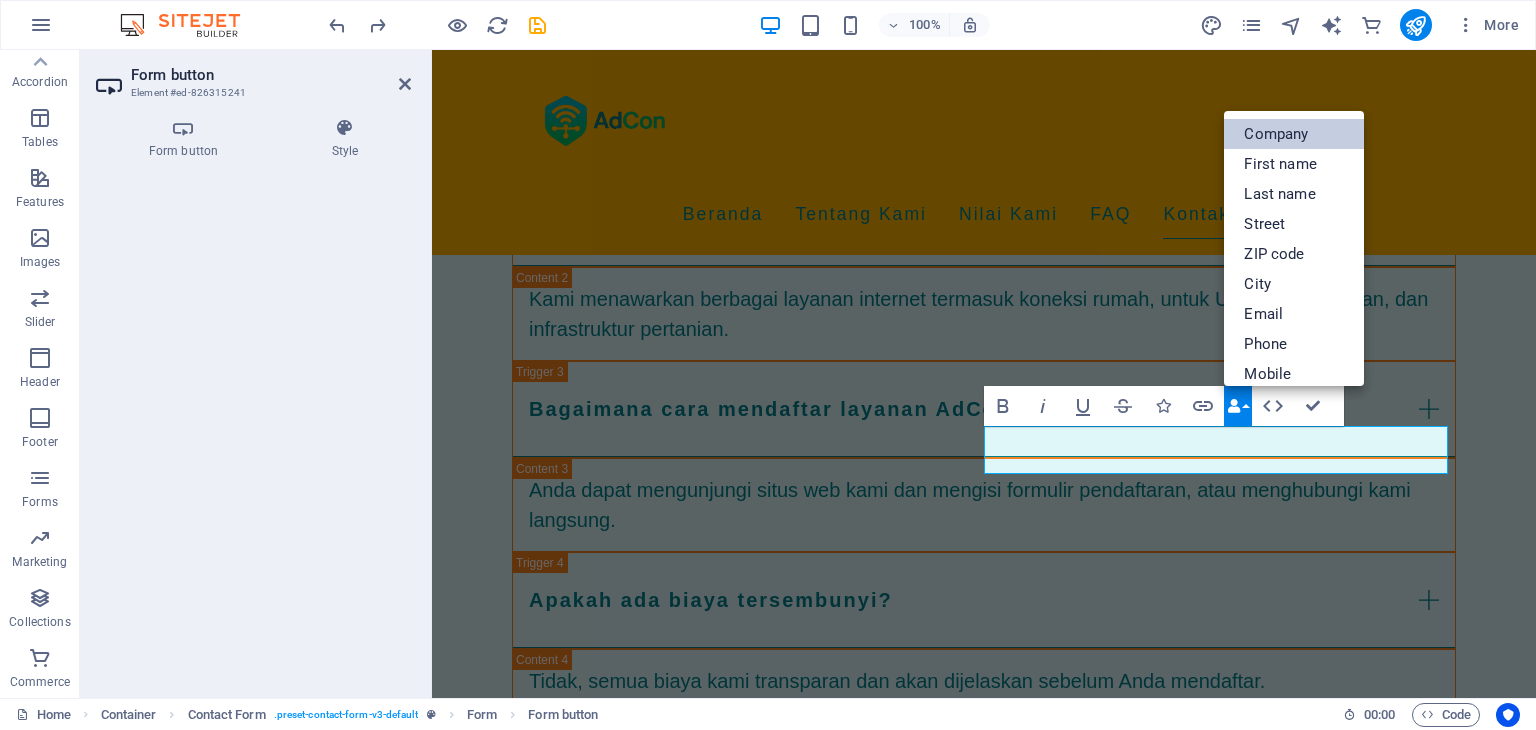 click on "Company" at bounding box center [1294, 134] 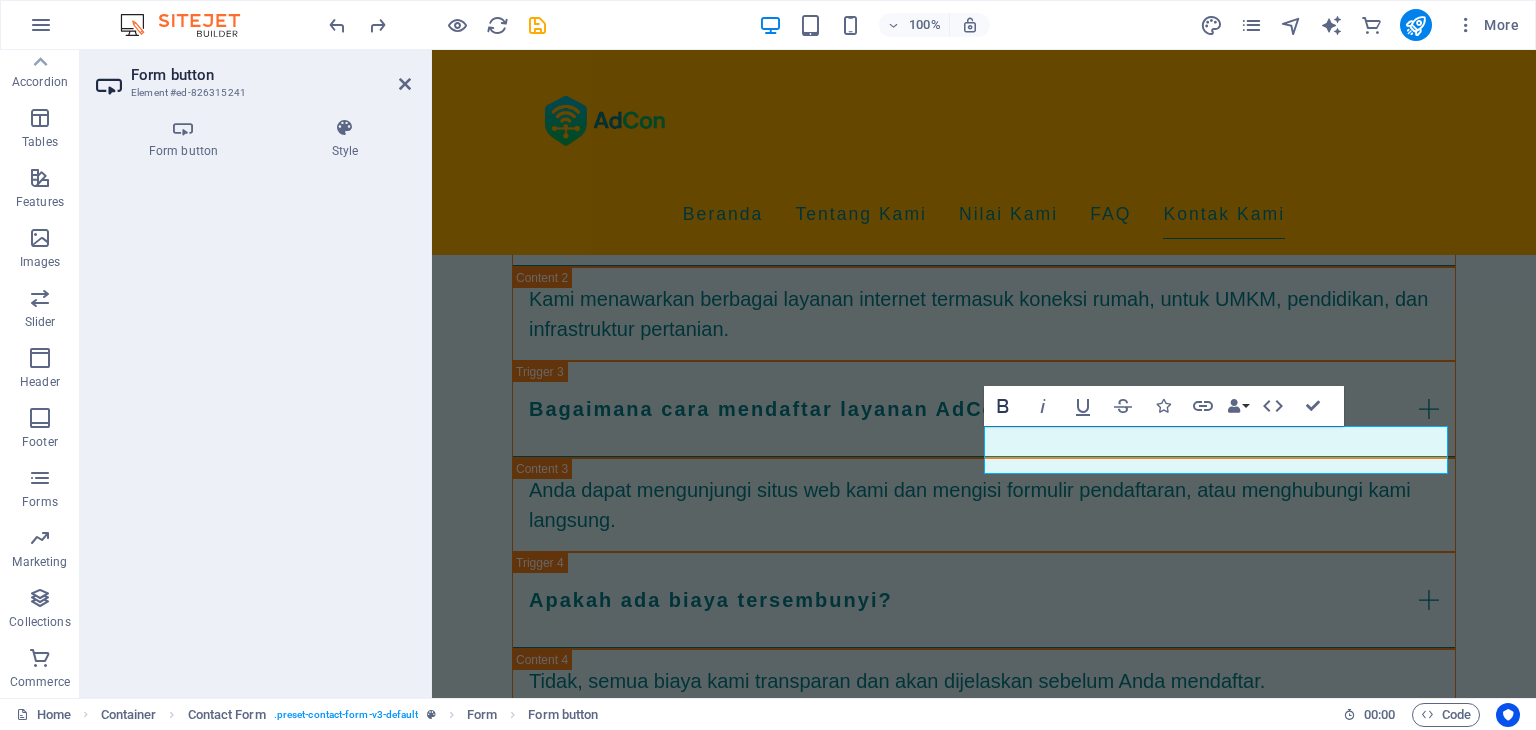 click 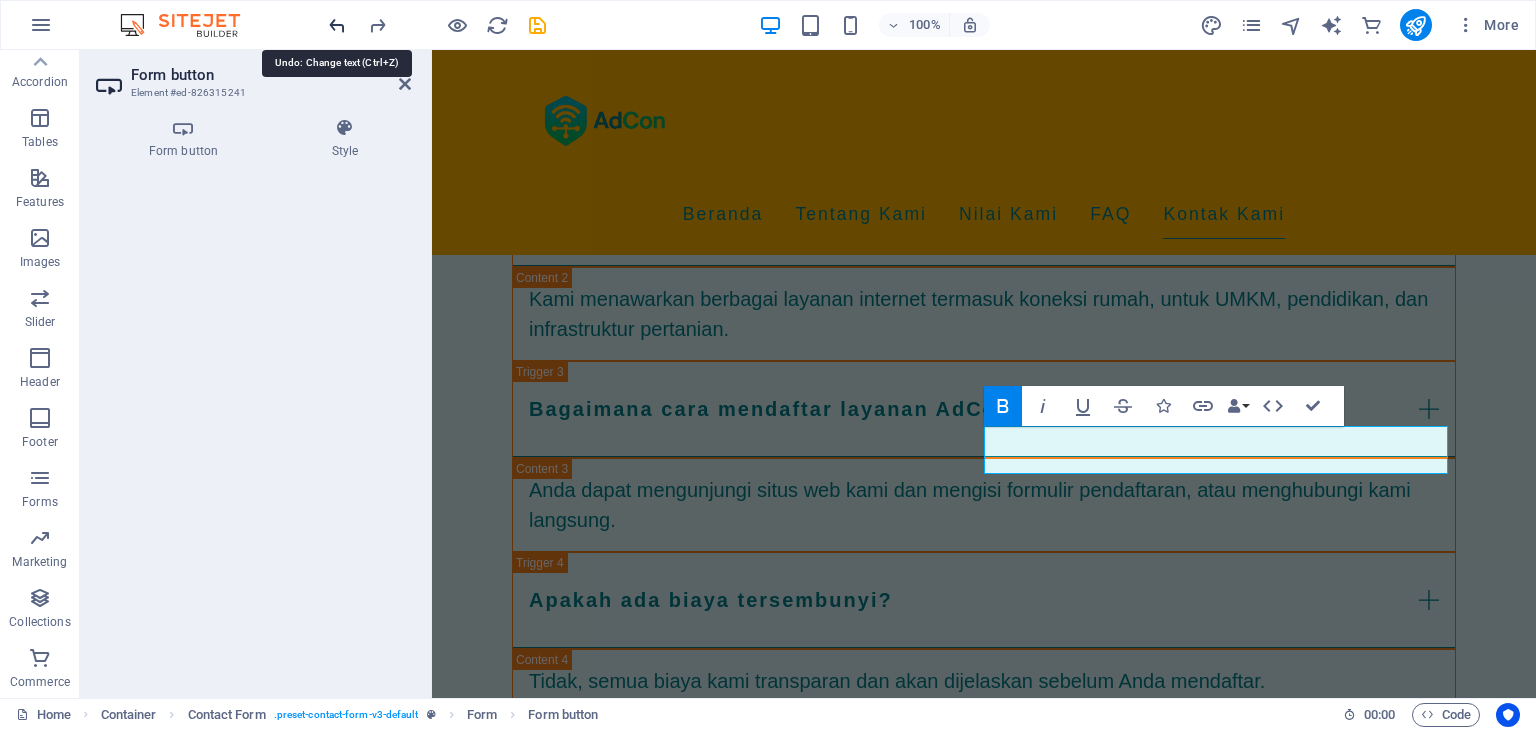 click at bounding box center [337, 25] 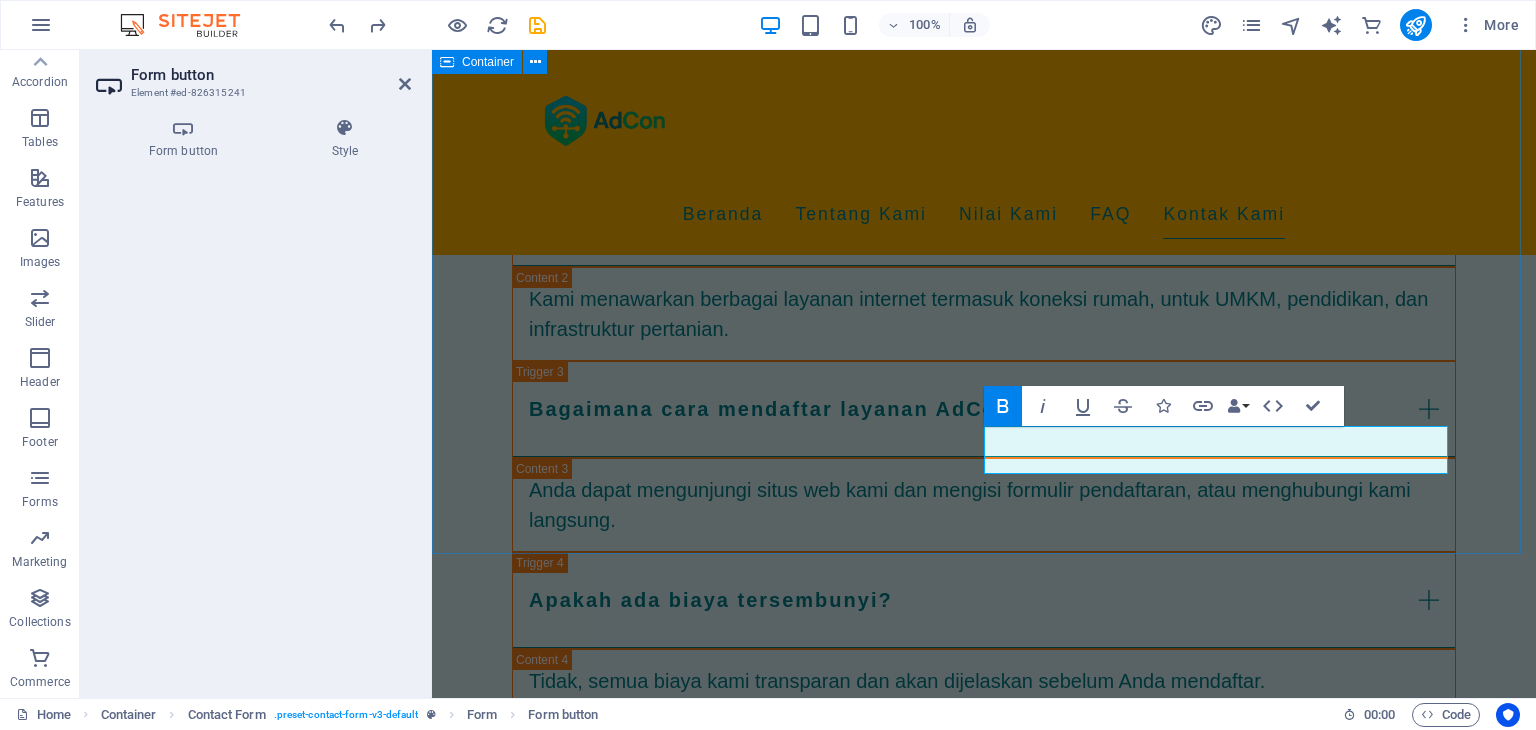click on "Hubungi Kami   I have read and understand the privacy policy. Unreadable? Load new adcon.id ​" at bounding box center [984, 1426] 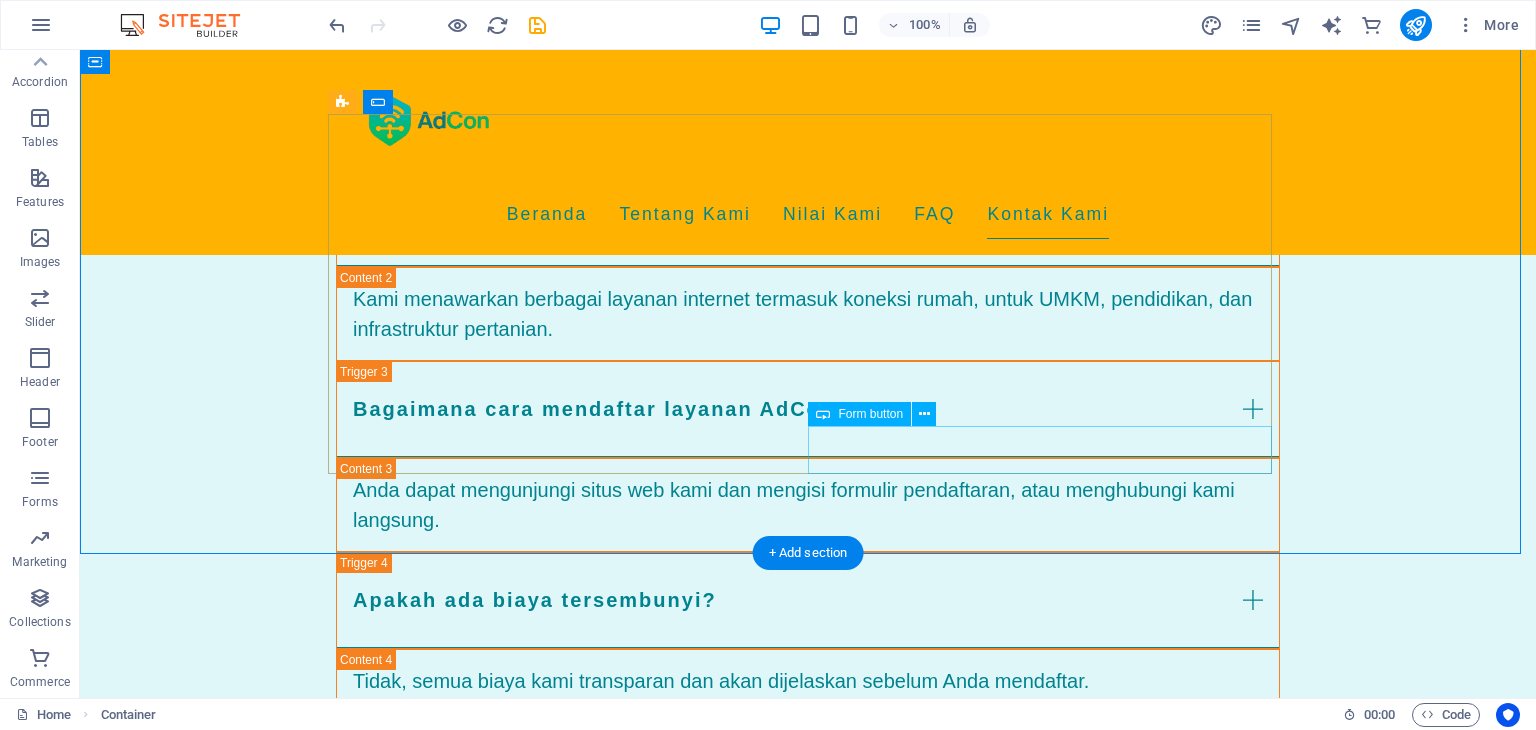 click on "adcon.id" at bounding box center (1048, 1633) 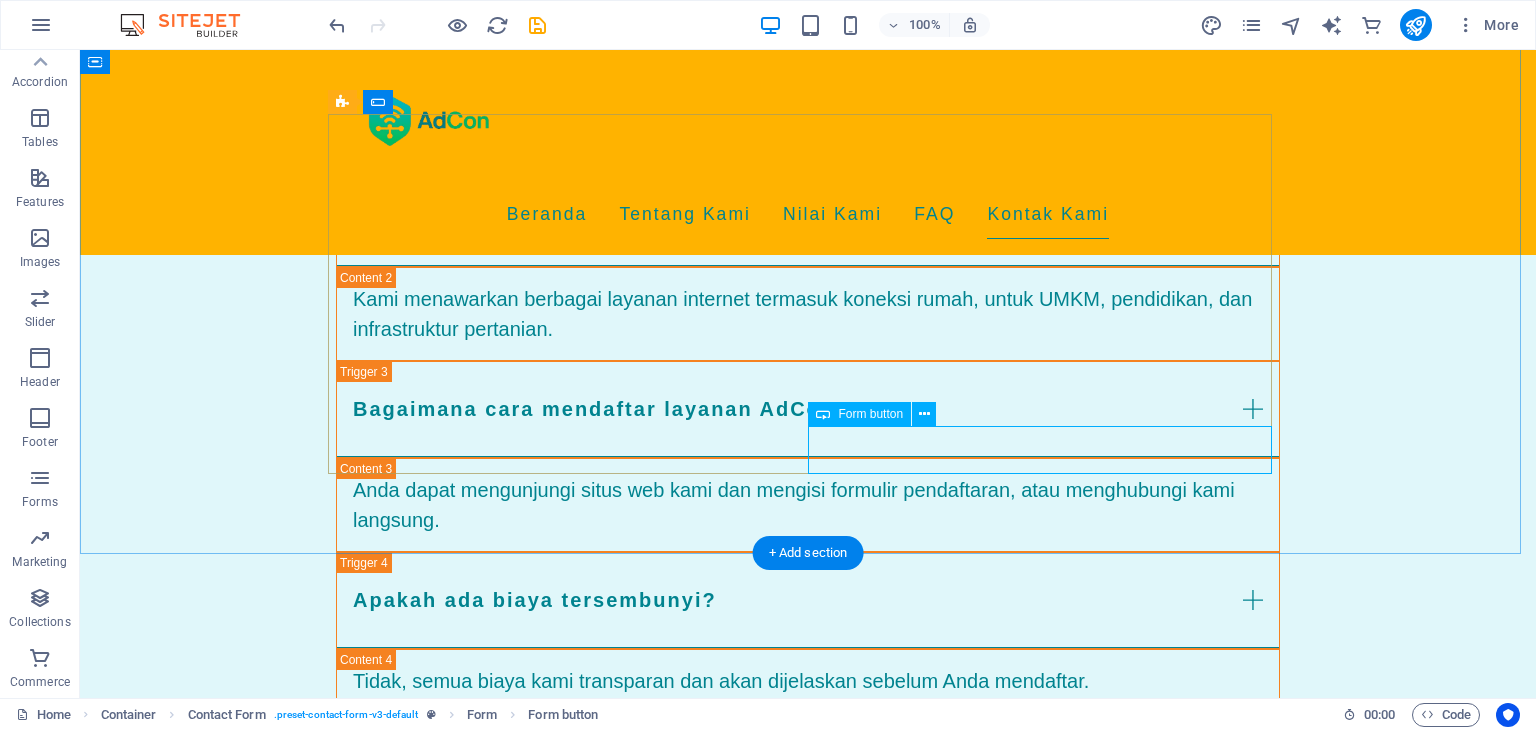 click on "adcon.id" at bounding box center [1048, 1633] 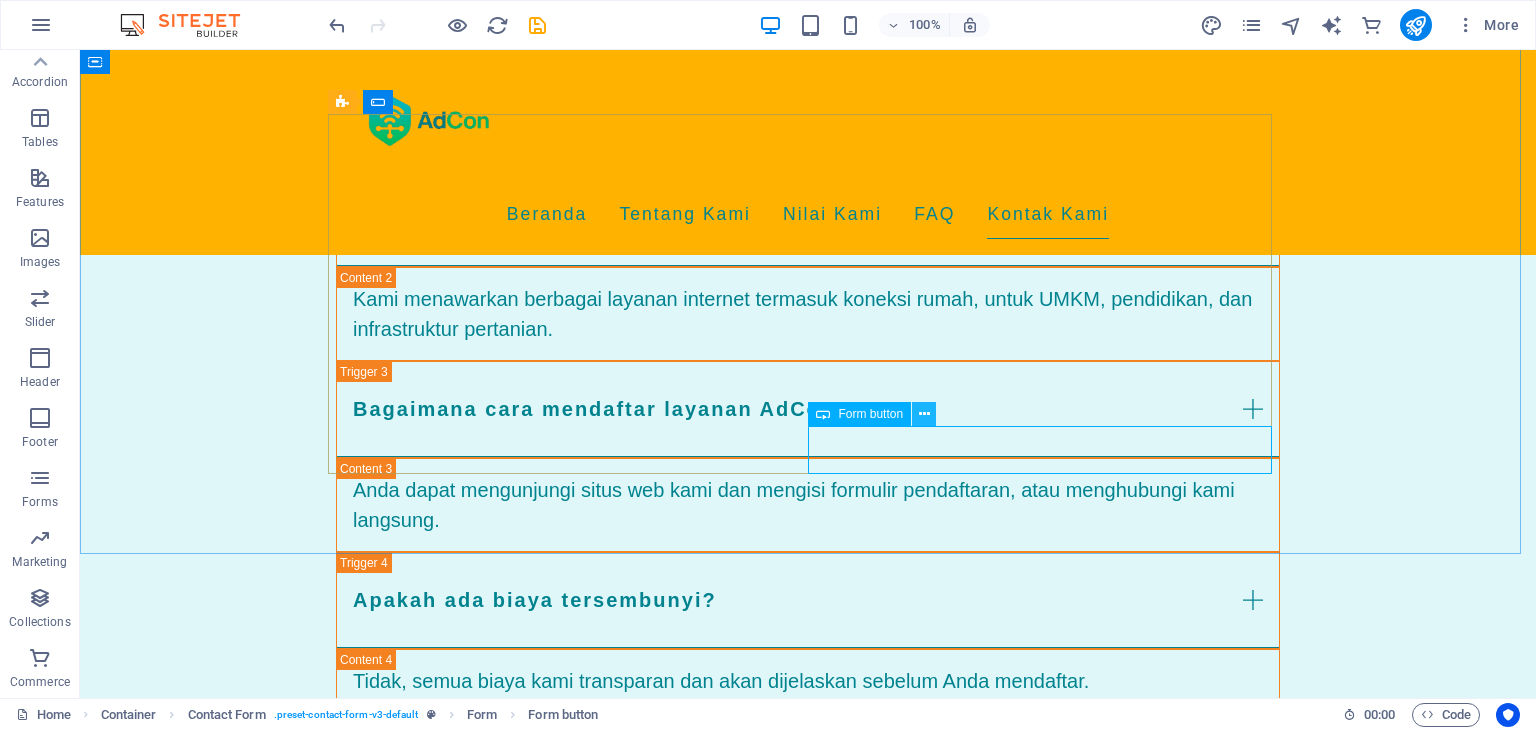 click at bounding box center [924, 414] 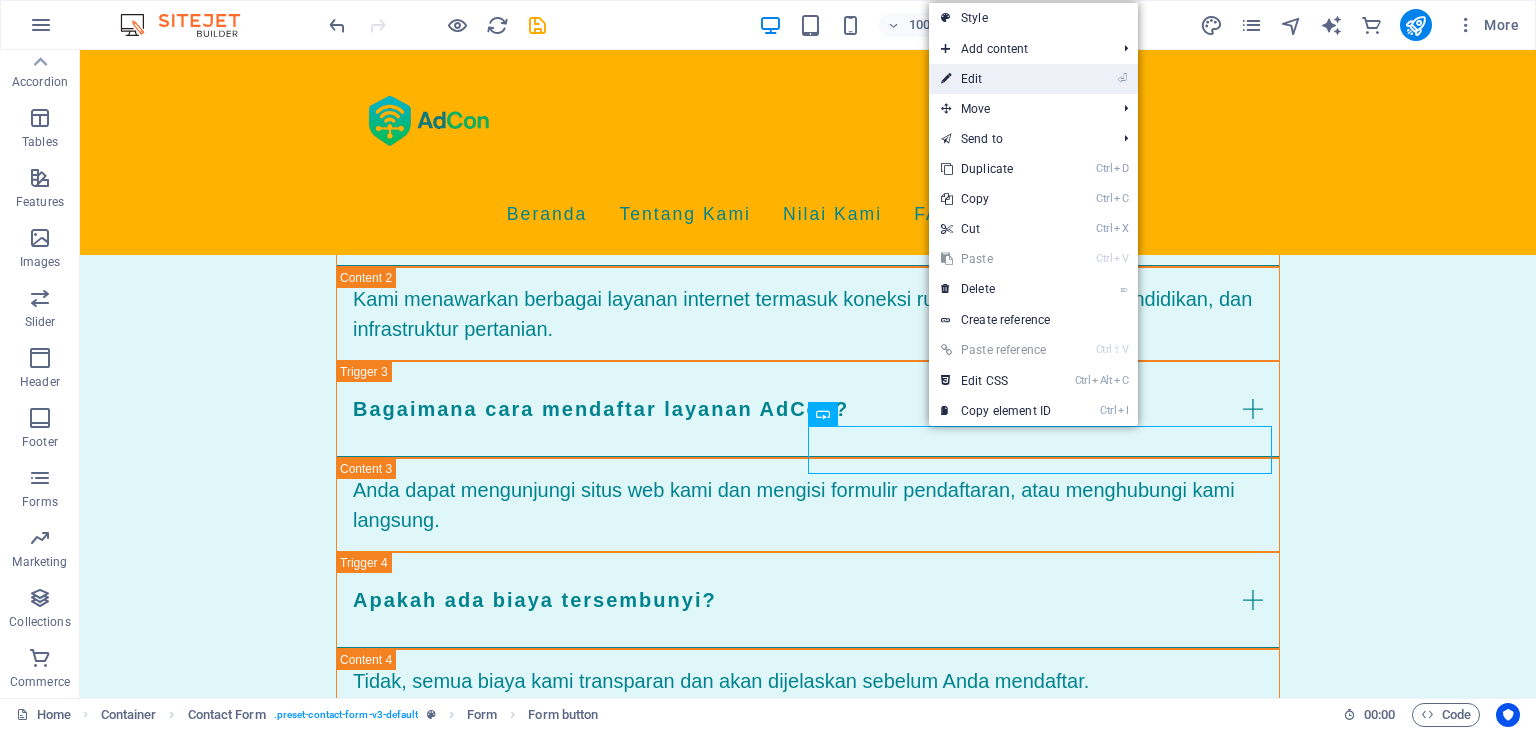 click on "⏎  Edit" at bounding box center [996, 79] 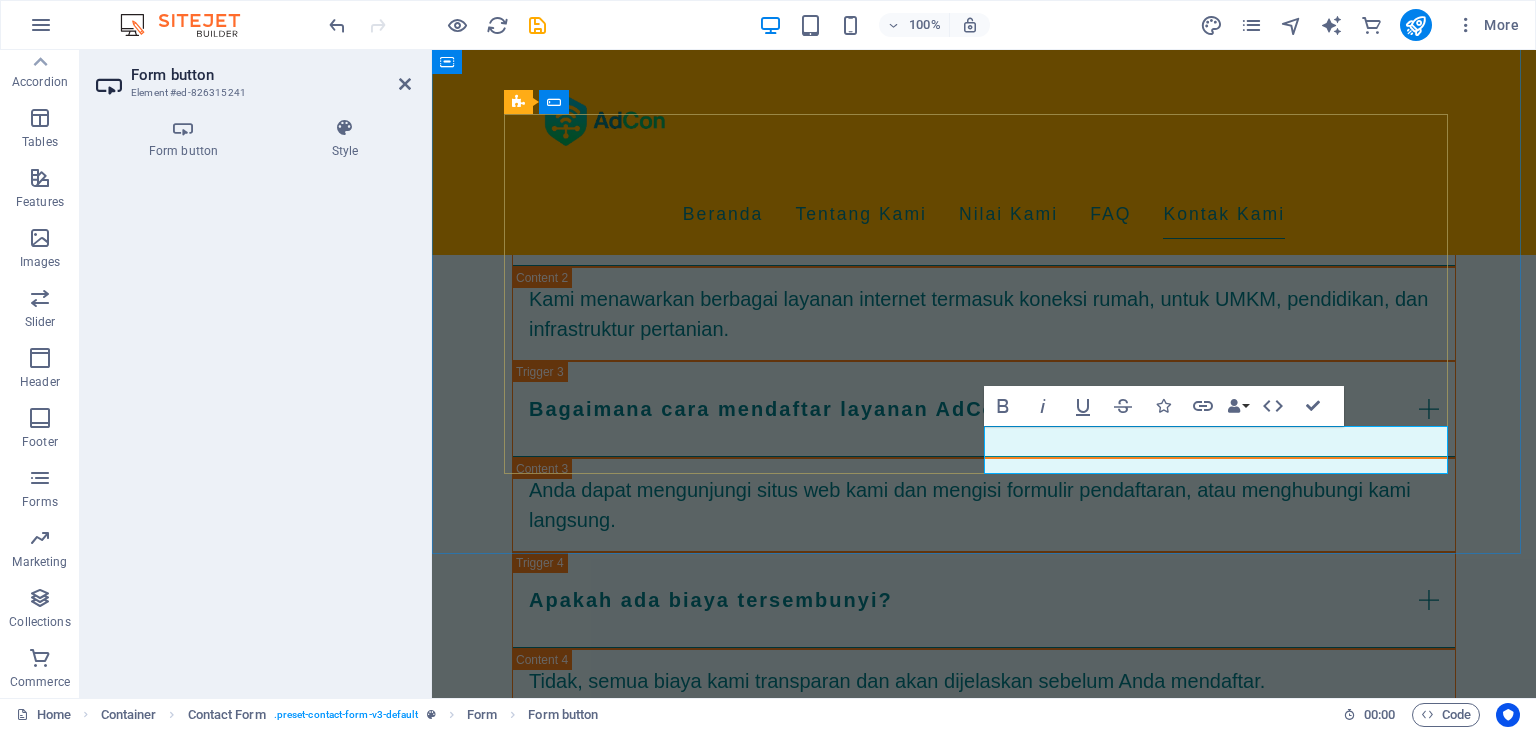 type on "Submit" 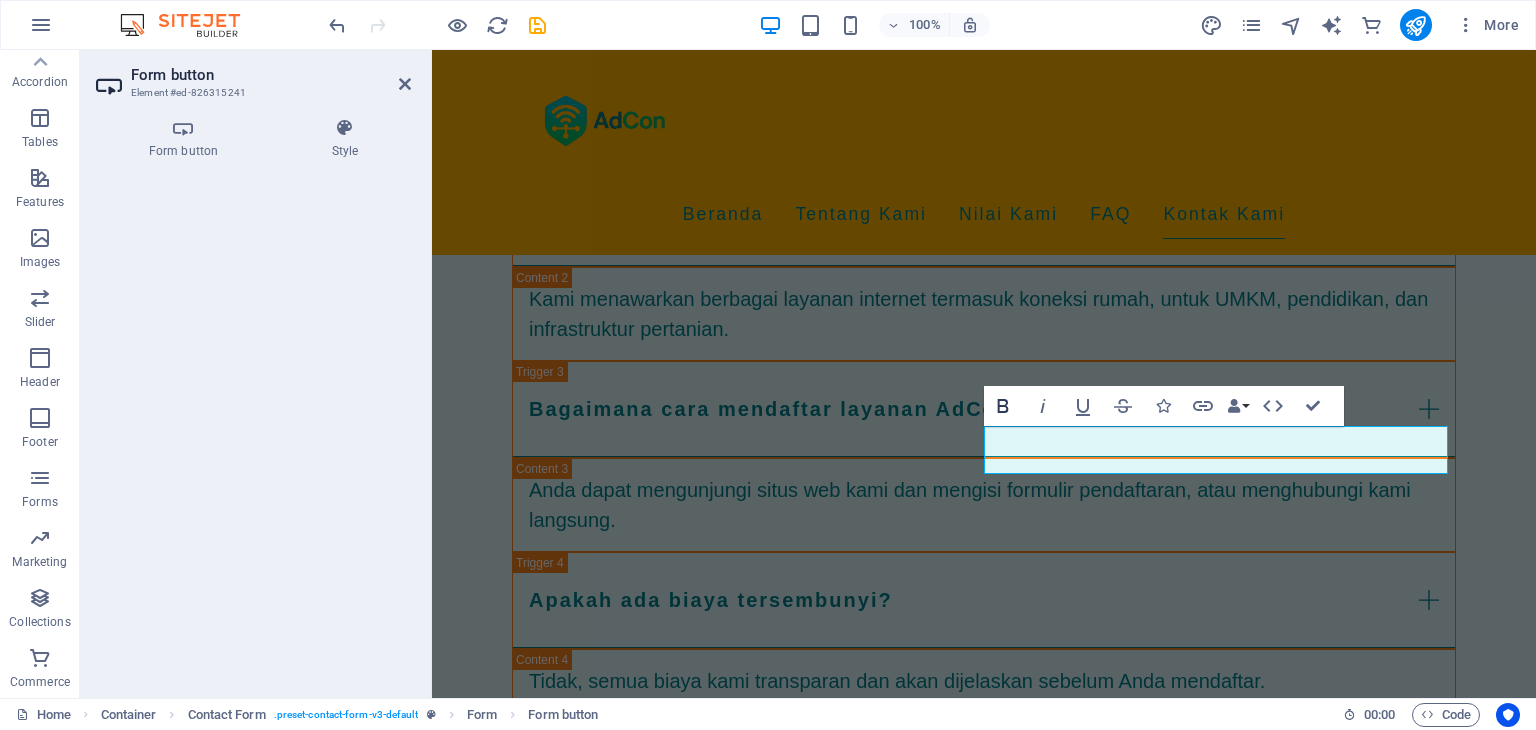 click 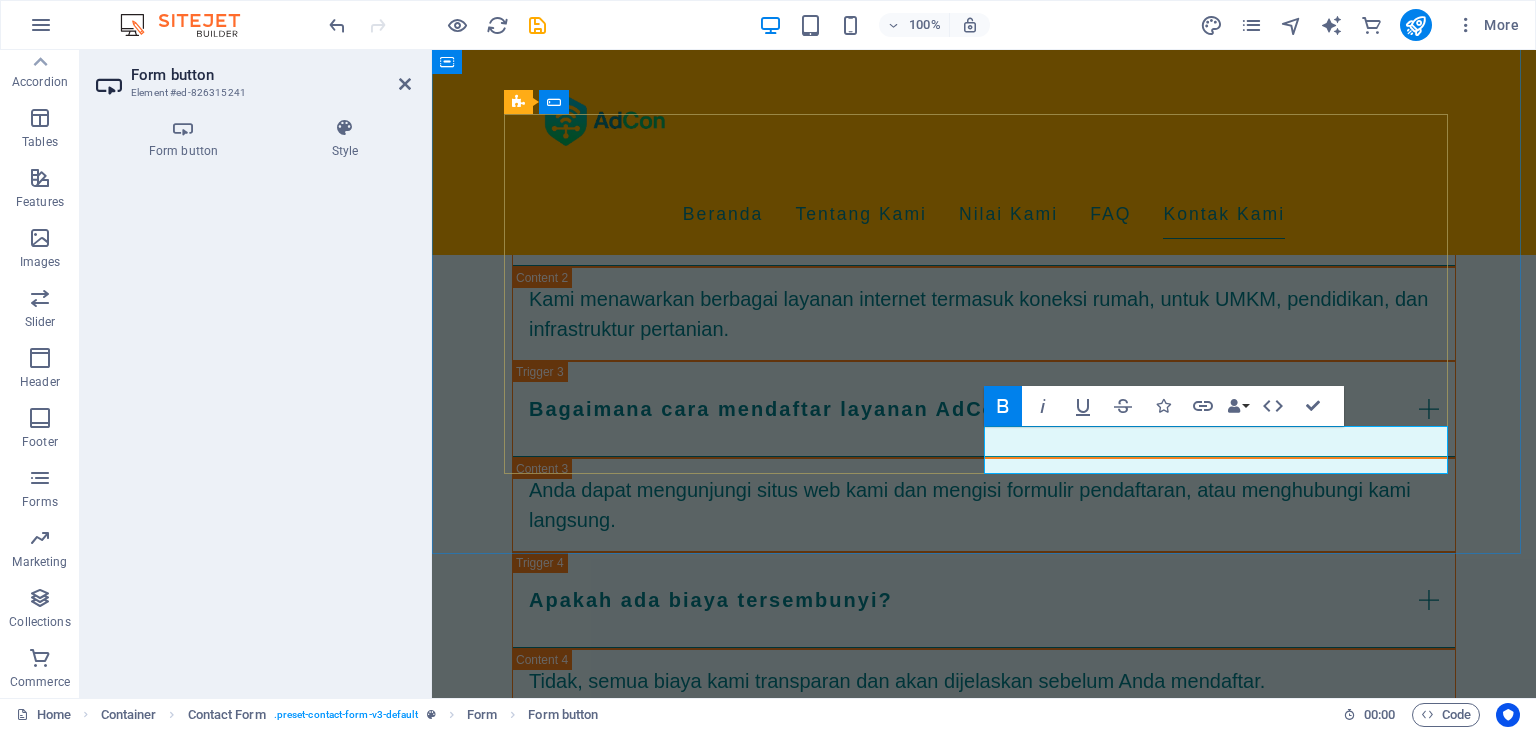 click on "​ ​" at bounding box center [1224, 1632] 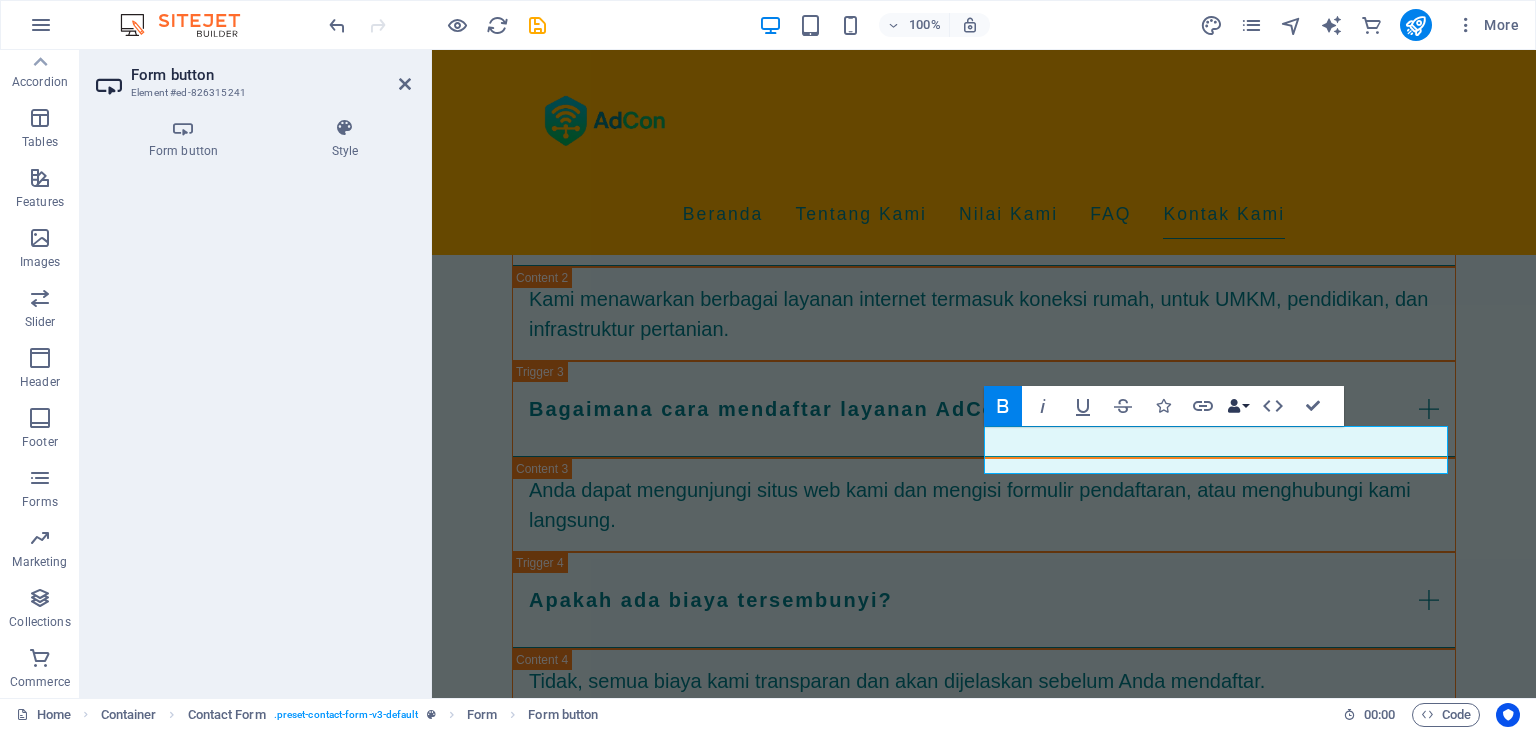 click on "Data Bindings" at bounding box center [1238, 406] 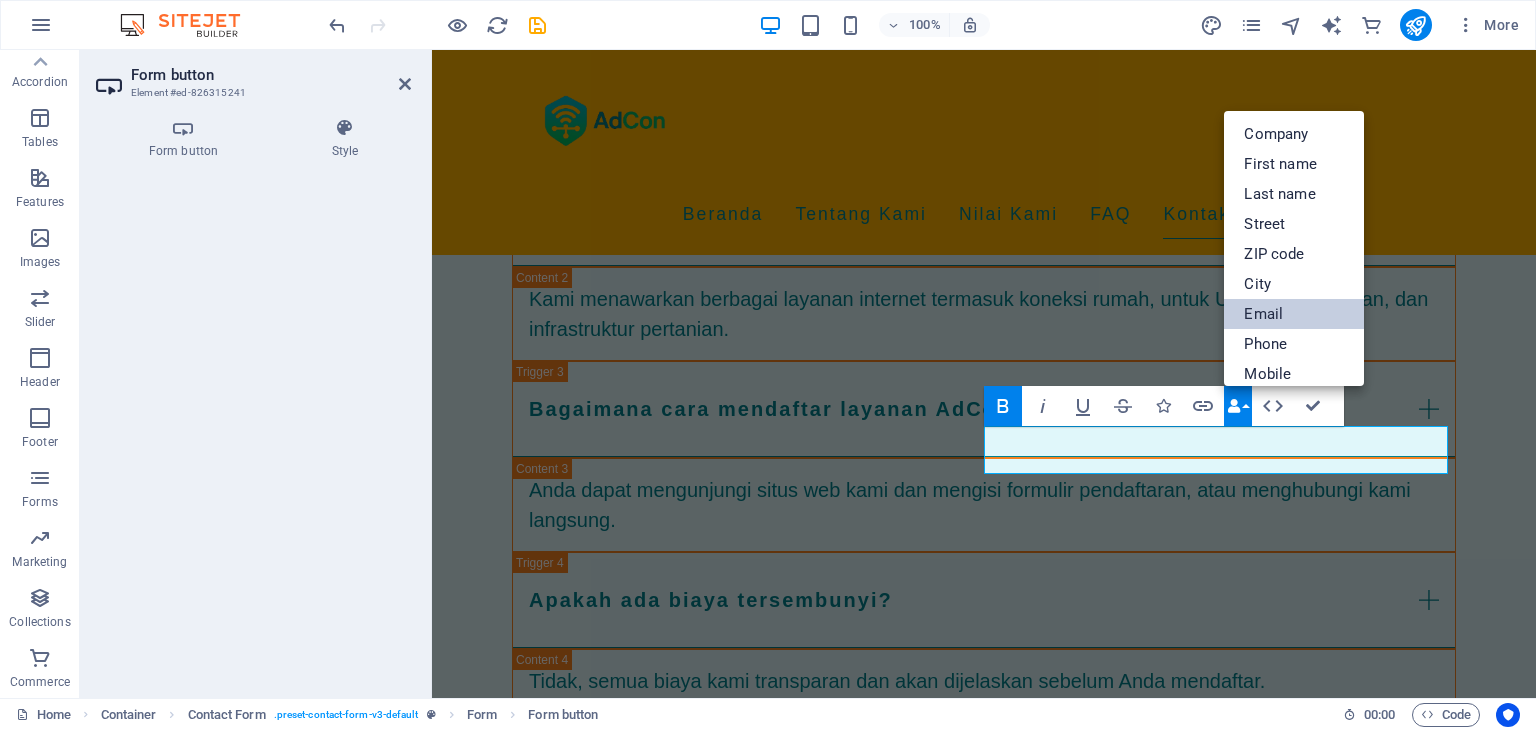 click on "Email" at bounding box center (1294, 314) 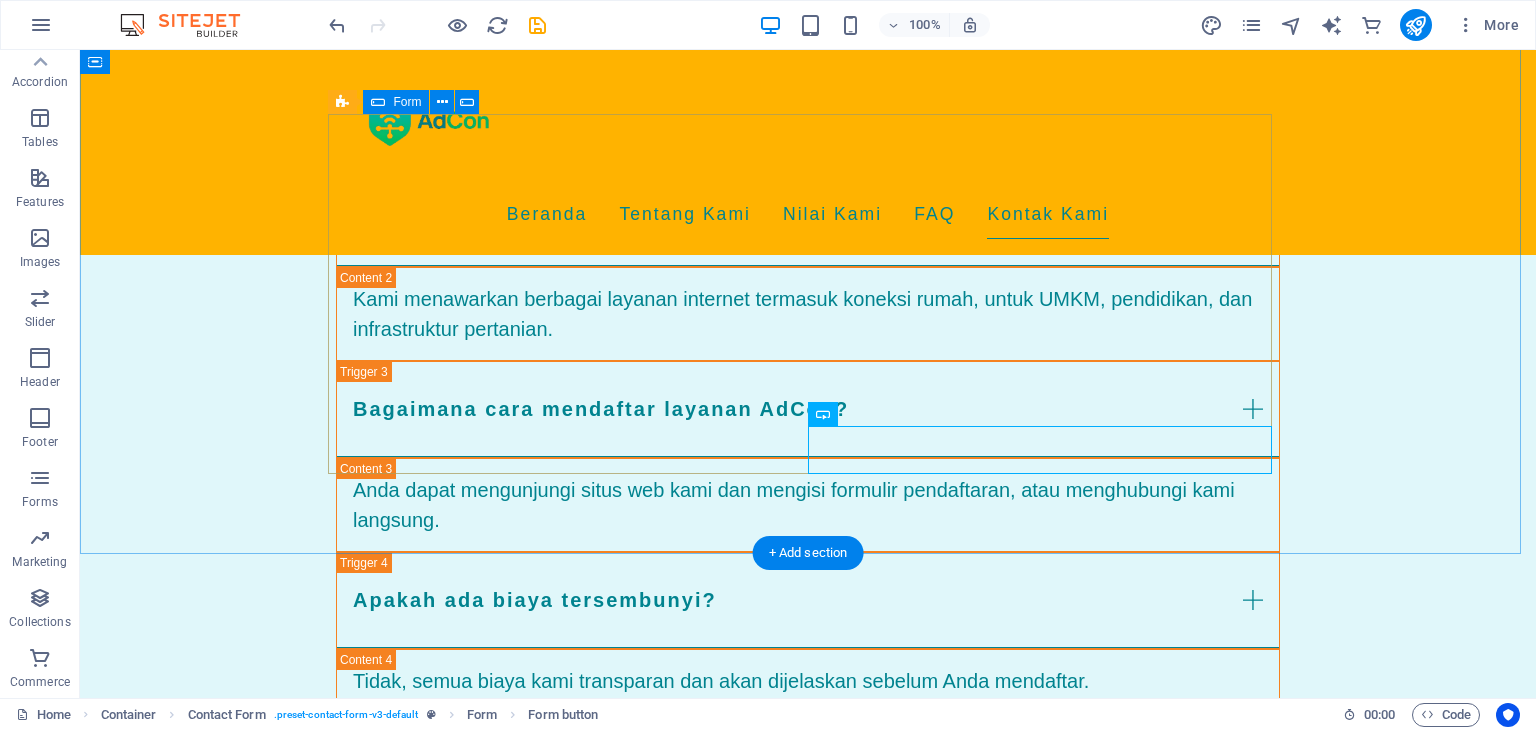 drag, startPoint x: 1070, startPoint y: 449, endPoint x: 1006, endPoint y: 463, distance: 65.51336 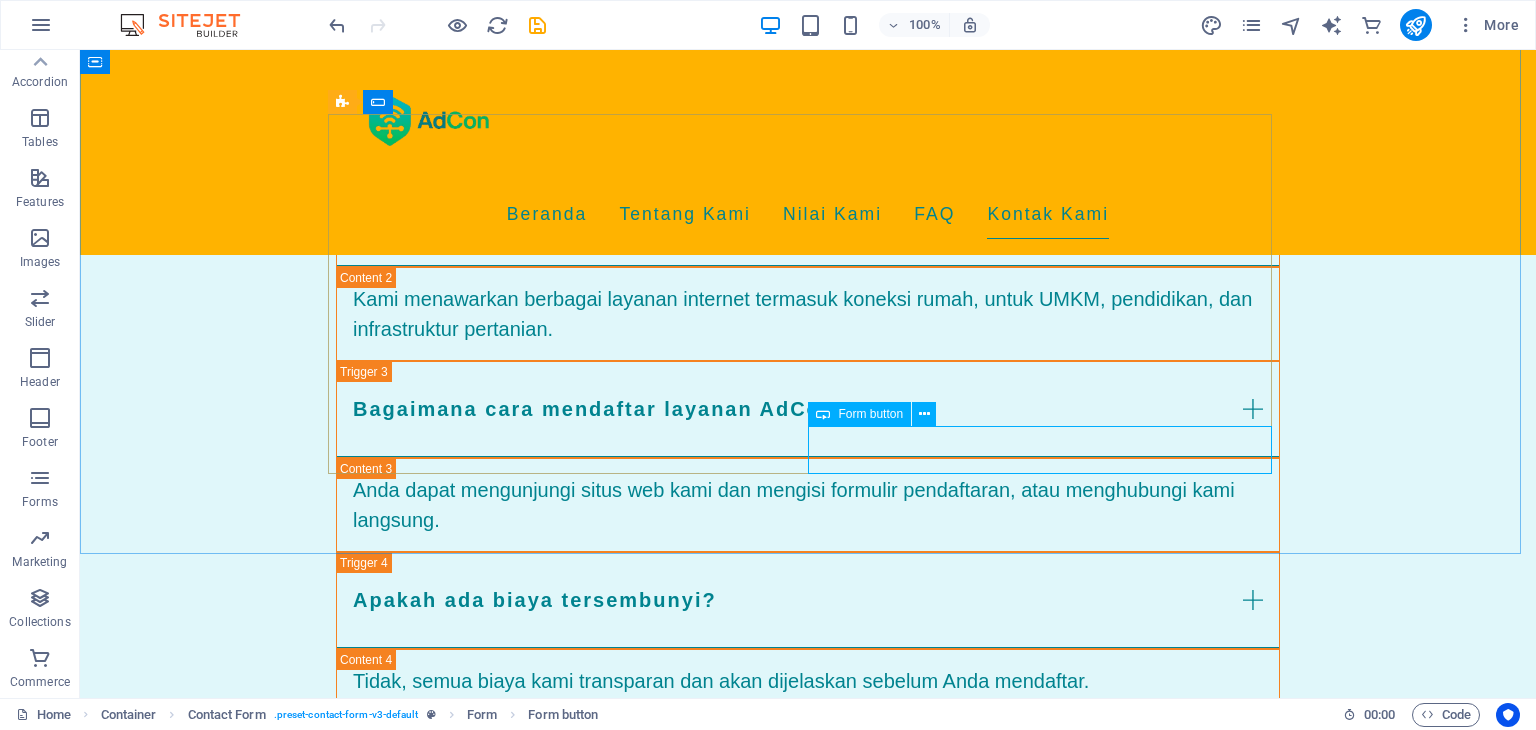 click on "Form button" at bounding box center [859, 414] 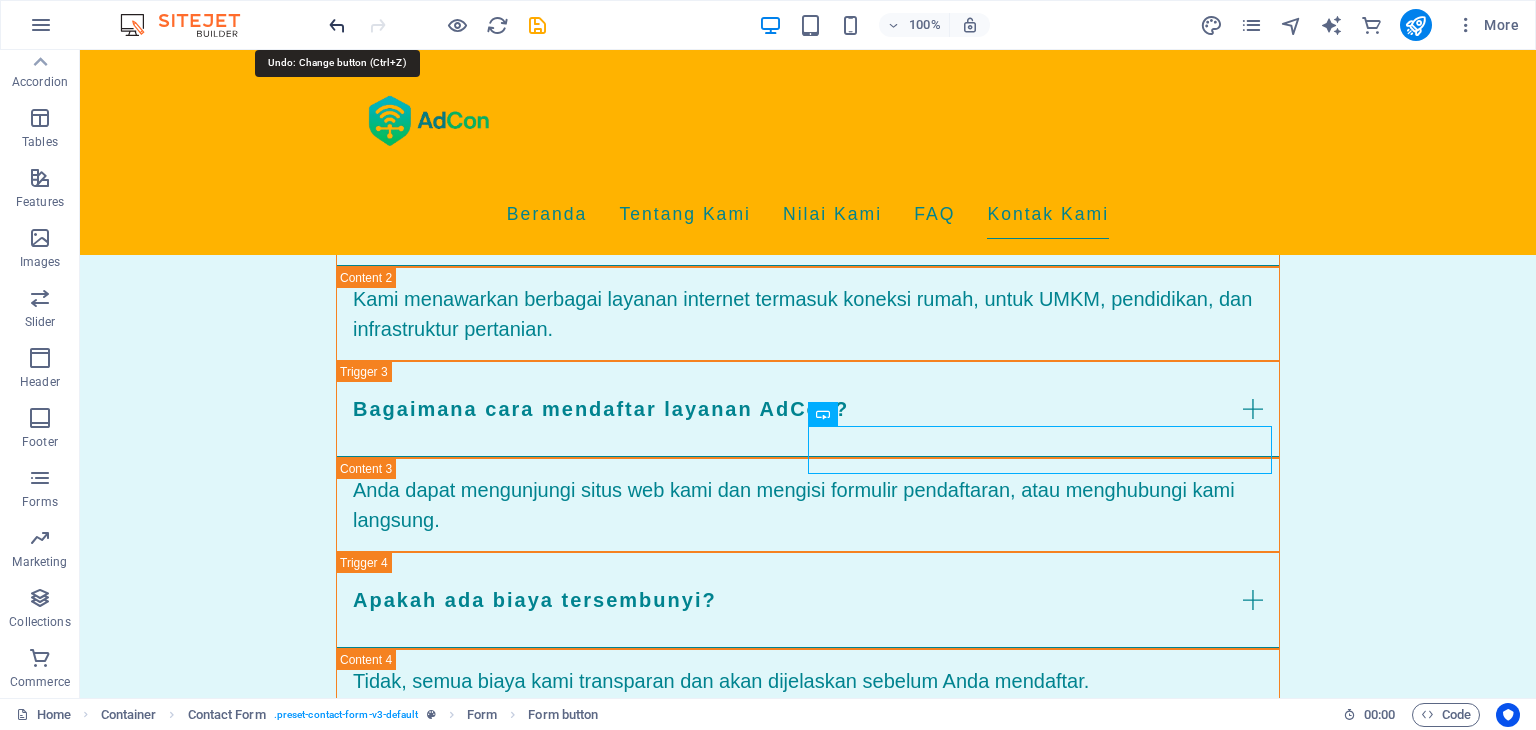 click at bounding box center [337, 25] 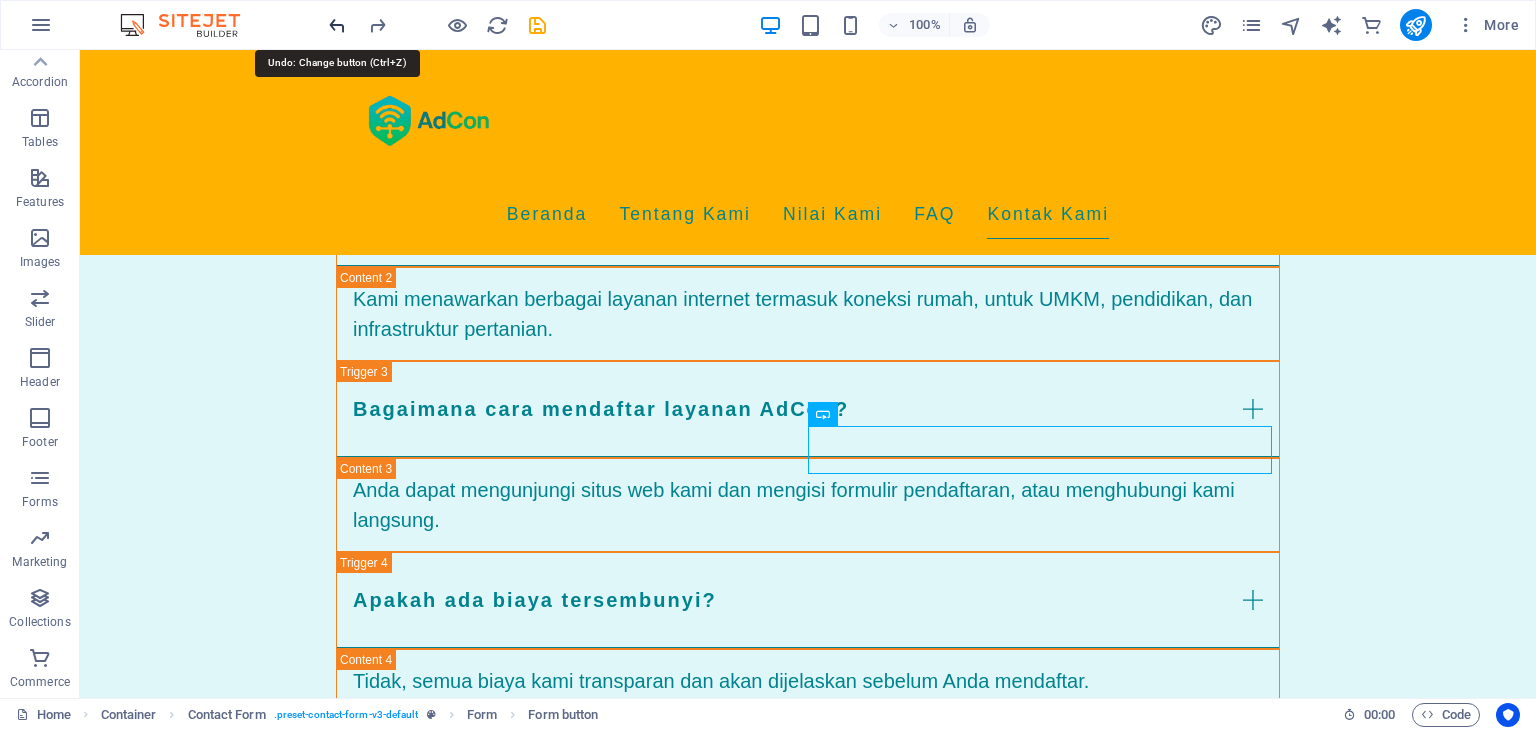 click at bounding box center (337, 25) 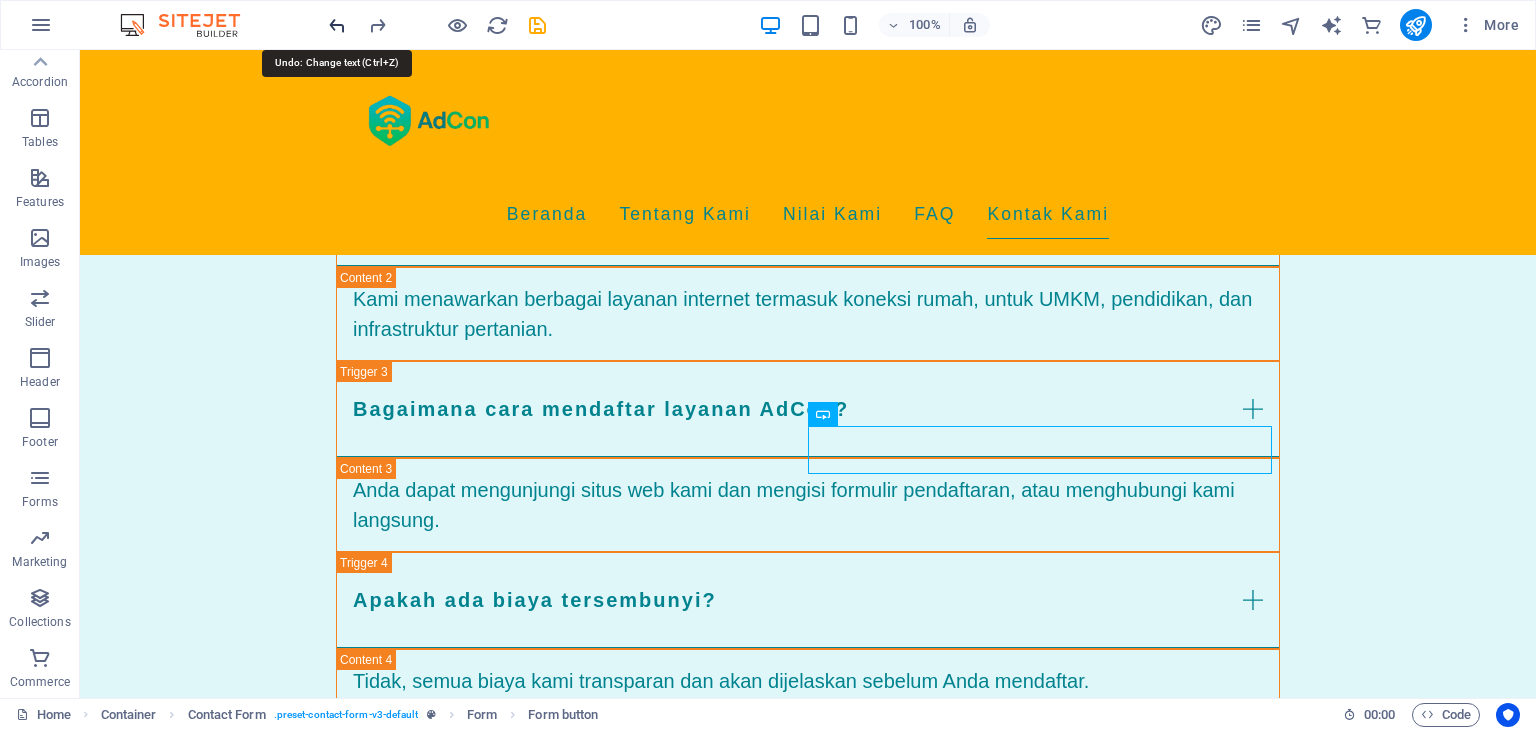 click at bounding box center (337, 25) 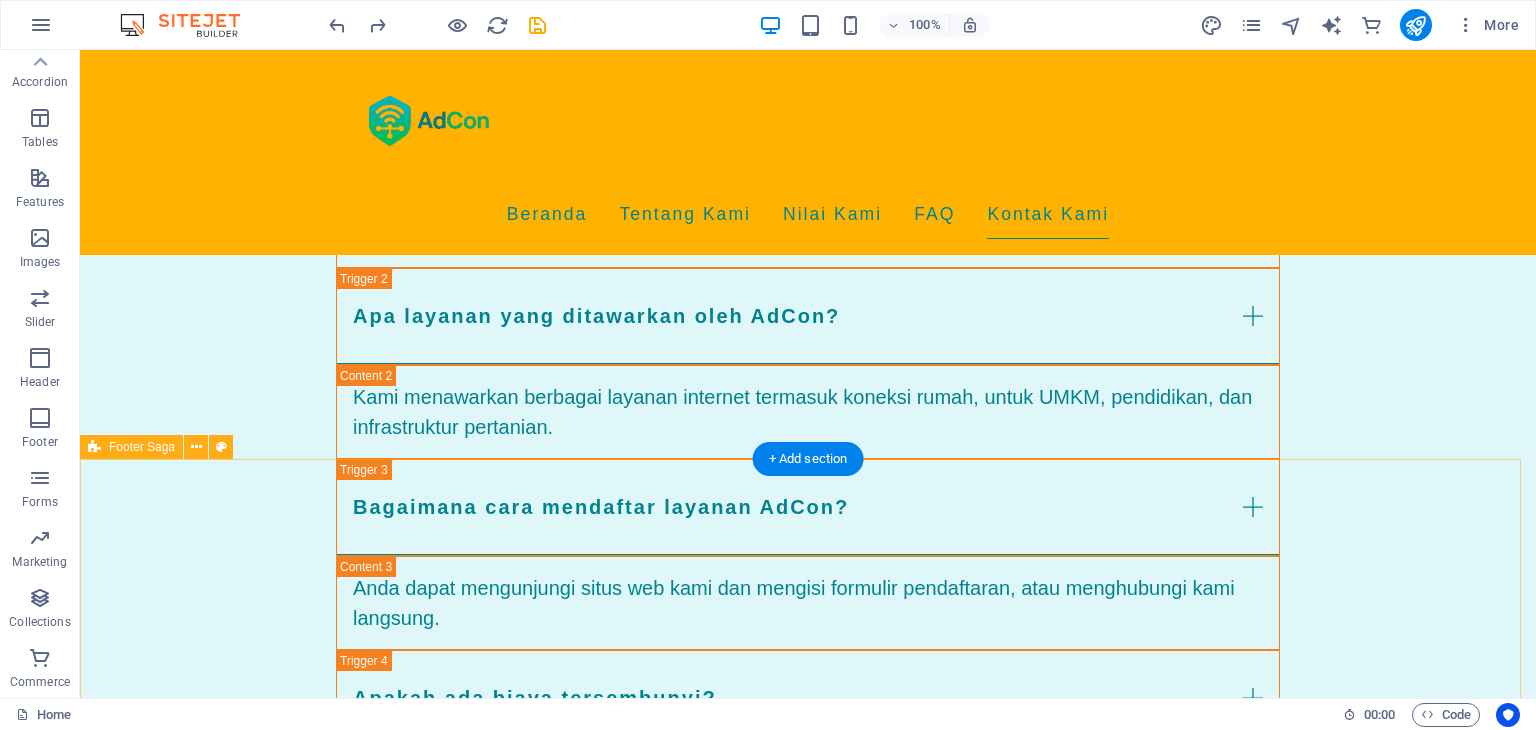 scroll, scrollTop: 2633, scrollLeft: 0, axis: vertical 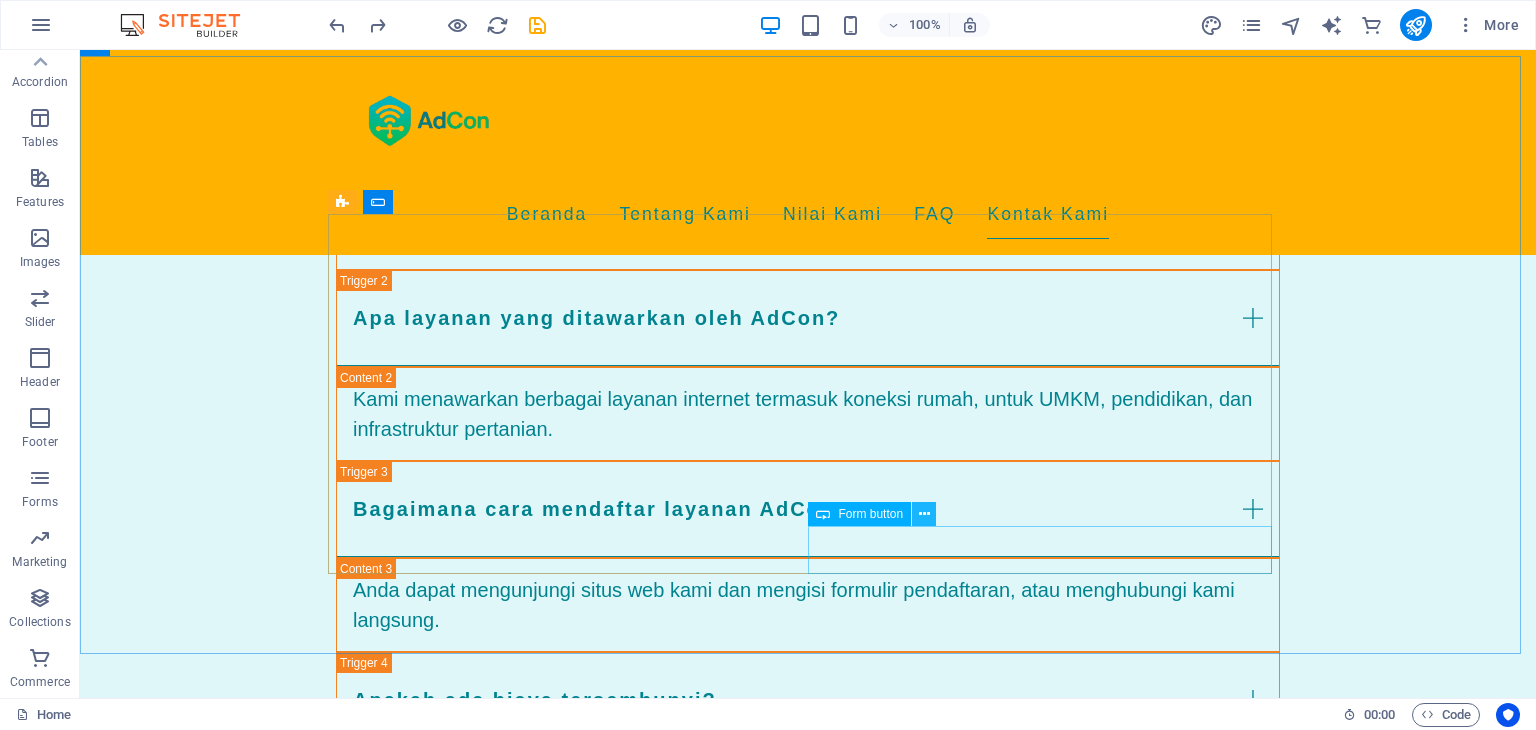 click at bounding box center [924, 514] 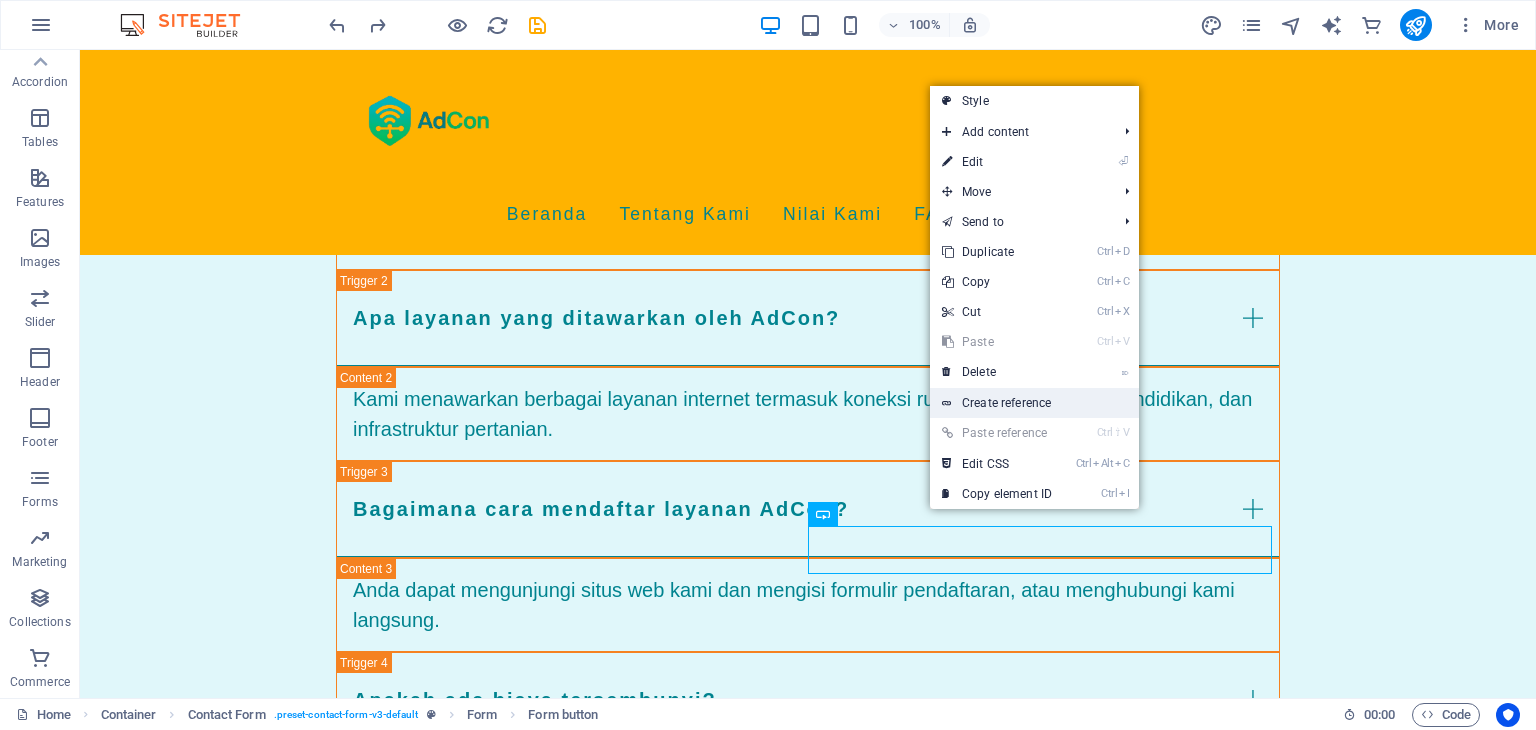 click on "Create reference" at bounding box center (1034, 403) 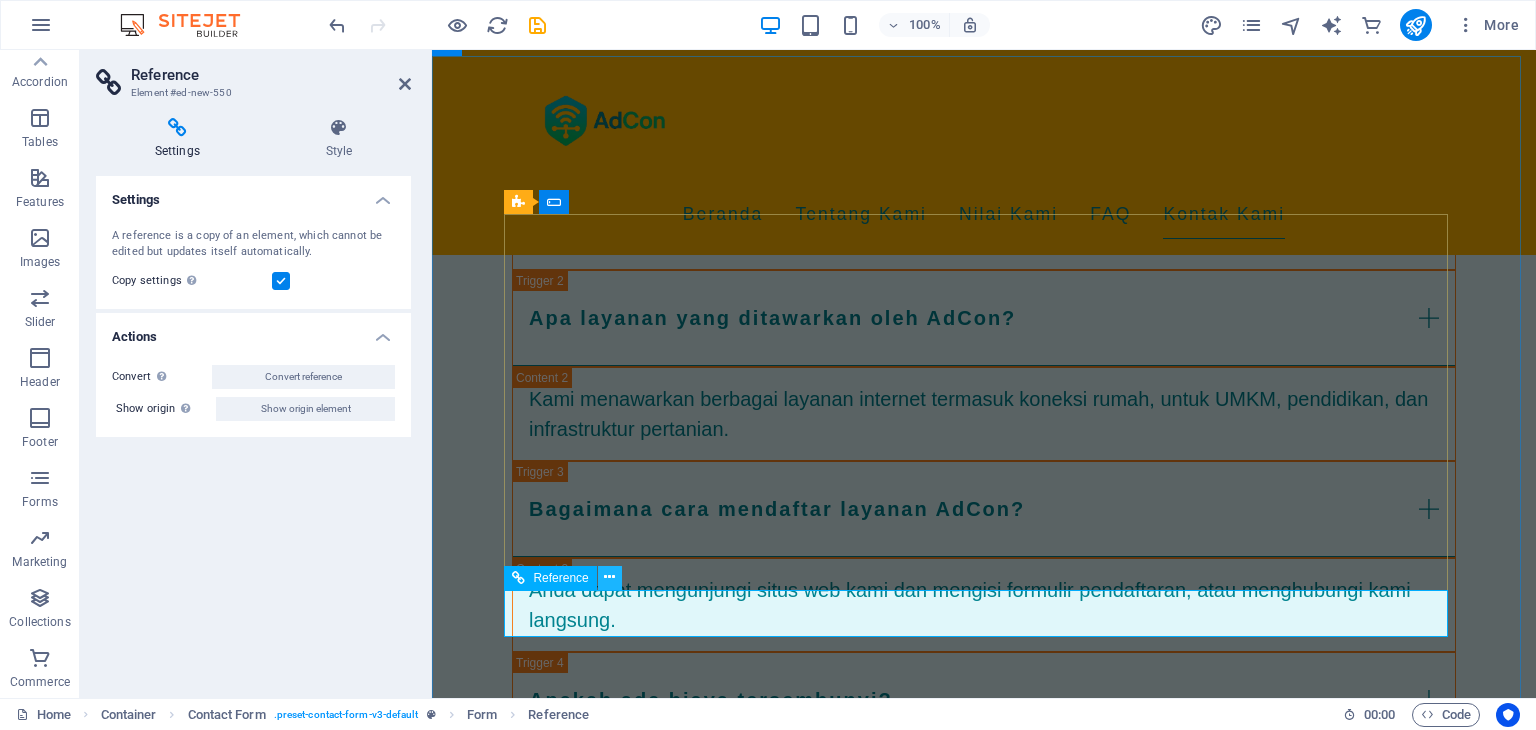 click at bounding box center [609, 577] 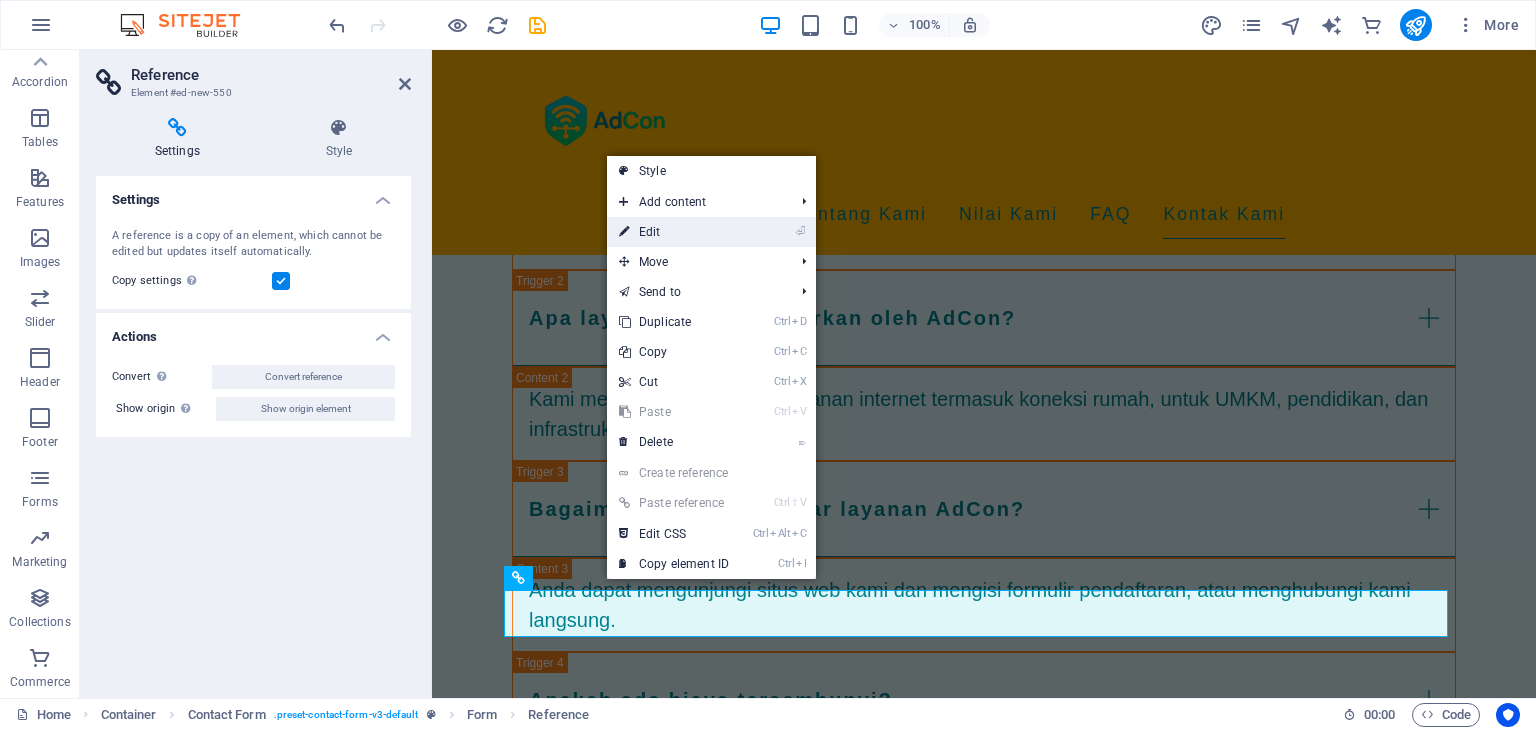 click on "⏎  Edit" at bounding box center (711, 232) 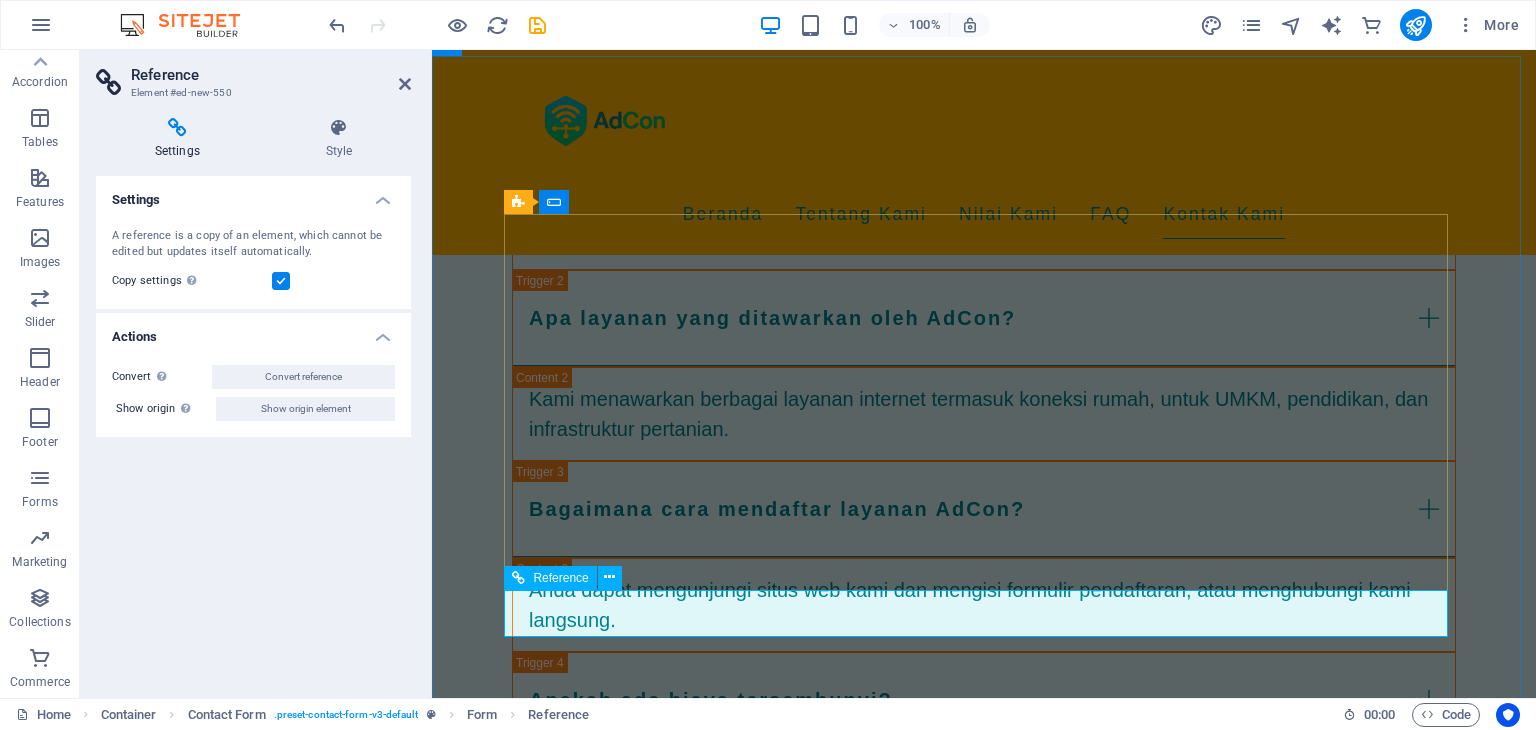 click on "info@[EXAMPLE.COM]" at bounding box center (984, 1796) 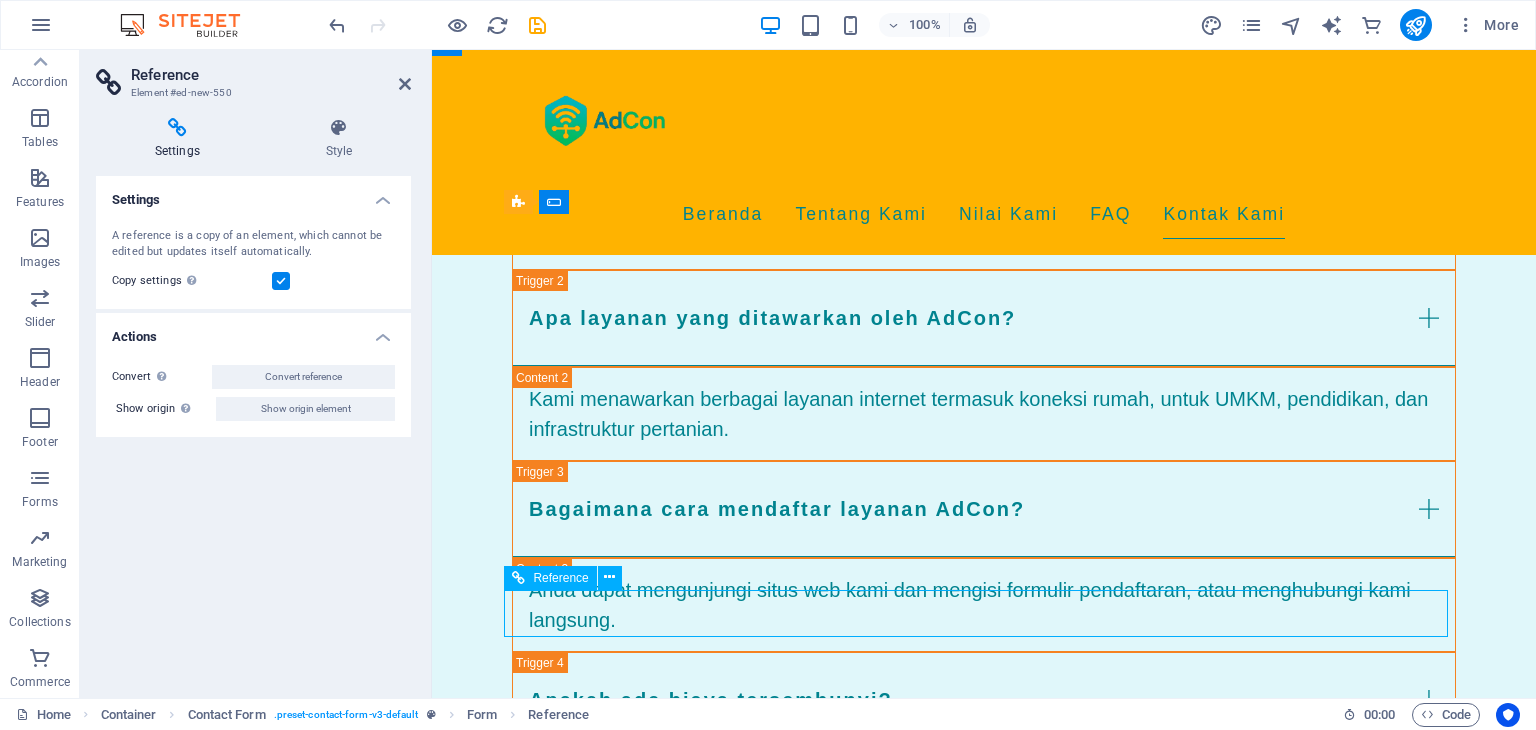 click on "info@[EXAMPLE.COM]" at bounding box center [984, 1796] 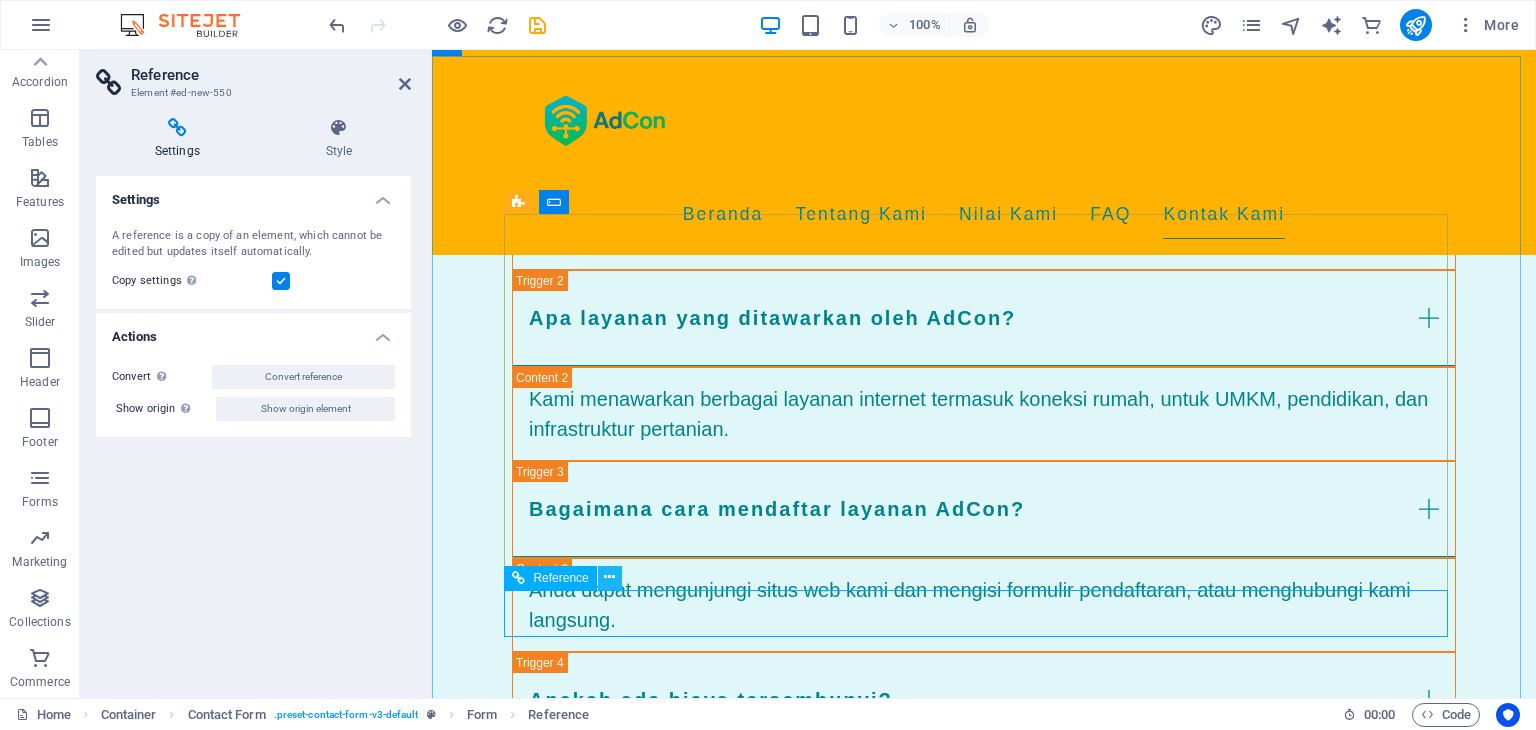 click at bounding box center [609, 577] 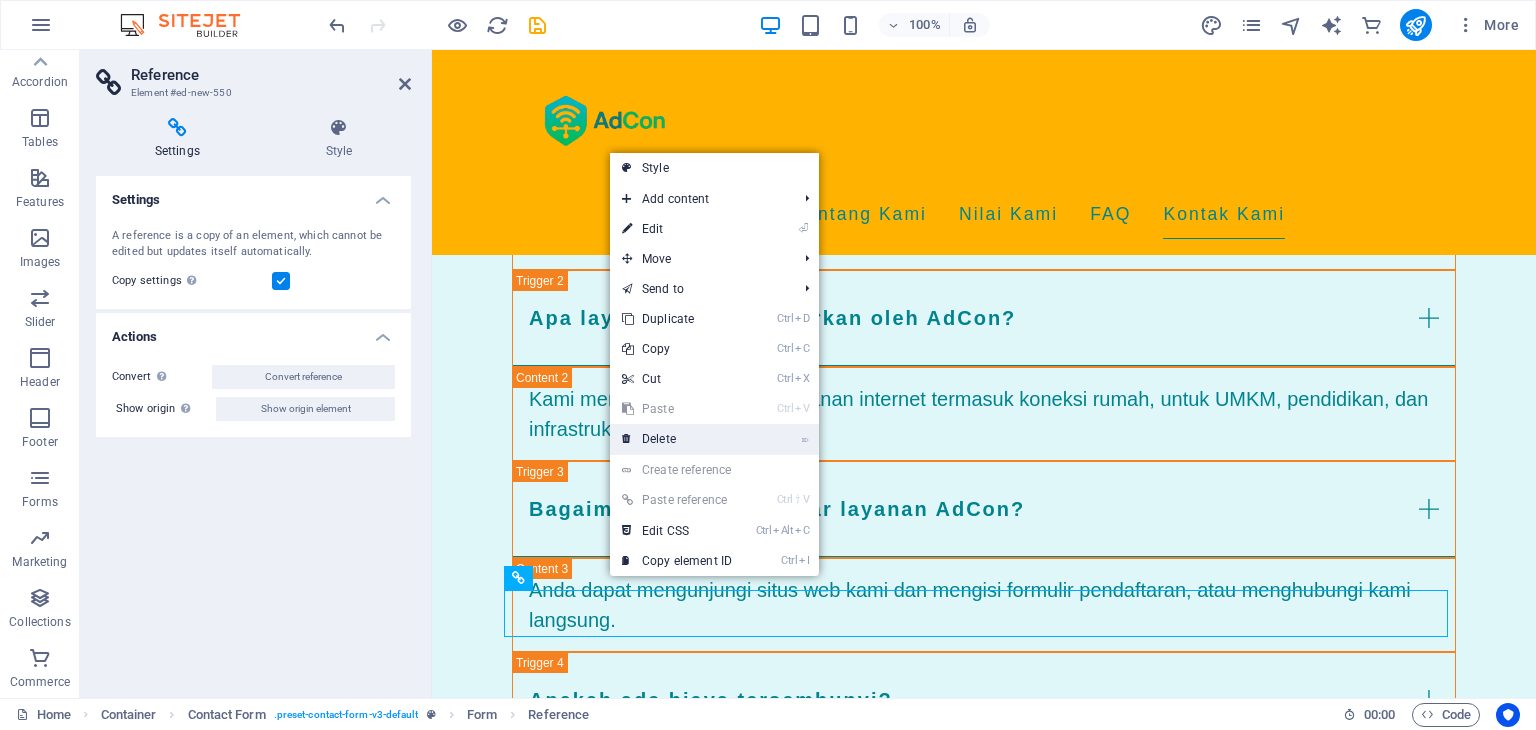 click on "⌦  Delete" at bounding box center [677, 439] 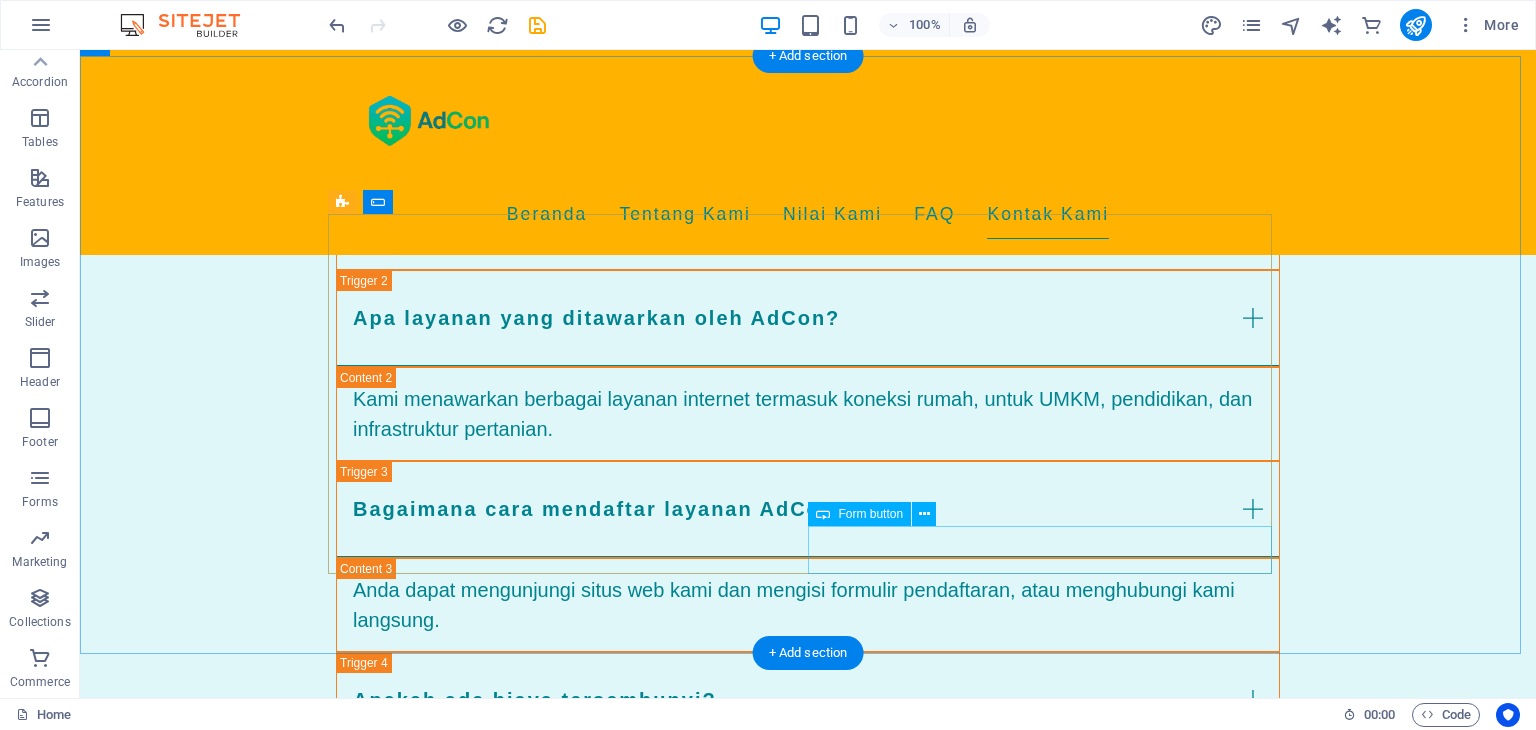 click on "info@[EXAMPLE.COM]" at bounding box center [1048, 1733] 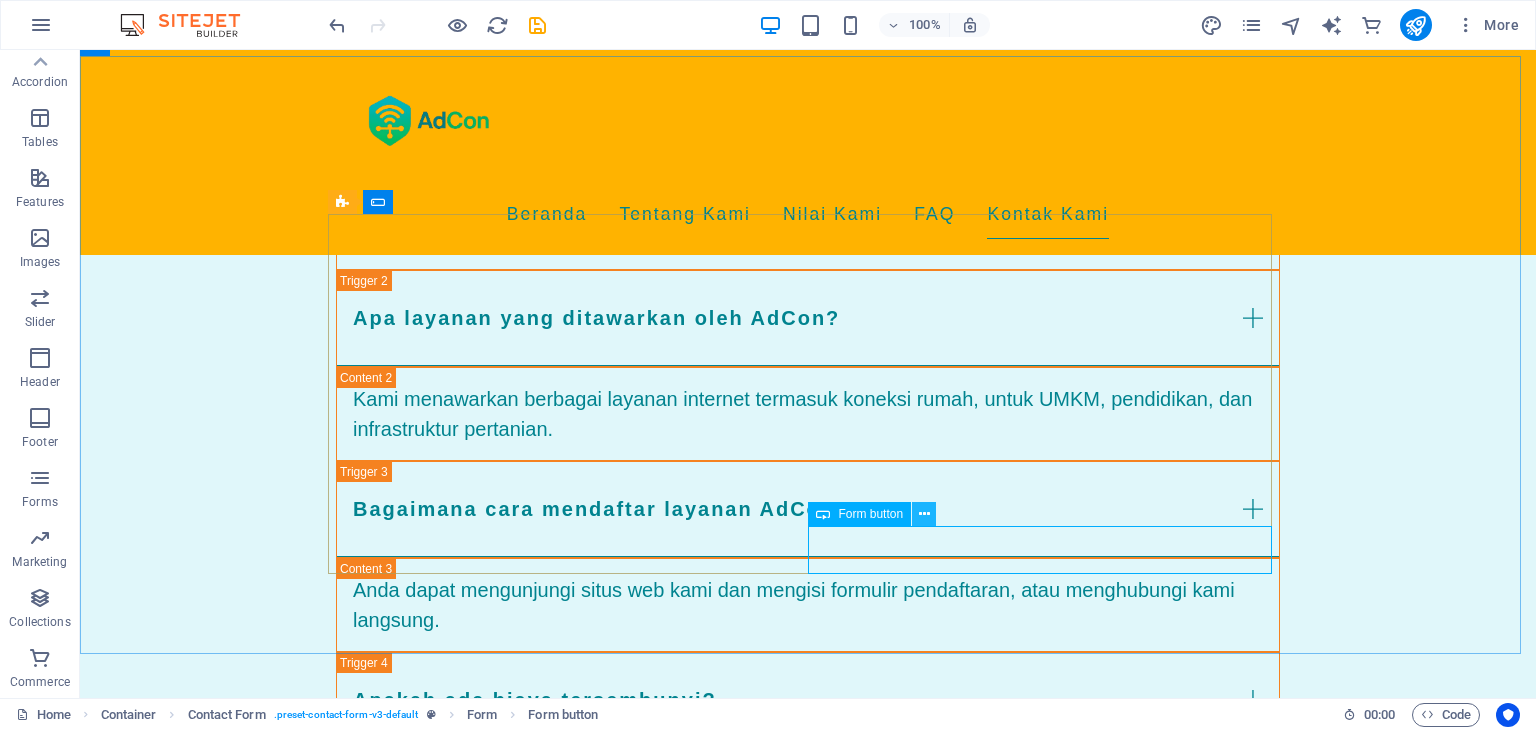 click at bounding box center [924, 514] 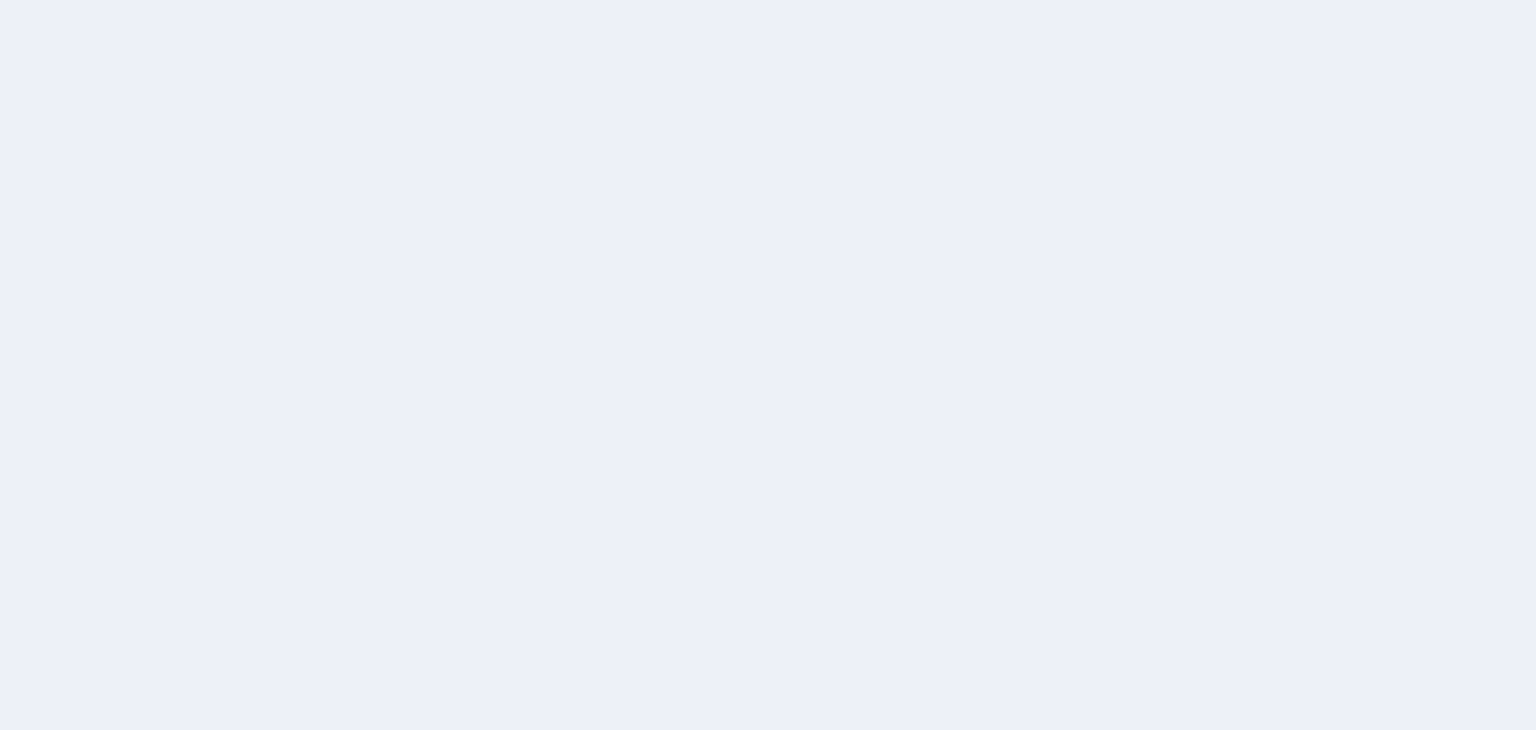 scroll, scrollTop: 0, scrollLeft: 0, axis: both 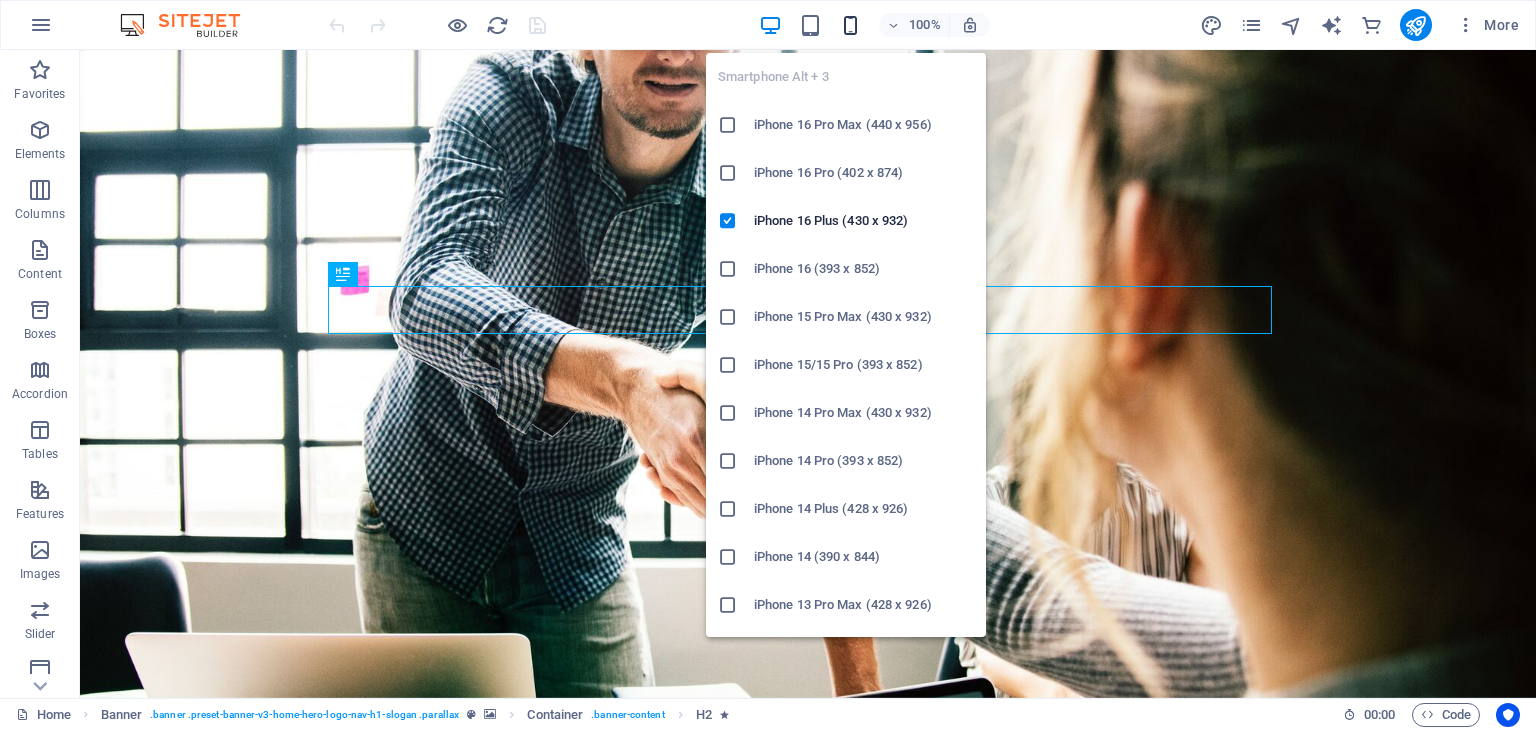 click at bounding box center (850, 25) 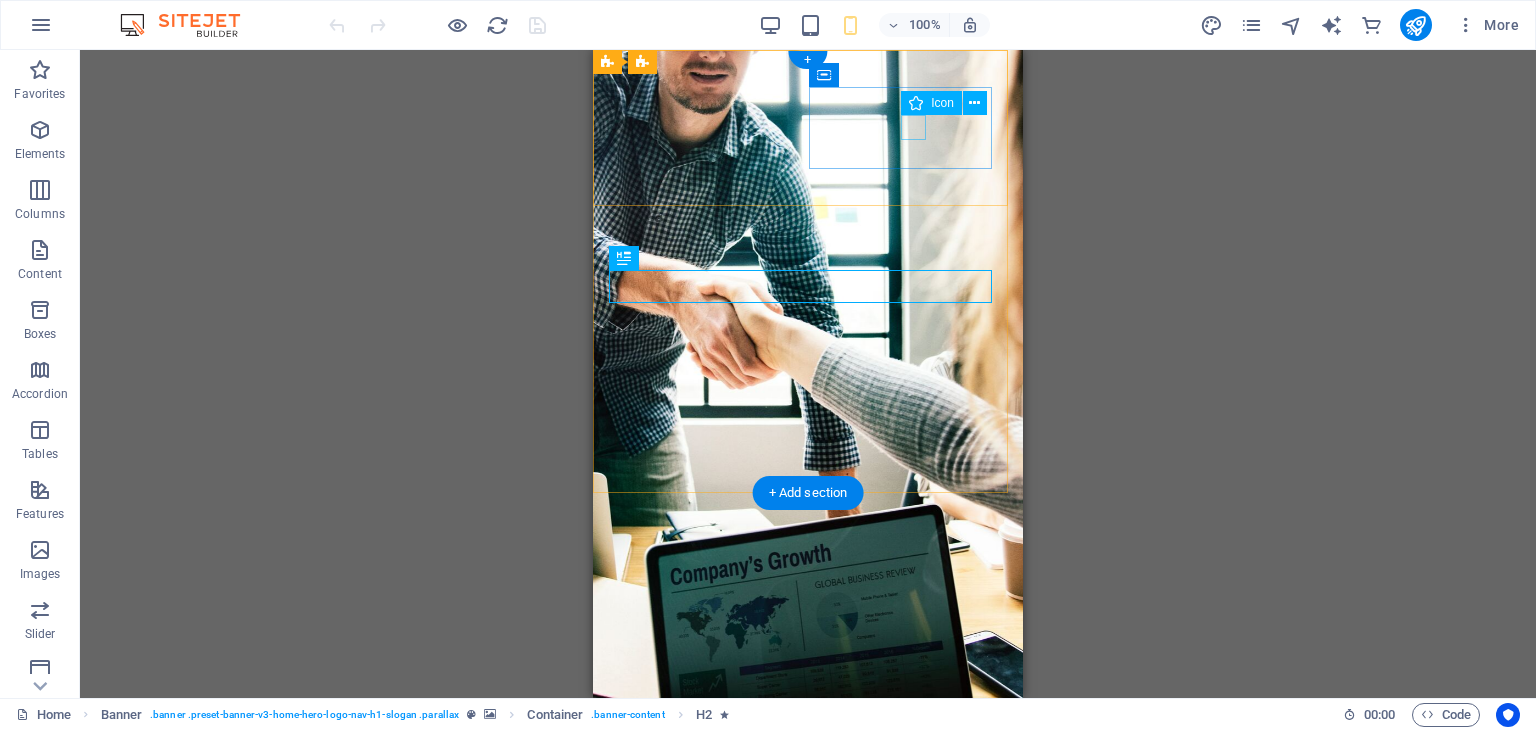 click at bounding box center [800, 814] 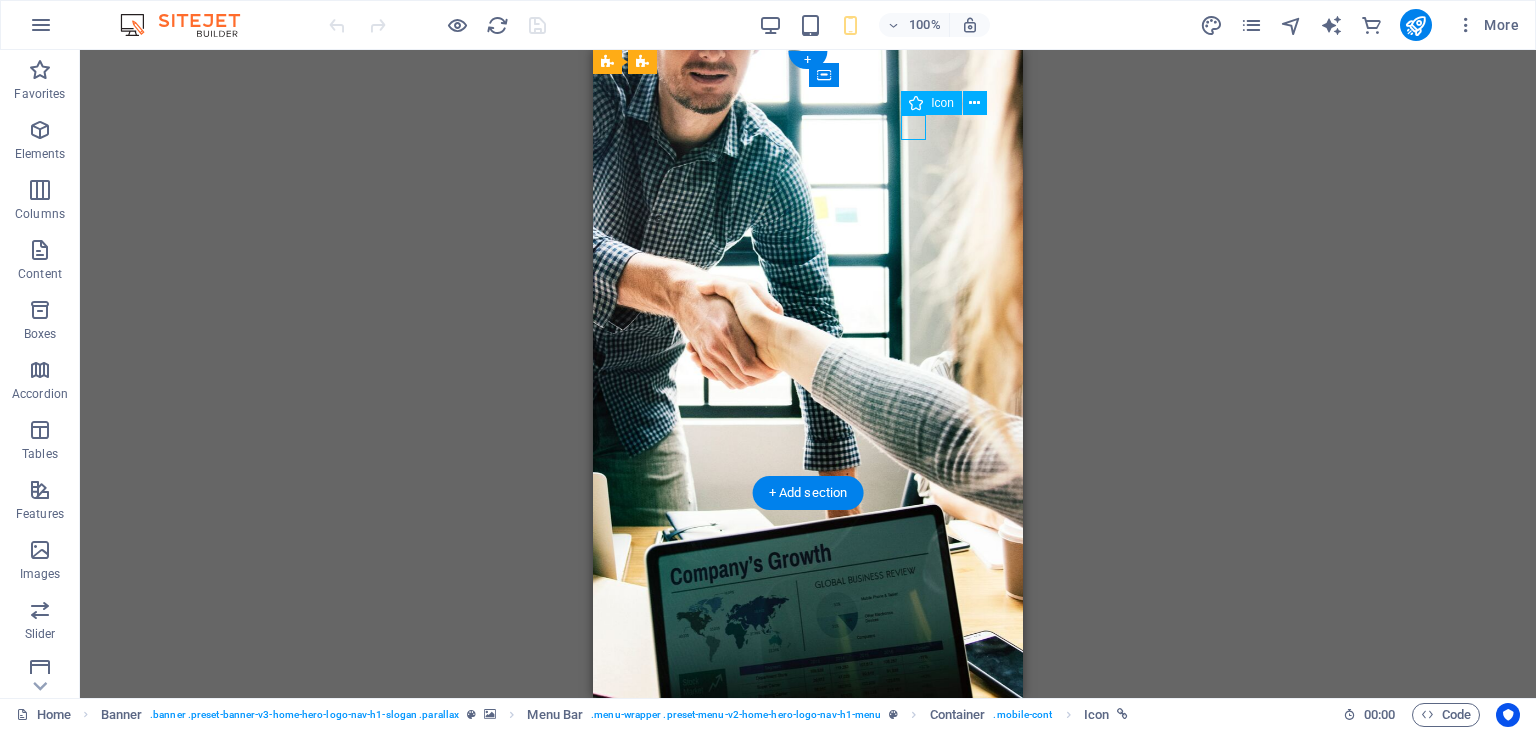 click at bounding box center (800, 814) 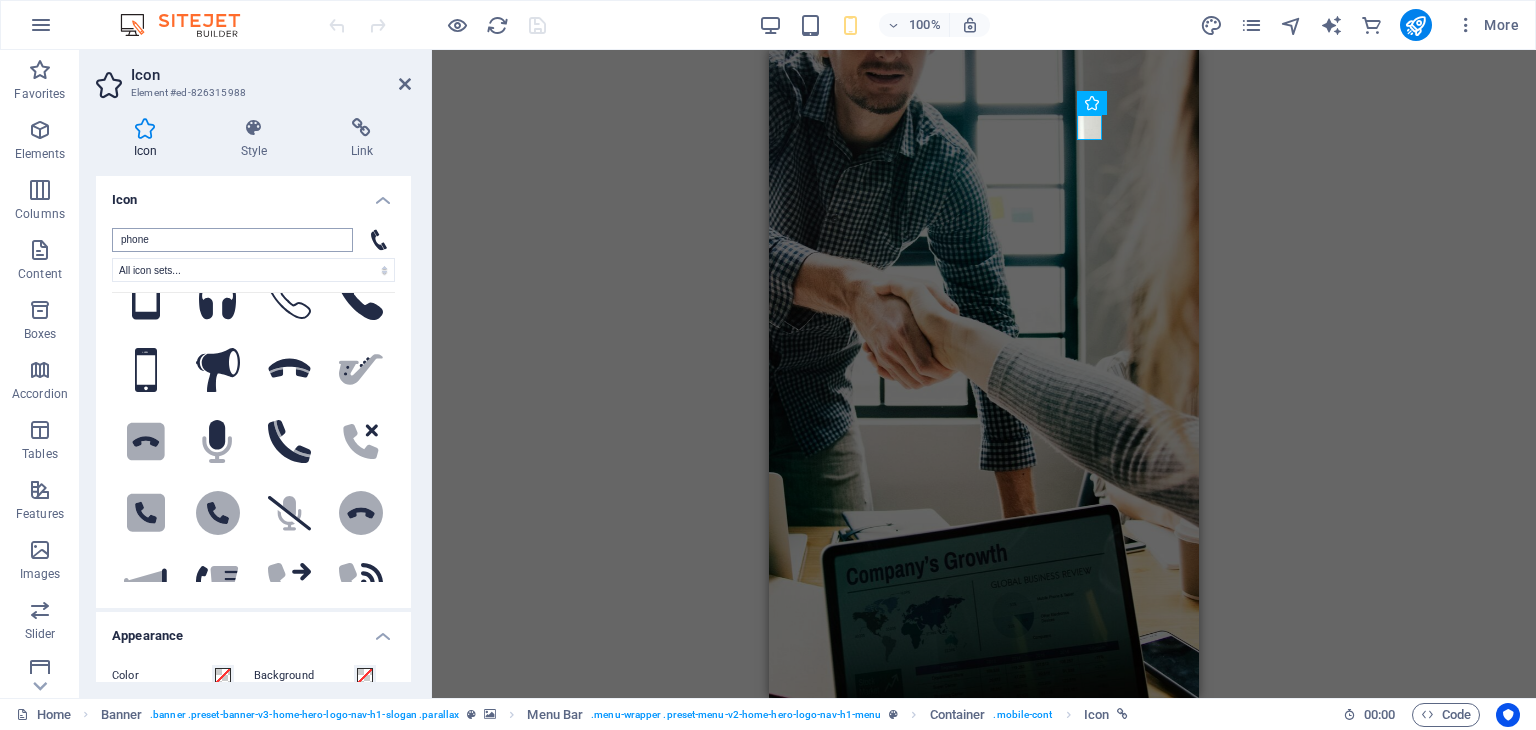 scroll, scrollTop: 500, scrollLeft: 0, axis: vertical 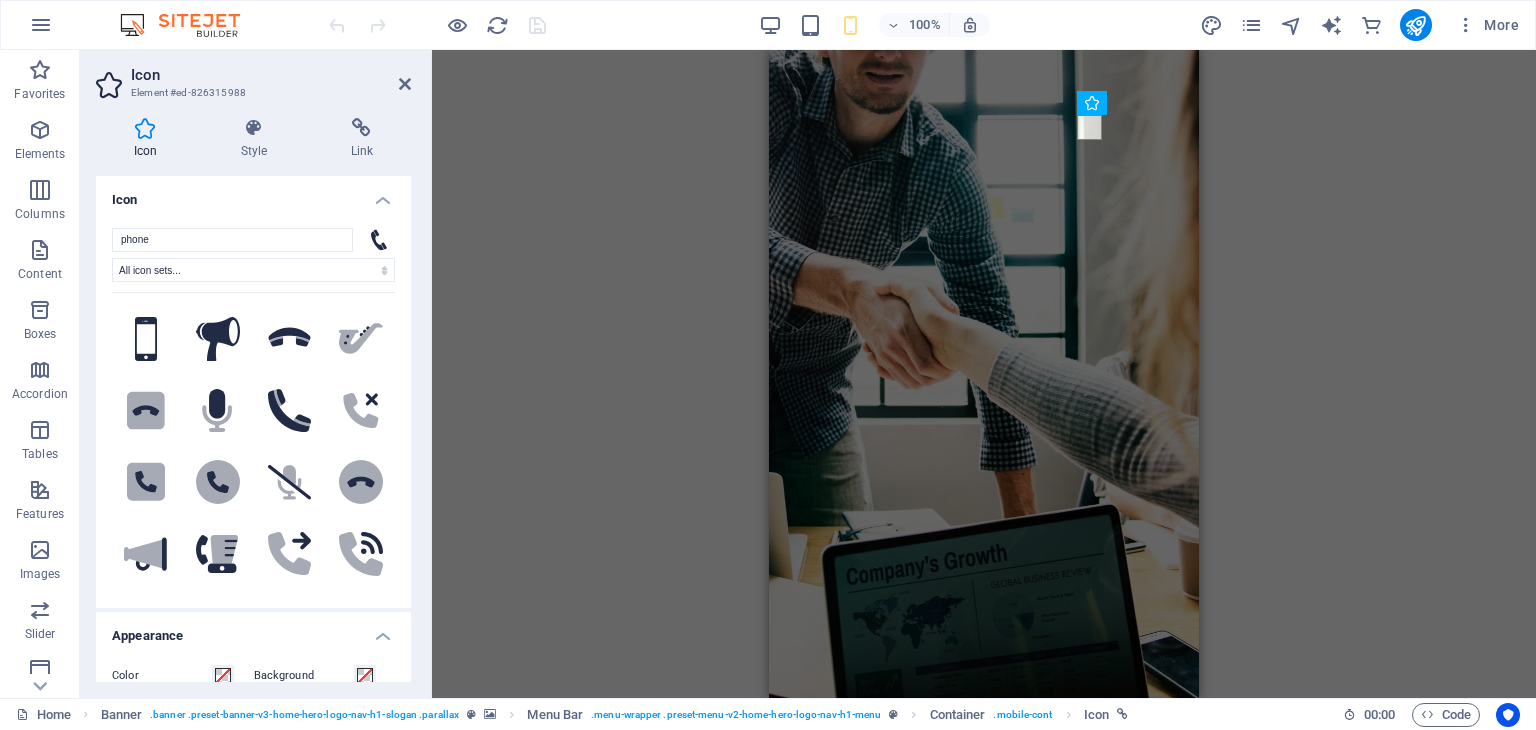 click on "Icon" at bounding box center [149, 139] 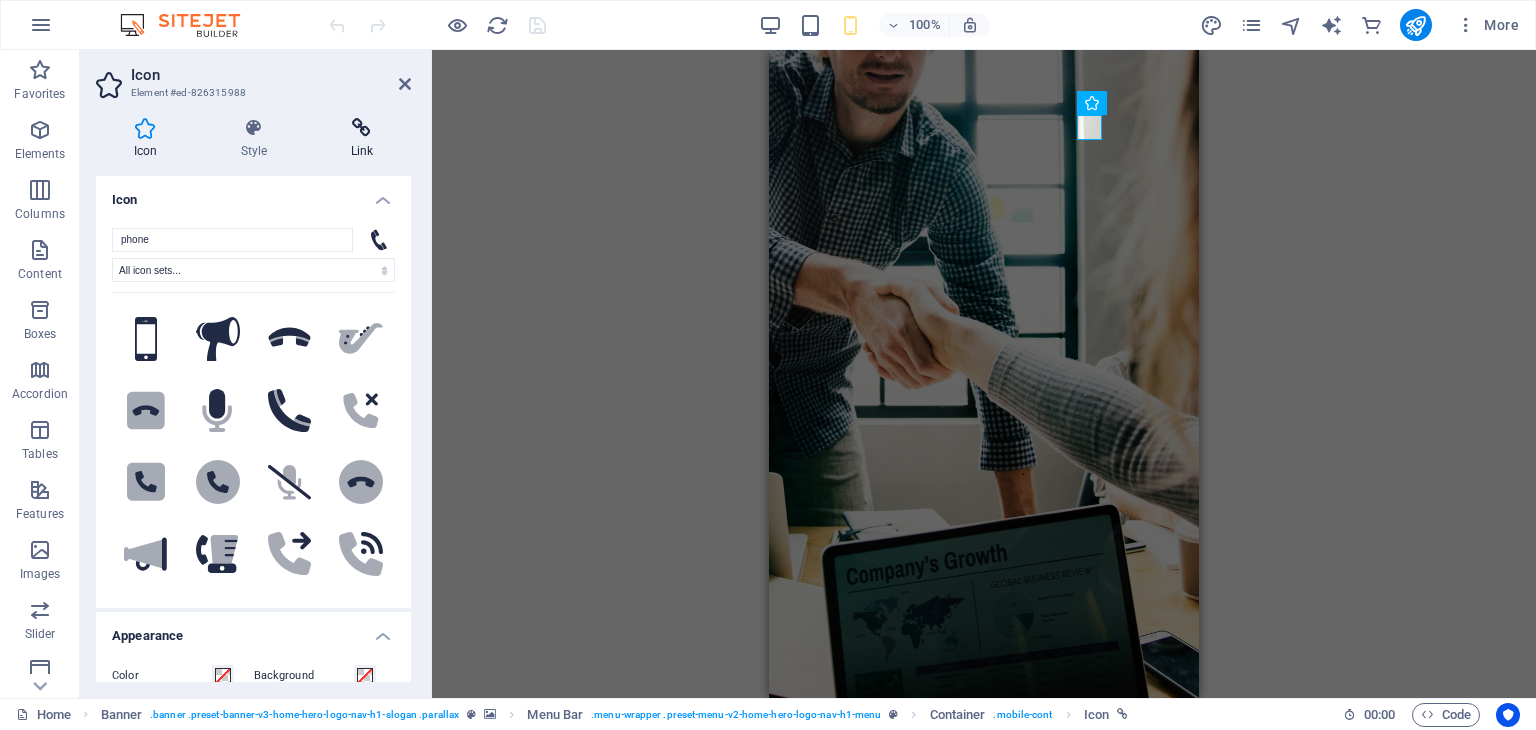 click at bounding box center (362, 128) 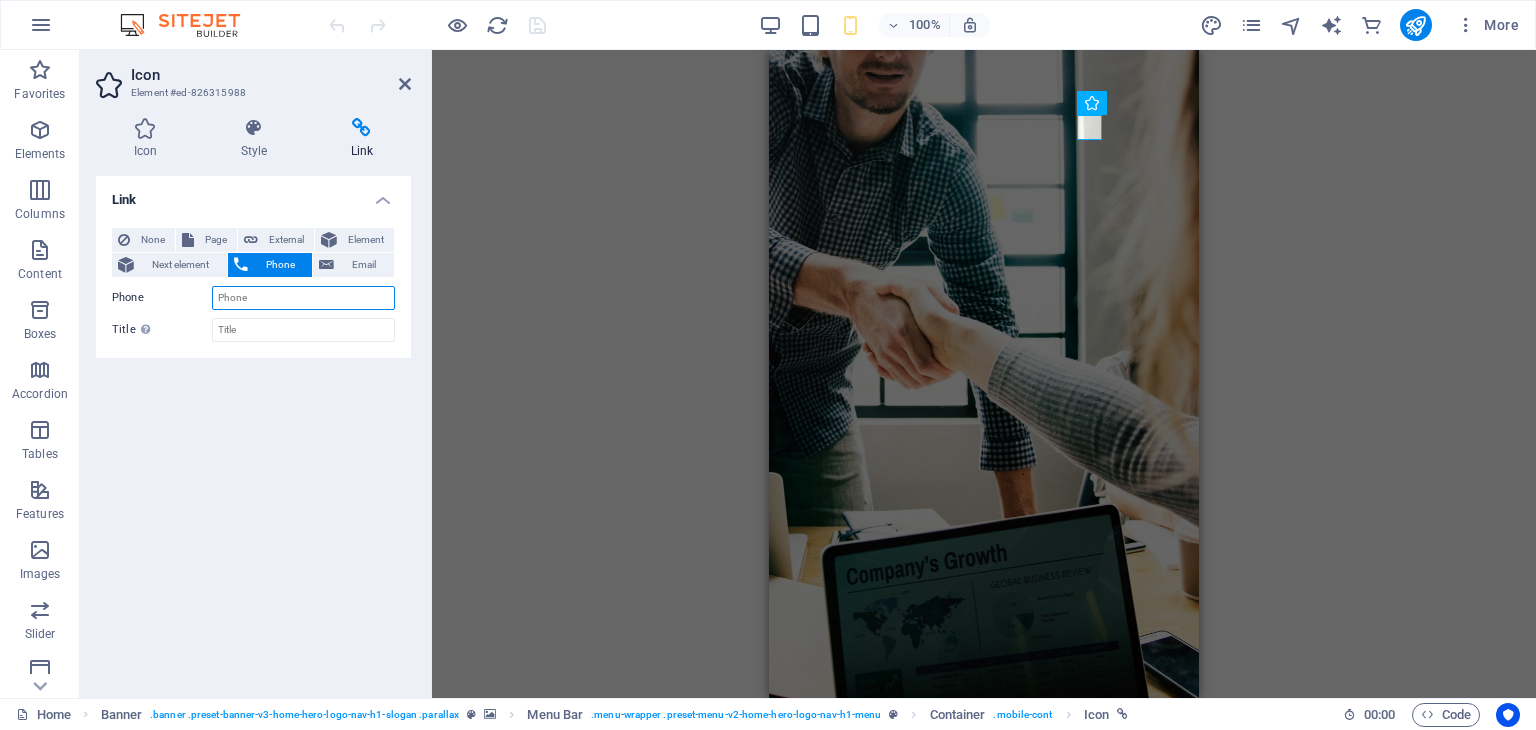 click on "Phone" at bounding box center (303, 298) 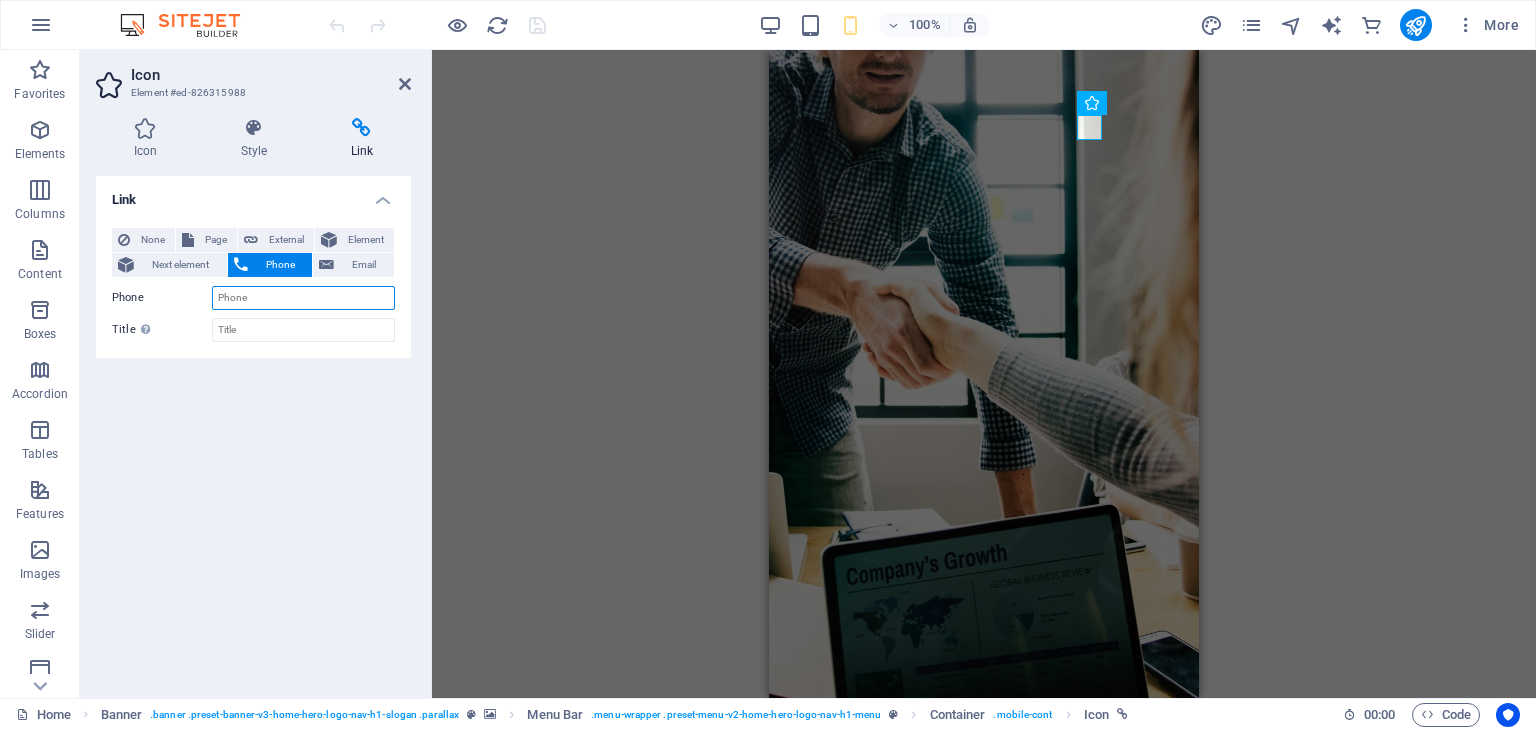 type on "+622138815139" 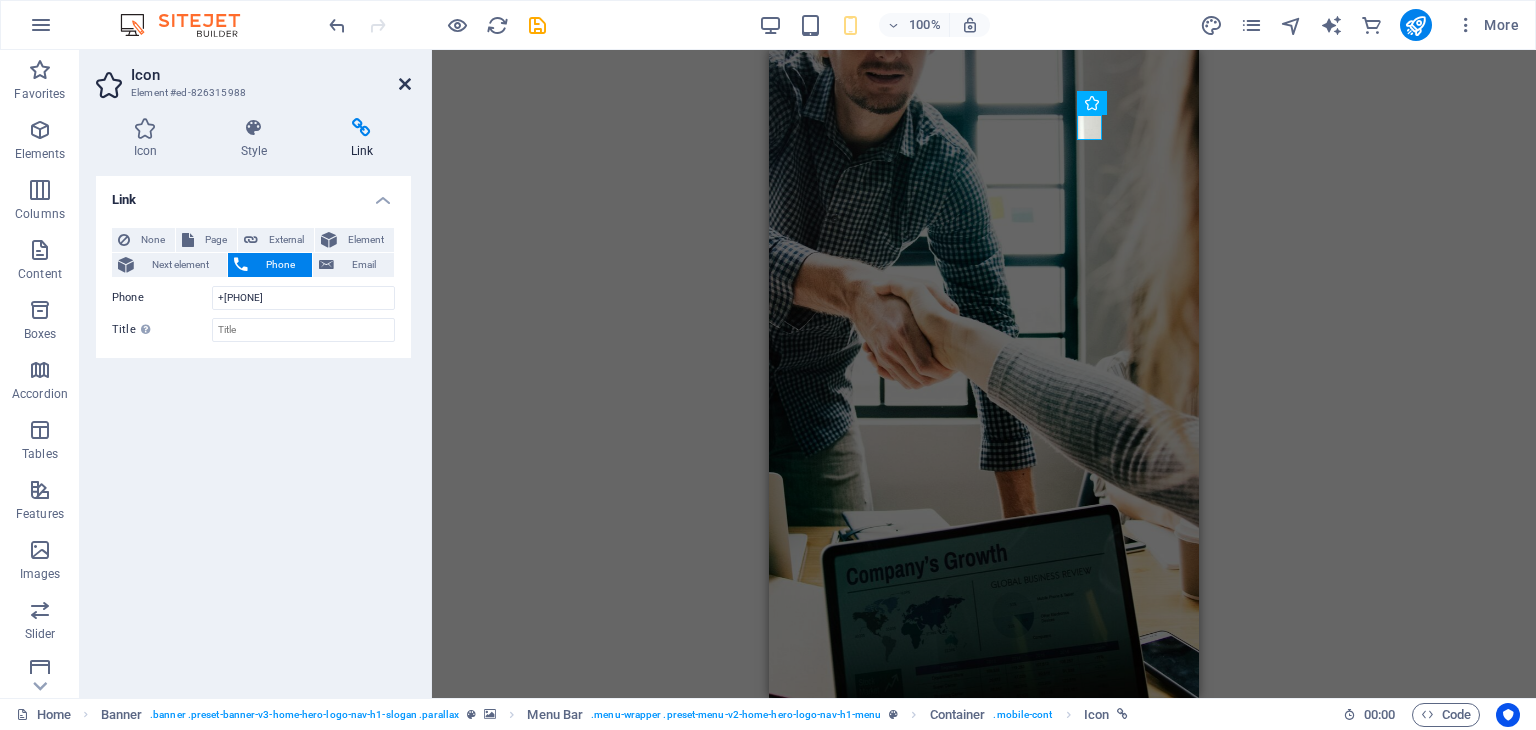 click at bounding box center (405, 84) 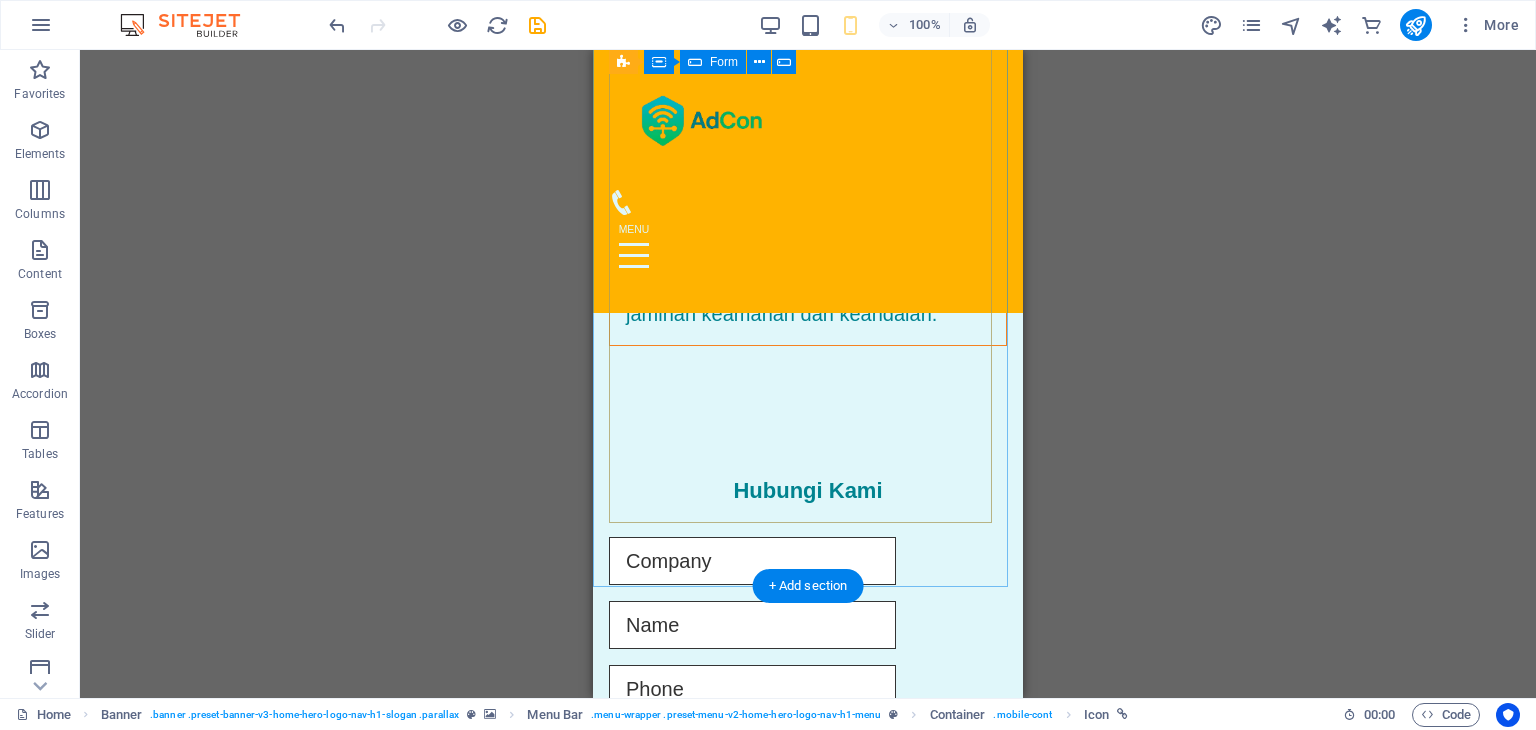scroll, scrollTop: 3900, scrollLeft: 0, axis: vertical 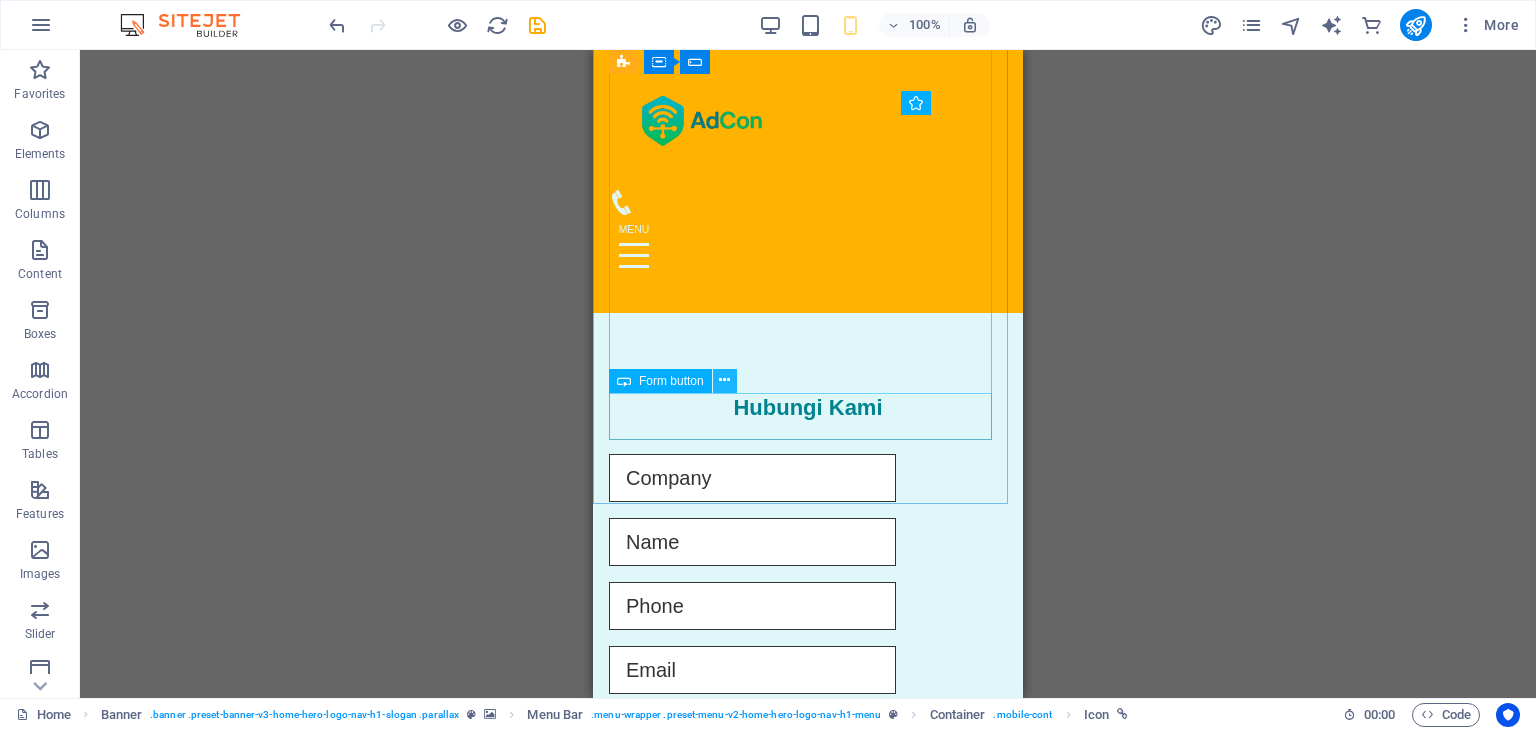 click at bounding box center (724, 380) 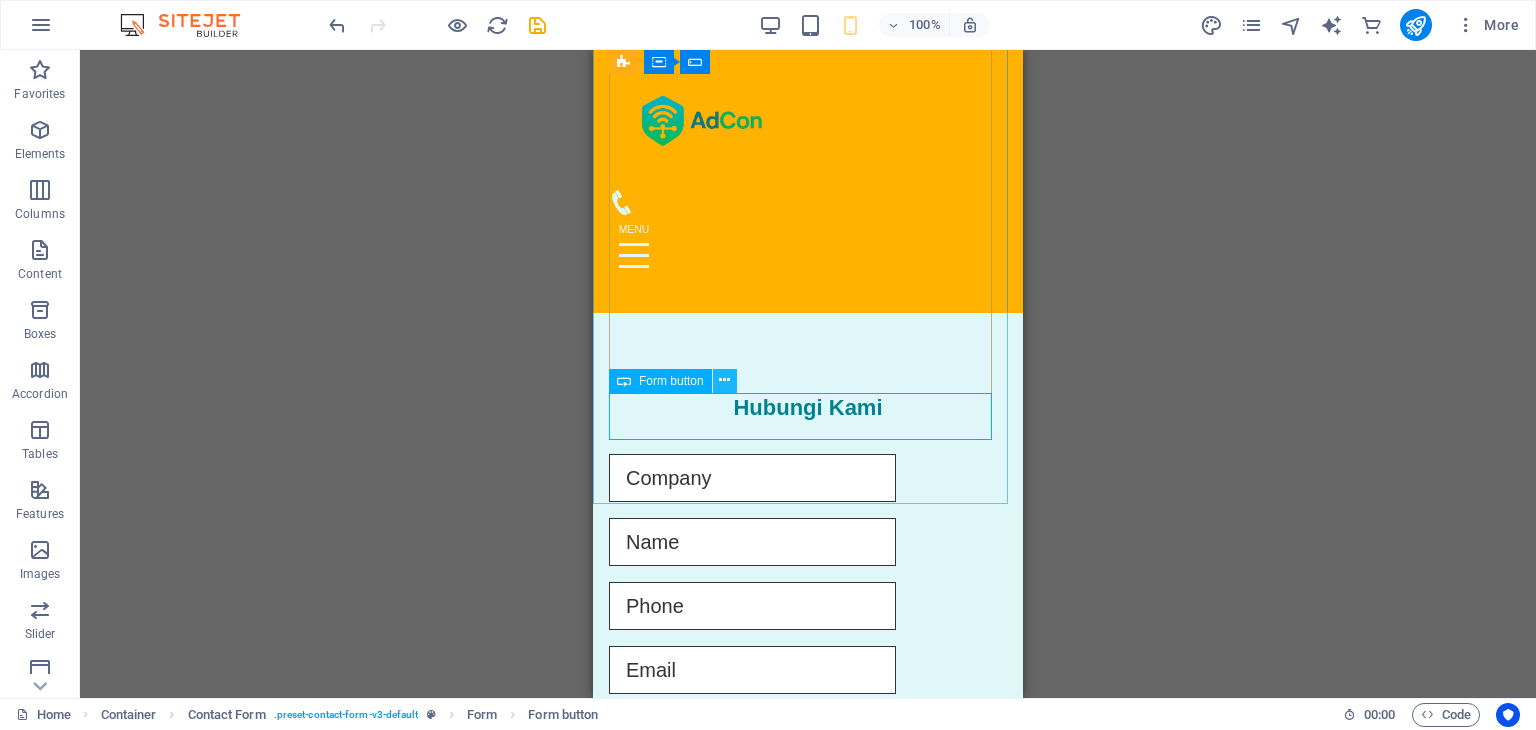 click at bounding box center (724, 380) 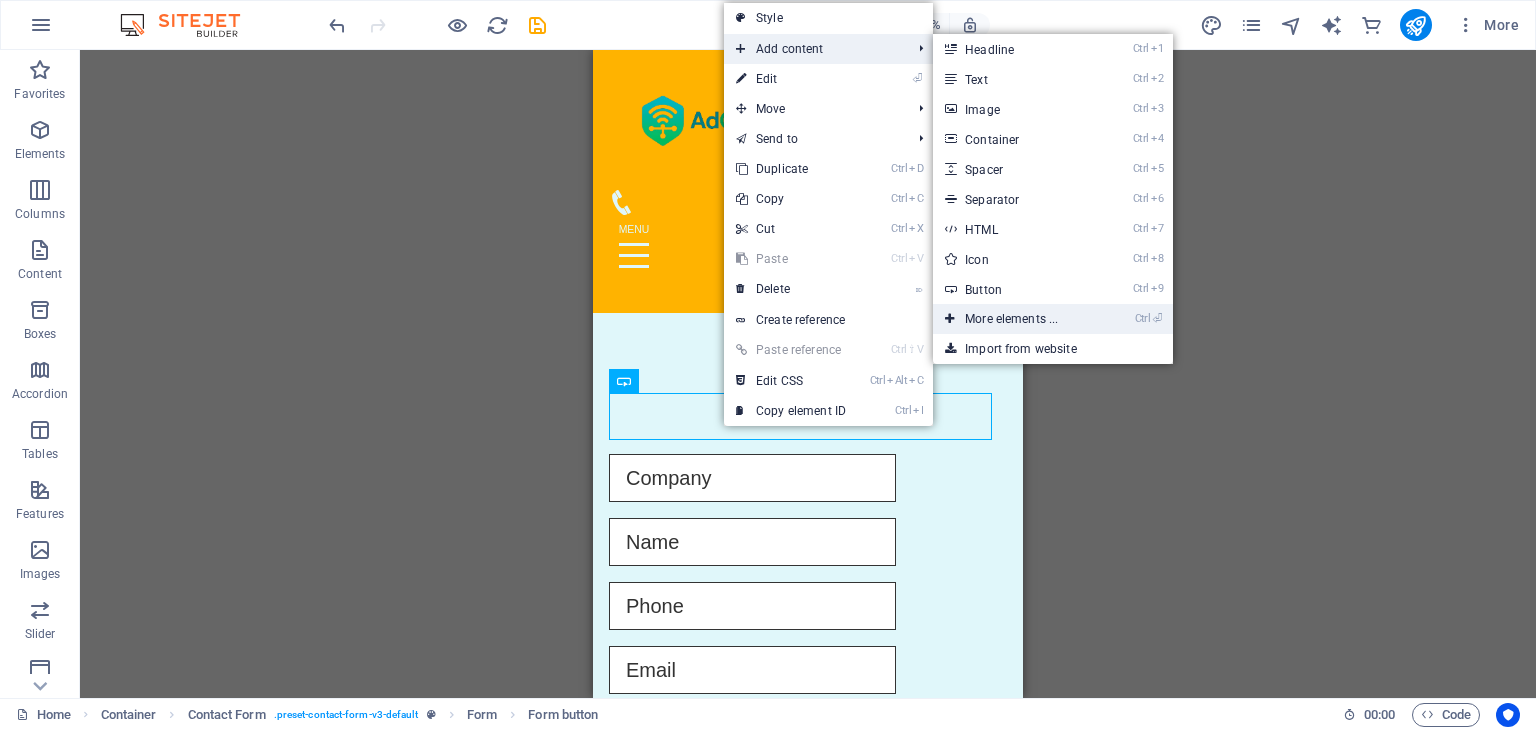 click on "Ctrl ⏎  More elements ..." at bounding box center [1015, 319] 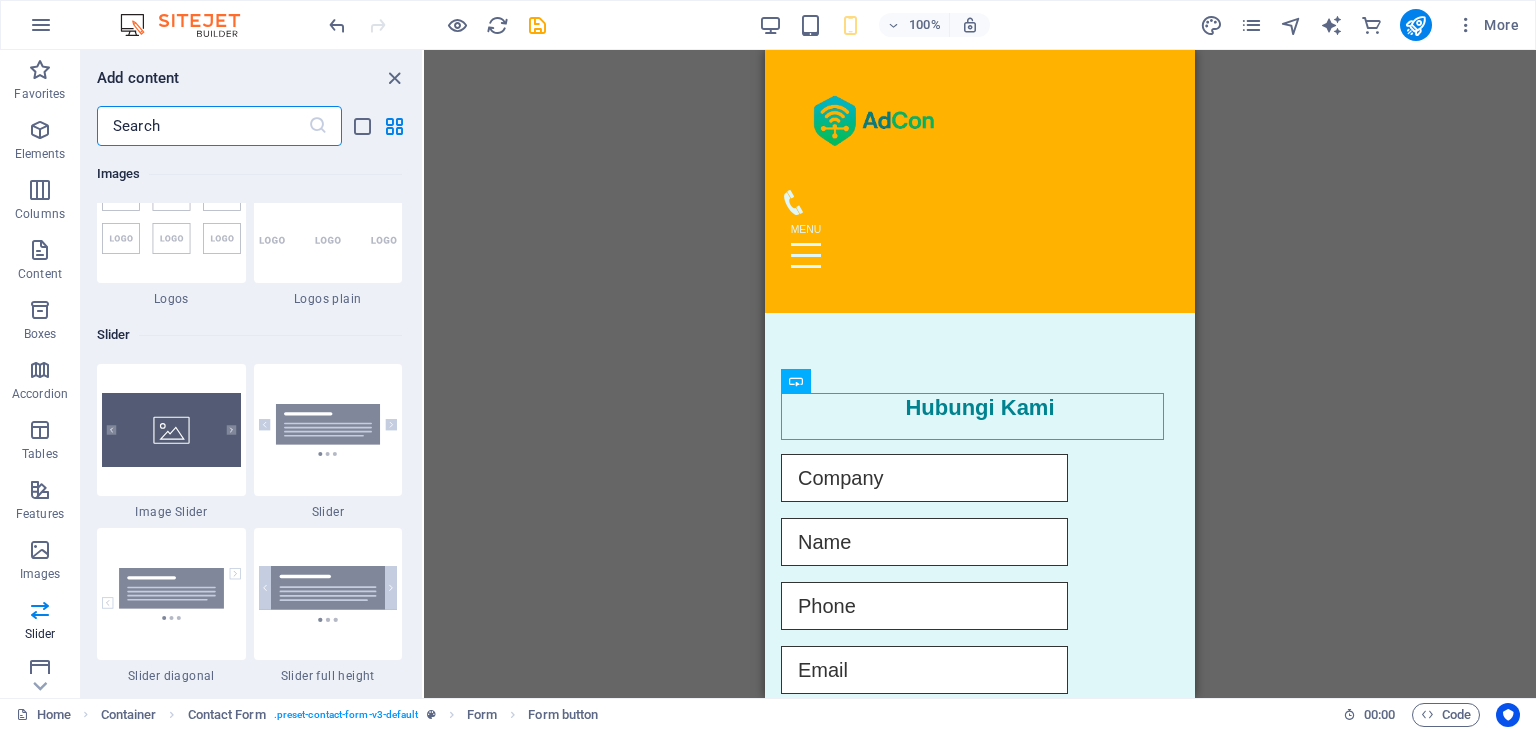scroll, scrollTop: 11412, scrollLeft: 0, axis: vertical 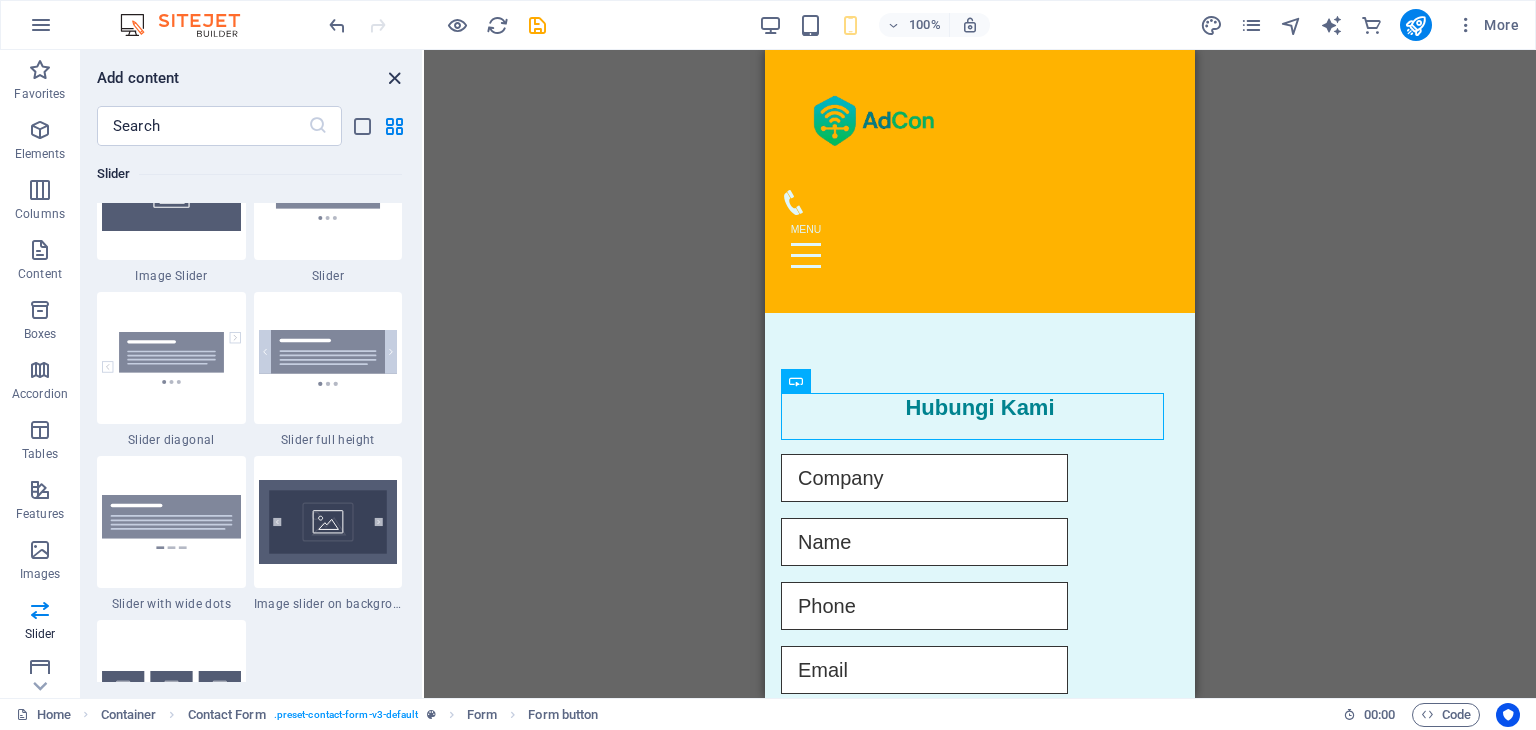 click at bounding box center [394, 78] 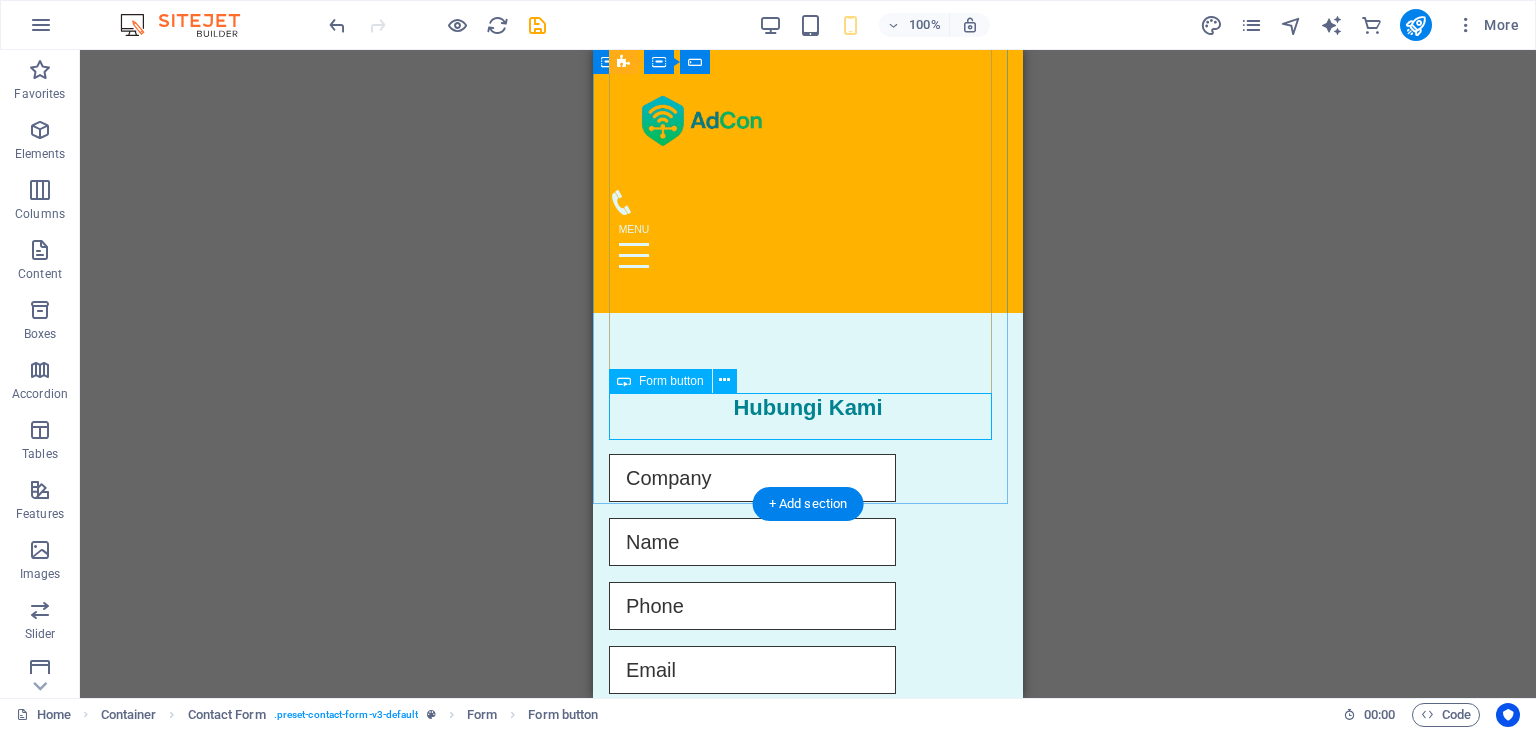 click on "Kirim Pesan" at bounding box center [808, 1036] 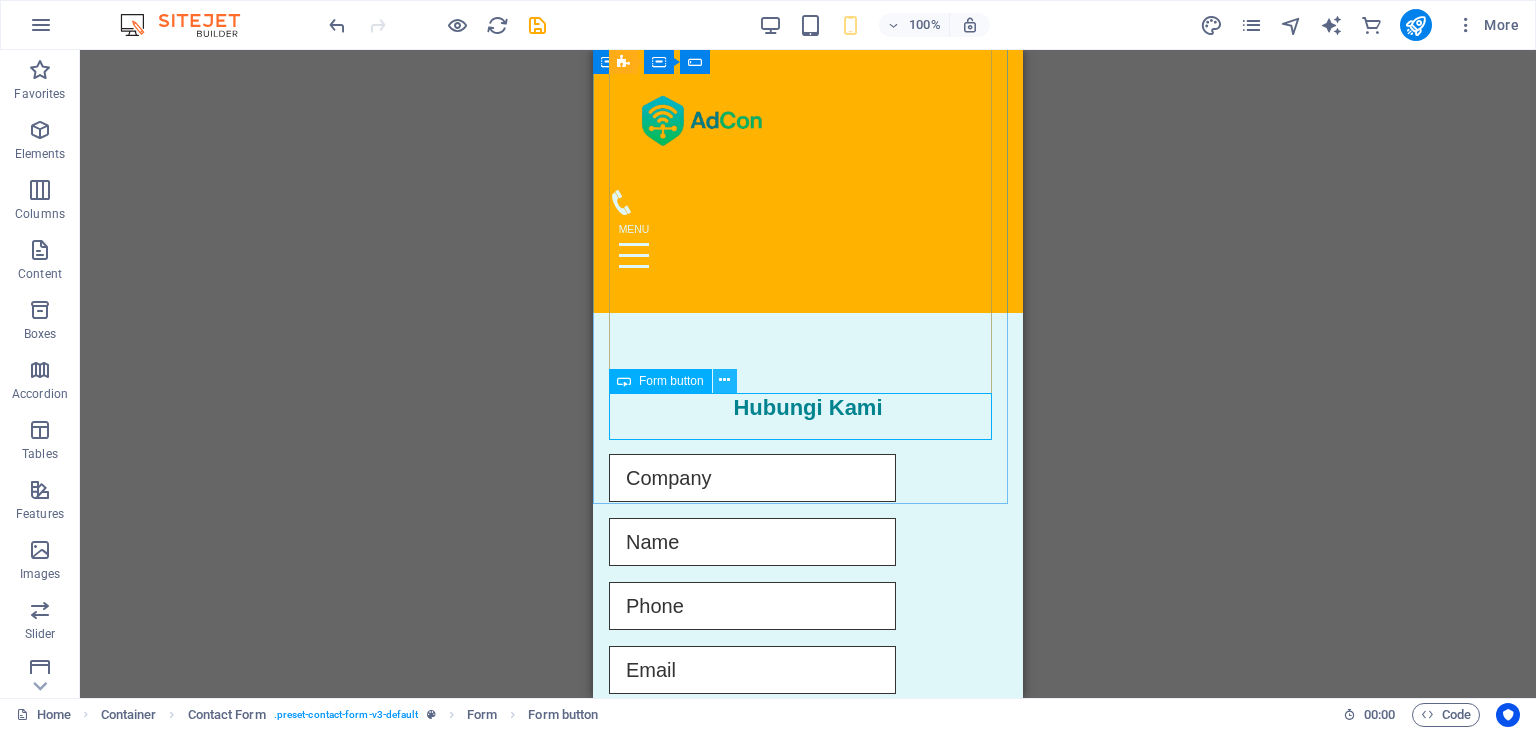 click at bounding box center [724, 380] 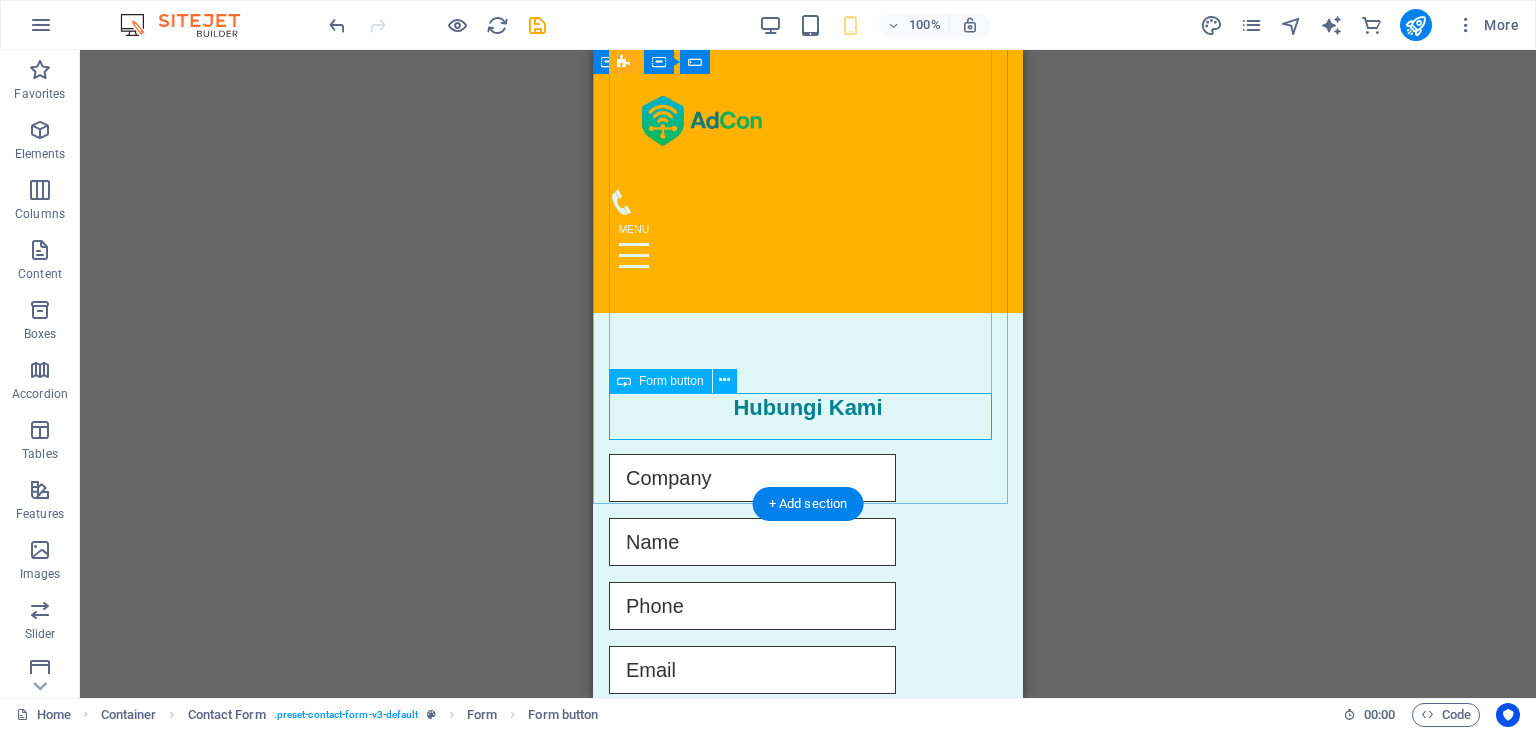 click on "Kirim Pesan" at bounding box center [808, 1036] 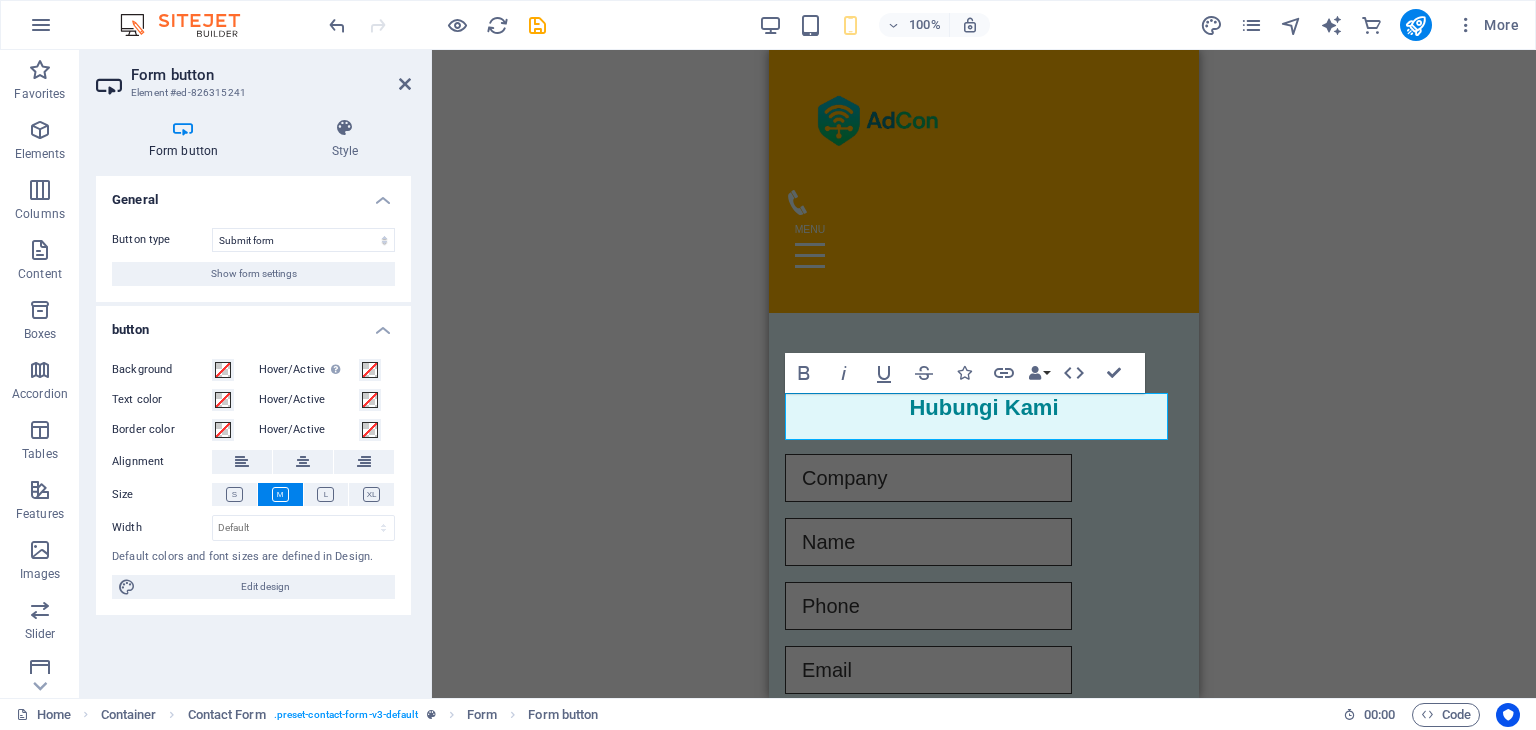 click on "Form button" at bounding box center (187, 139) 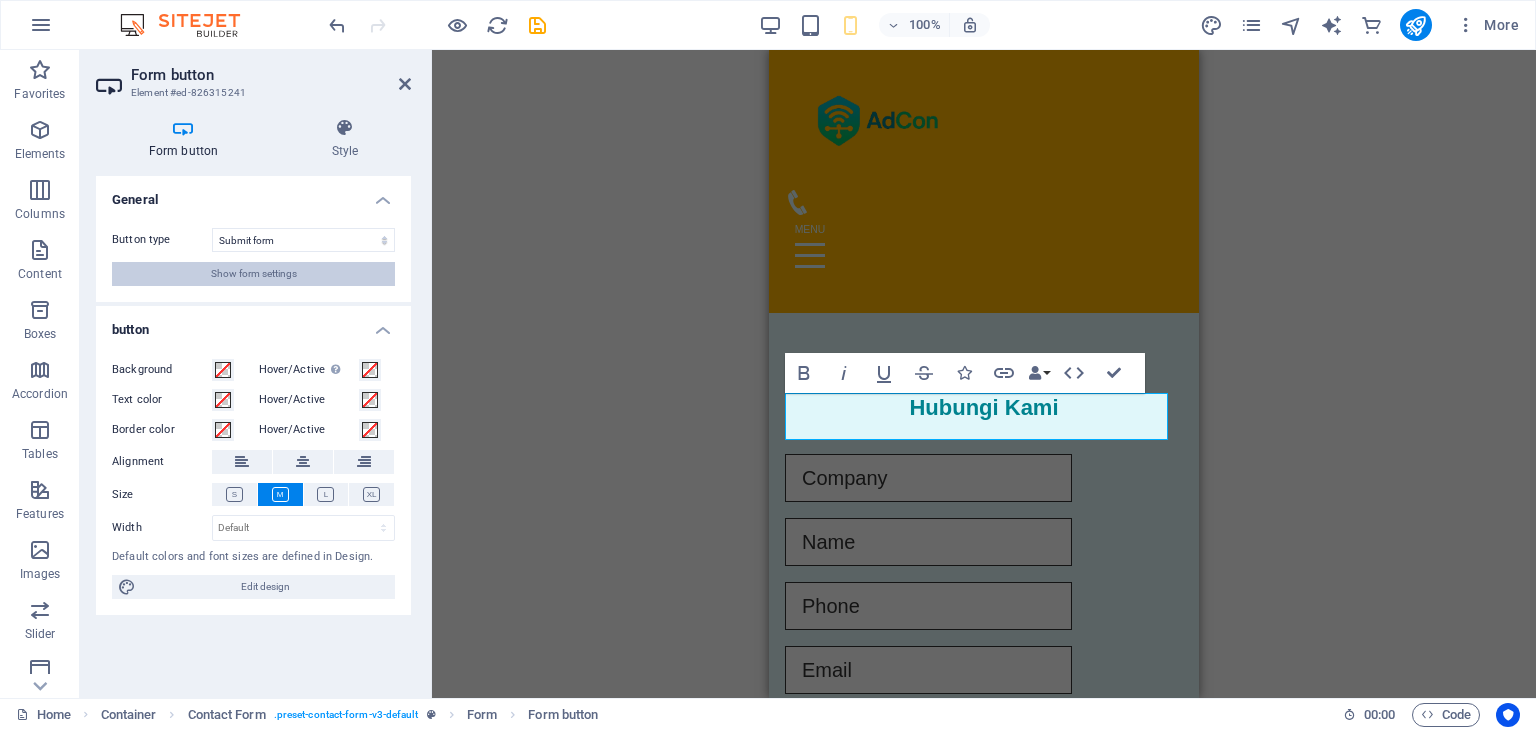 click on "Show form settings" at bounding box center (254, 274) 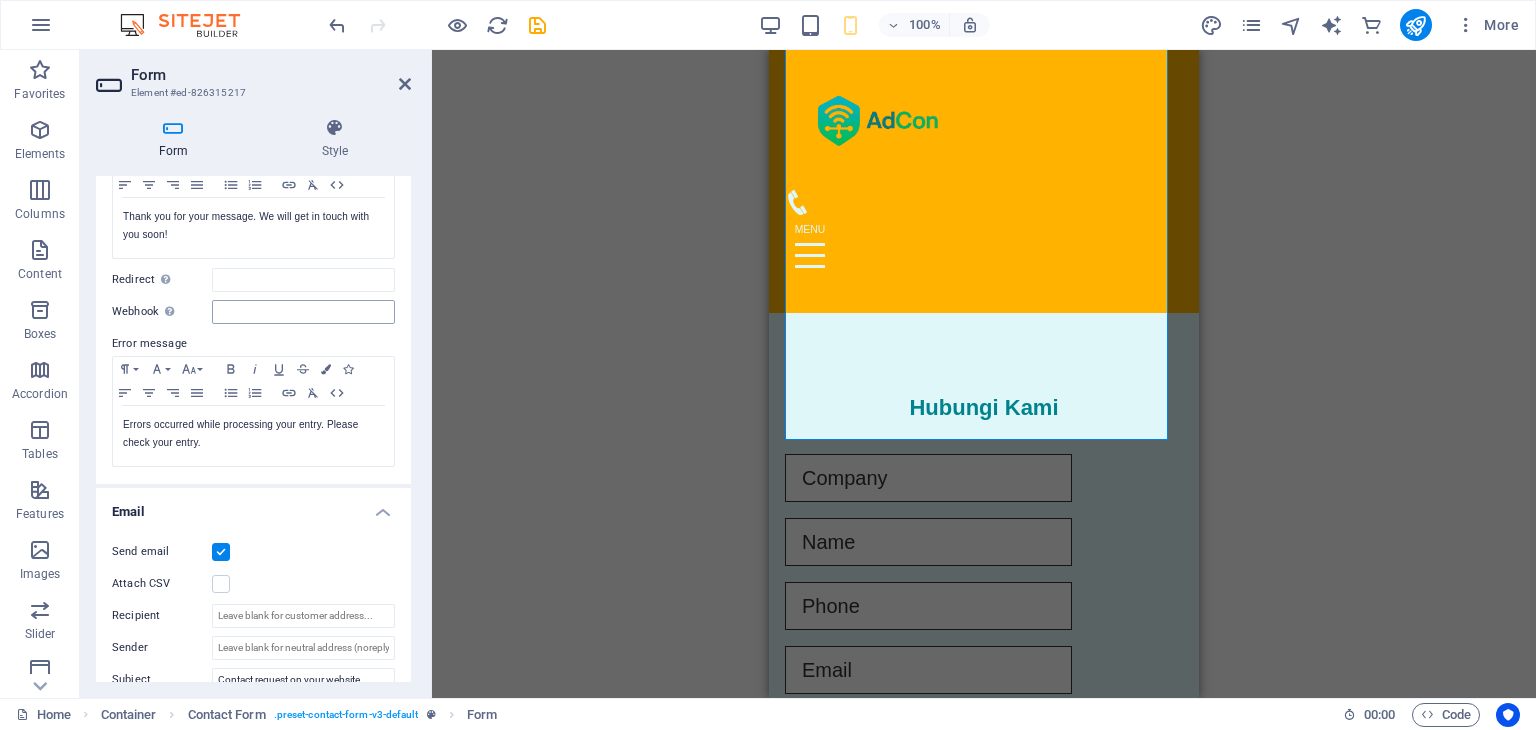 scroll, scrollTop: 300, scrollLeft: 0, axis: vertical 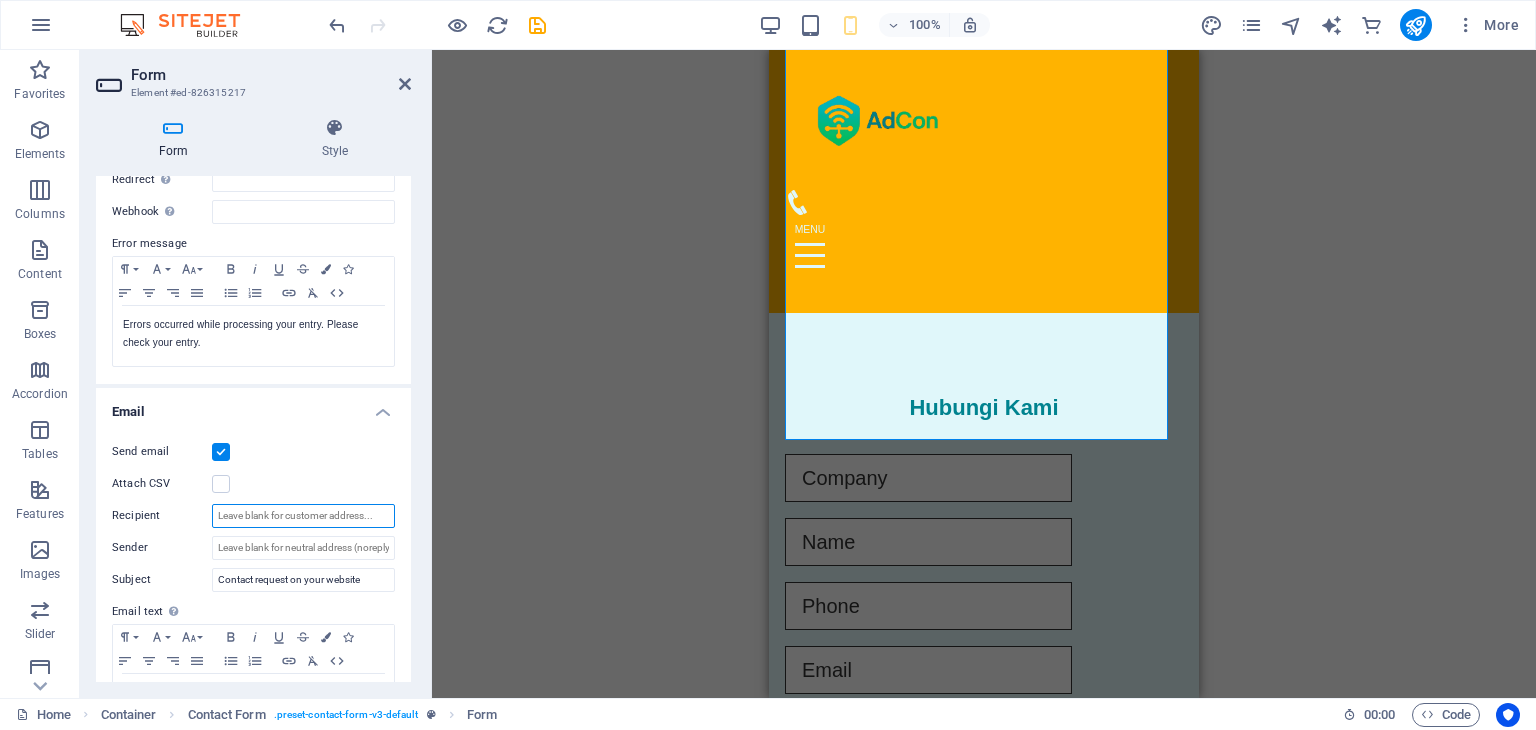 click on "Recipient" at bounding box center (303, 516) 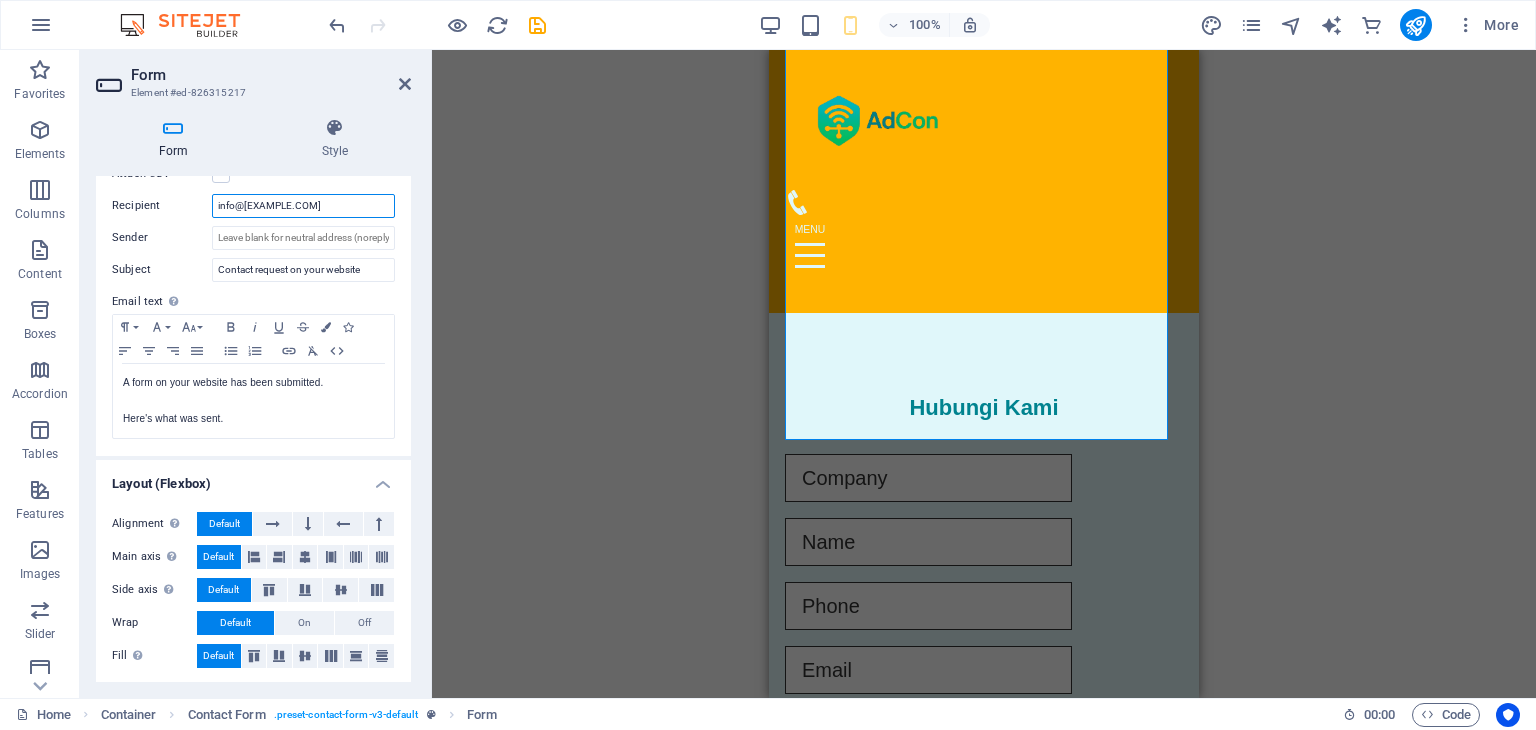 scroll, scrollTop: 611, scrollLeft: 0, axis: vertical 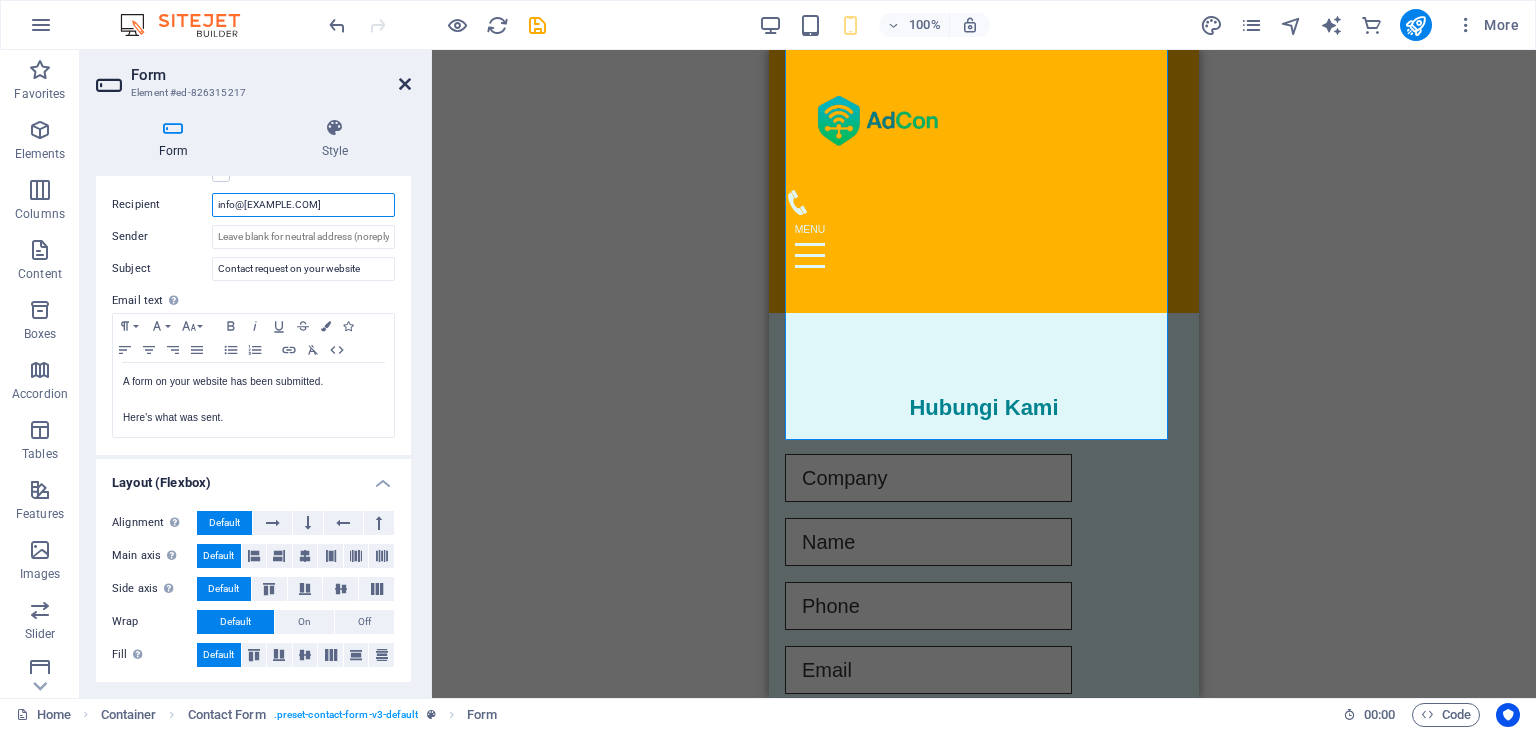 type on "info@[EXAMPLE.COM]" 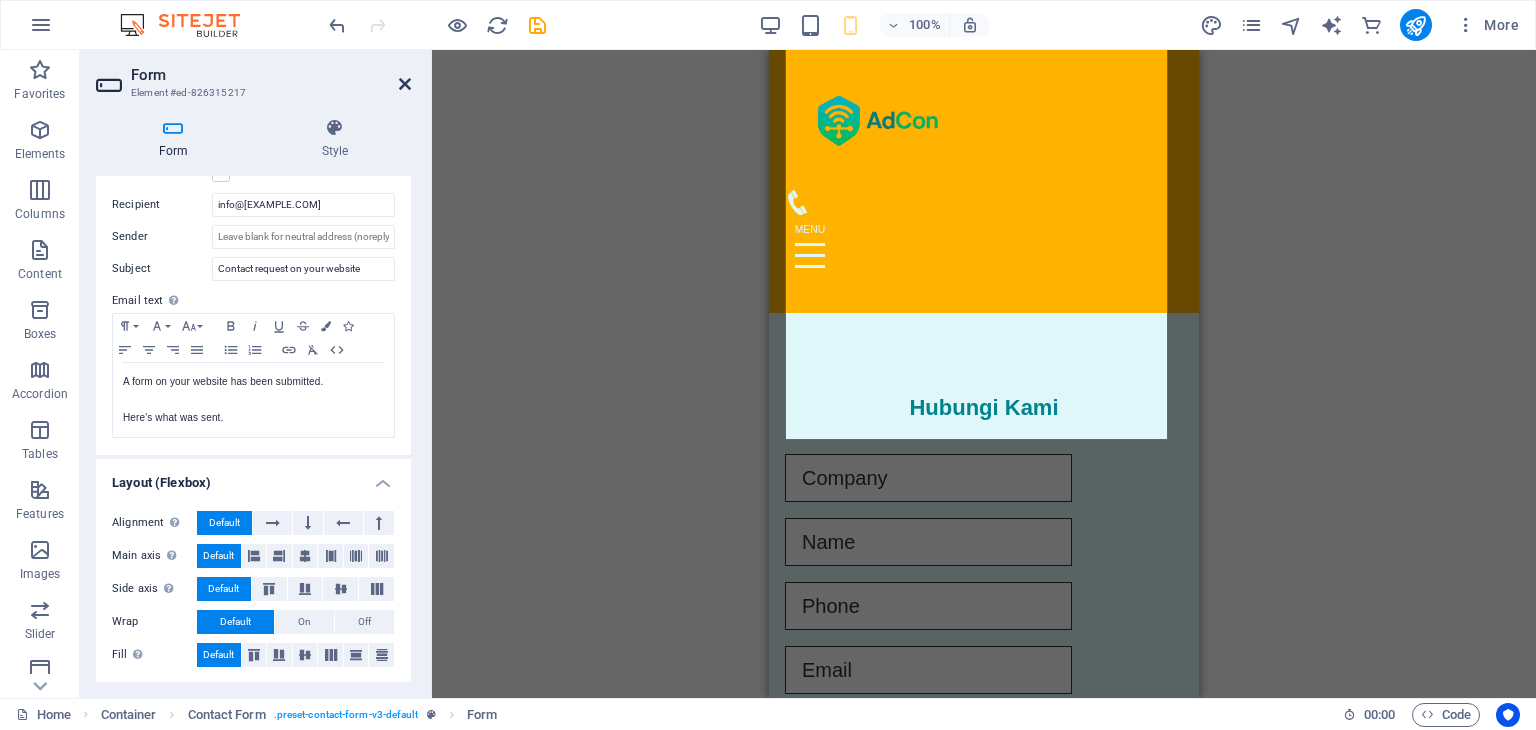 click at bounding box center (405, 84) 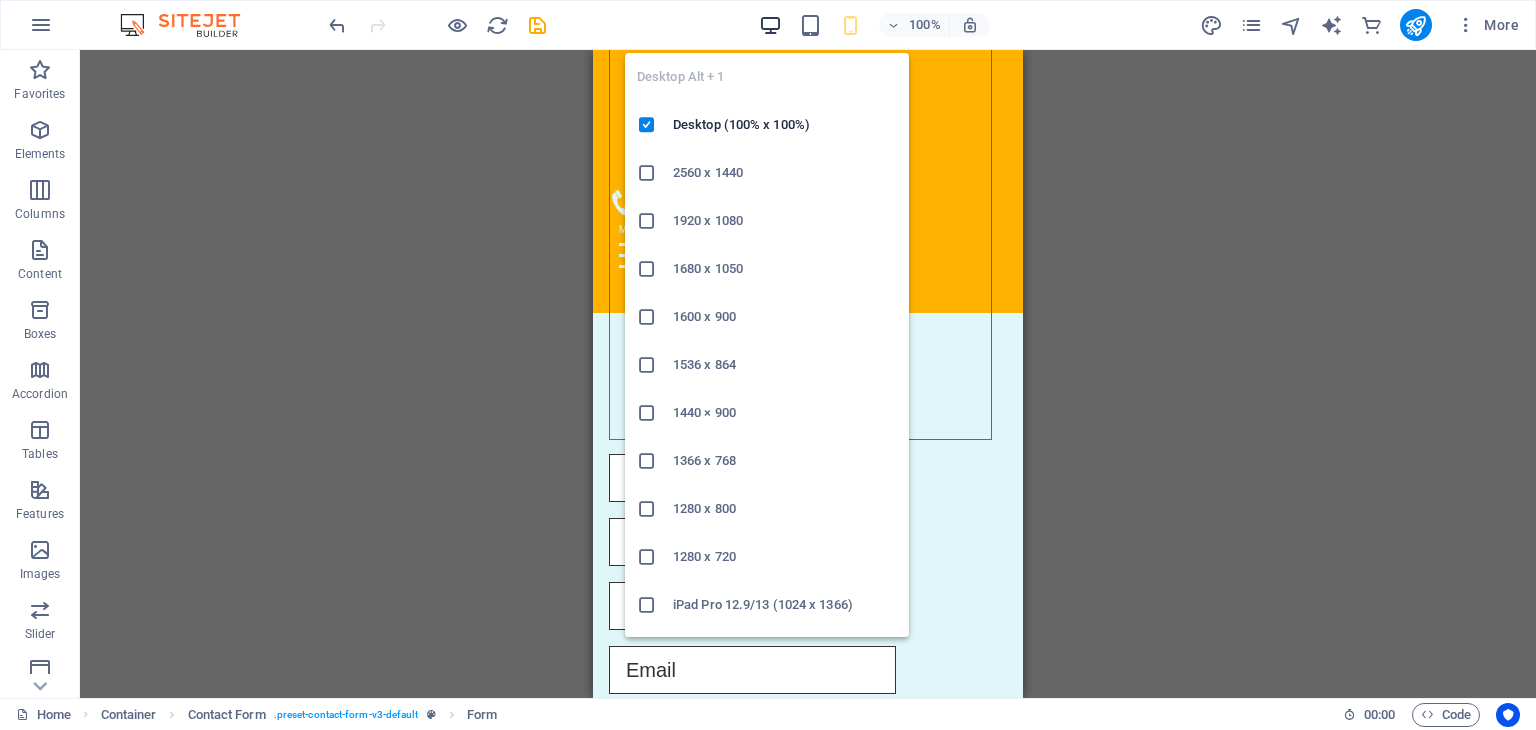 click at bounding box center (770, 25) 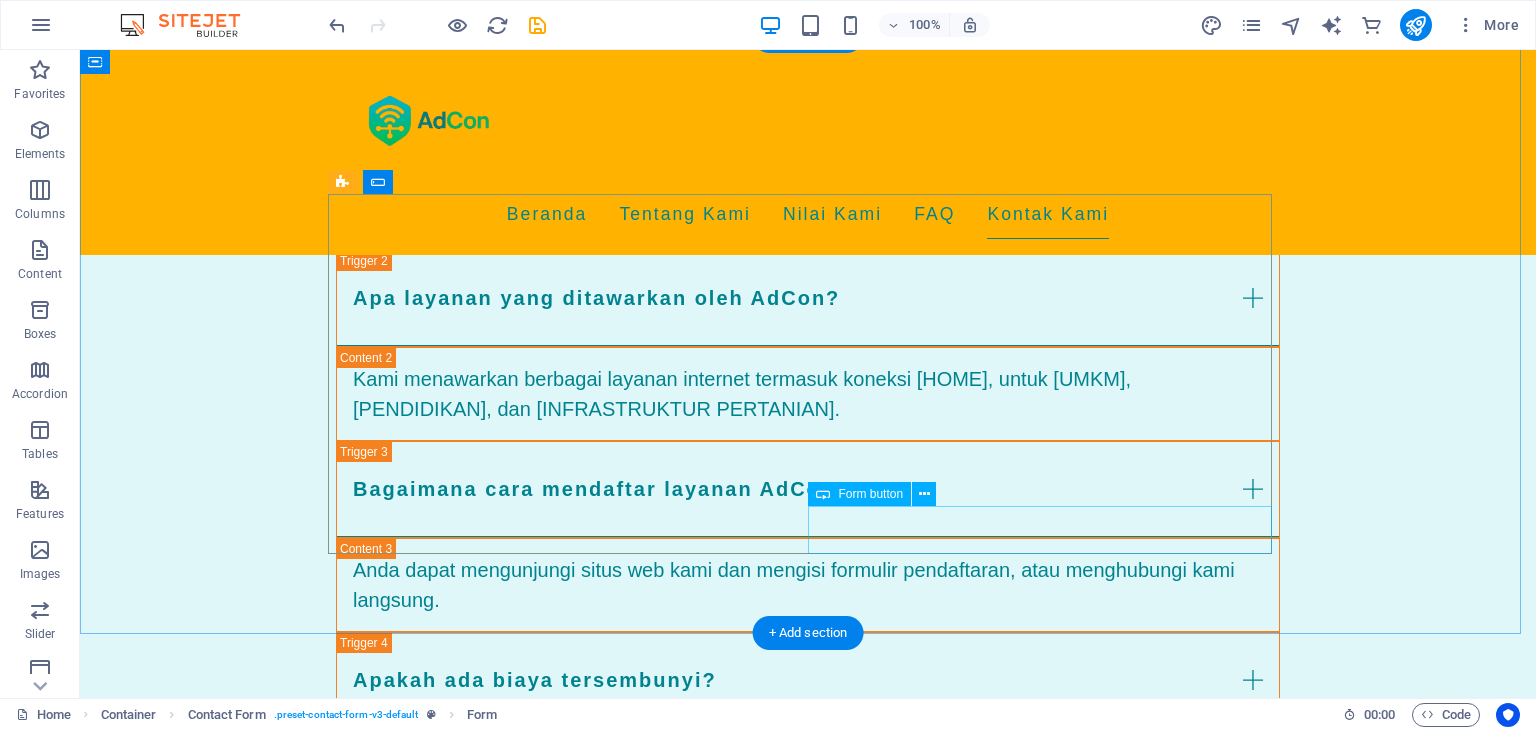 click on "Kirim Pesan" at bounding box center (1048, 1713) 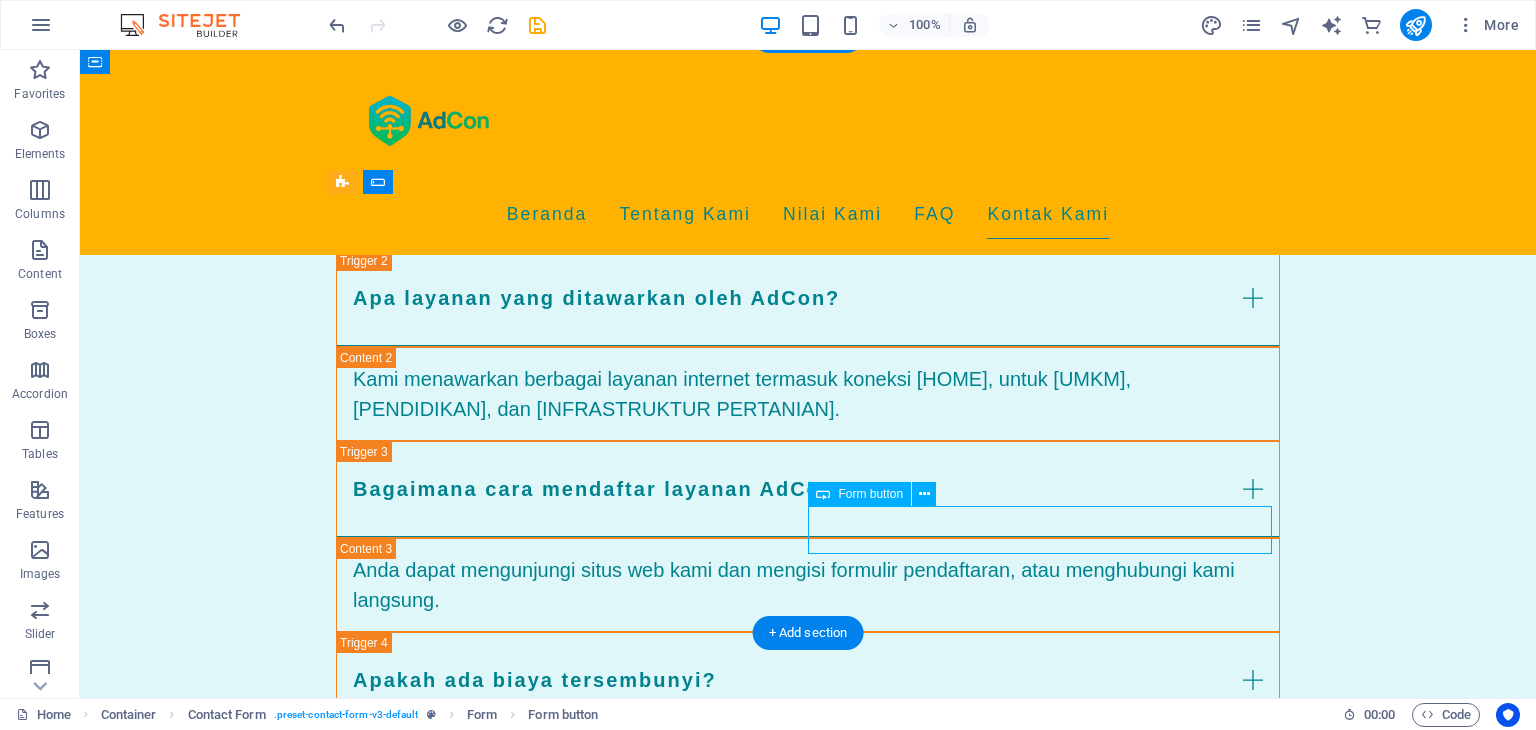 click on "Kirim Pesan" at bounding box center [1048, 1713] 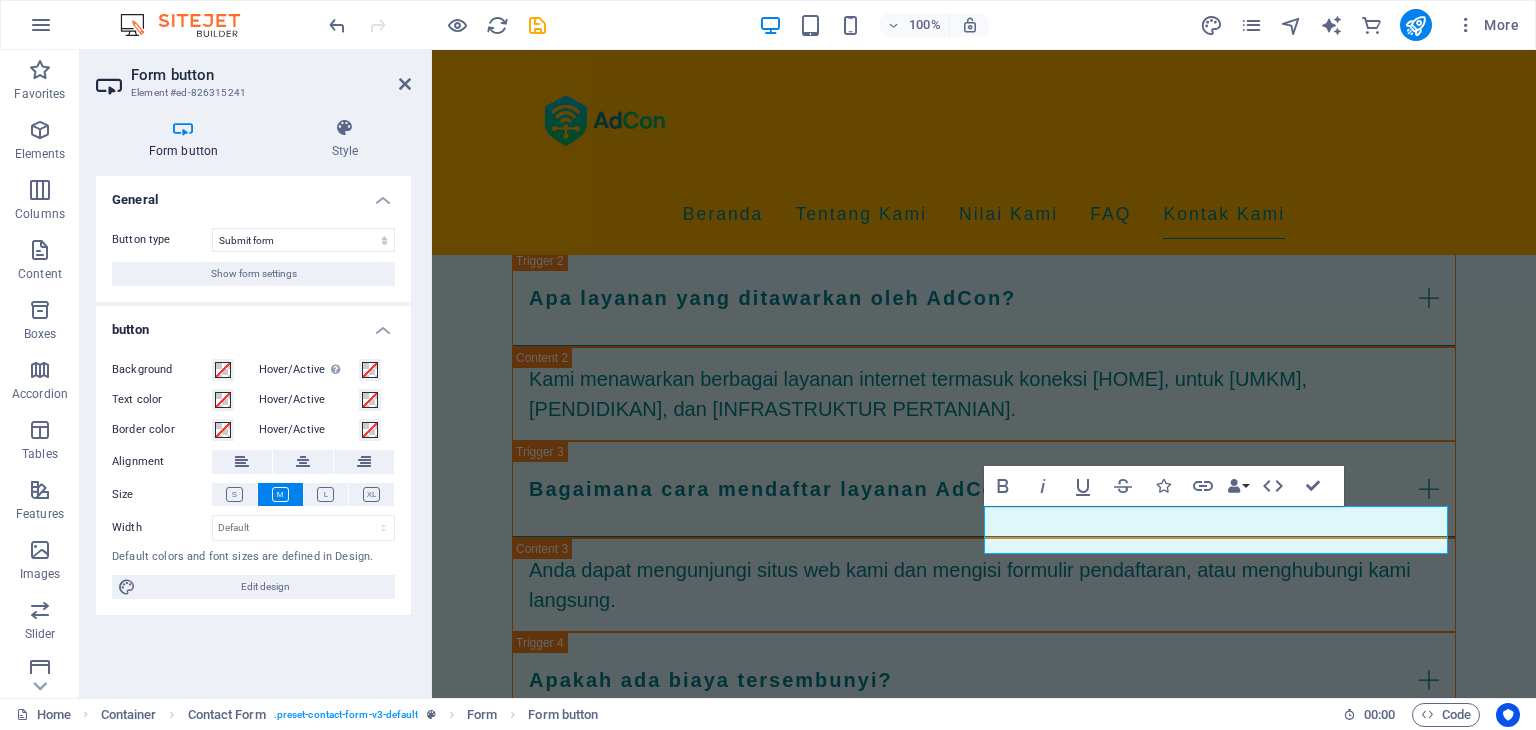 click on "Form button" at bounding box center [187, 139] 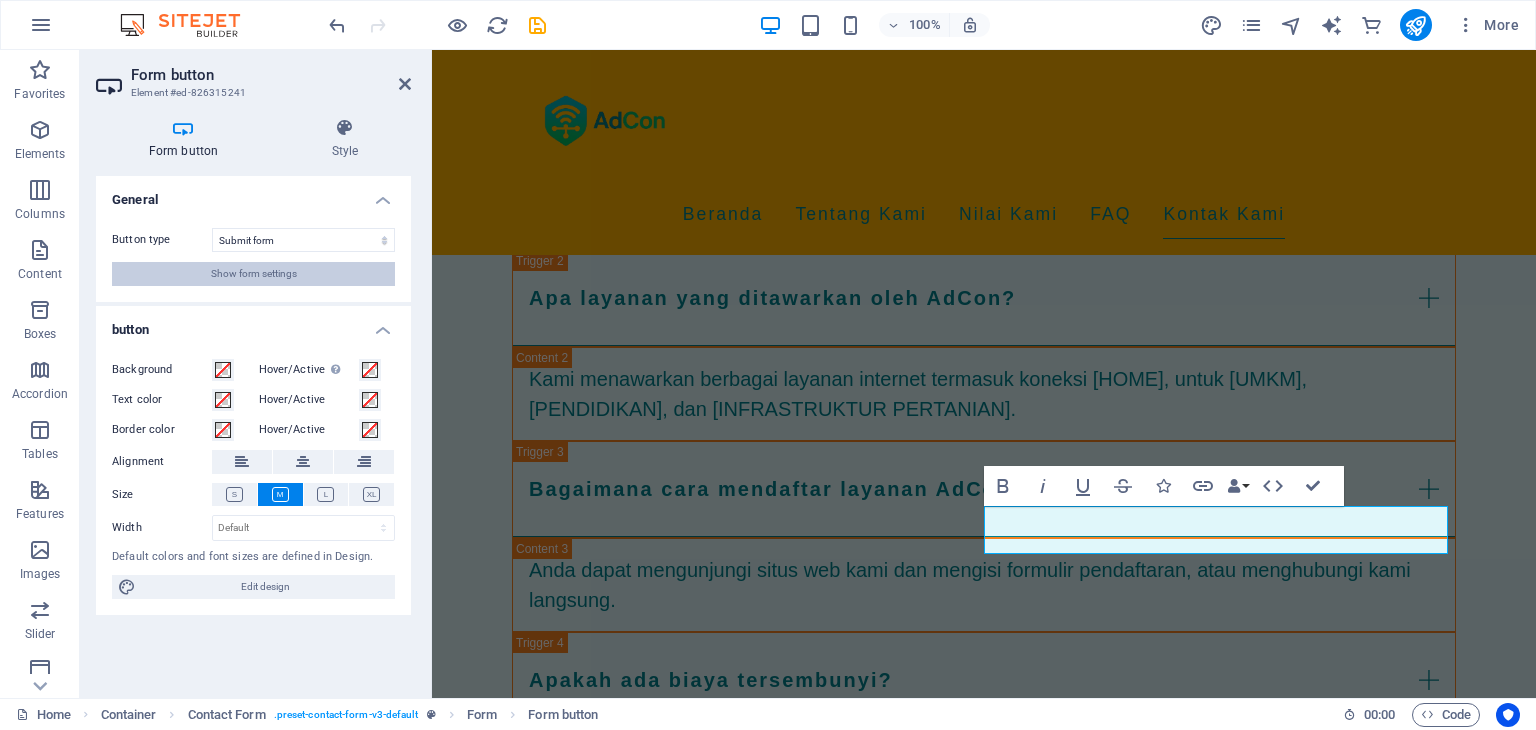 click on "Show form settings" at bounding box center [254, 274] 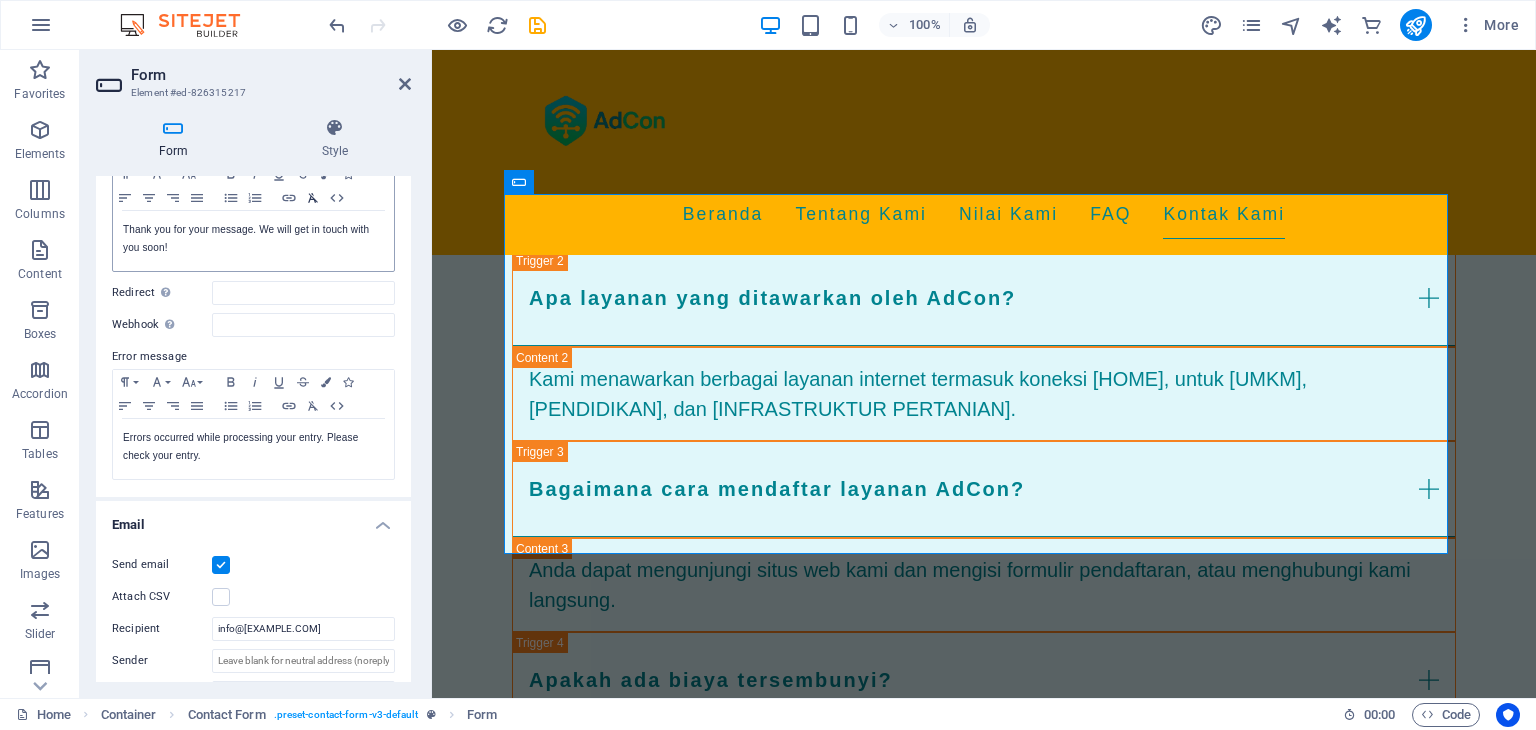 scroll, scrollTop: 200, scrollLeft: 0, axis: vertical 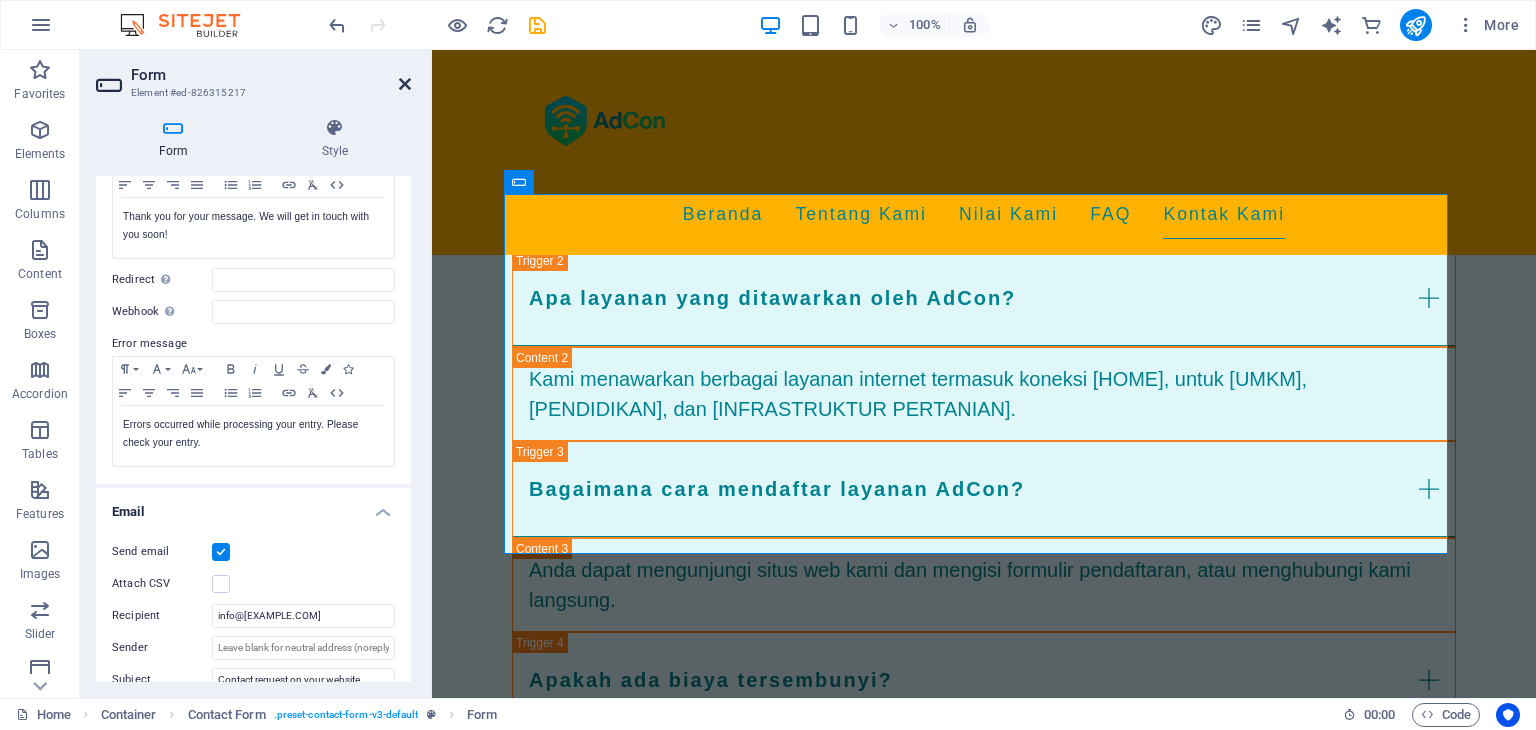 click at bounding box center [405, 84] 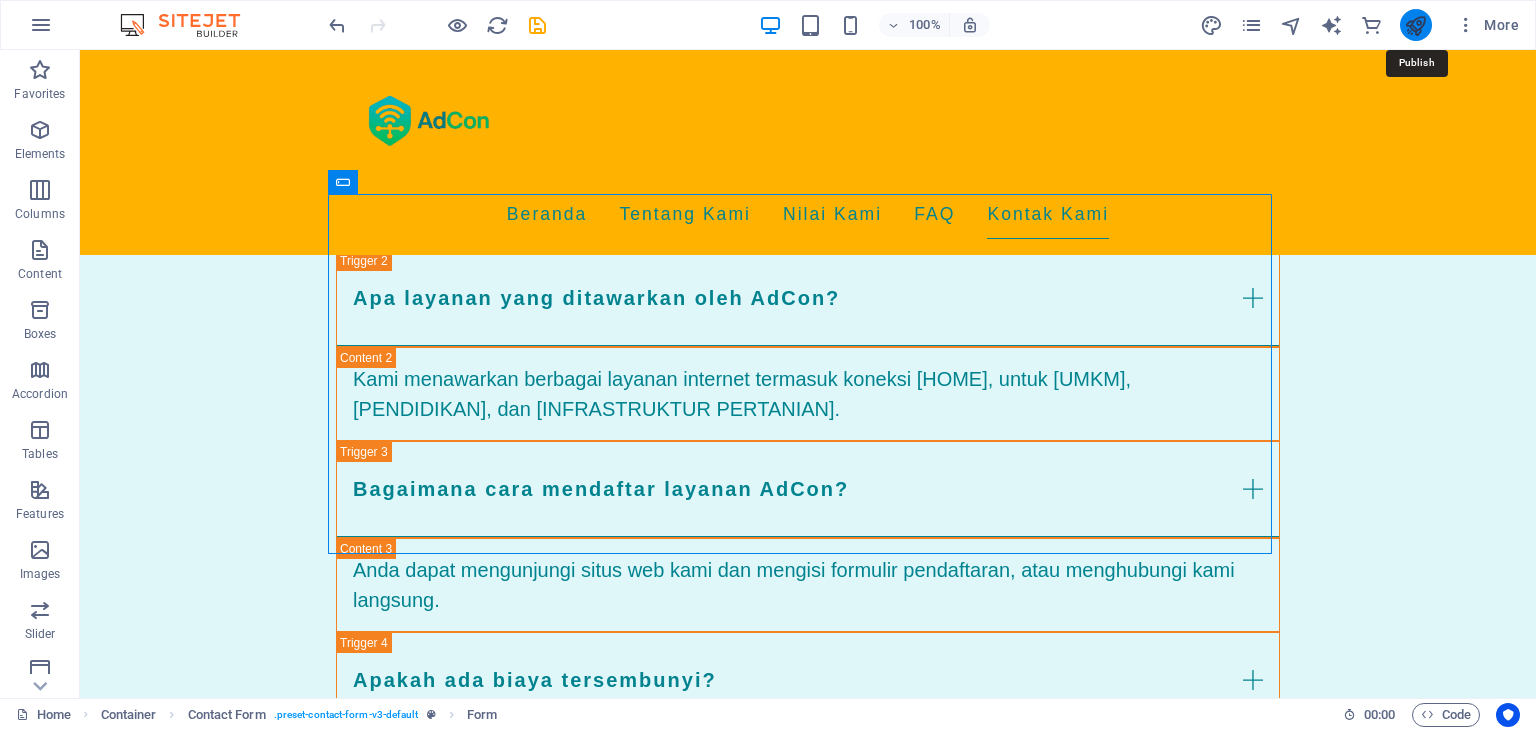 click at bounding box center (1415, 25) 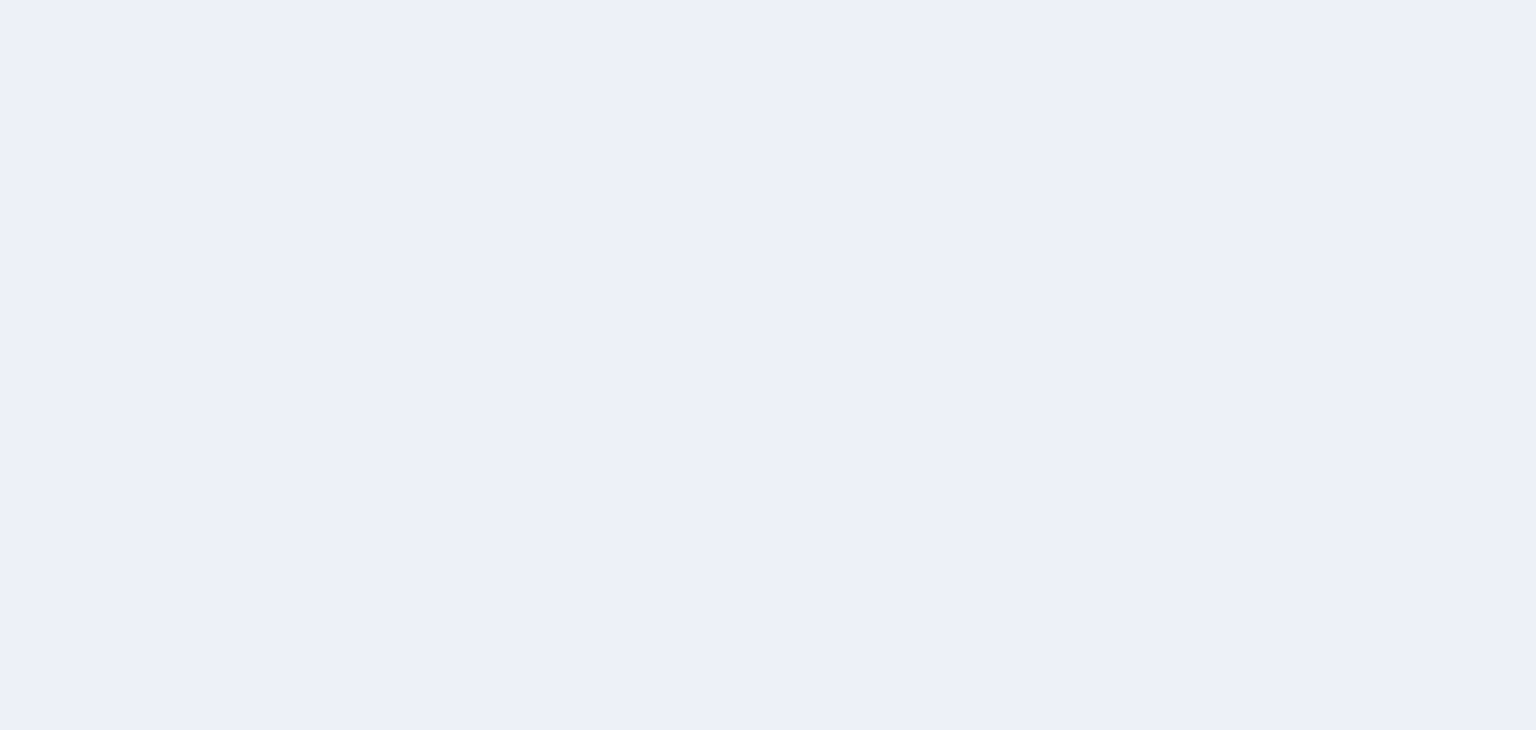 scroll, scrollTop: 0, scrollLeft: 0, axis: both 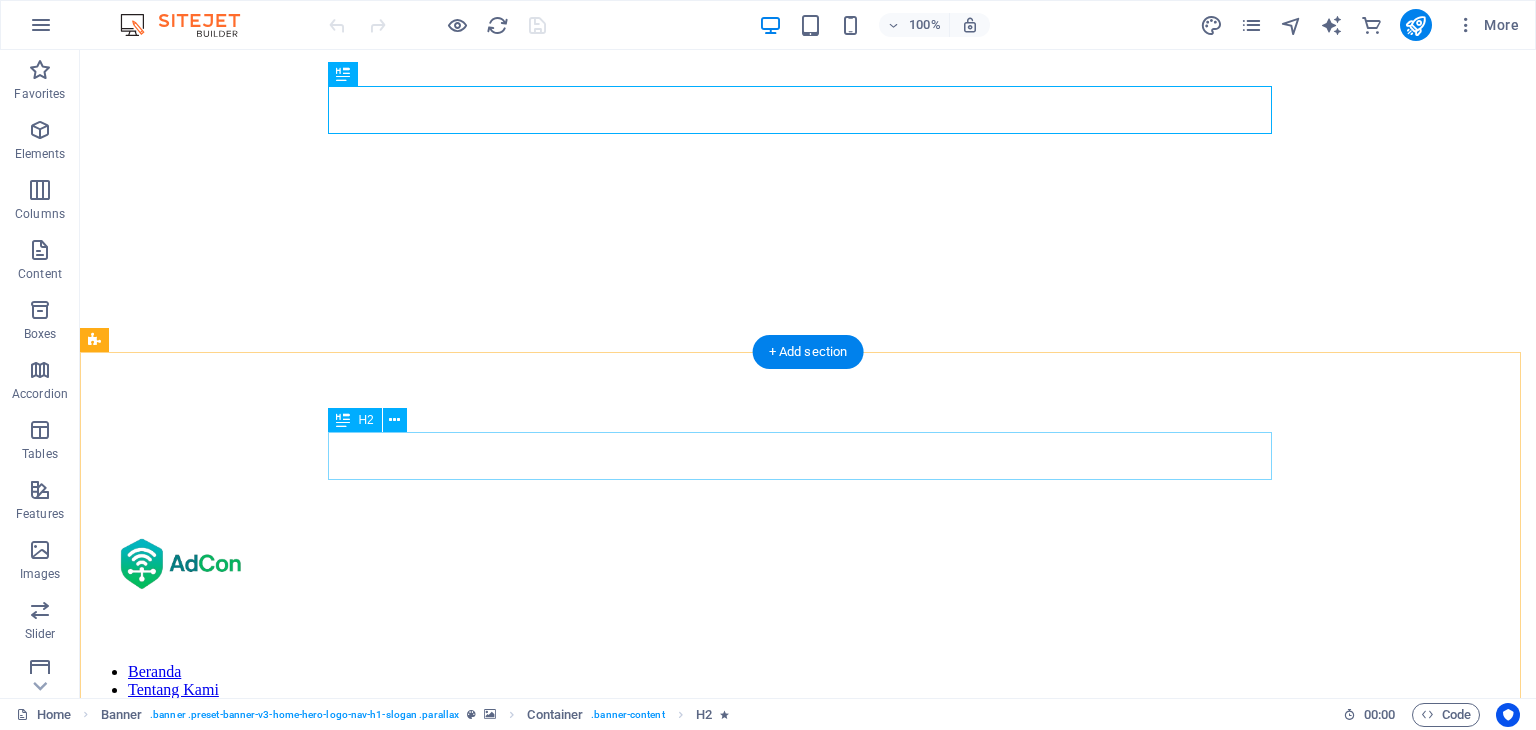 click on "Tentang adcon.id" at bounding box center (808, 2919) 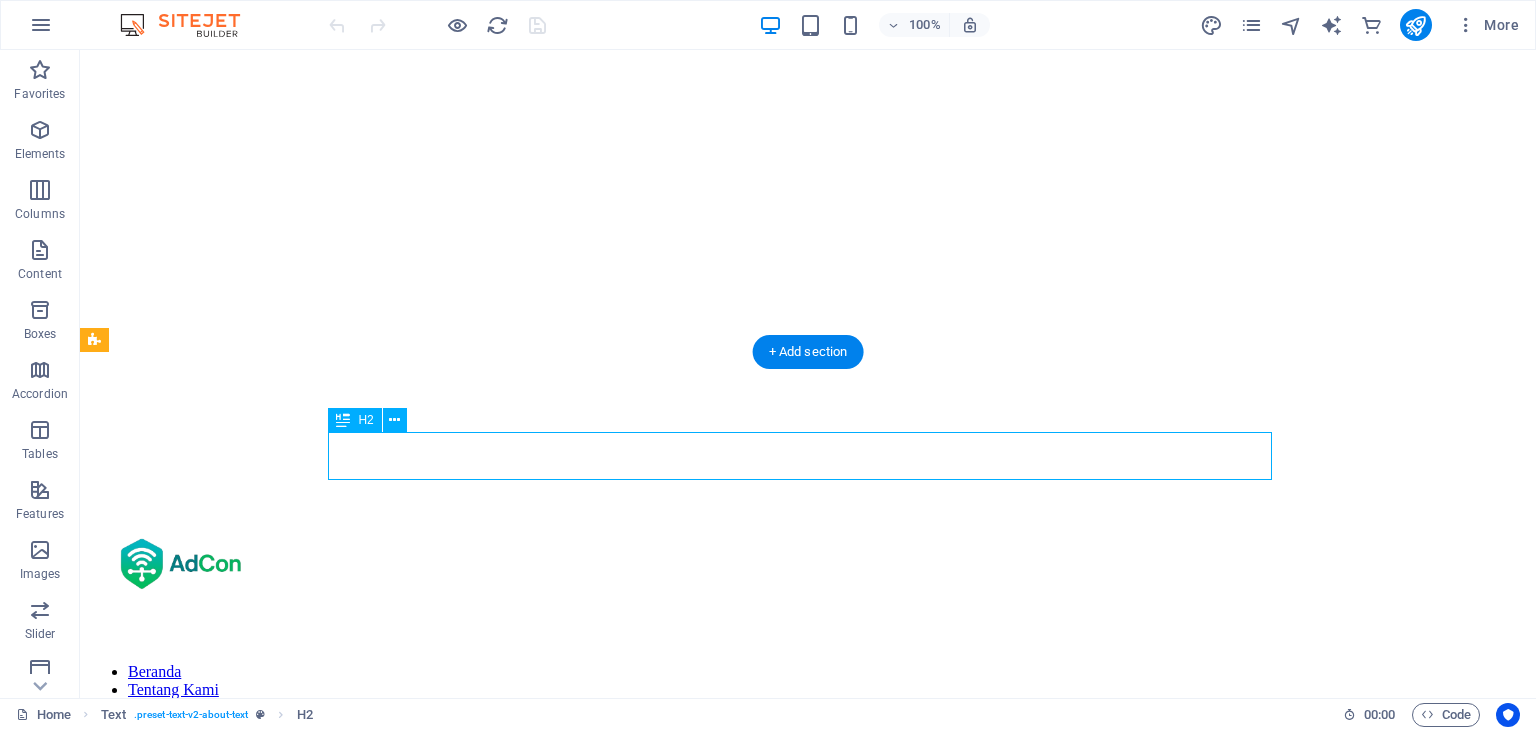 click on "Tentang adcon.id" at bounding box center [808, 2919] 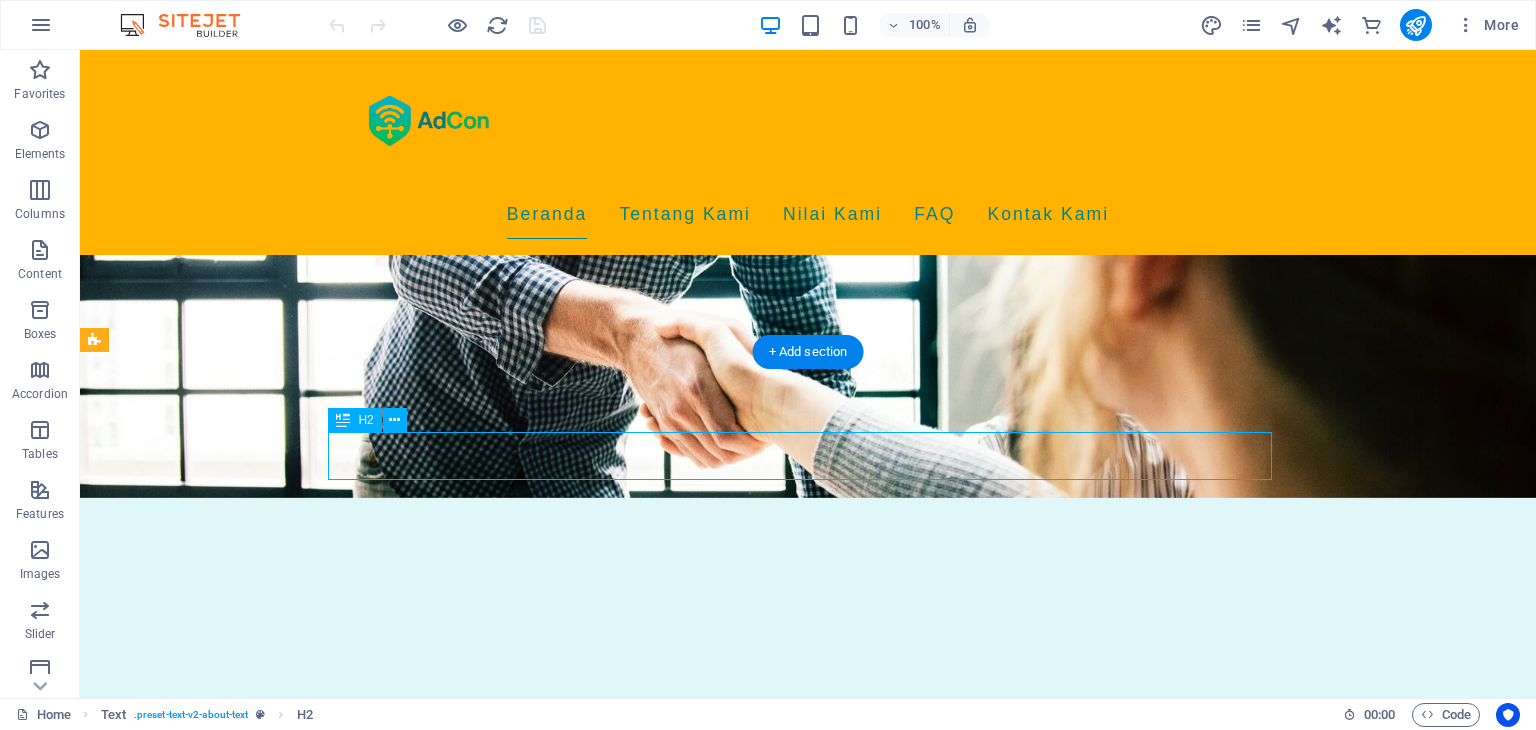 click on "Tentang adcon.id" at bounding box center (808, 1068) 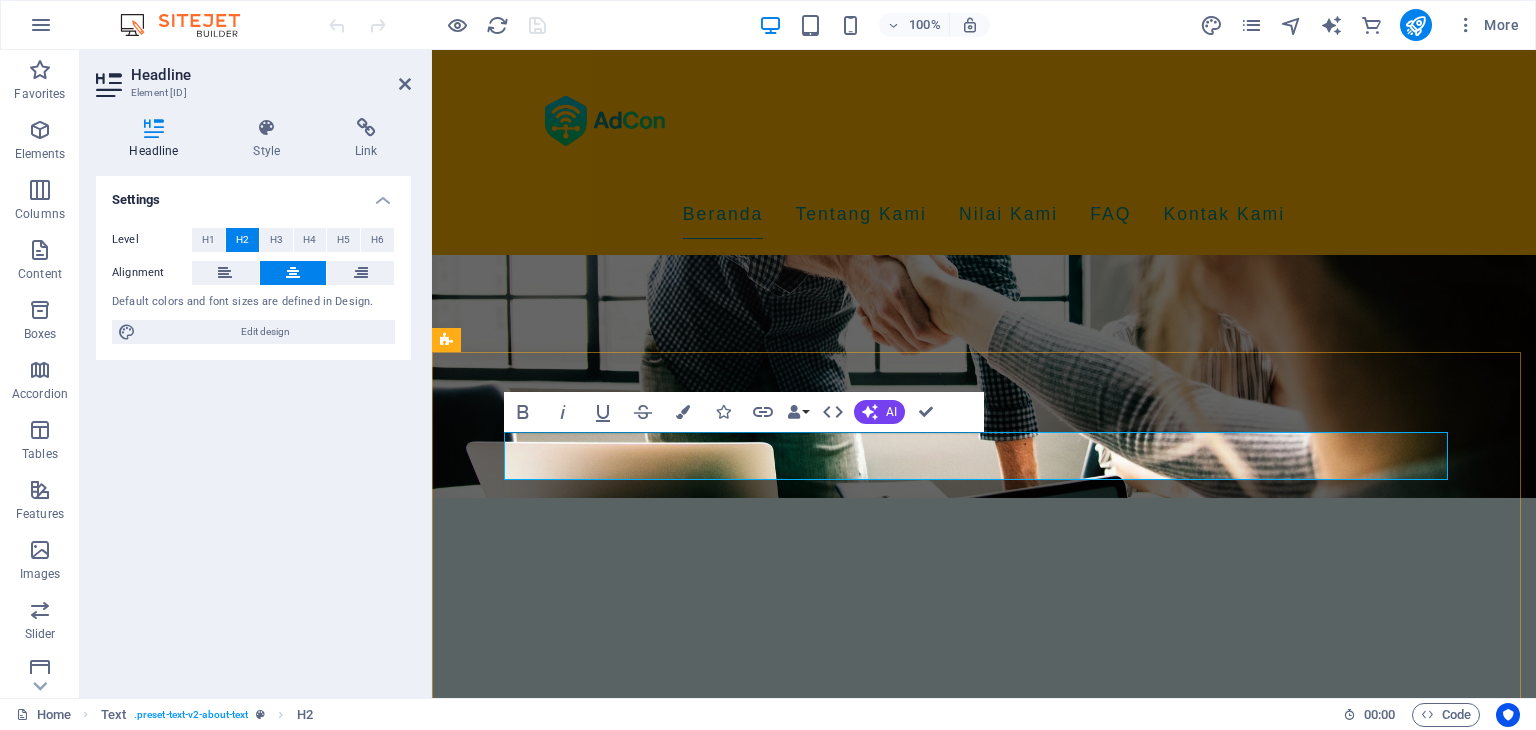 click on "Tentang adcon.id" at bounding box center (984, 1068) 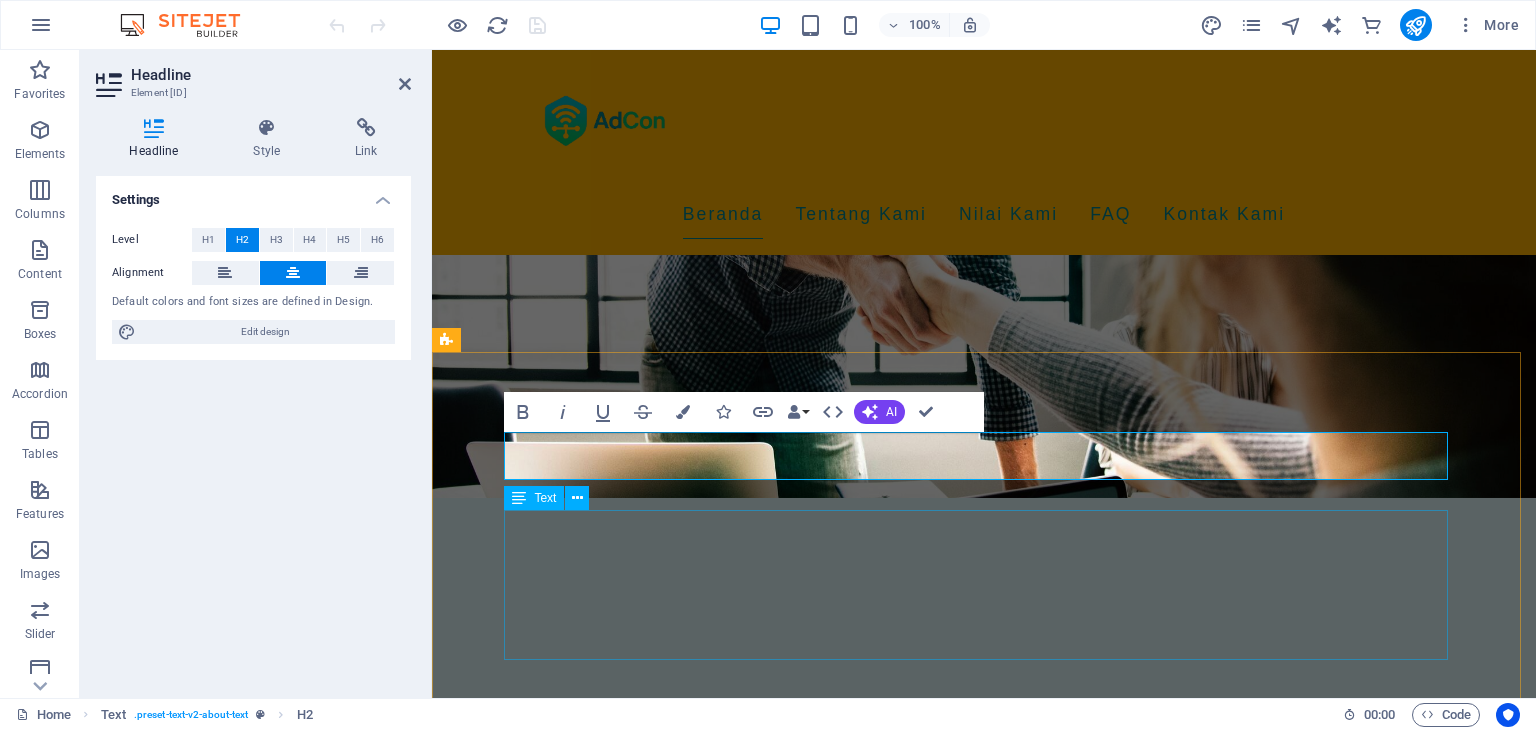 click on "AdCon (Ardyanda Digital Connect) berkomitmen untuk menyediakan layanan internet yang terjangkau, aman, dan andal untuk masyarakat pedesaan di Indonesia. Kami berfokus untuk membantu meningkatkan kualitas hidup melalui akses internet yang dapat mendukung pendidikan, usaha mikro kecil menengah (UMKM), dan sektor pertanian. Dengan teknologi terkini, kami hadir sebagai jembatan digital untuk membawa desa-desa di Indonesia ke era informasi." at bounding box center [984, 1197] 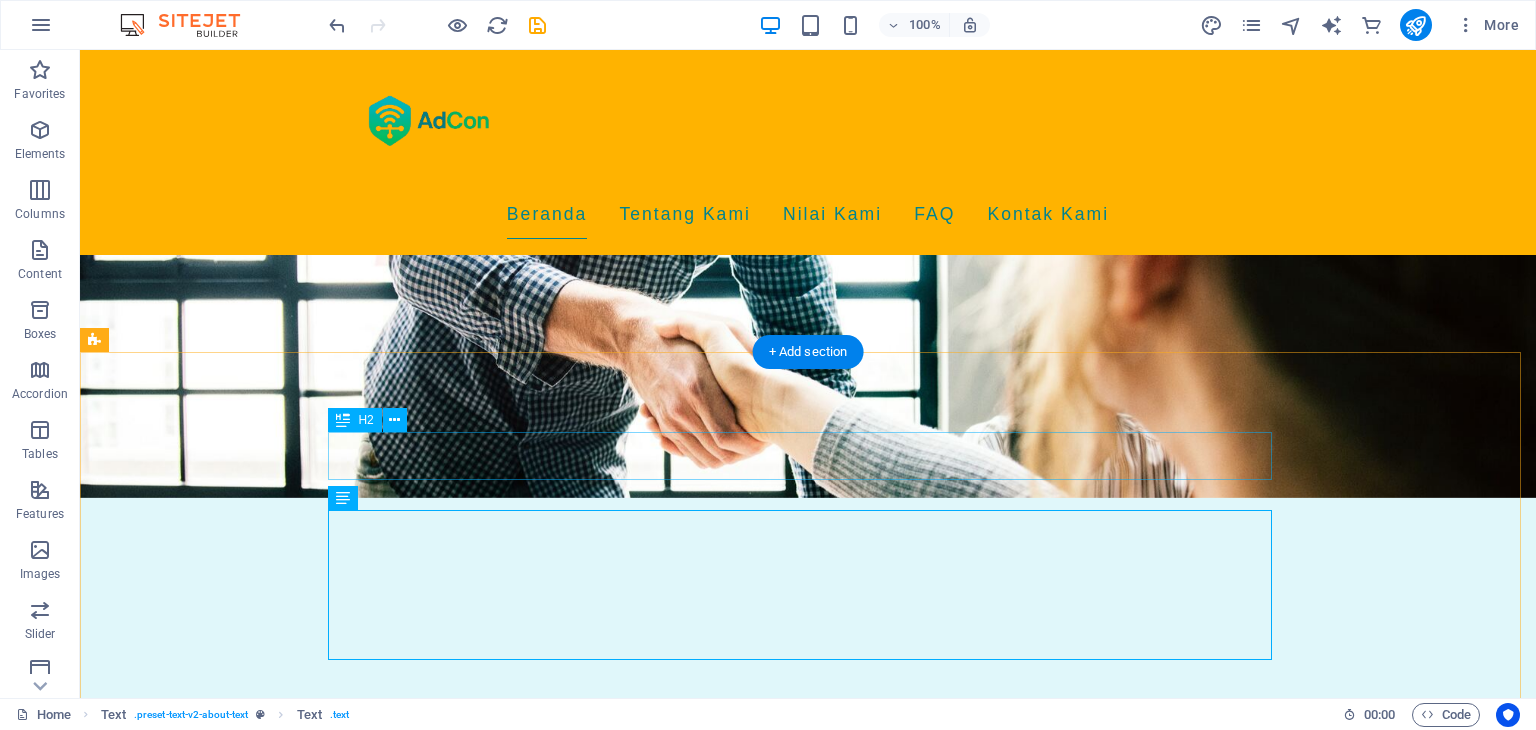click on "Tentang AdCon" at bounding box center [808, 1068] 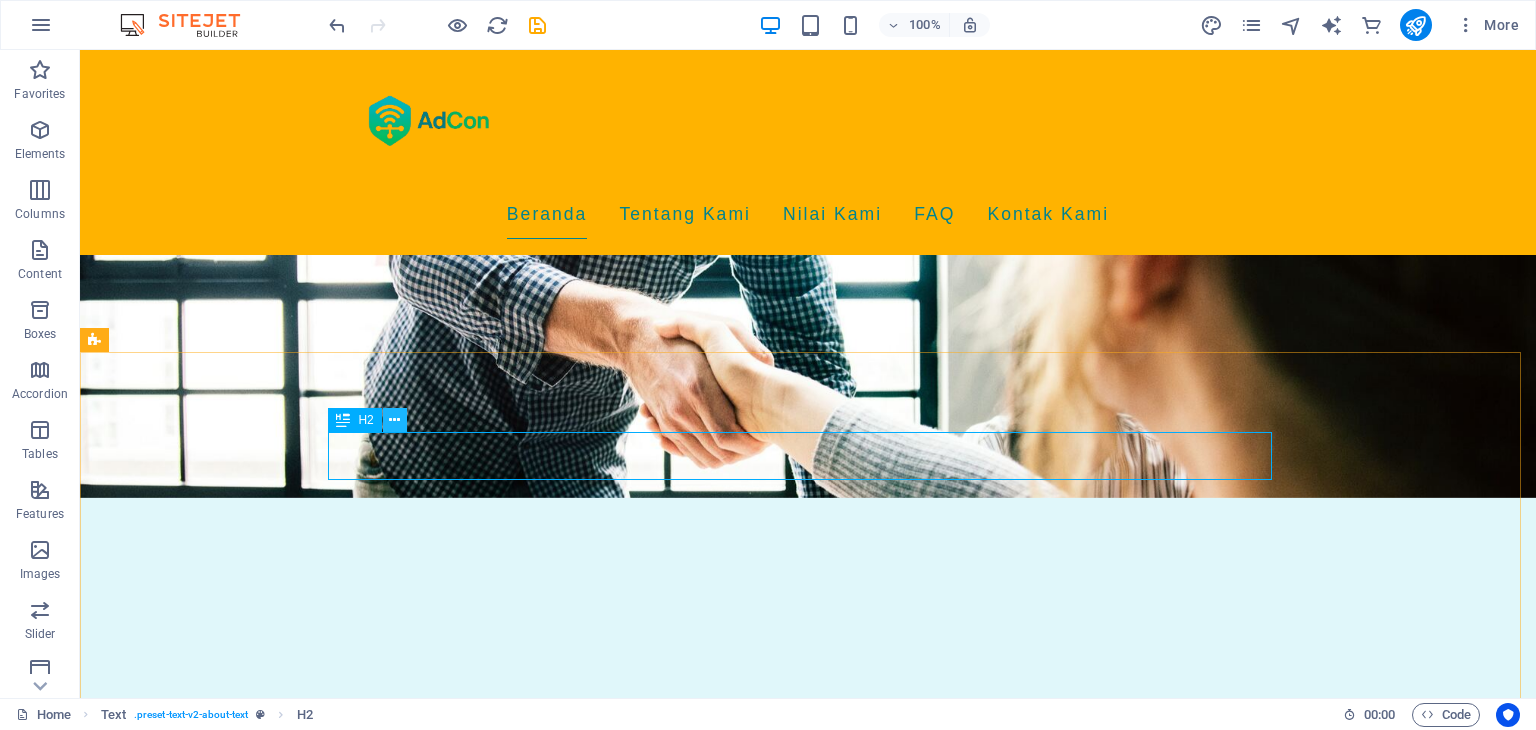 click at bounding box center (394, 420) 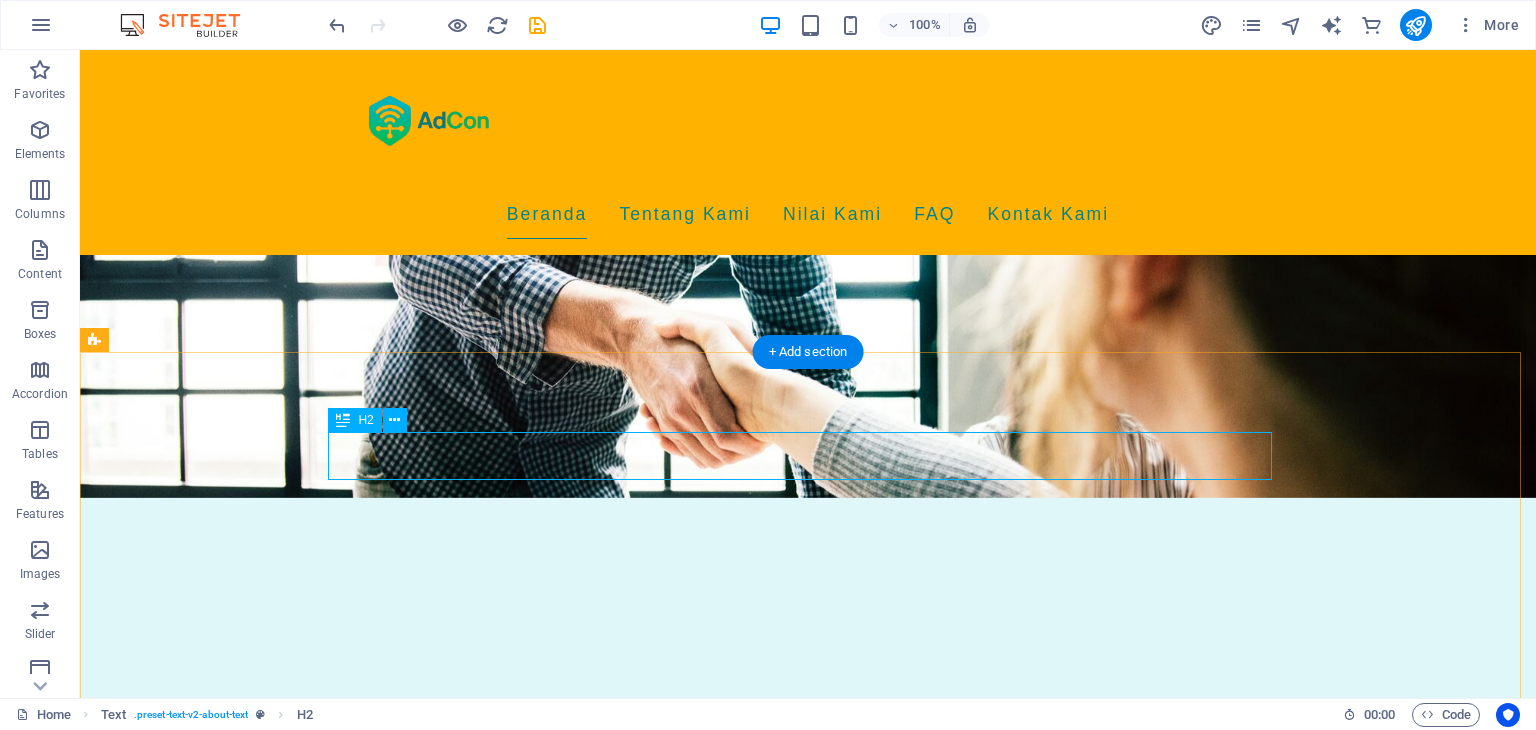 click on "Tentang AdCon" at bounding box center (808, 1068) 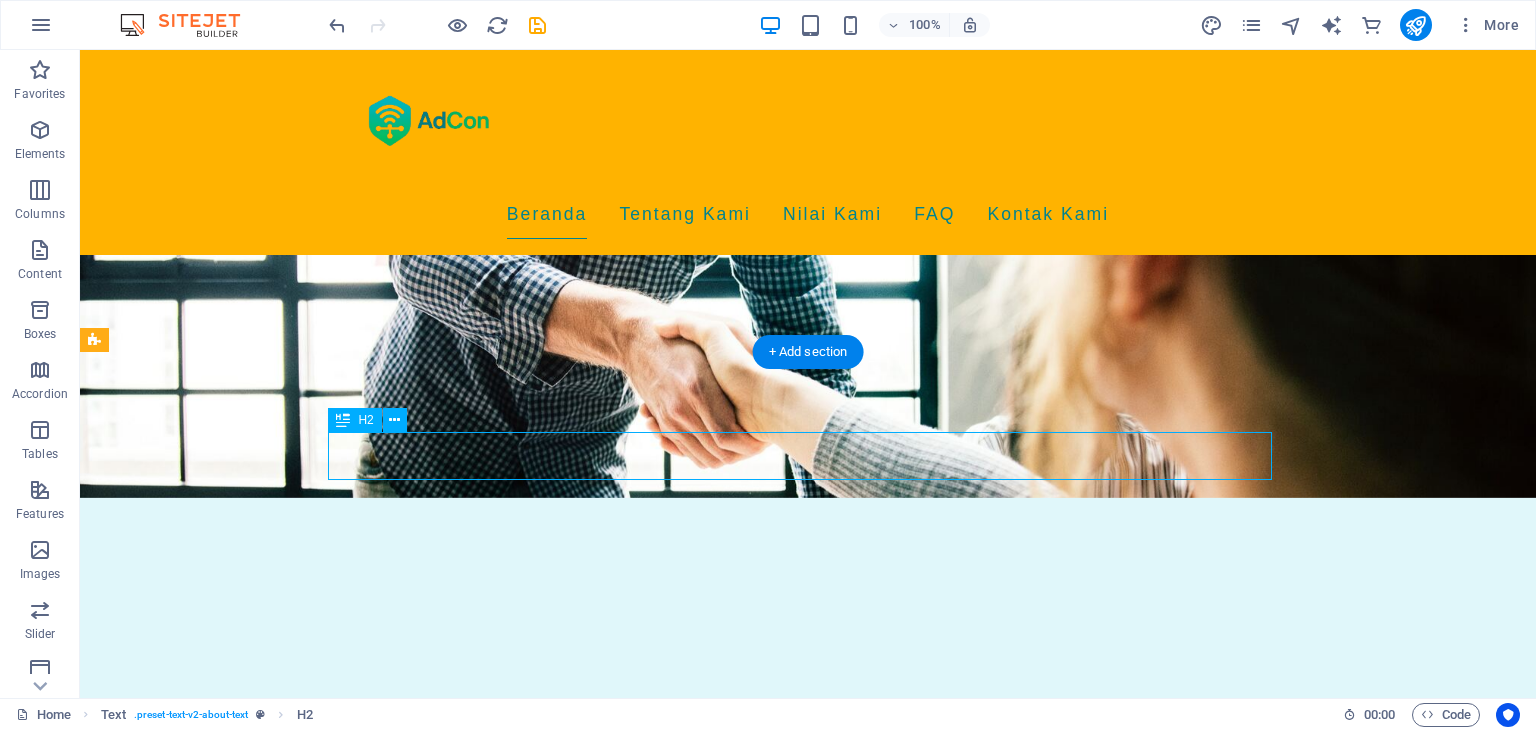 click on "Tentang AdCon" at bounding box center (808, 1068) 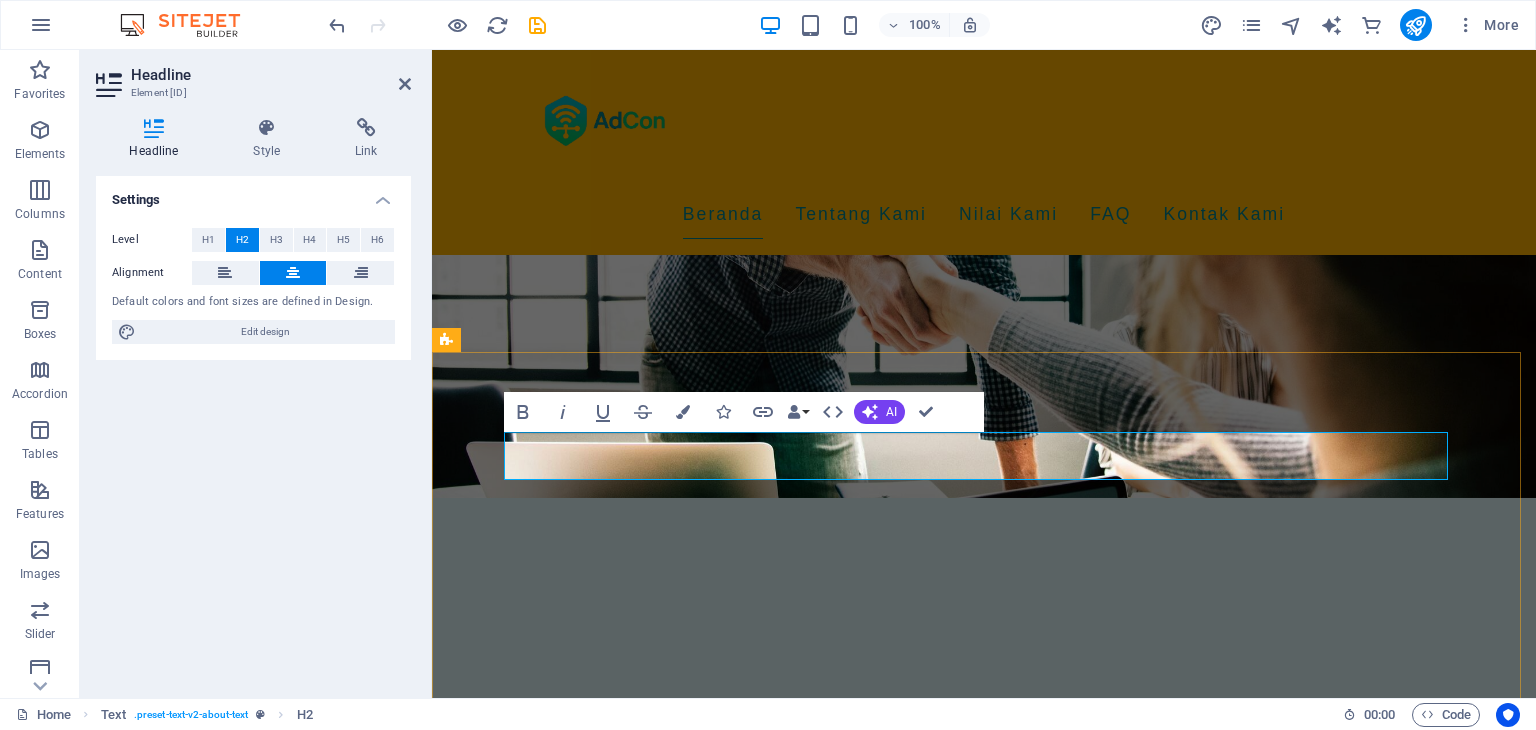 click on "Tentang AdCon" at bounding box center [984, 1068] 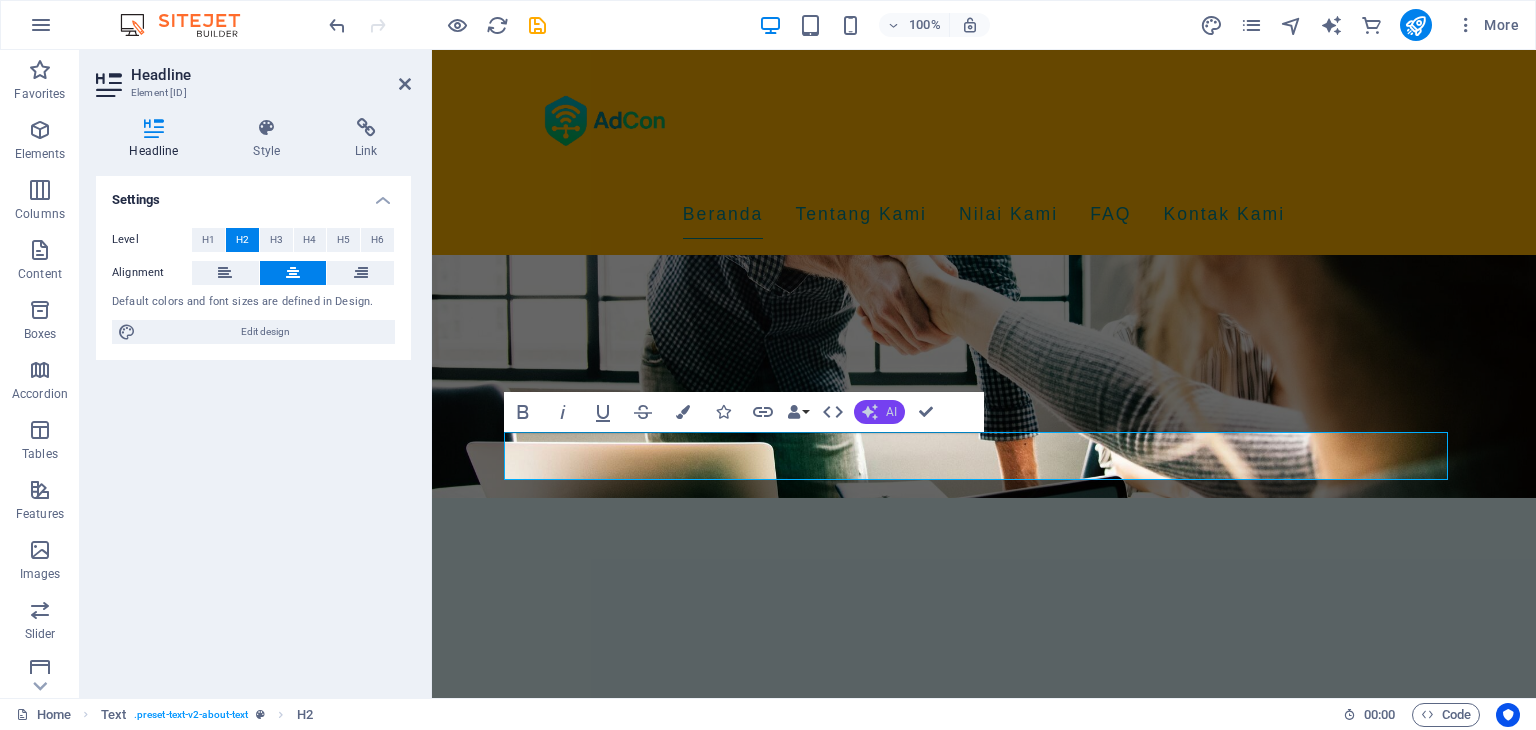 click on "AI" at bounding box center [891, 412] 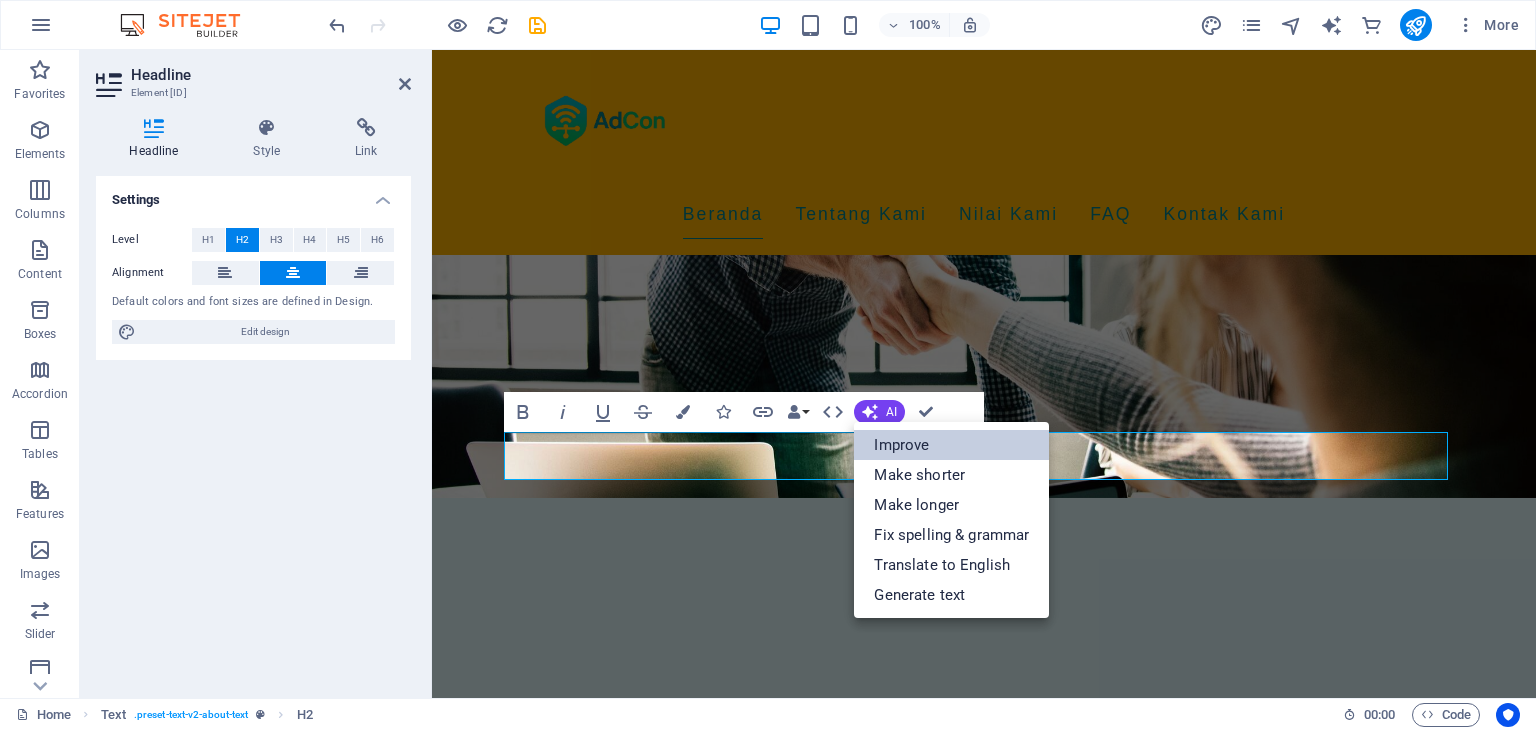 click on "Improve" at bounding box center (951, 445) 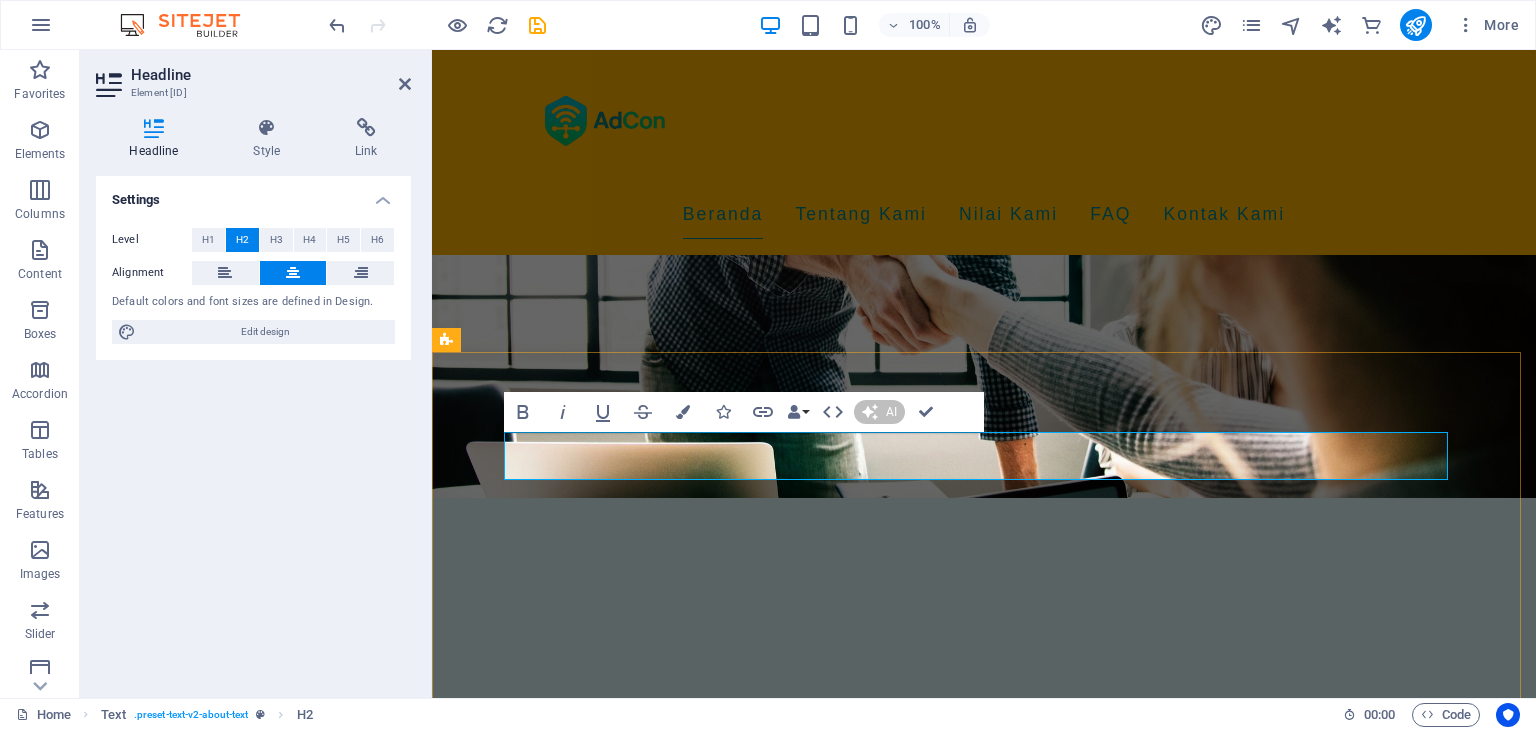 type 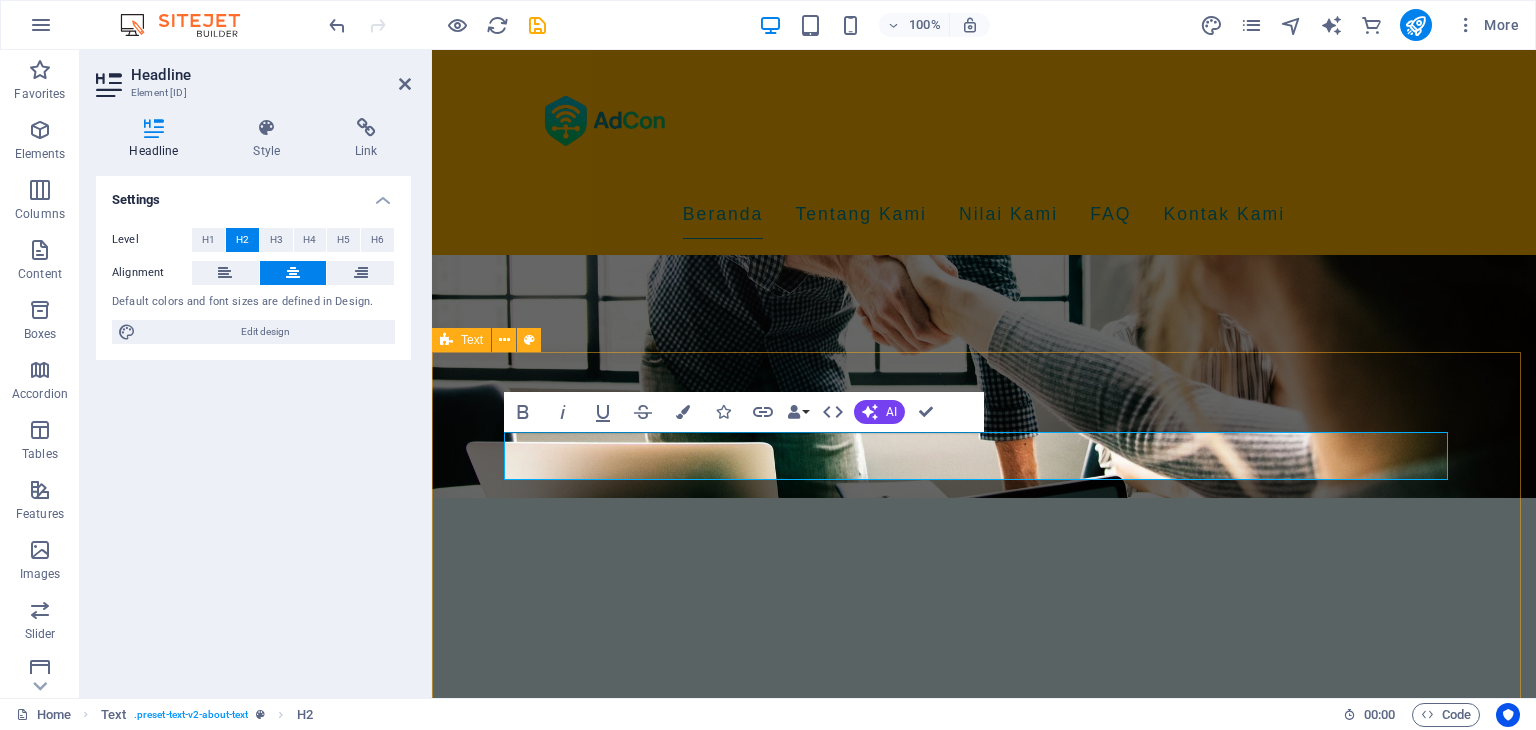 click on "Tentang AdCon AdCon (Ardyanda Digital Connect) berkomitmen untuk menyediakan layanan internet yang terjangkau, aman, dan andal untuk masyarakat pedesaan di Indonesia. Kami berfokus untuk membantu meningkatkan kualitas hidup melalui akses internet yang dapat mendukung pendidikan, usaha mikro kecil menengah (UMKM), dan sektor pertanian. Dengan teknologi terkini, kami hadir sebagai jembatan digital untuk membawa desa-desa di Indonesia ke era informasi." at bounding box center [984, 1158] 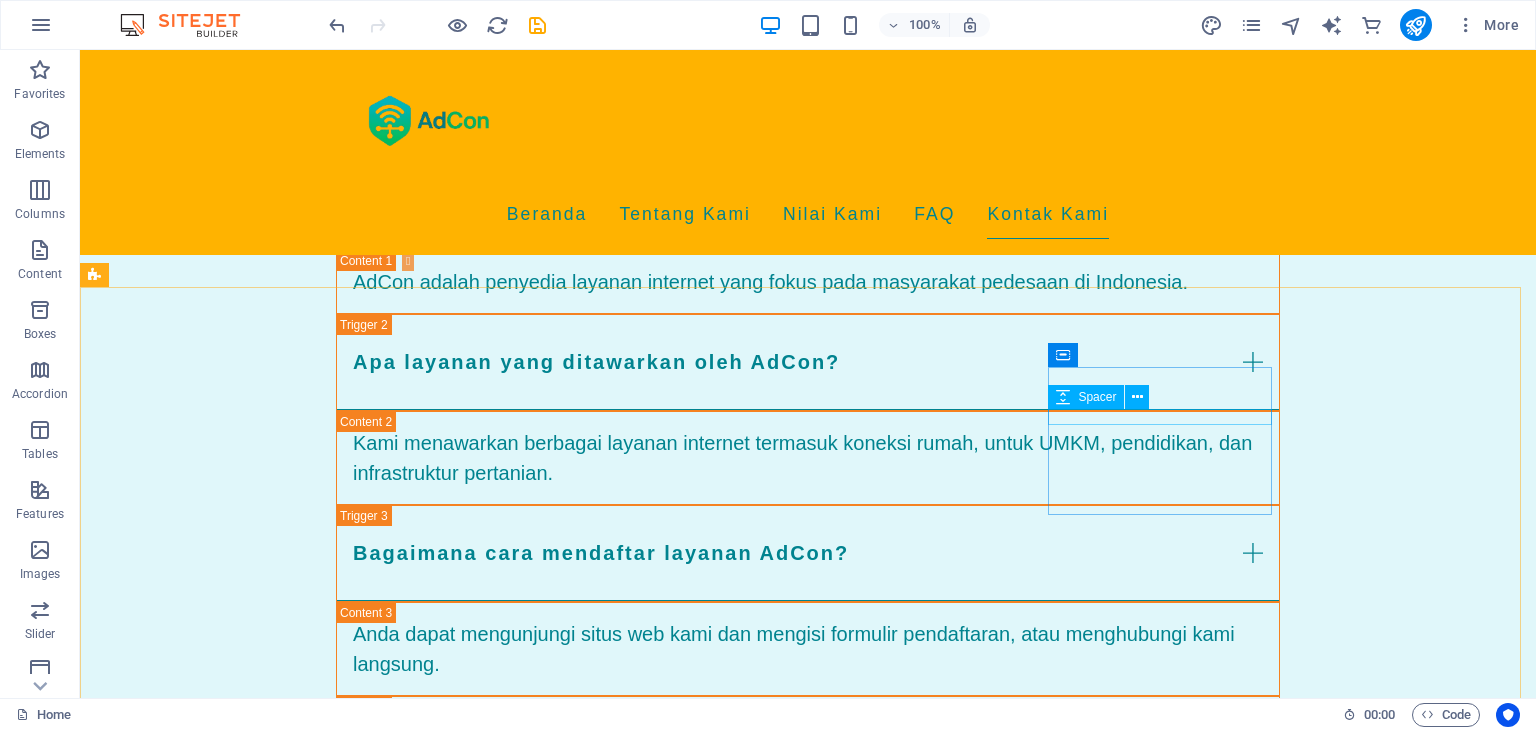 scroll, scrollTop: 3000, scrollLeft: 0, axis: vertical 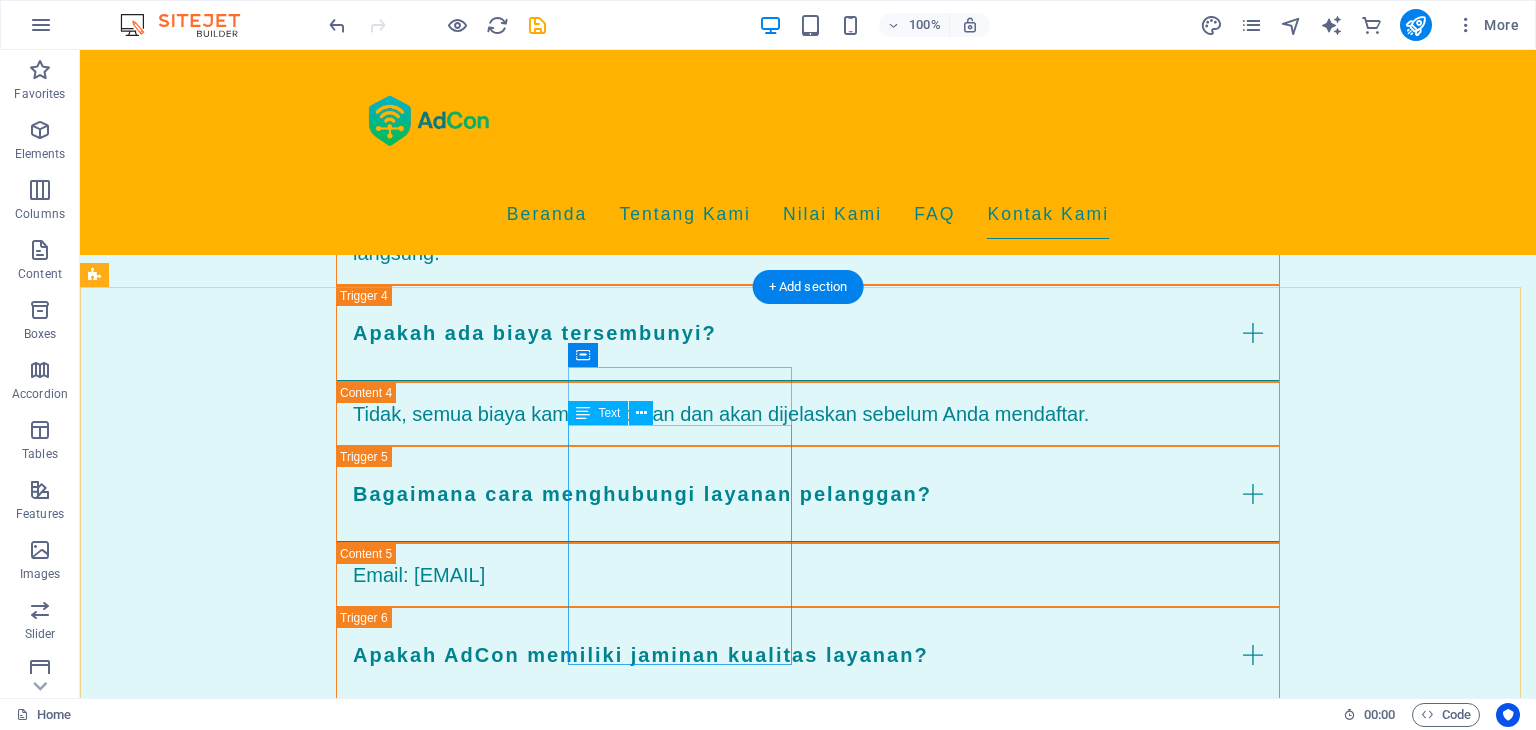 click on "Jl. Angsana Raya No. I Blok T, Pejaten Timur, Ps. Minggu, Kota Jakarta Selatan, Daerah Khusus Ibukota Jakarta 12510   Phone: +62 21 3881 5139   Email: info@adcon.id" at bounding box center [208, 2893] 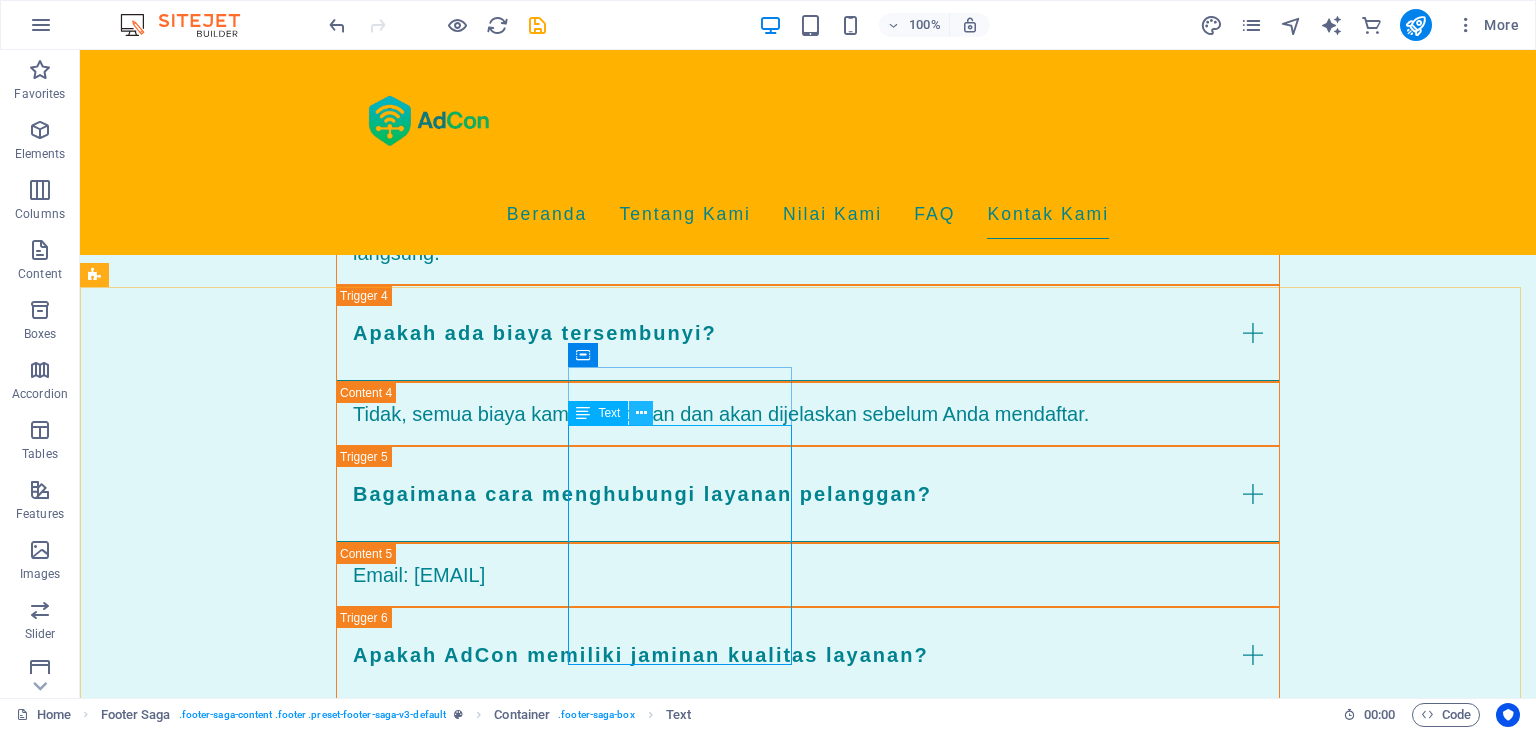 click at bounding box center (641, 413) 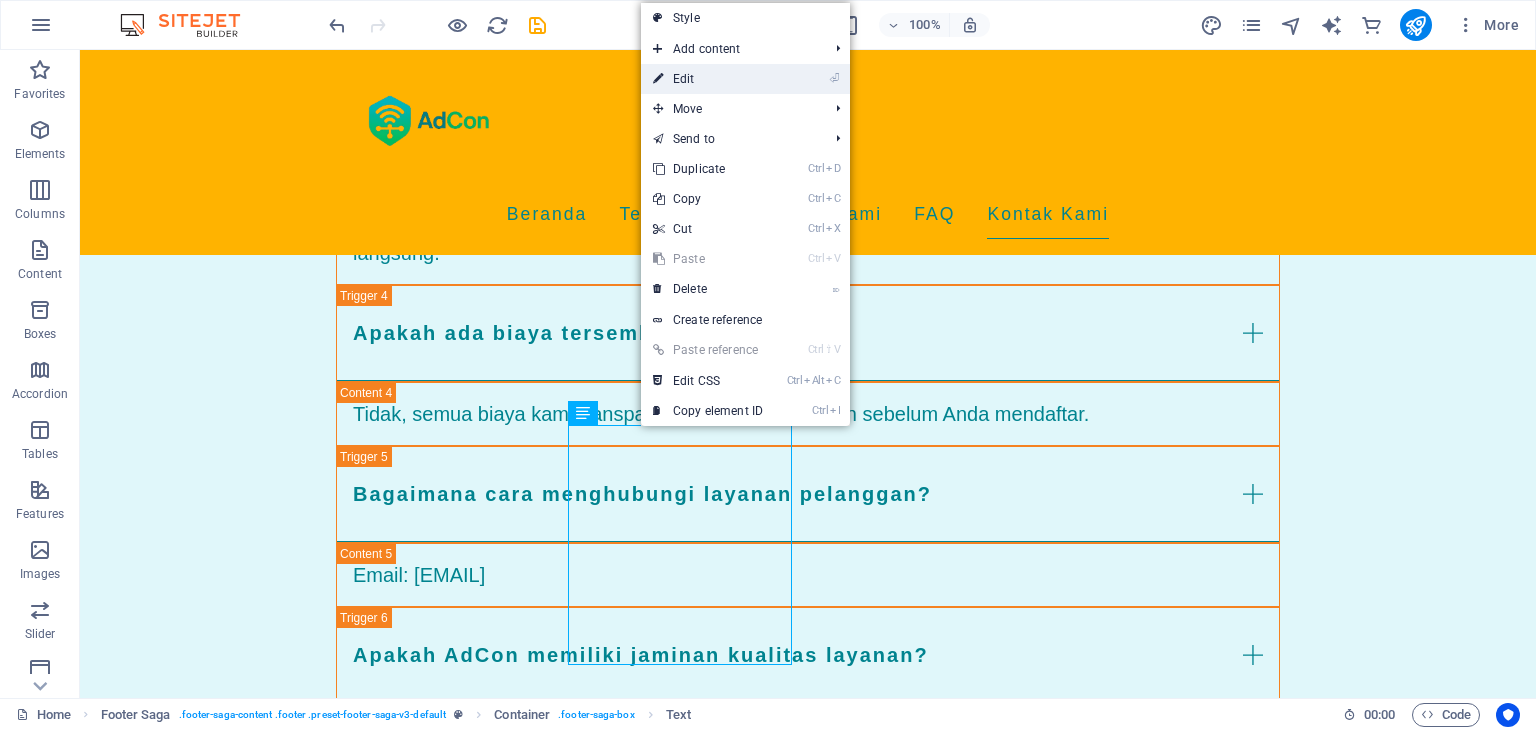 click on "⏎  Edit" at bounding box center (708, 79) 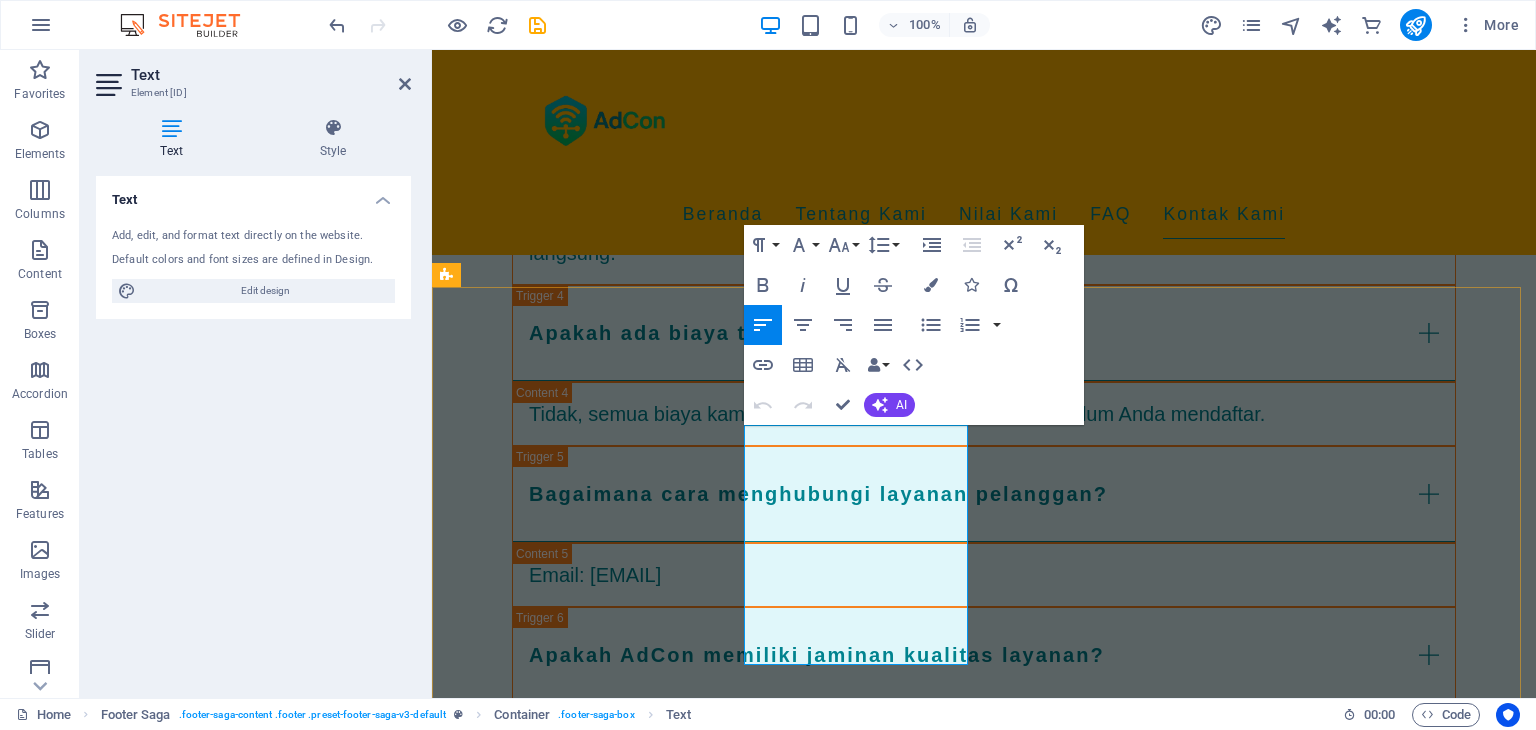 click on "Jl. Angsana Raya No. I Blok T, Pejaten Timur, Ps. Minggu, Kota Jakarta Selatan, Daerah Khusus Ibukota Jakarta 12510   Phone: +62 21 3881 5139   Email: info@adcon.id" at bounding box center [560, 2675] 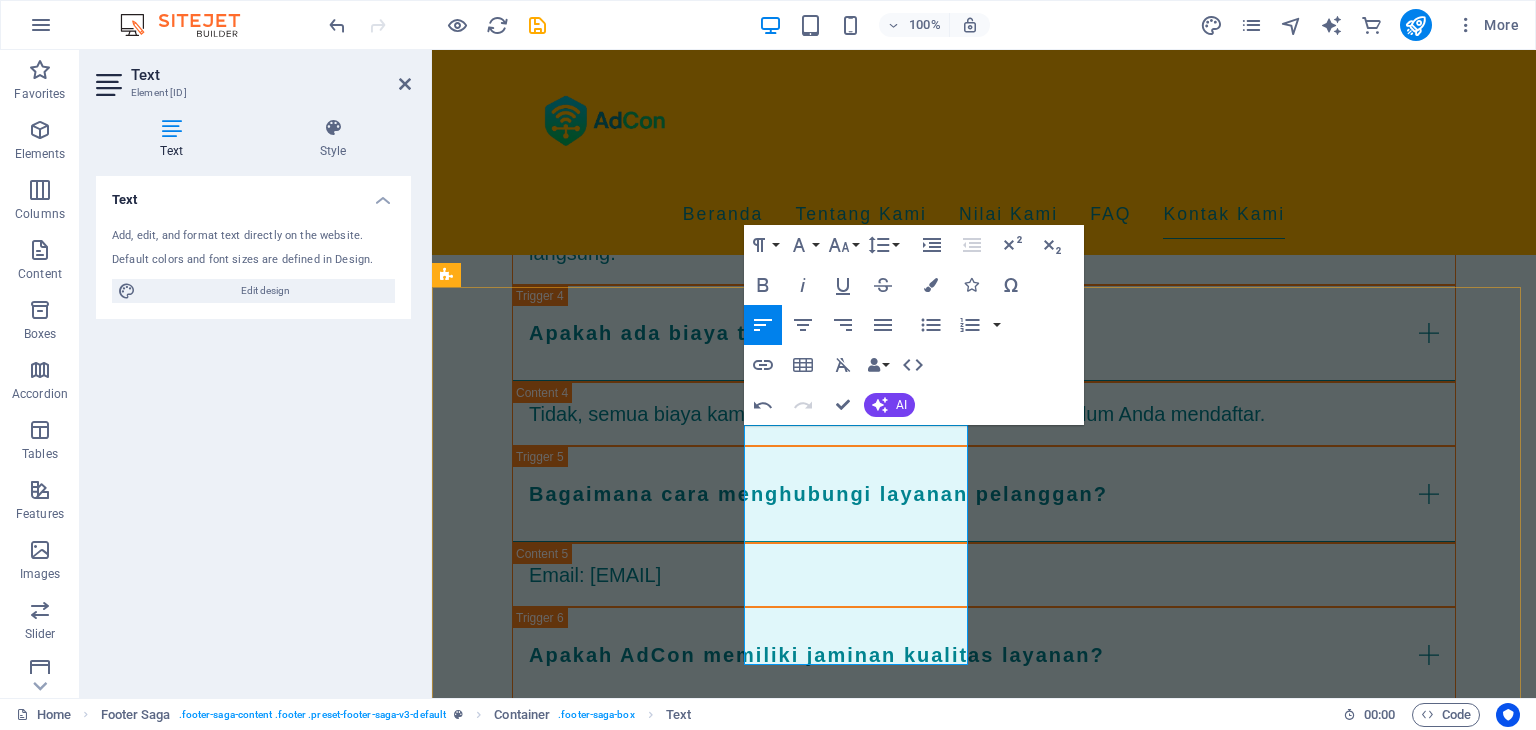 drag, startPoint x: 875, startPoint y: 591, endPoint x: 904, endPoint y: 592, distance: 29.017237 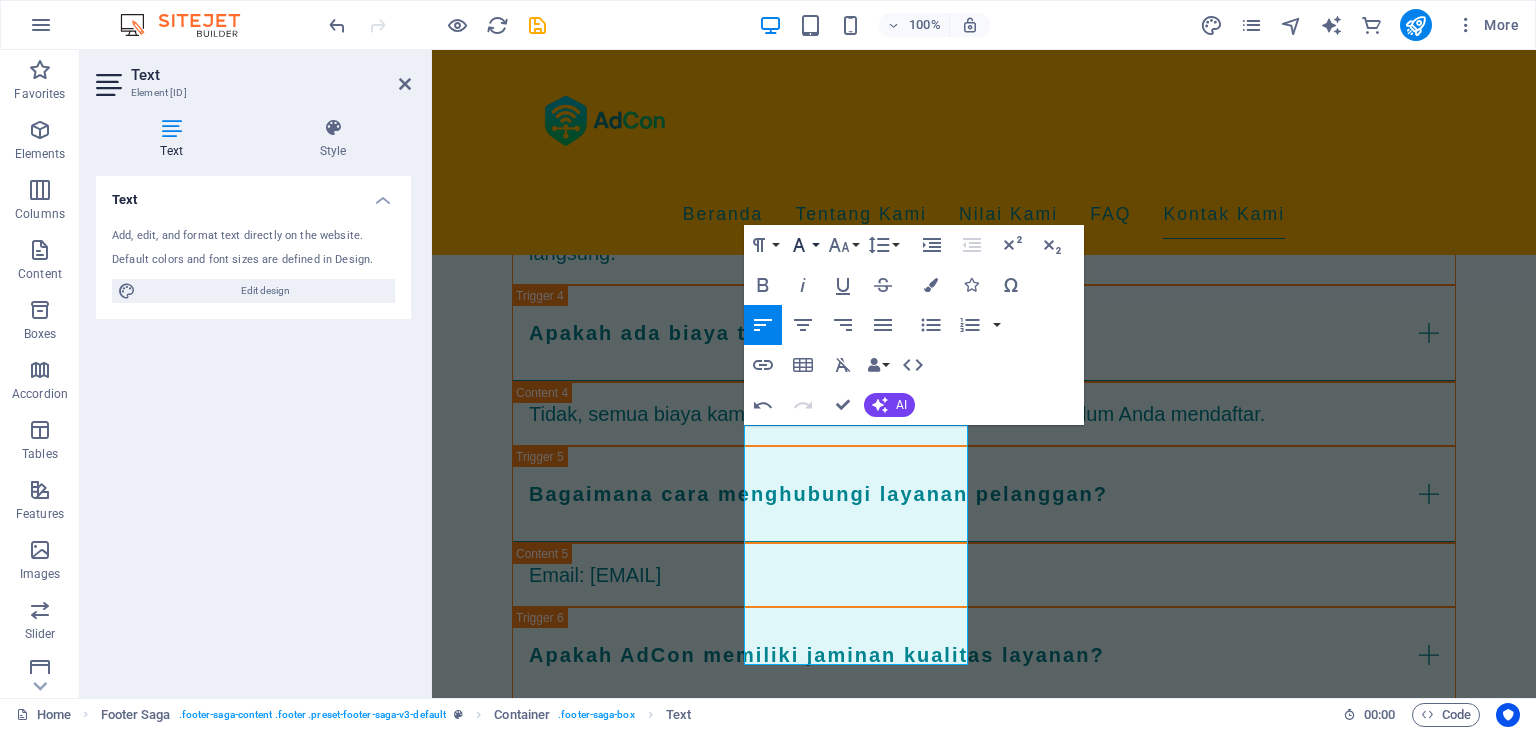 click on "Font Family" at bounding box center (803, 245) 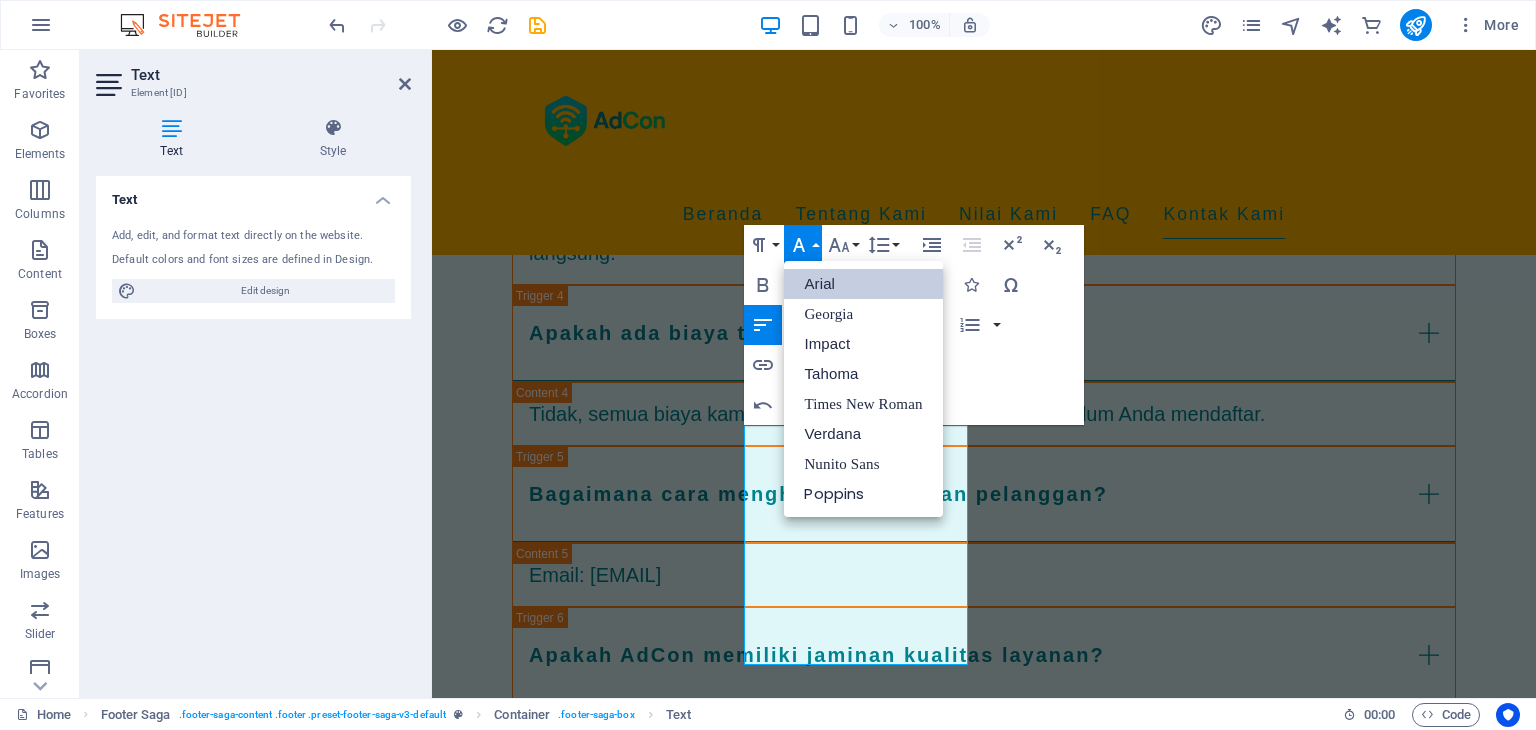 scroll, scrollTop: 0, scrollLeft: 0, axis: both 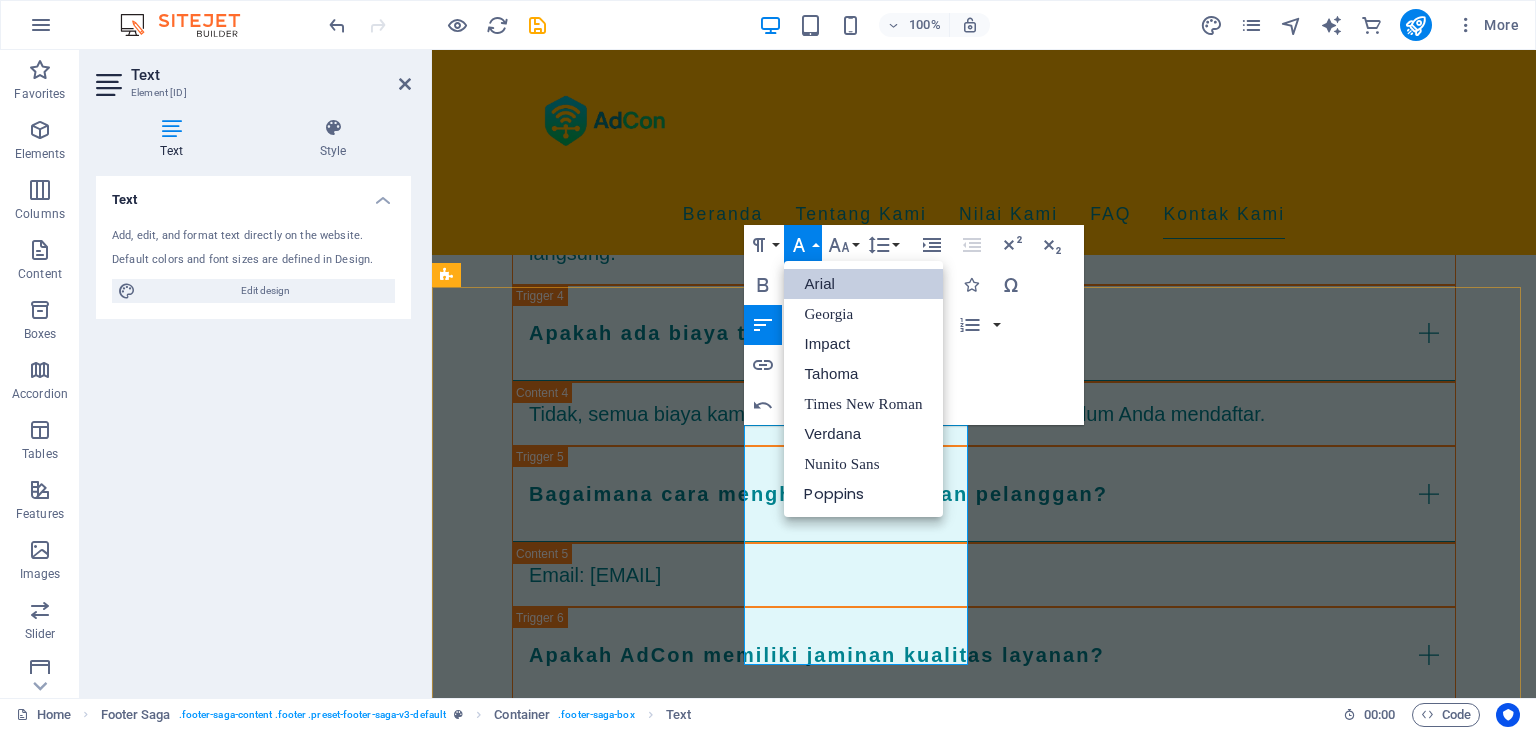 click on "Jl. Angsana Raya No. I Blok T, Pejaten Timur, Ps. Minggu, Jakarta Selatan, Daerah Khusus Ibukota Jakarta 12510" at bounding box center [560, 2645] 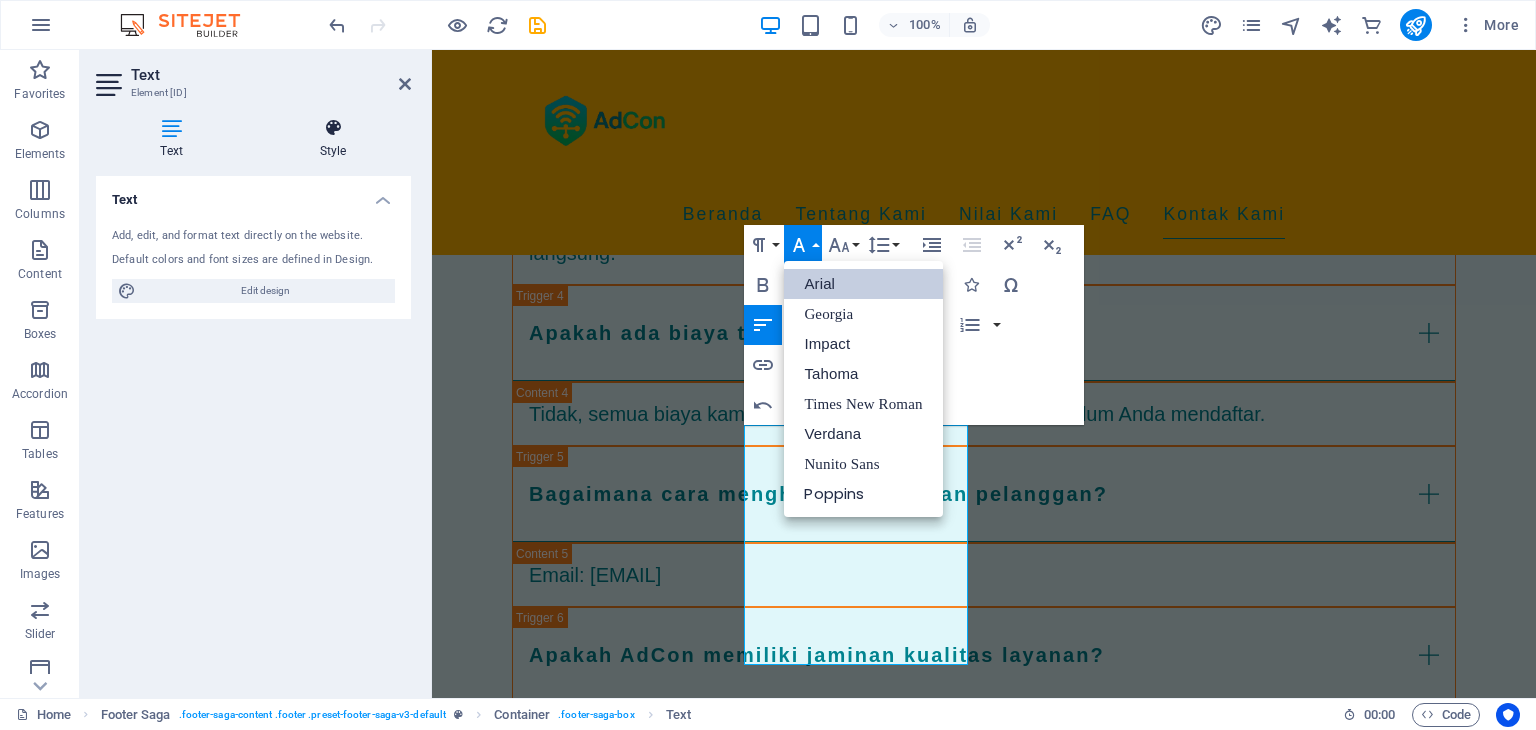 click on "Style" at bounding box center (333, 139) 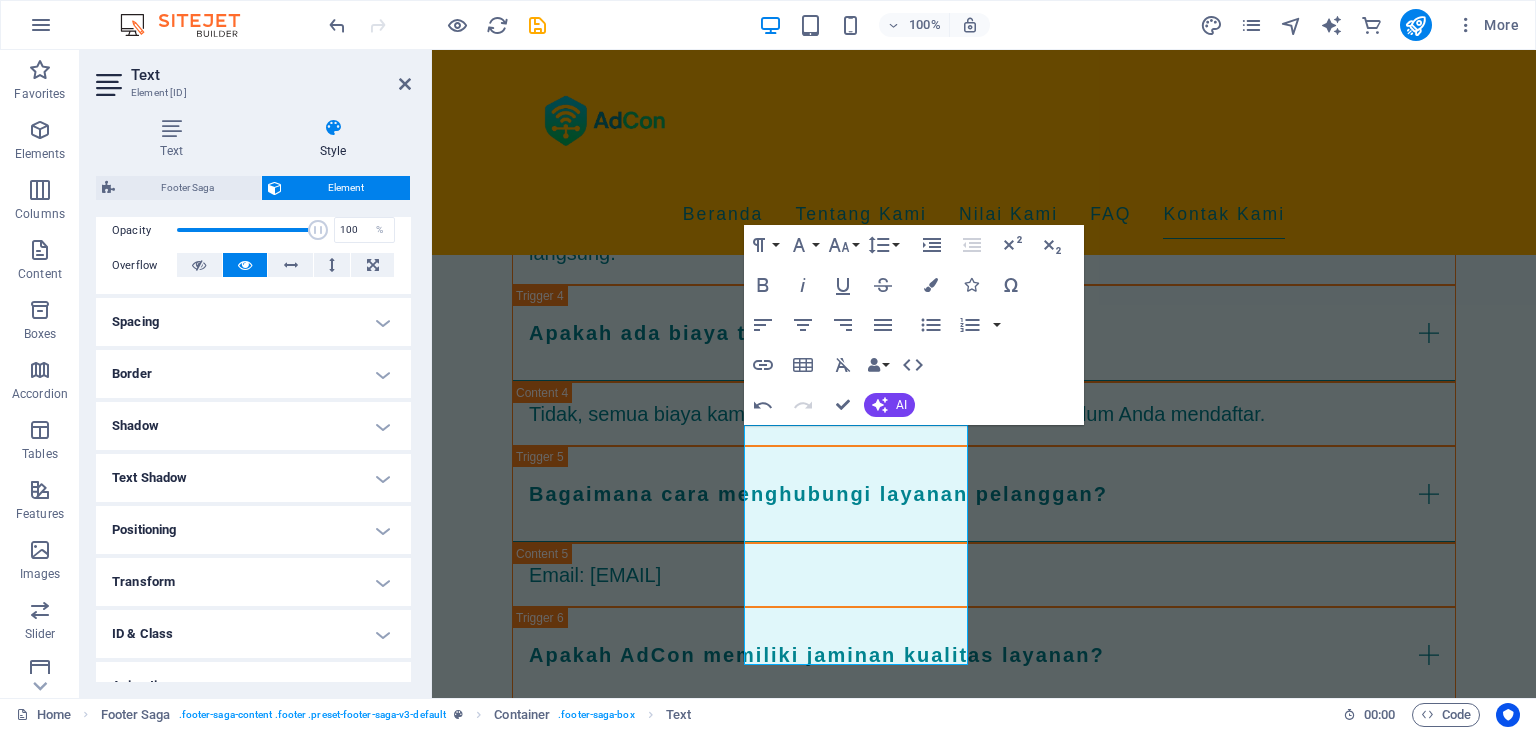 scroll, scrollTop: 380, scrollLeft: 0, axis: vertical 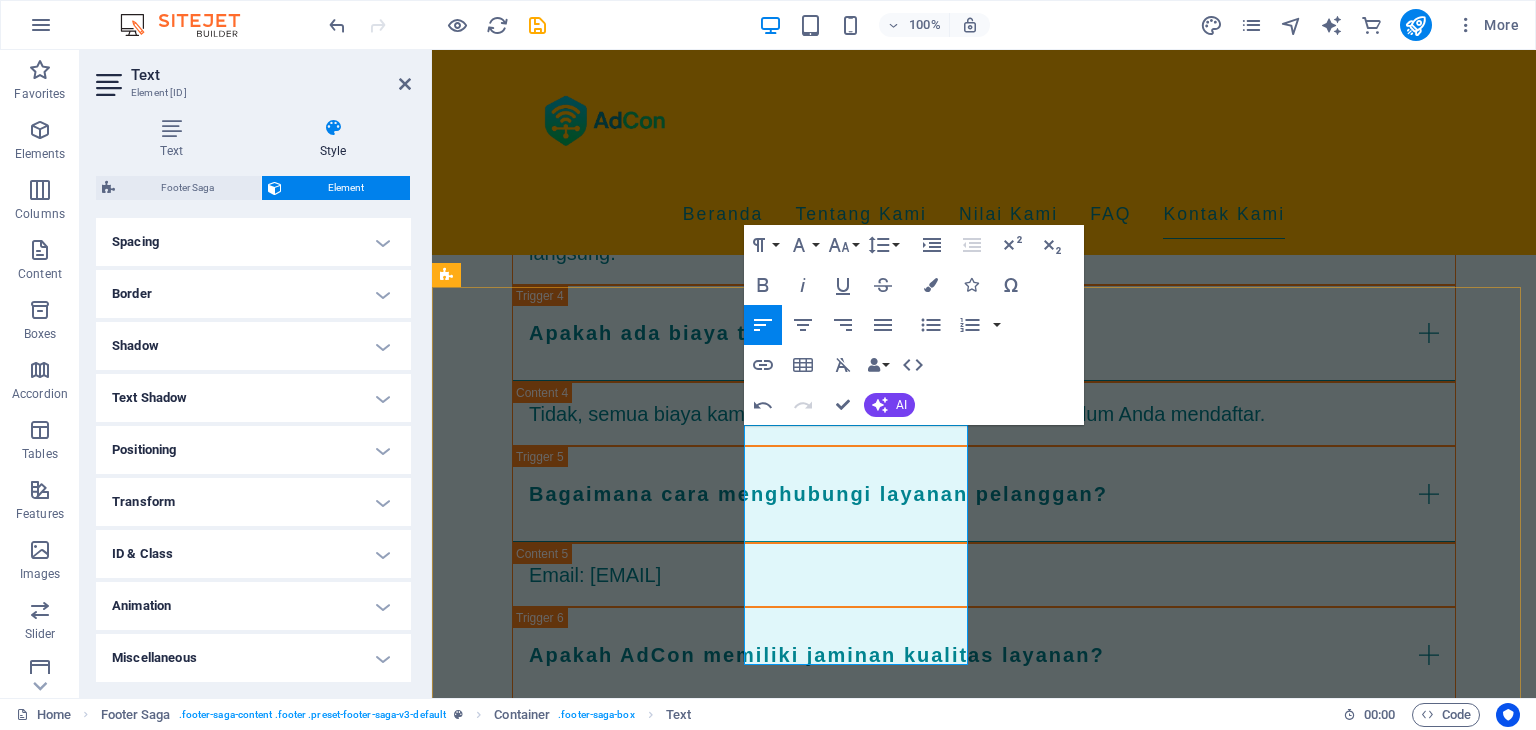 click on "Phone: +622138815139   Email: info@adcon.id" at bounding box center (560, 2735) 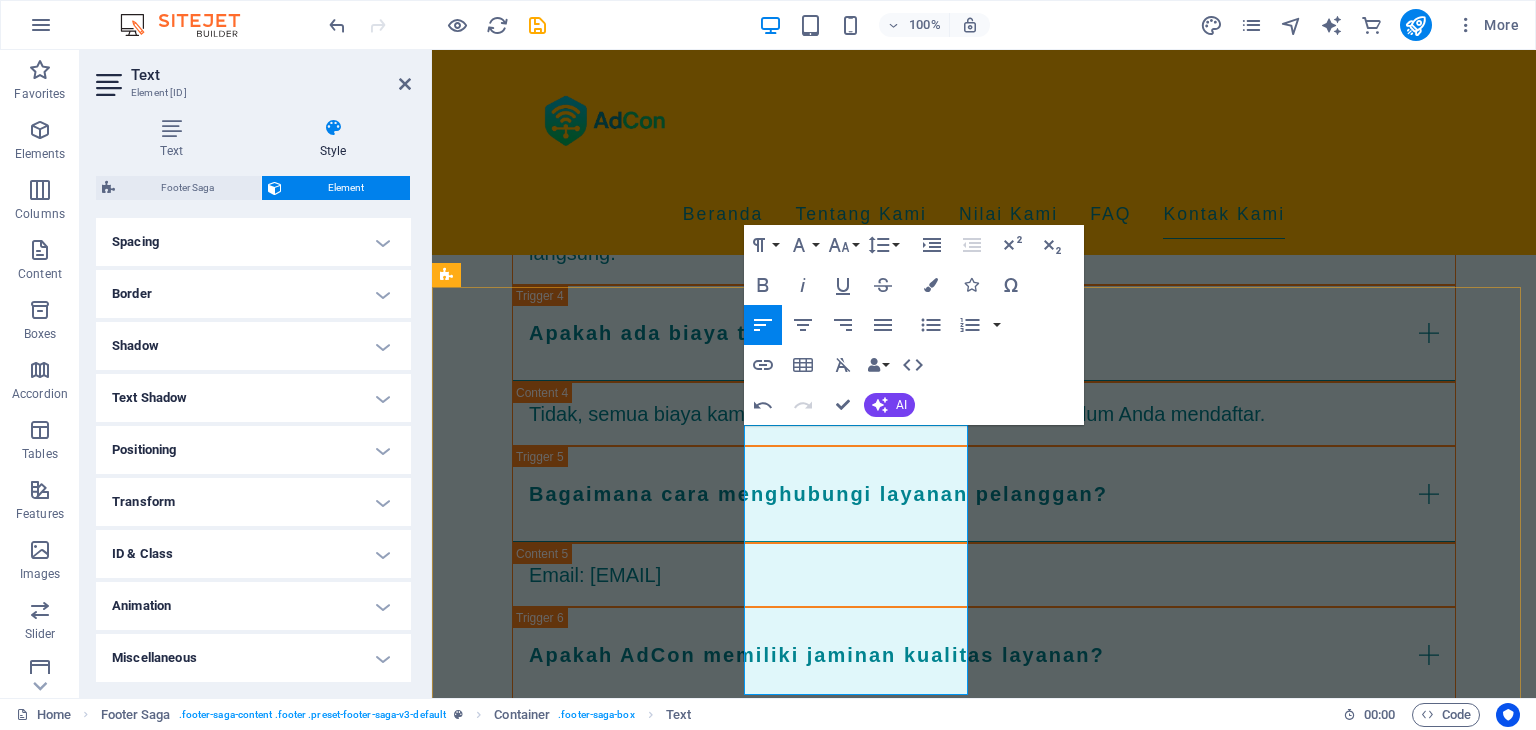 click on "Phone: +622138815139   Email: info@adcon.id" at bounding box center (560, 2765) 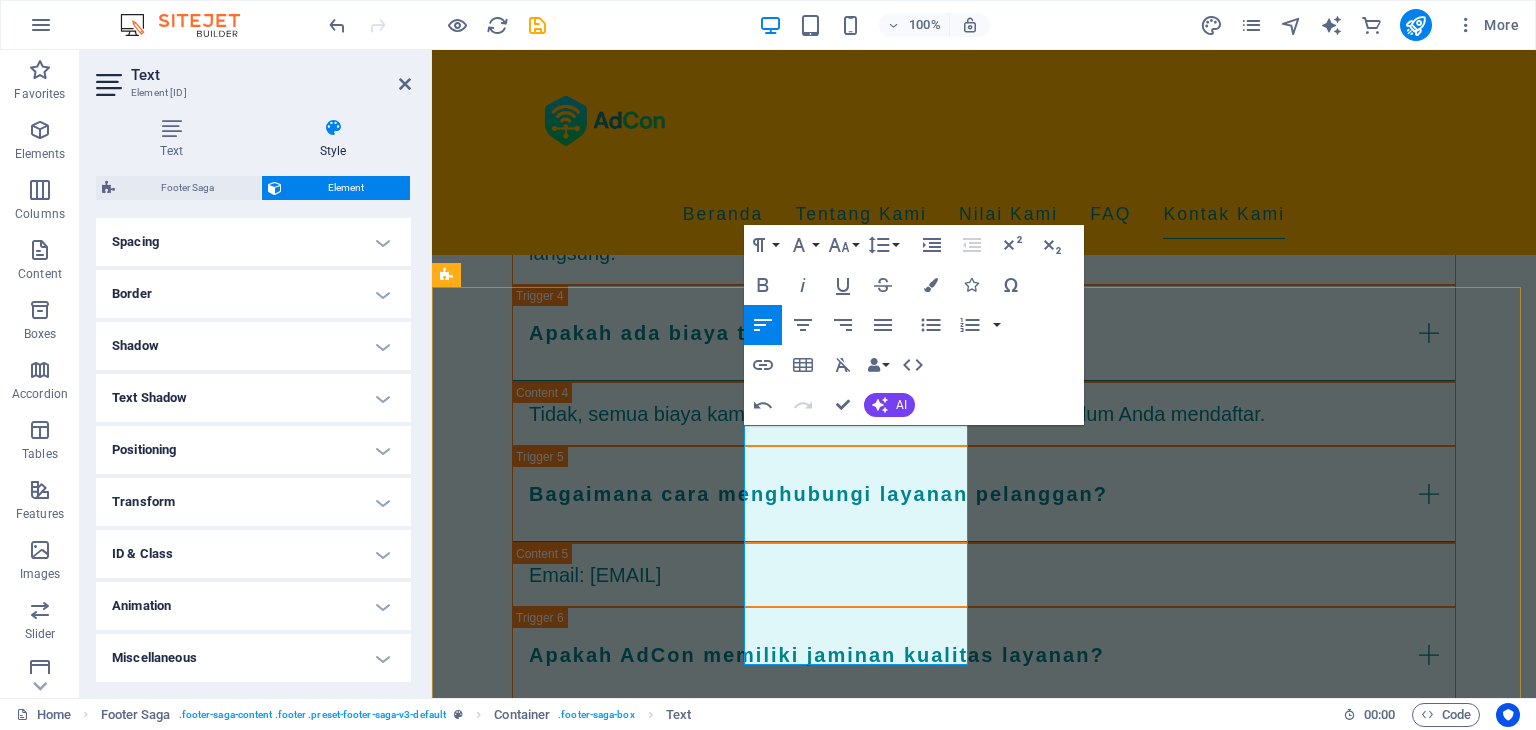 click on "Jl. Angsana Raya No. I Blok T, Pejaten Timur, Ps. Minggu, Jakarta Selatan, Daerah Khusus Ibukota Jakarta 12510" at bounding box center [560, 2645] 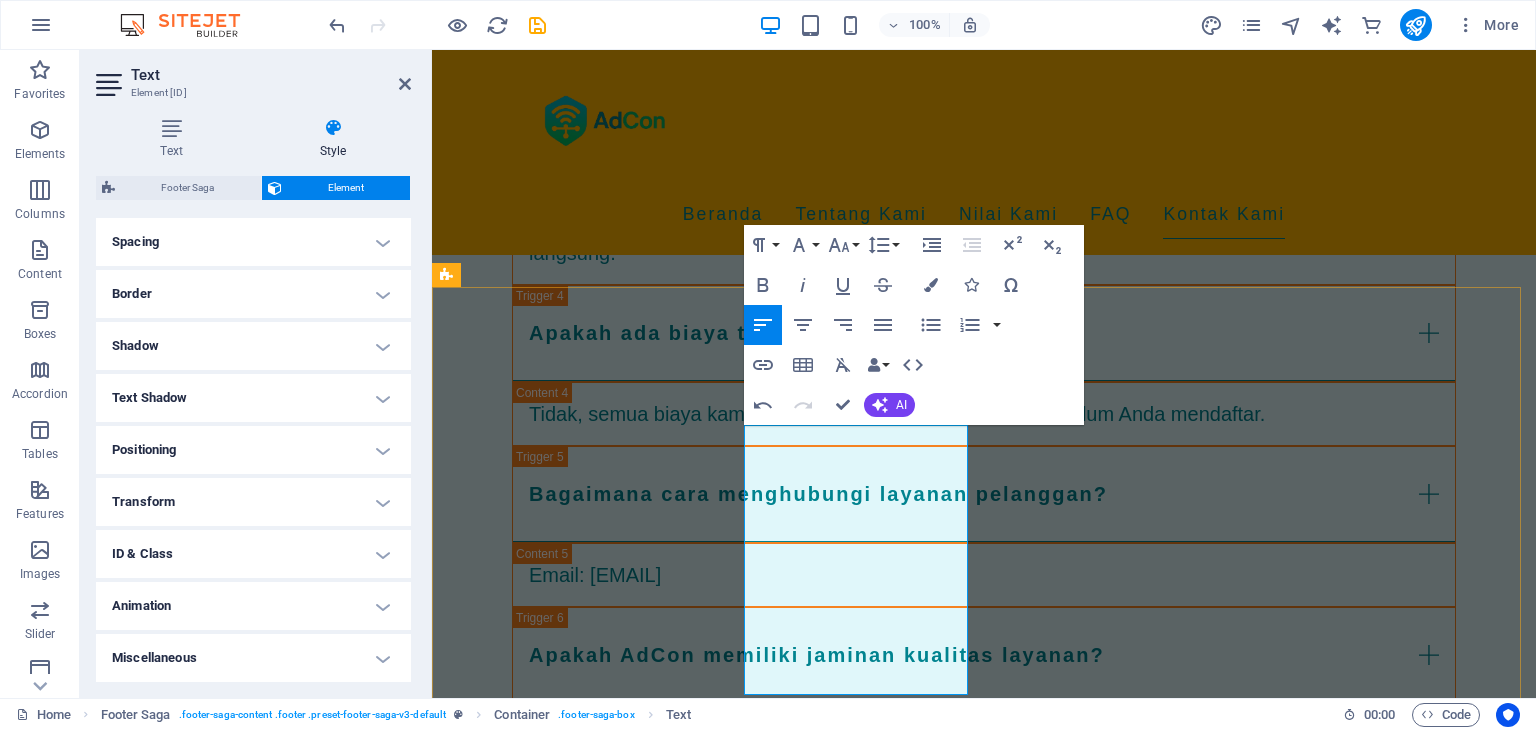 type 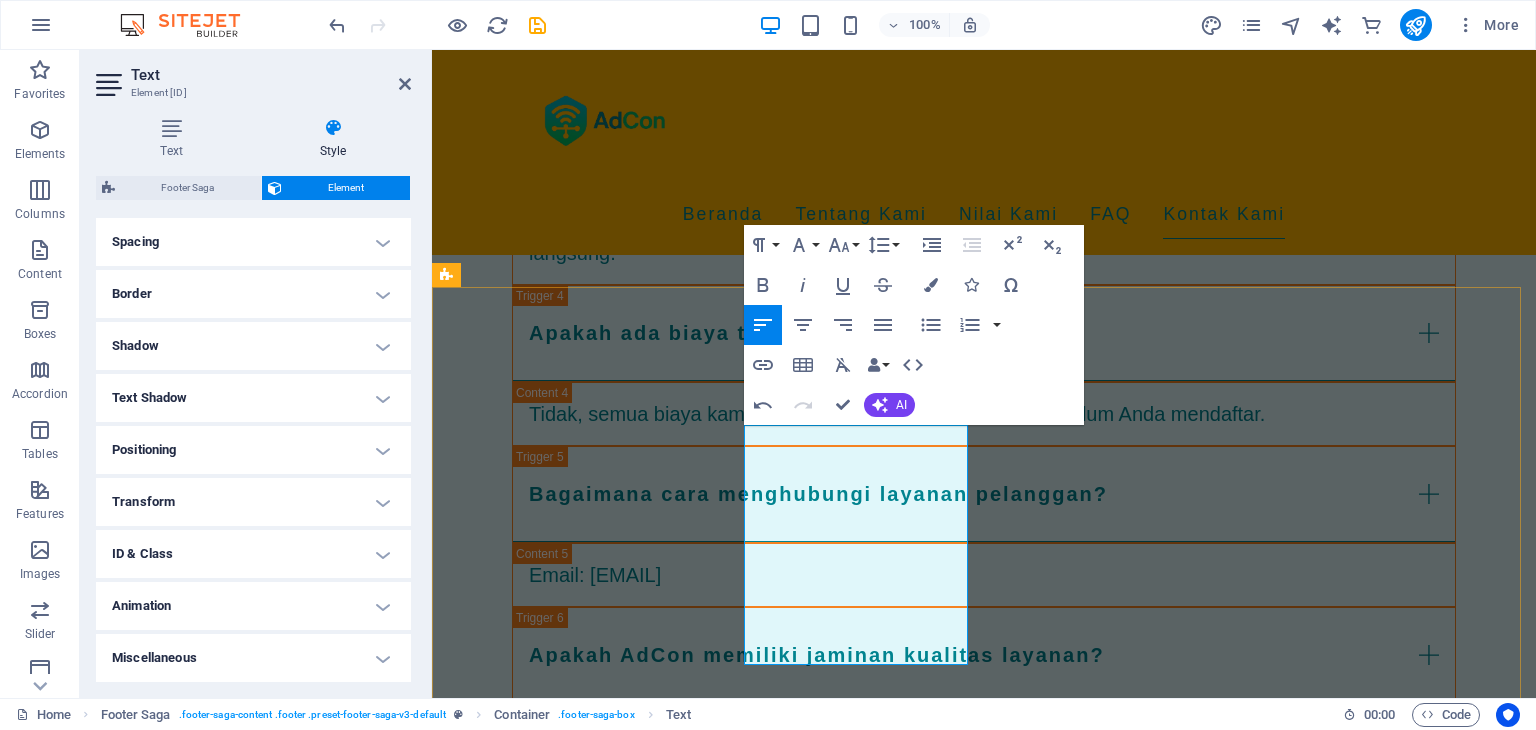 drag, startPoint x: 849, startPoint y: 504, endPoint x: 867, endPoint y: 494, distance: 20.59126 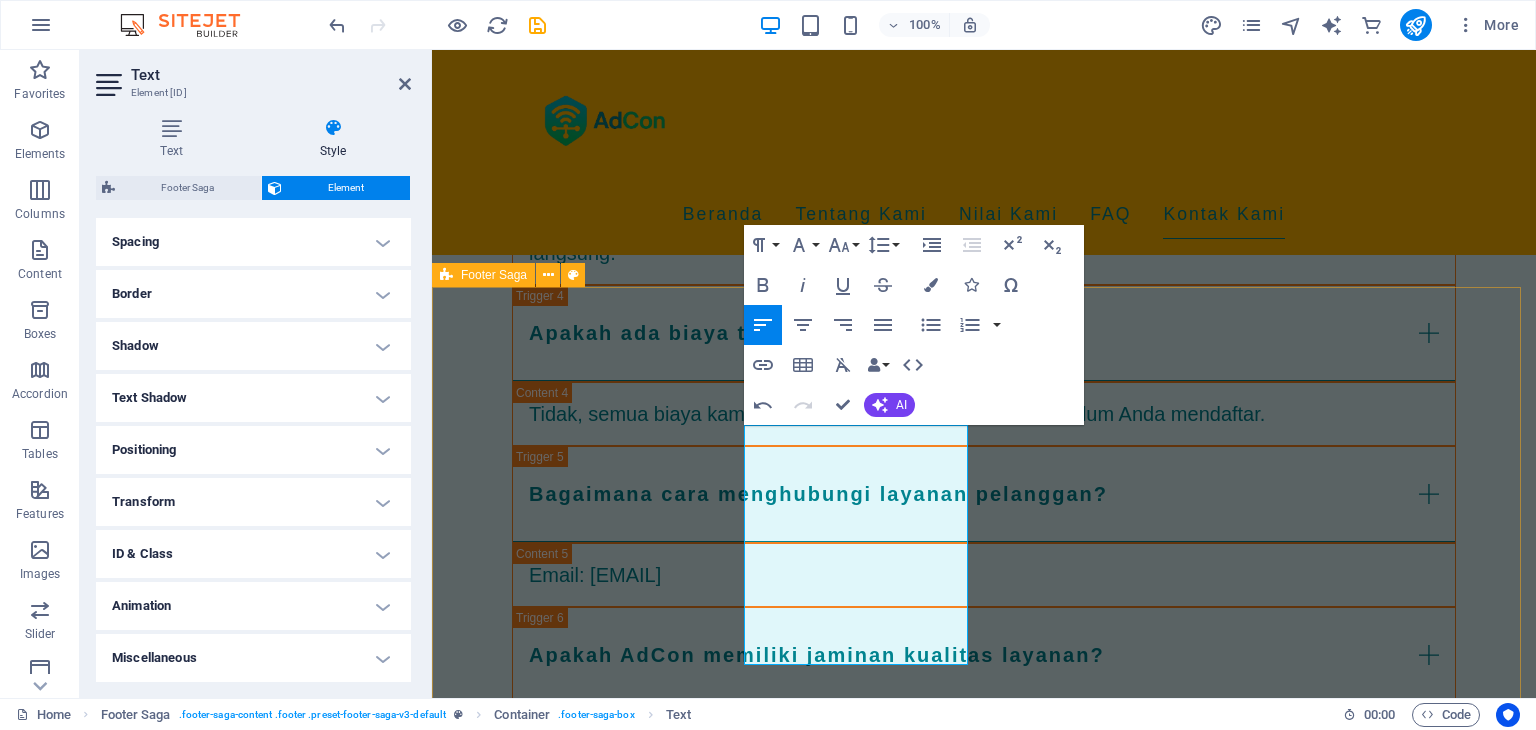 click on "AdCon adalah mitra terpercaya Anda dalam menyediakan layanan internet terjangkau untuk desa. Kami berkomitmen untuk memastikan setiap desa mendapatkan akses internet yang layak. Contact Us Jl. Angsana Raya No. I Blok T Pejaten Timur Ps. Minggu Jakarta Selatan Daerah Khusus Ibukota Jakarta 12510   Phone: +622138815139  Email: info@adcon.id Navigation Beranda Tentang Kami Nilai Kami FAQ Kontak Kami Legal Notice Privacy Policy Social media Facebook X Instagram" at bounding box center [984, 2433] 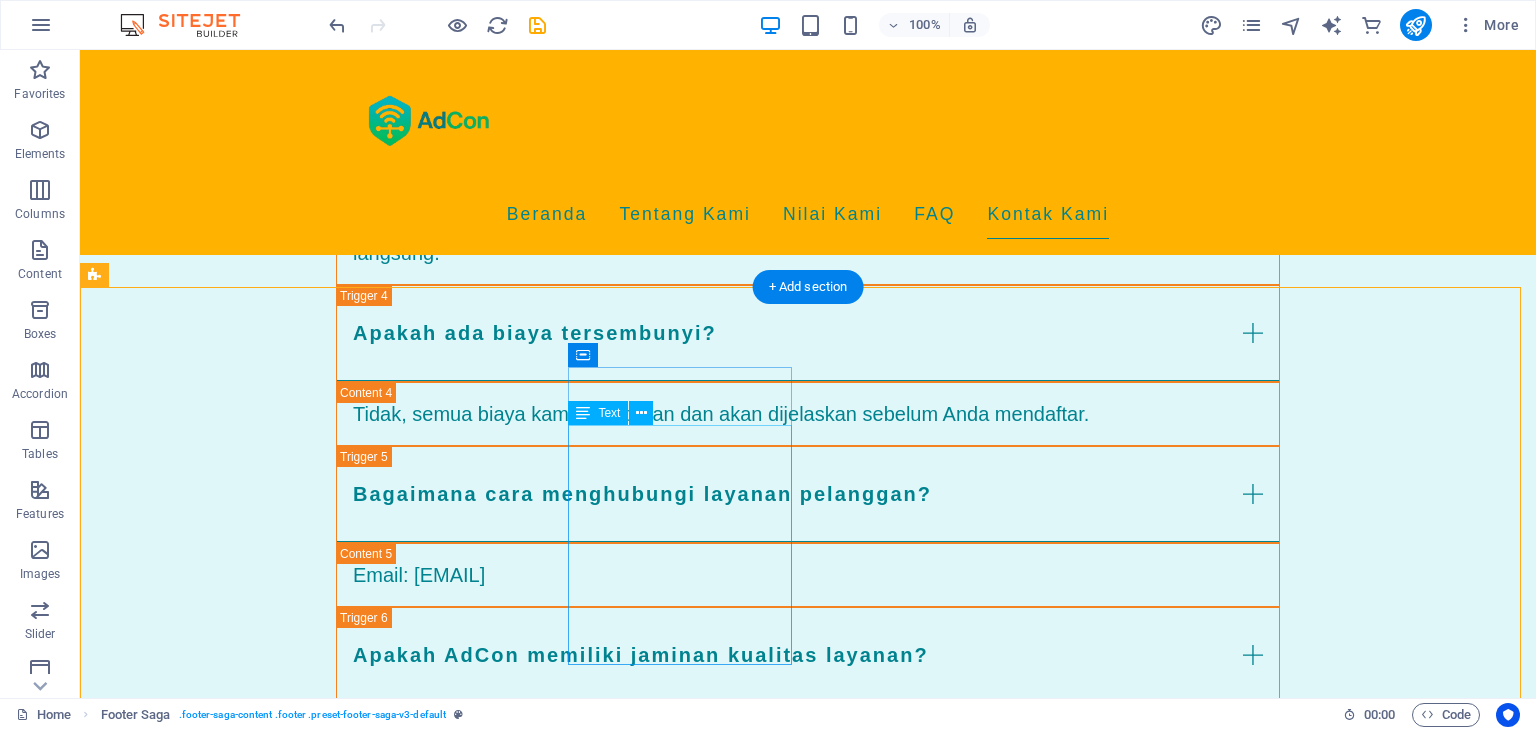 click on "Jl. Angsana Raya No. I Blok T Pejaten Timur Ps. Minggu Jakarta Selatan Daerah Khusus Ibukota Jakarta 12510   Phone: +622138815139  Email: info@adcon.id" at bounding box center [208, 2908] 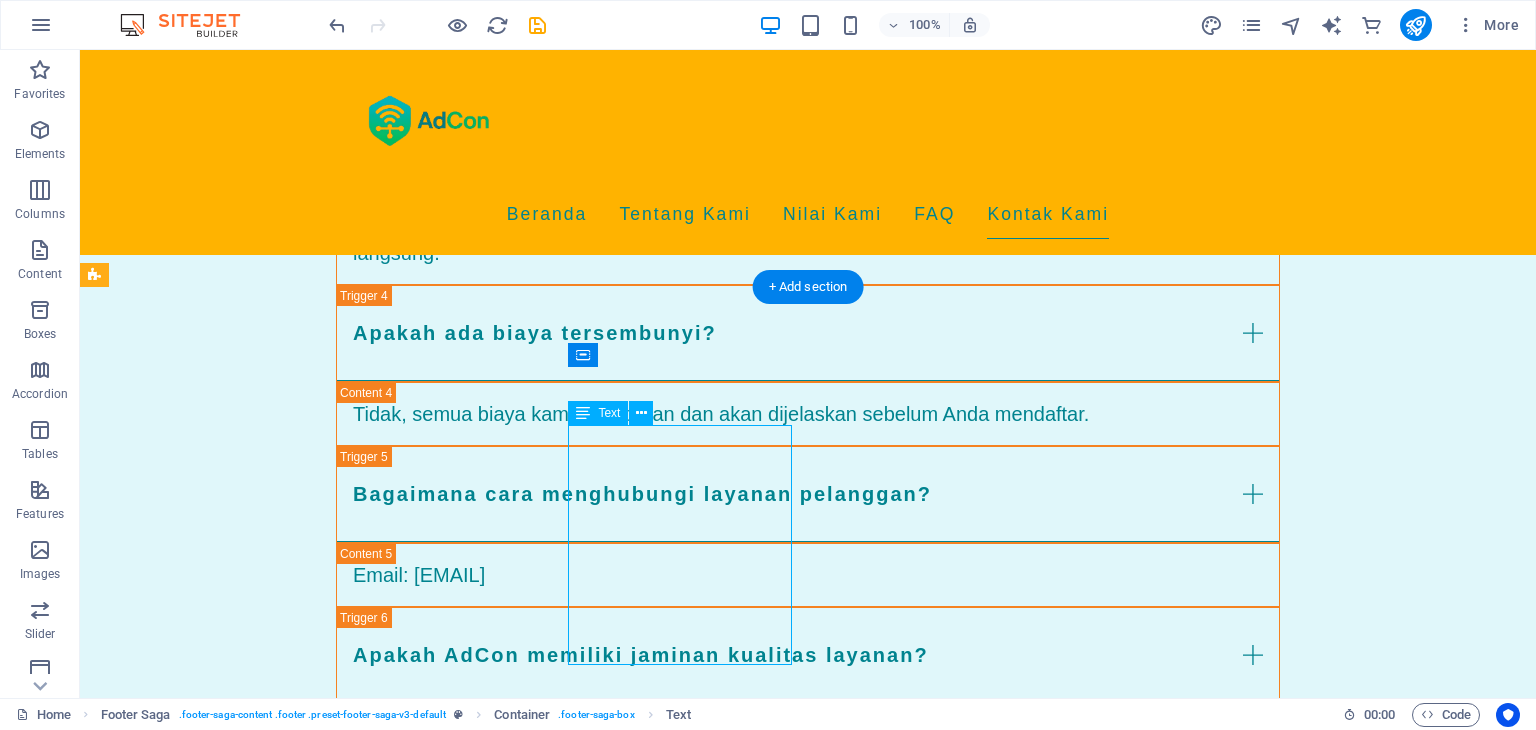 click on "Jl. Angsana Raya No. I Blok T Pejaten Timur Ps. Minggu Jakarta Selatan Daerah Khusus Ibukota Jakarta 12510   Phone: +622138815139  Email: info@adcon.id" at bounding box center (208, 2908) 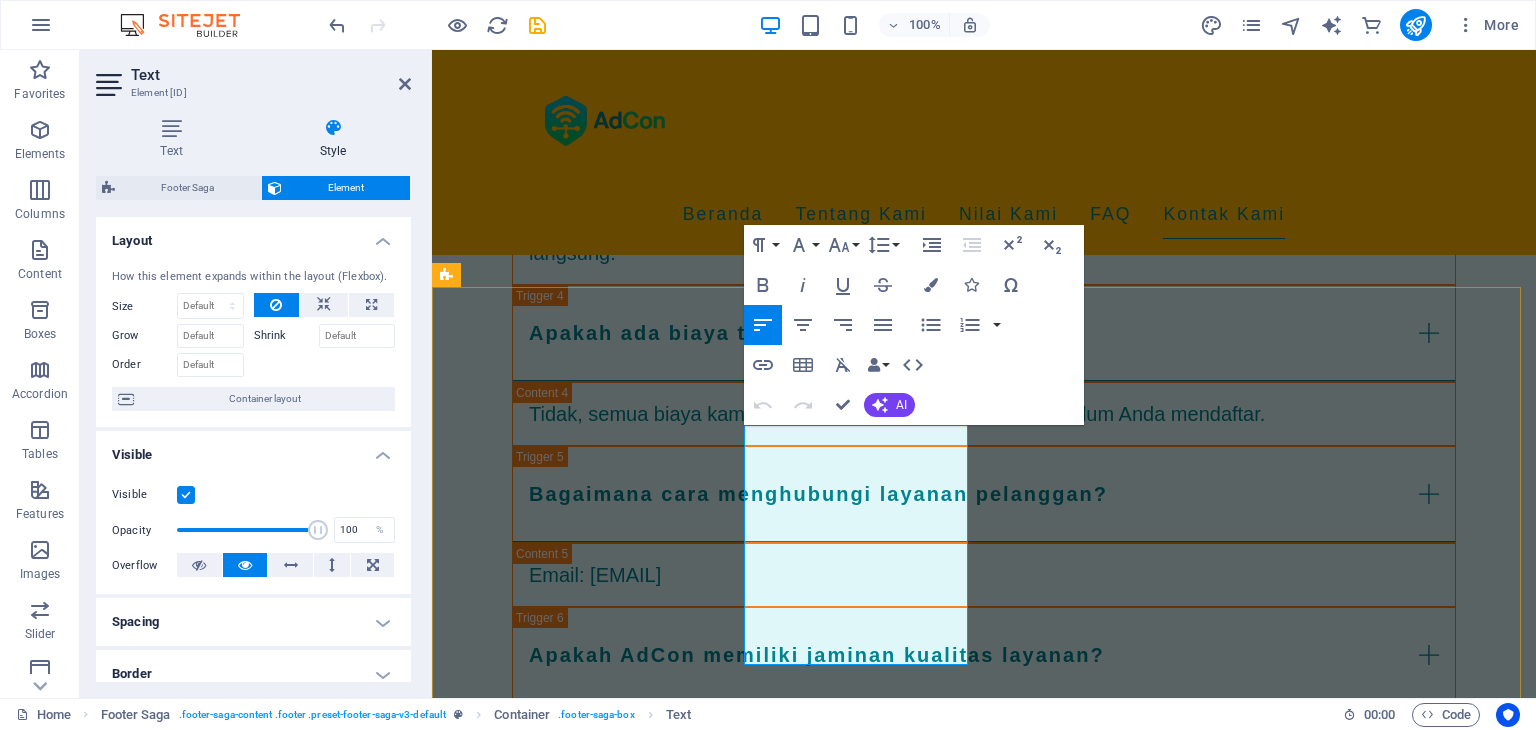 click on "Jl. Angsana Raya No. I Blok T Pejaten Timur Ps. Minggu Jakarta Selatan Daerah Khusus Ibukota Jakarta 12510" at bounding box center [560, 2645] 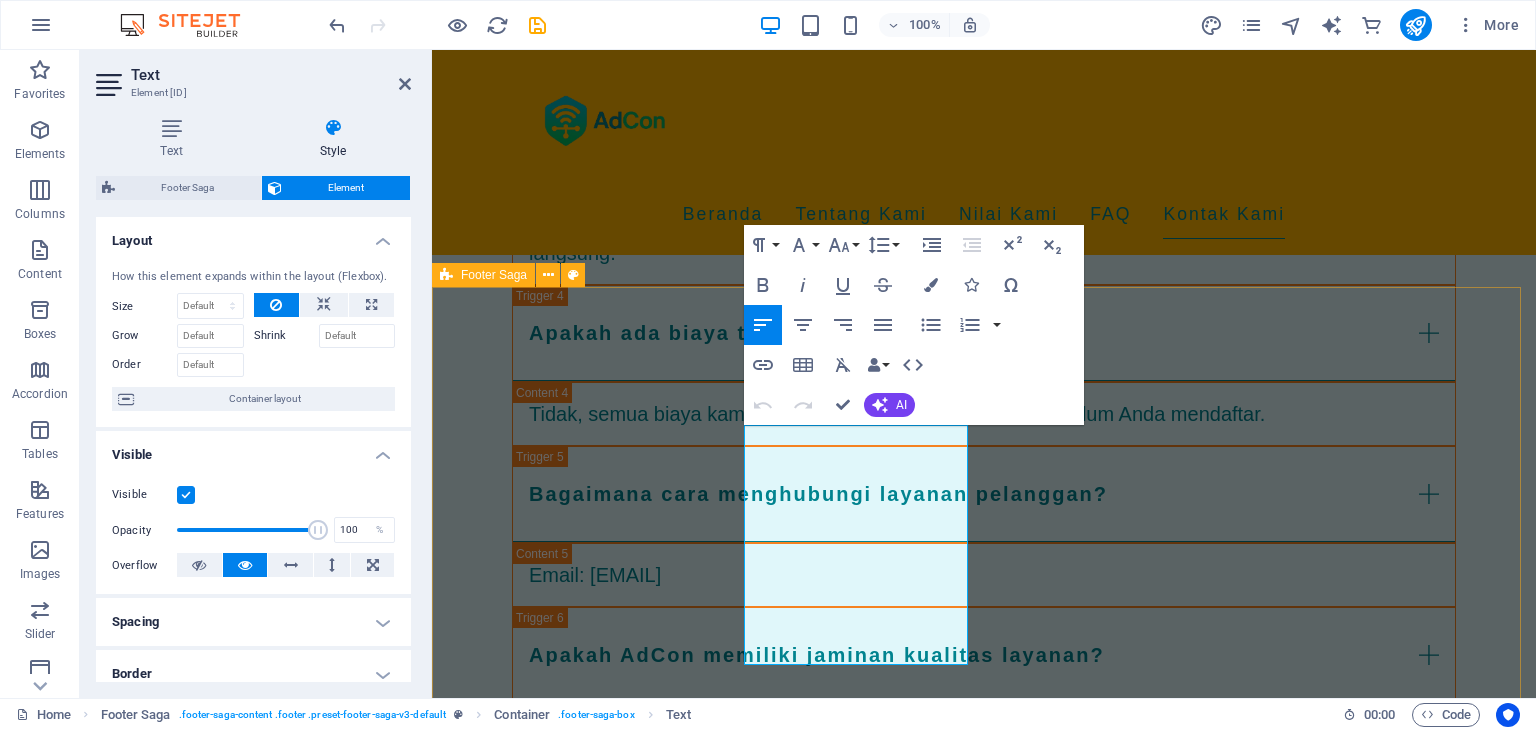 type 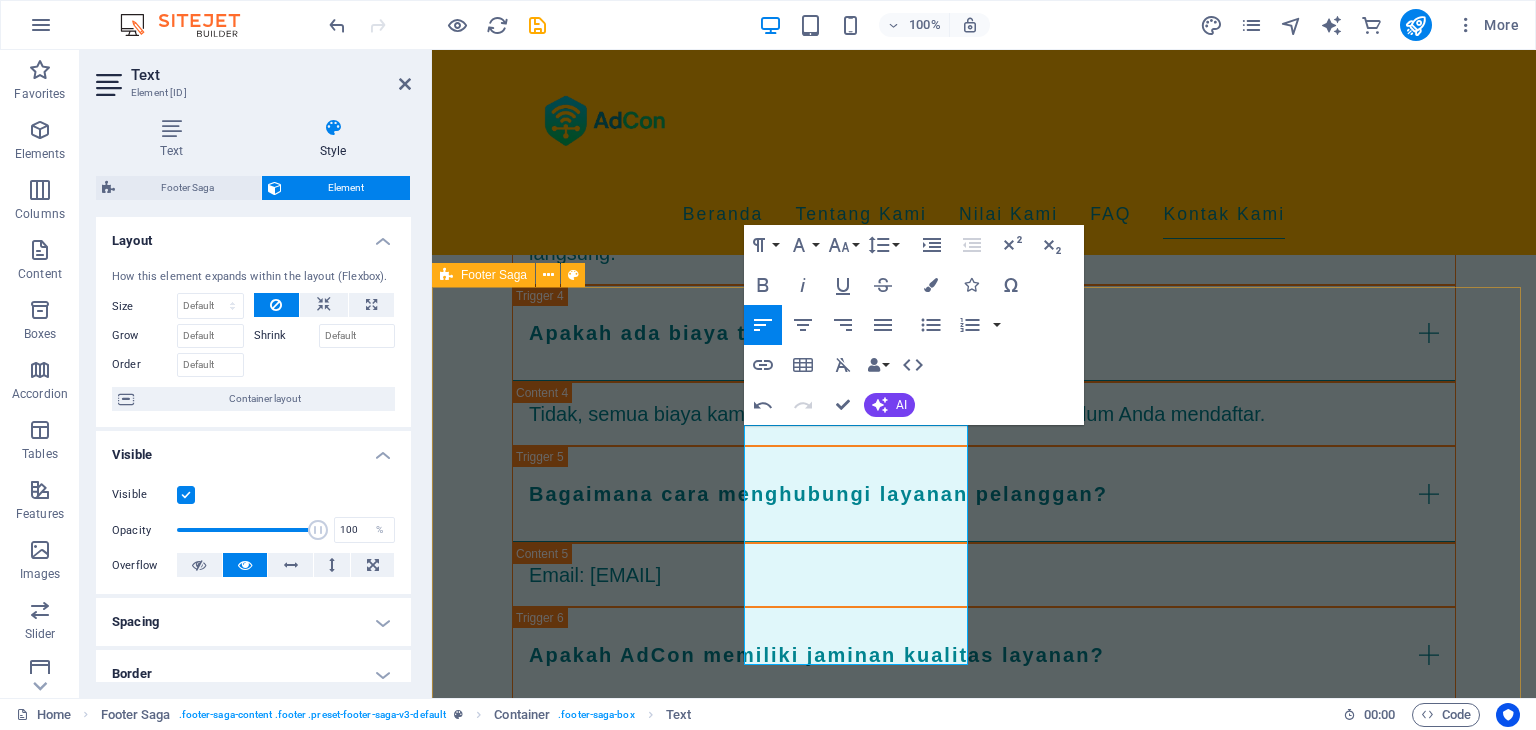 click on "AdCon adalah mitra terpercaya Anda dalam menyediakan layanan internet terjangkau untuk desa. Kami berkomitmen untuk memastikan setiap desa mendapatkan akses internet yang layak. Contact Us Jl. Angsana Raya No. I Blok T Pejaten Timur Pasar Minggu Jakarta Selatan Daerah Khusus Ibukota Jakarta 12510   Phone: +622138815139  Email: info@adcon.id Navigation Beranda Tentang Kami Nilai Kami FAQ Kontak Kami Legal Notice Privacy Policy Social media Facebook X Instagram" at bounding box center [984, 2433] 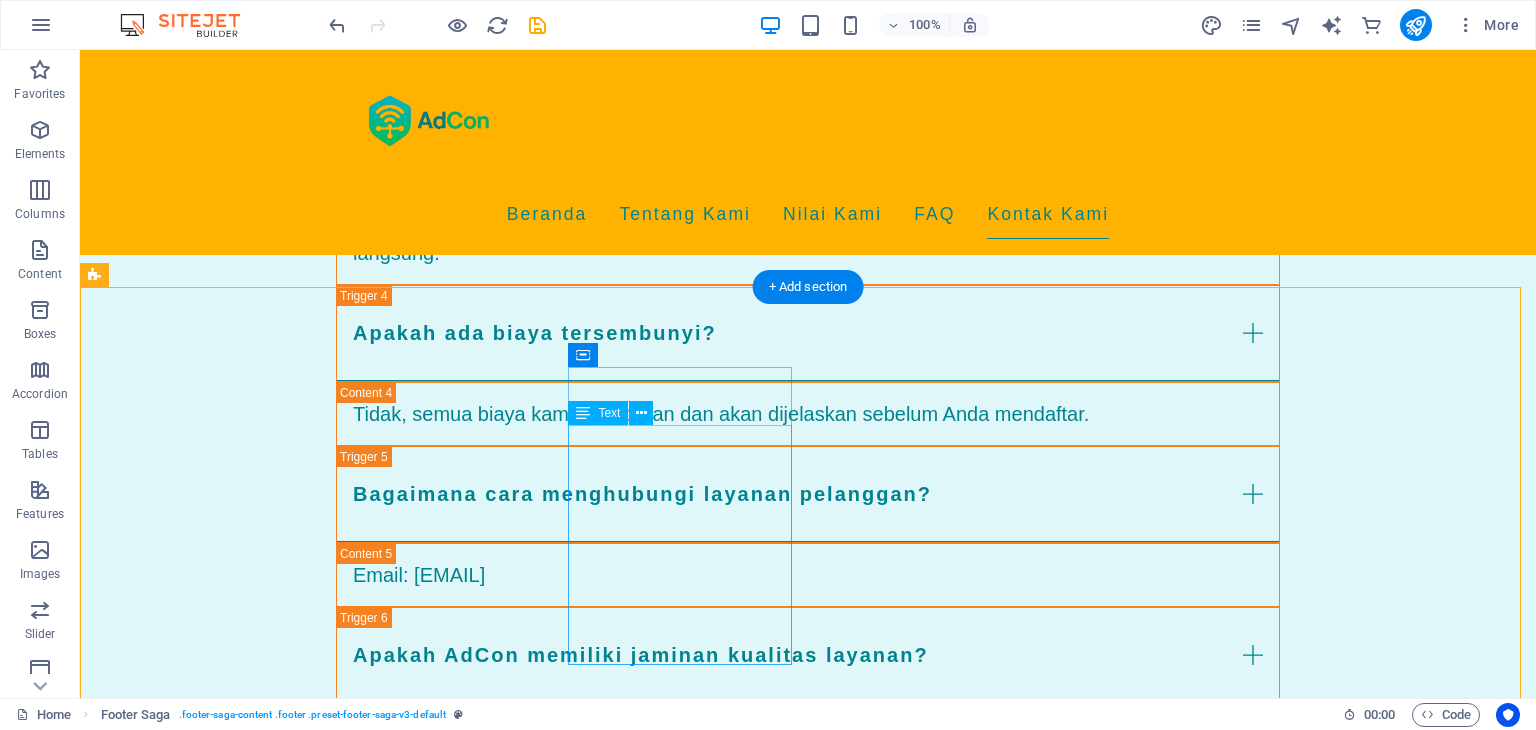click on "Jl. Angsana Raya No. I Blok T Pejaten Timur Pasar Minggu Jakarta Selatan Daerah Khusus Ibukota Jakarta 12510   Phone: +622138815139  Email: info@adcon.id" at bounding box center [208, 2908] 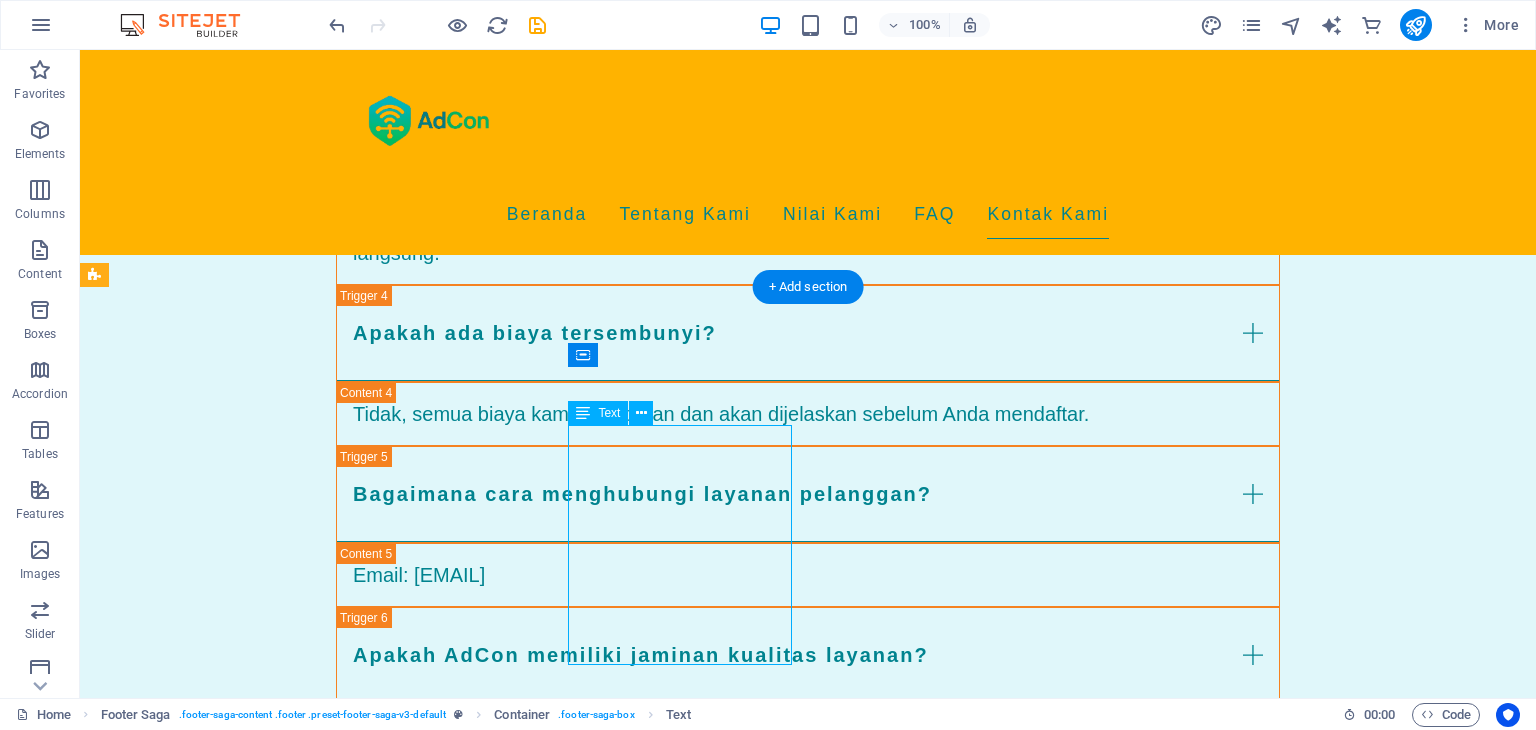 click on "Jl. Angsana Raya No. I Blok T Pejaten Timur Pasar Minggu Jakarta Selatan Daerah Khusus Ibukota Jakarta 12510   Phone: +622138815139  Email: info@adcon.id" at bounding box center (208, 2908) 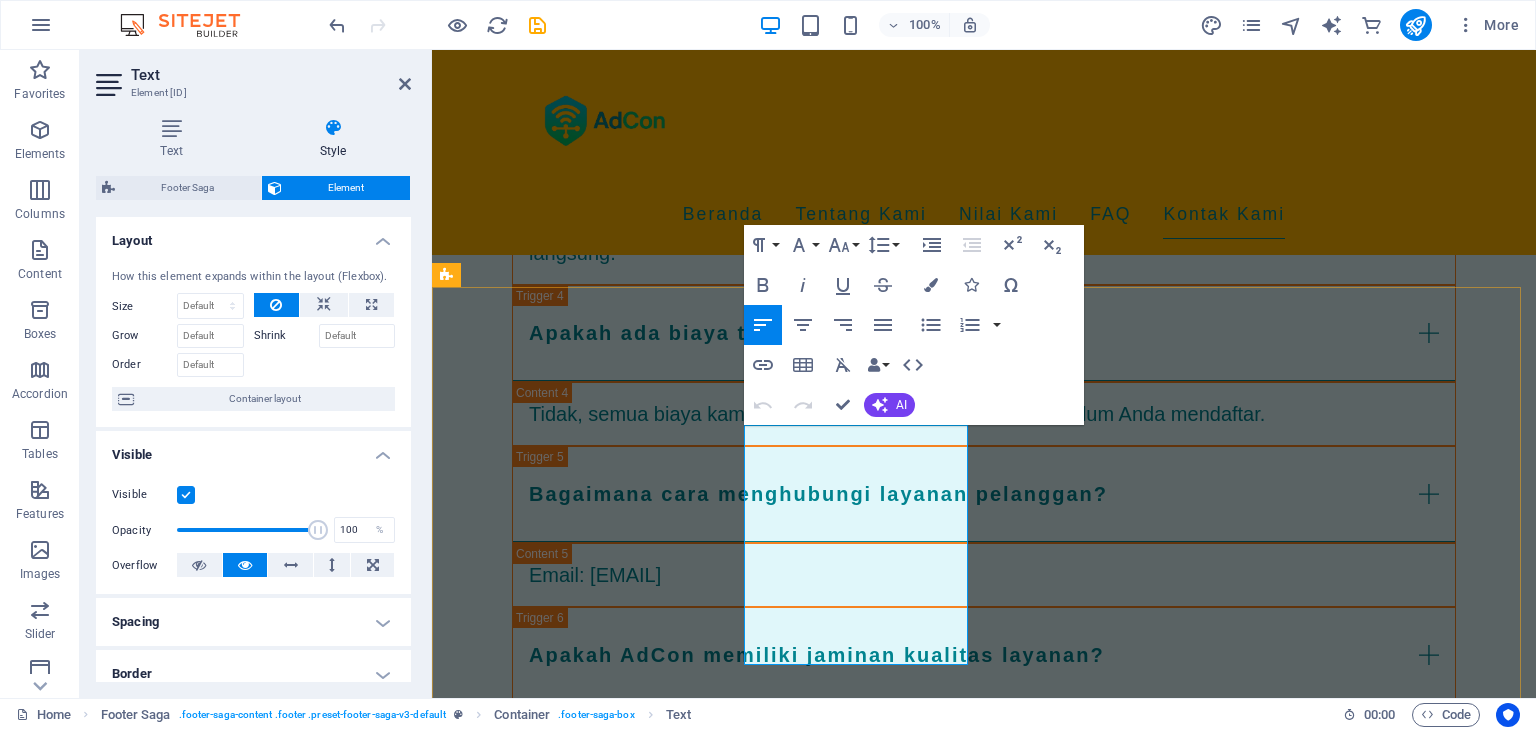 click on "Jl. Angsana Raya No. I Blok T Pejaten Timur Pasar Minggu Jakarta Selatan Daerah Khusus Ibukota Jakarta 12510" at bounding box center (560, 2645) 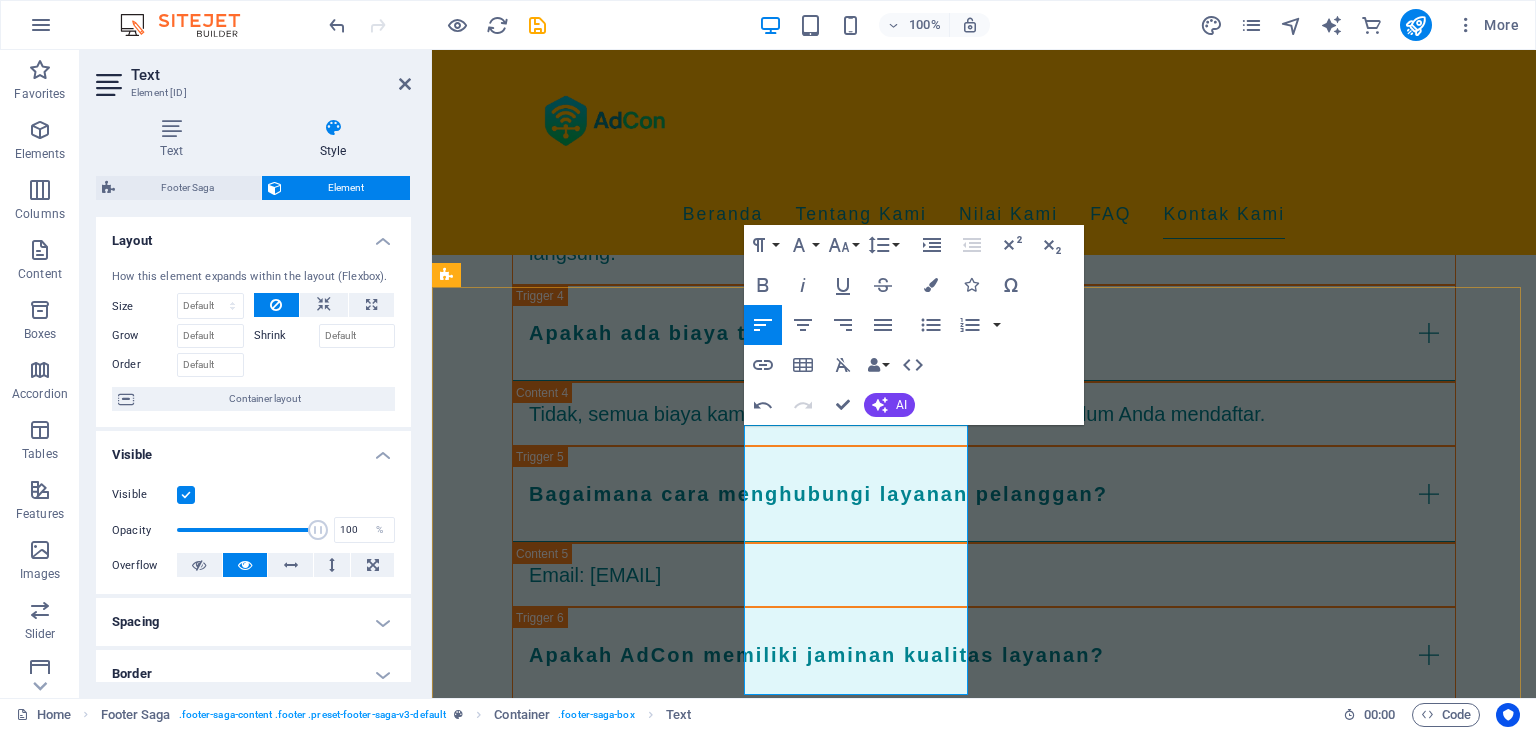drag, startPoint x: 888, startPoint y: 533, endPoint x: 909, endPoint y: 525, distance: 22.472204 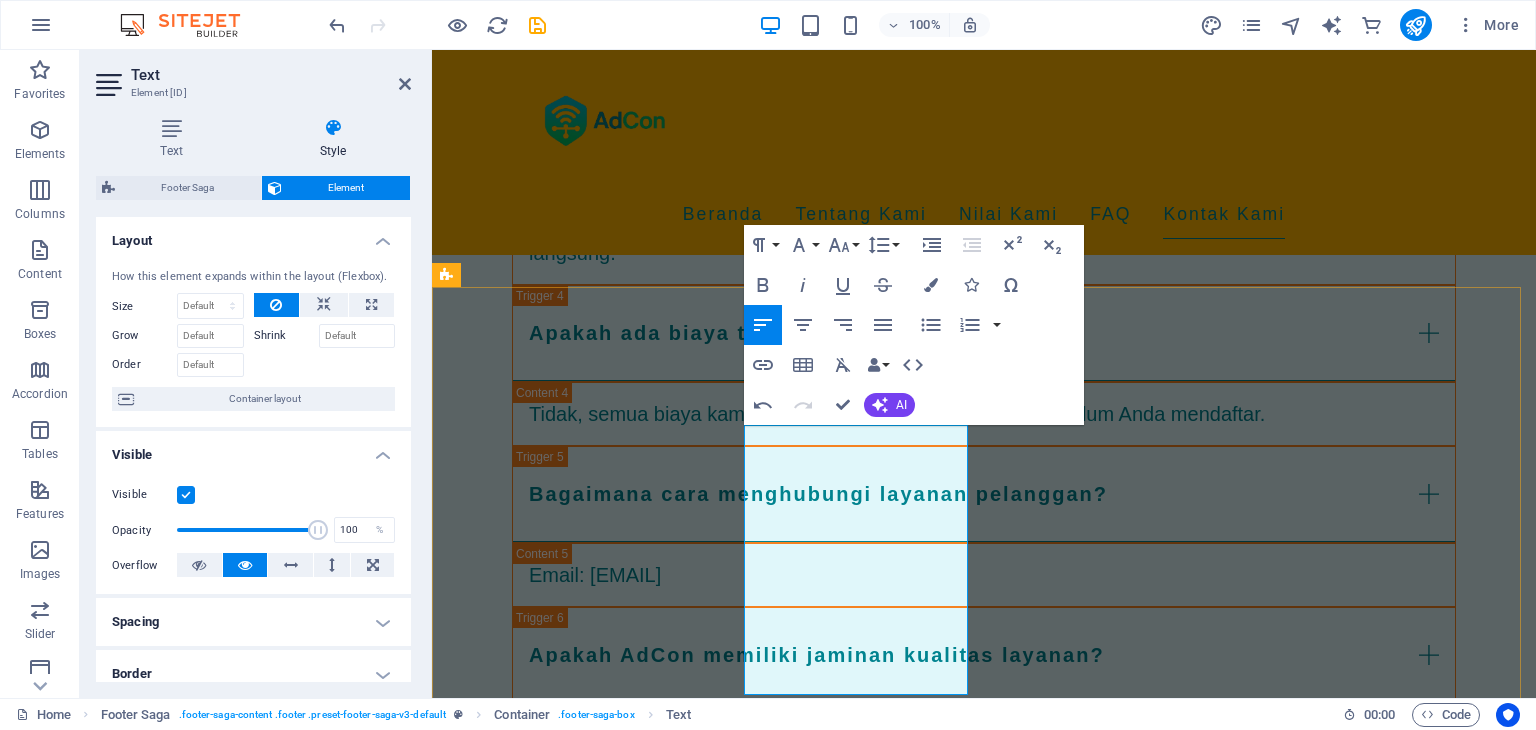 type 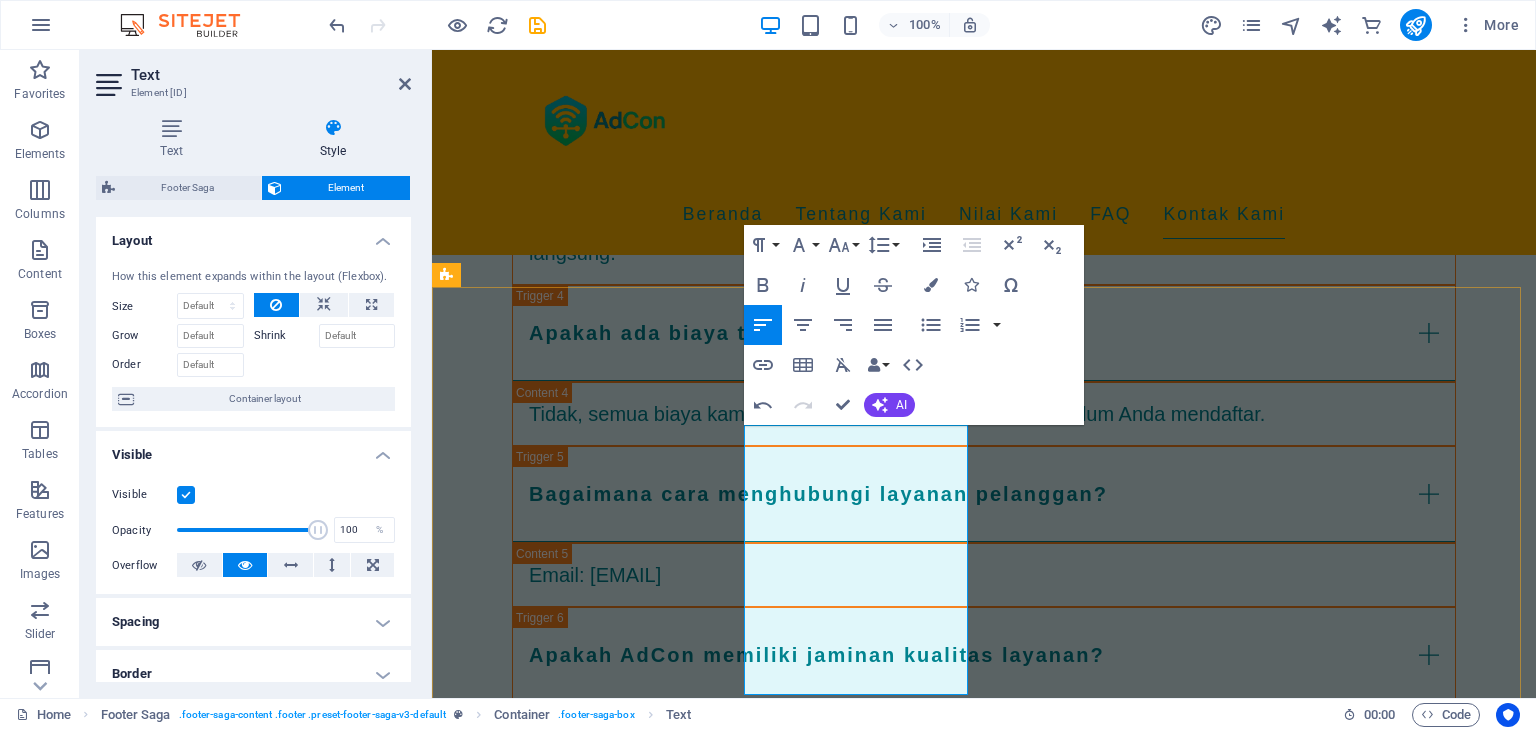 click on "Jl. Angsana Raya No. I Blok T, Pejaten Timur Pasar Minggu" at bounding box center [560, 2615] 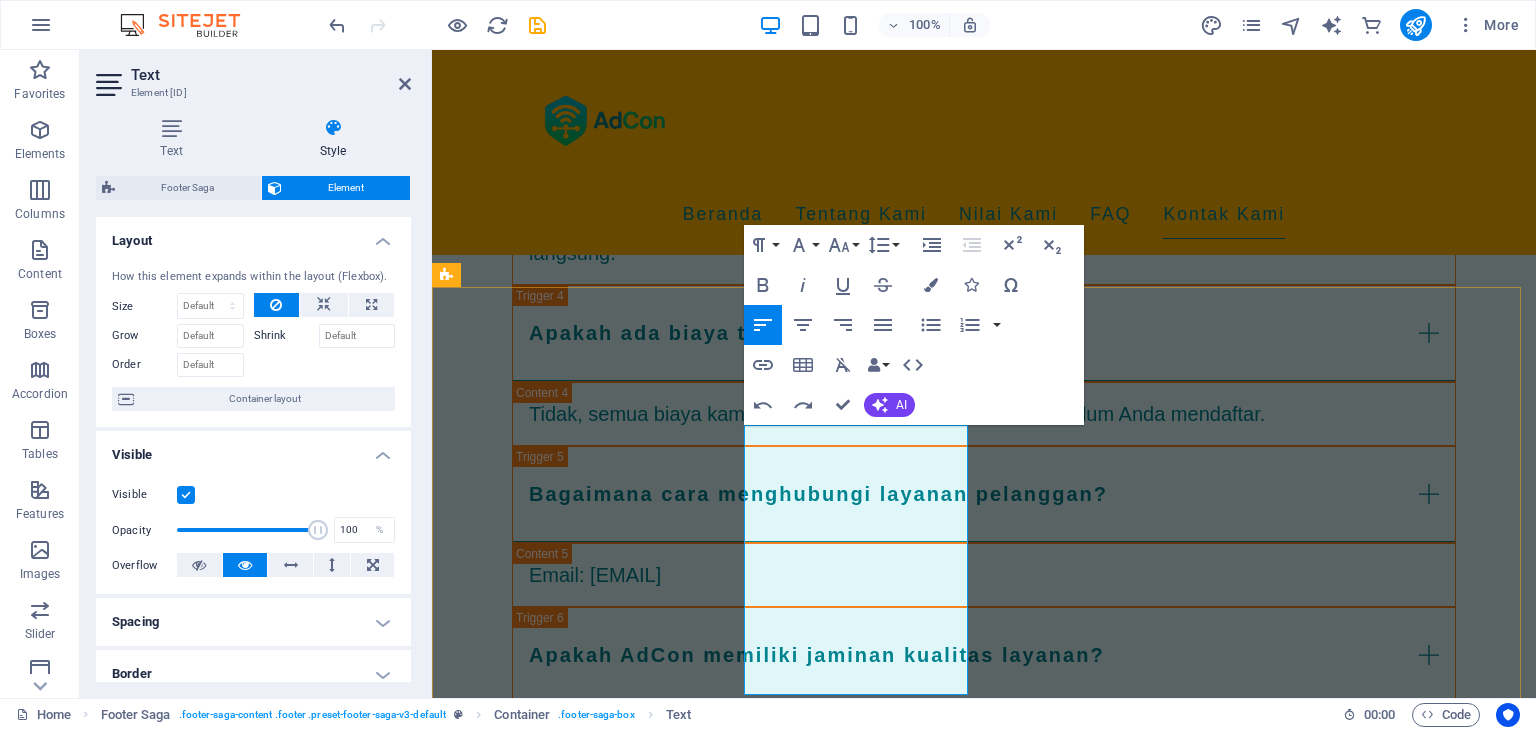 click on "Daerah Khusus Ibukota Jakarta 12510" at bounding box center [560, 2690] 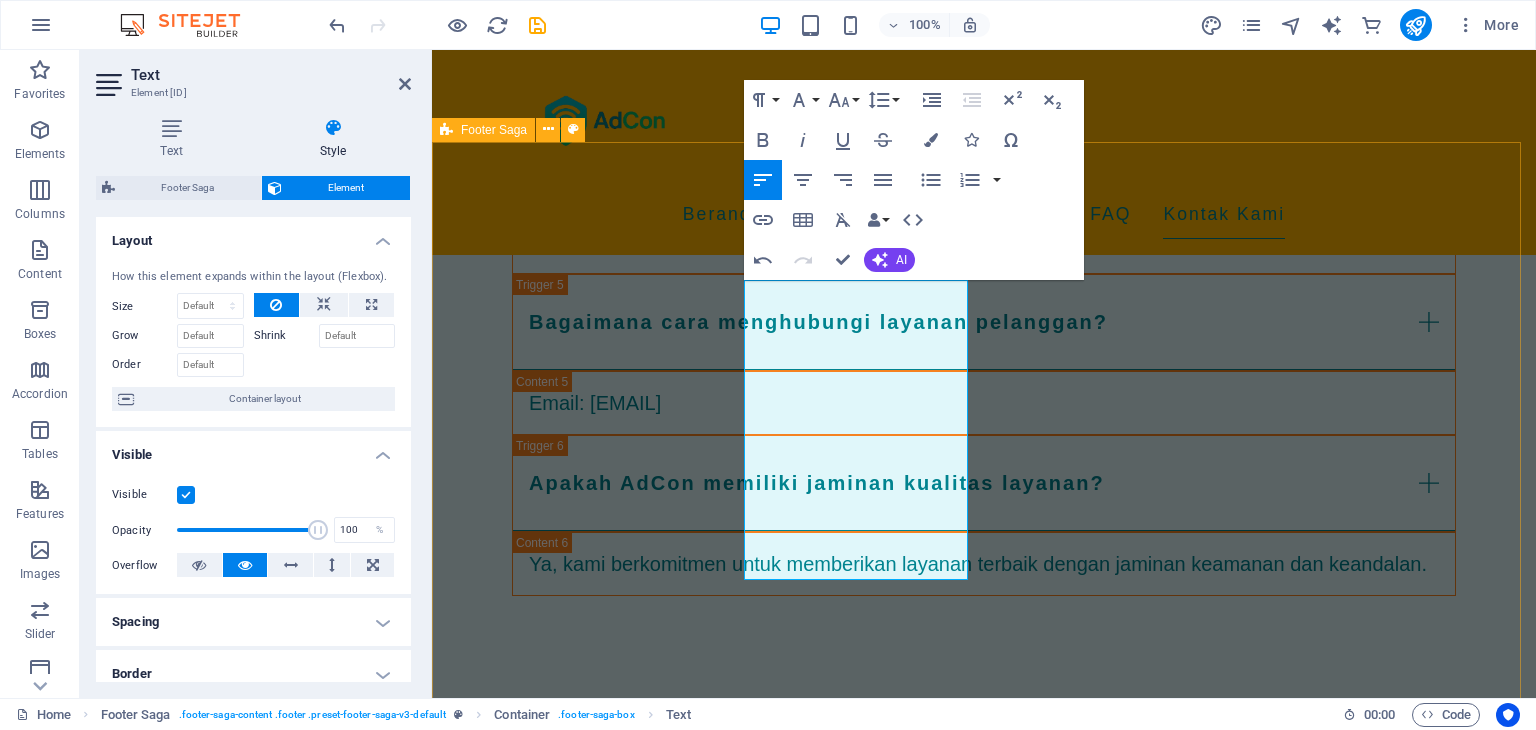 scroll, scrollTop: 3173, scrollLeft: 0, axis: vertical 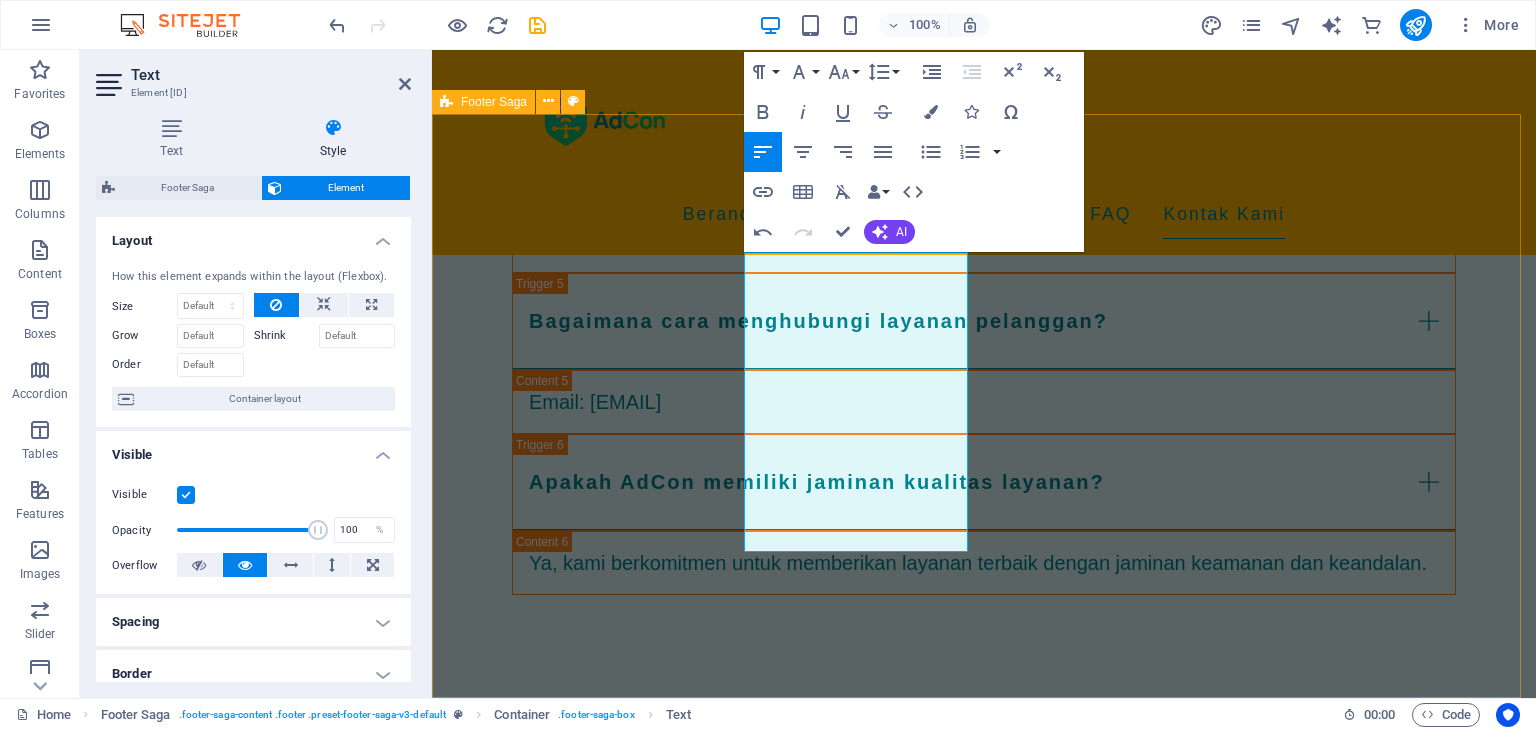 click on "AdCon adalah mitra terpercaya Anda dalam menyediakan layanan internet terjangkau untuk desa. Kami berkomitmen untuk memastikan setiap desa mendapatkan akses internet yang layak. Contact Us Jl. Angsana Raya No. I Blok T, Pejaten Timur, Pasar Minggu,  Jakarta Selatan, Daerah Khusus Ibukota Jakarta  INDONESIA  12510   Phone: +622138815139  Email: info@adcon.id Navigation Beranda Tentang Kami Nilai Kami FAQ Kontak Kami Legal Notice Privacy Policy Social media Facebook X Instagram" at bounding box center [984, 2290] 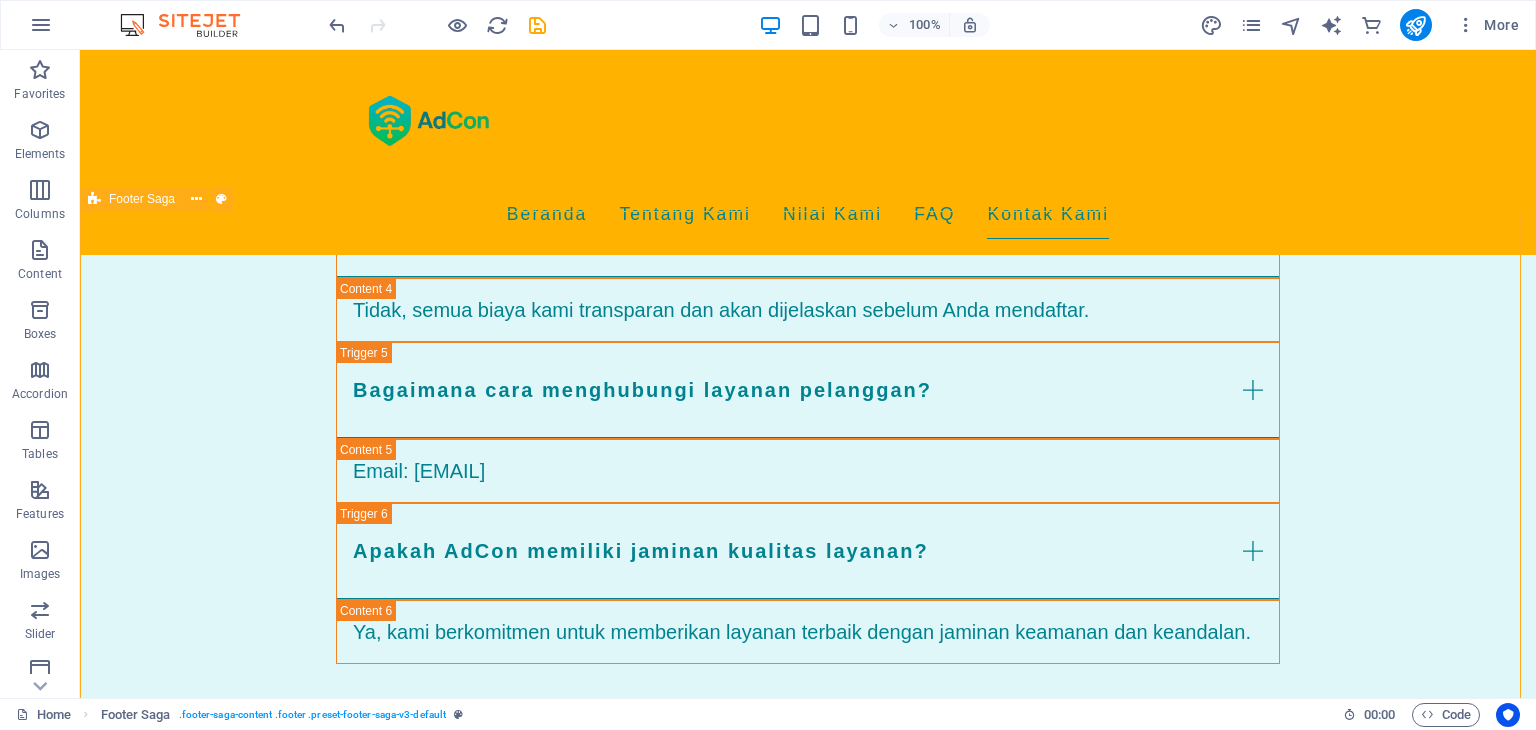 scroll, scrollTop: 3073, scrollLeft: 0, axis: vertical 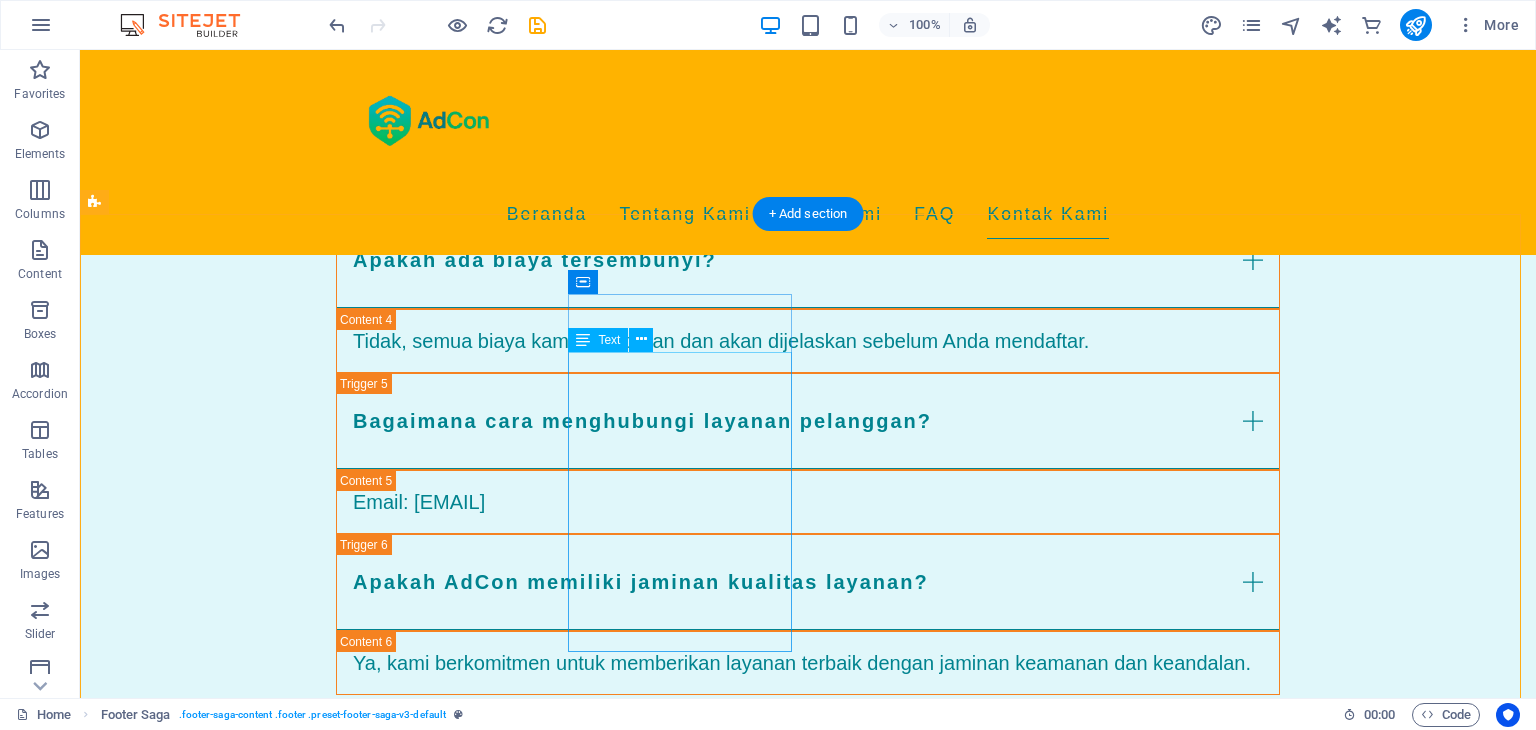 click on "Jl. Angsana Raya No. I Blok T, Pejaten Timur, Pasar Minggu,  Jakarta Selatan, Daerah Khusus Ibukota Jakarta  INDONESIA 12510   Phone: +622138815139  Email: info@adcon.id" at bounding box center [208, 2865] 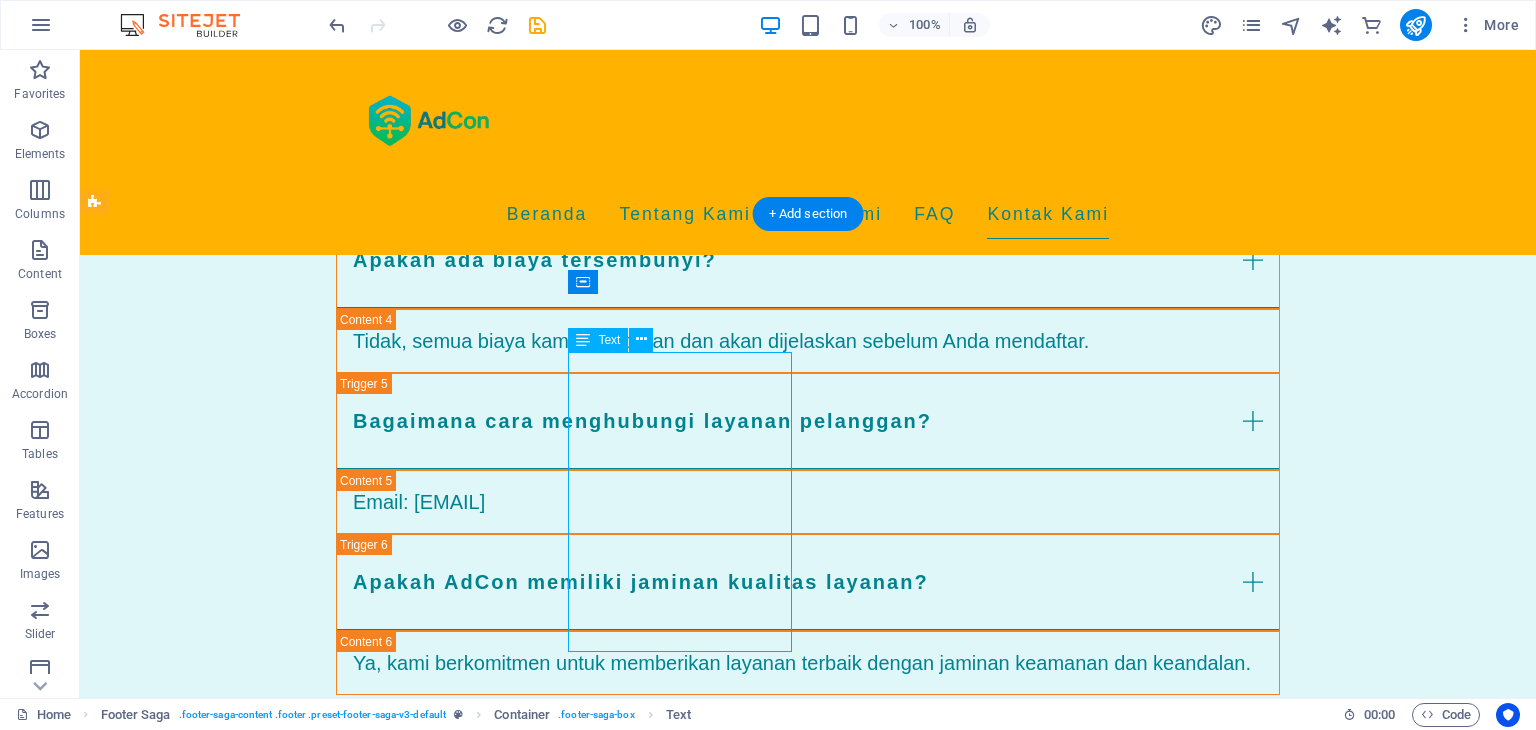 click on "Jl. Angsana Raya No. I Blok T, Pejaten Timur, Pasar Minggu,  Jakarta Selatan, Daerah Khusus Ibukota Jakarta  INDONESIA 12510   Phone: +622138815139  Email: info@adcon.id" at bounding box center (208, 2865) 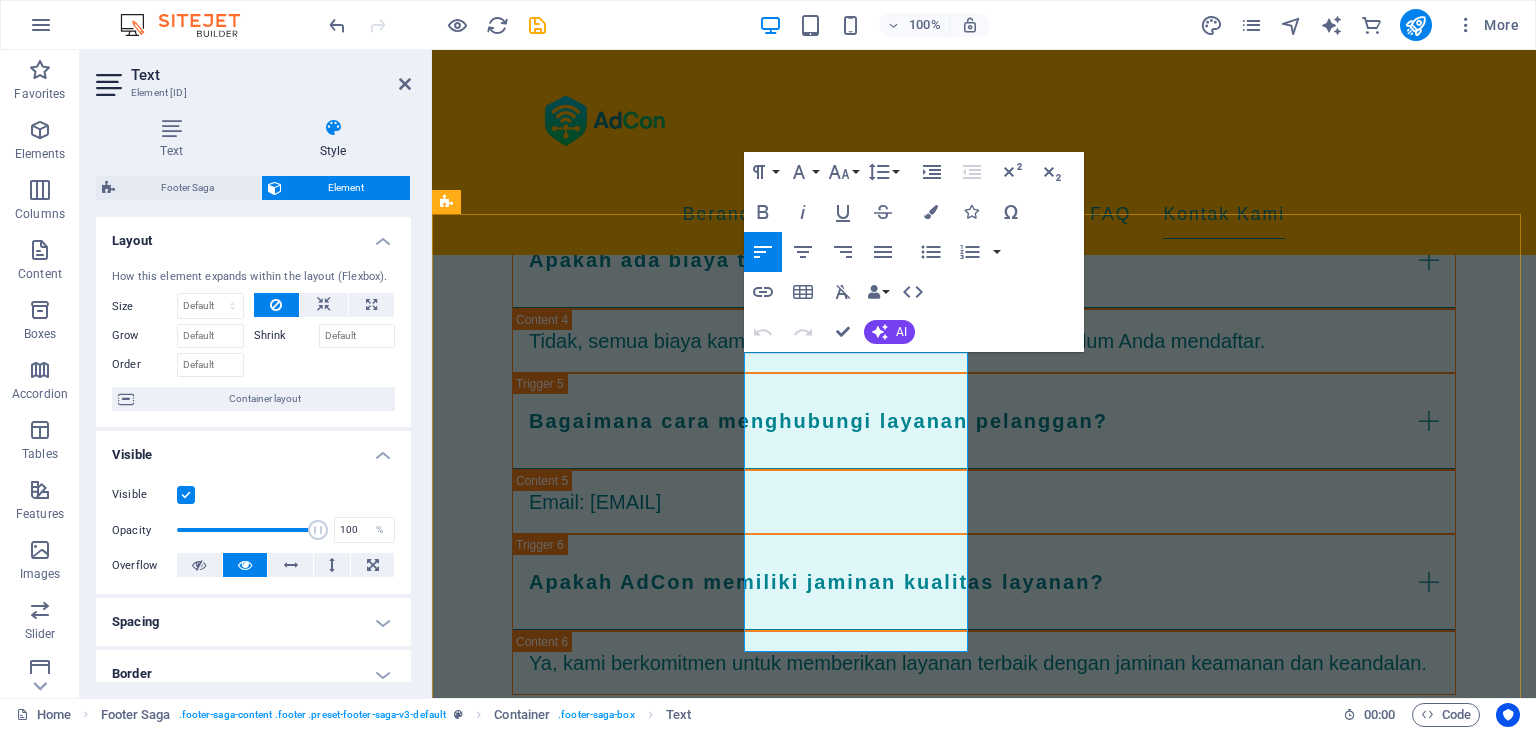 click on "Daerah Khusus Ibukota Jakarta" at bounding box center (560, 2617) 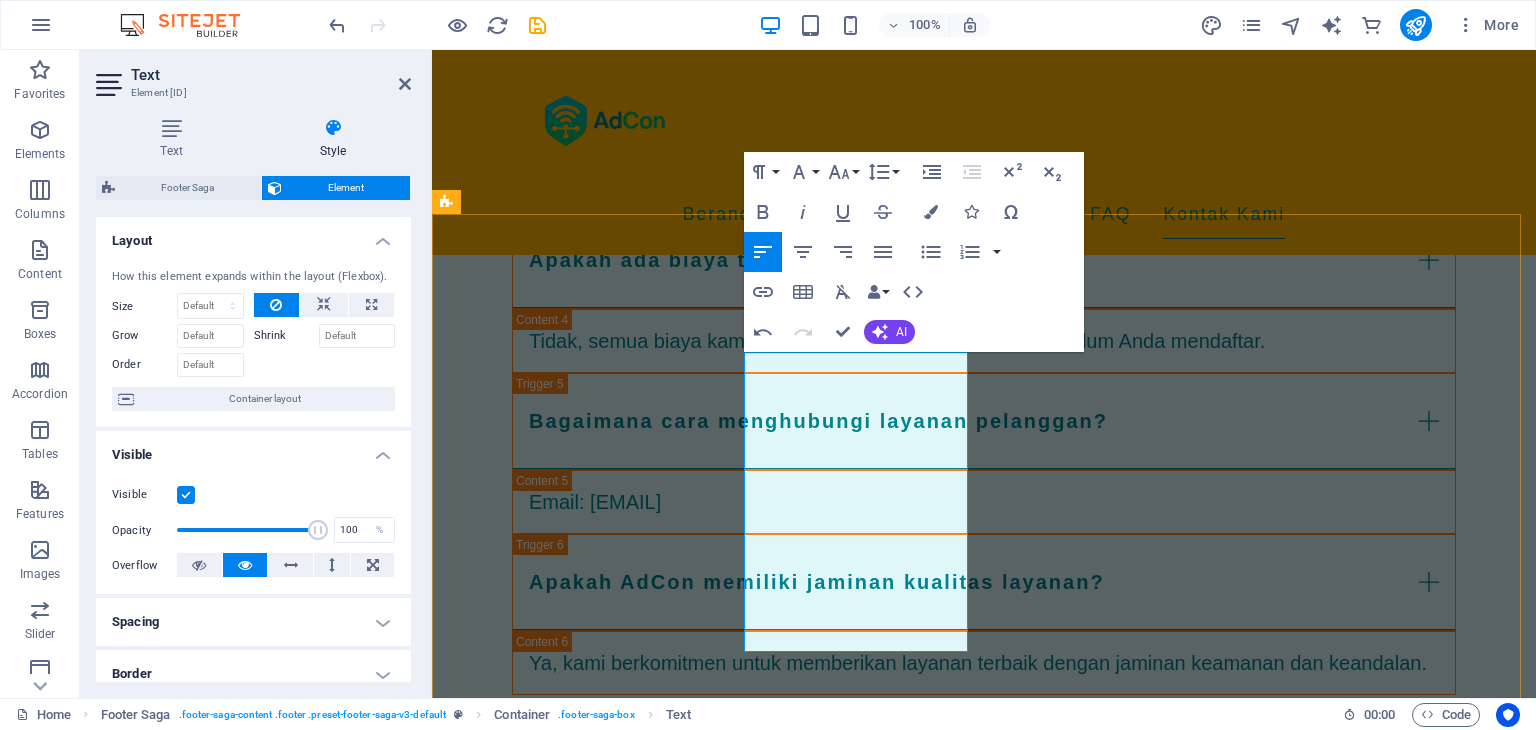 drag, startPoint x: 744, startPoint y: 549, endPoint x: 760, endPoint y: 542, distance: 17.464249 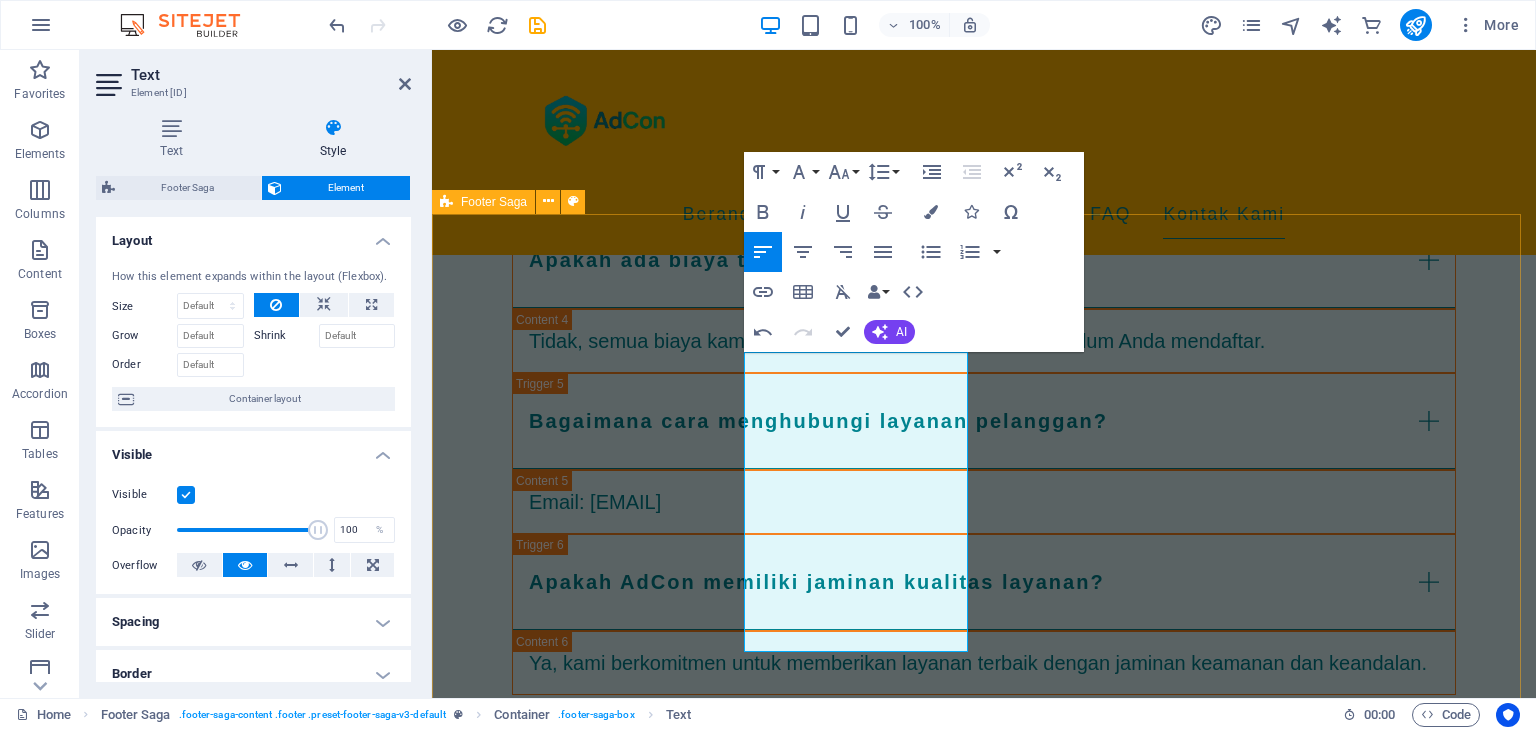 click on "AdCon adalah mitra terpercaya Anda dalam menyediakan layanan internet terjangkau untuk desa. Kami berkomitmen untuk memastikan setiap desa mendapatkan akses internet yang layak. Contact Us Jl. Angsana Raya No. I Blok T, Pejaten Timur, Pasar Minggu,  Jakarta Selatan, Daerah Khusus Ibukota Jakarta,  INDONESIA 12510   Phone: +622138815139  Email: info@adcon.id Navigation Beranda Tentang Kami Nilai Kami FAQ Kontak Kami Legal Notice Privacy Policy Social media Facebook X Instagram" at bounding box center [984, 2375] 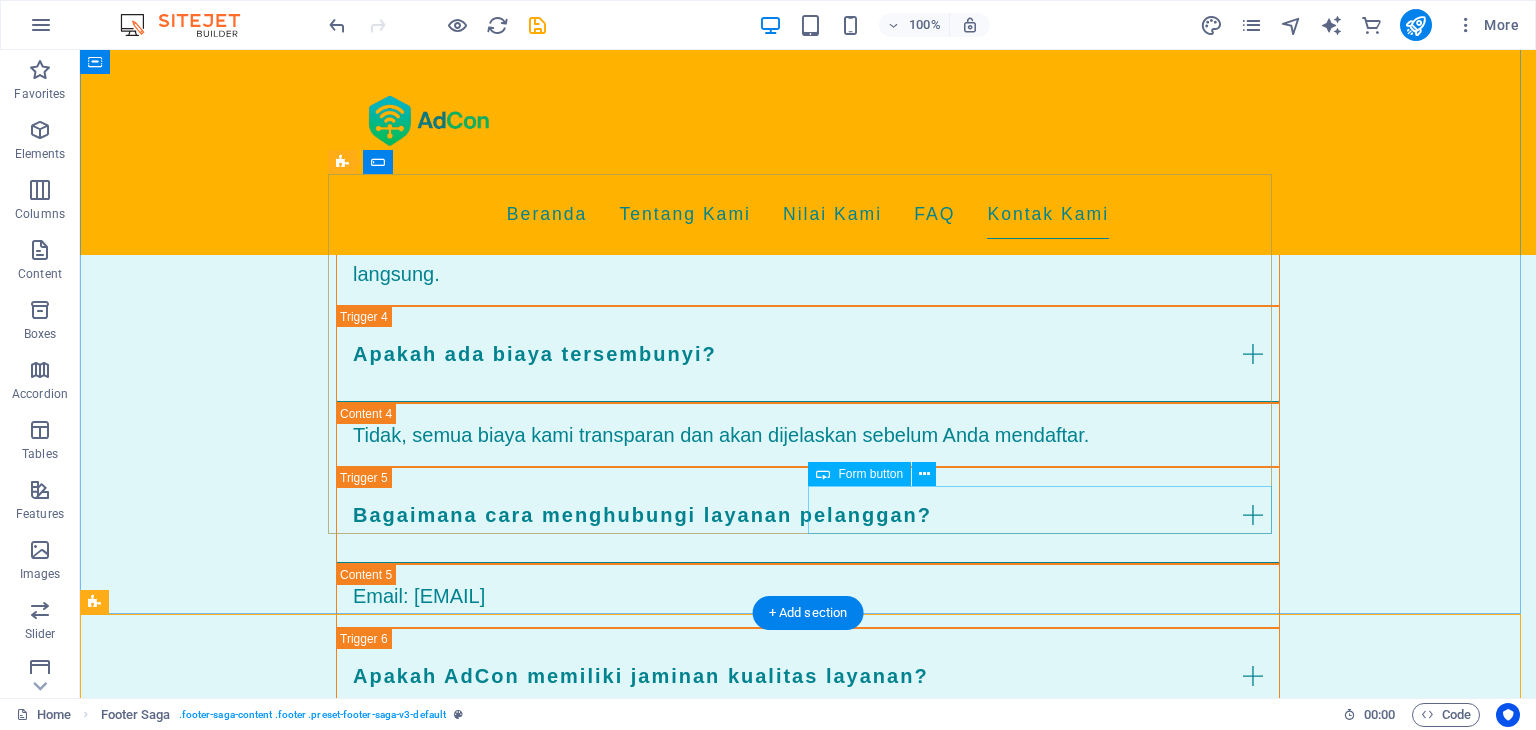 scroll, scrollTop: 2673, scrollLeft: 0, axis: vertical 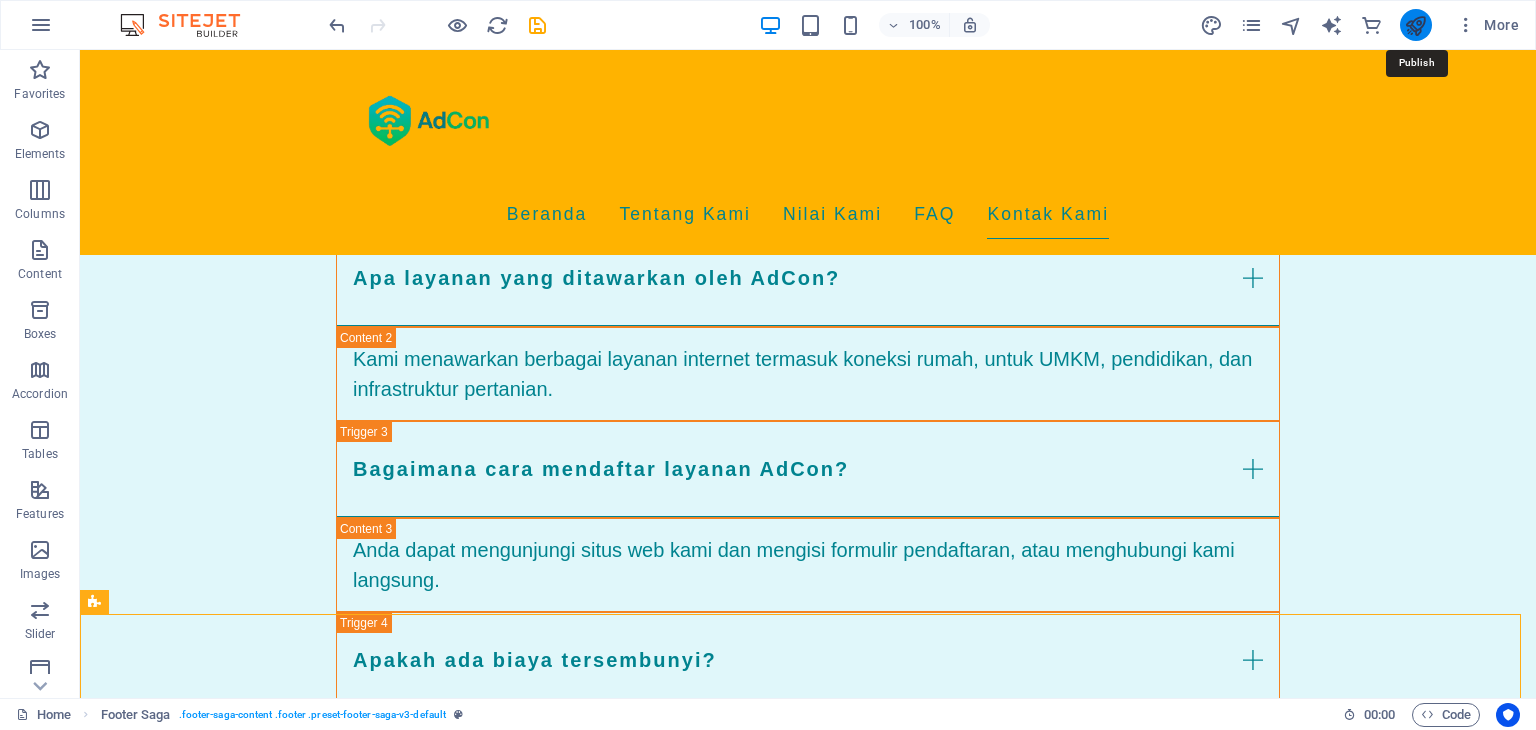 click at bounding box center (1415, 25) 